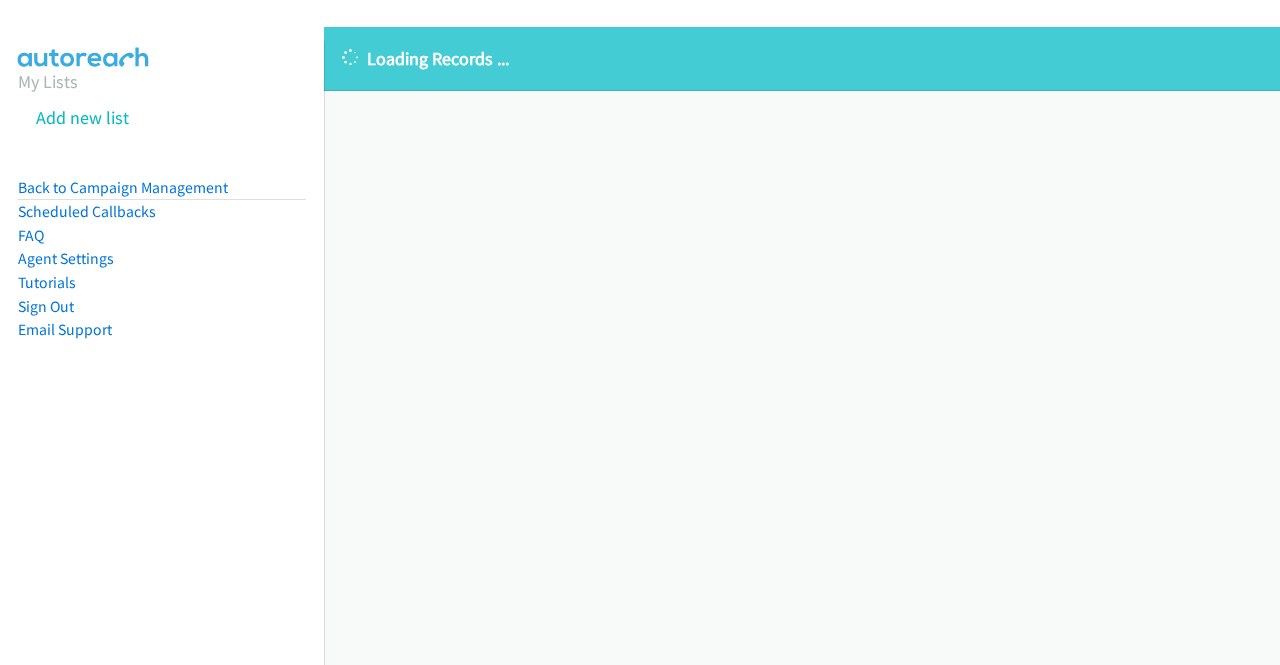 scroll, scrollTop: 0, scrollLeft: 0, axis: both 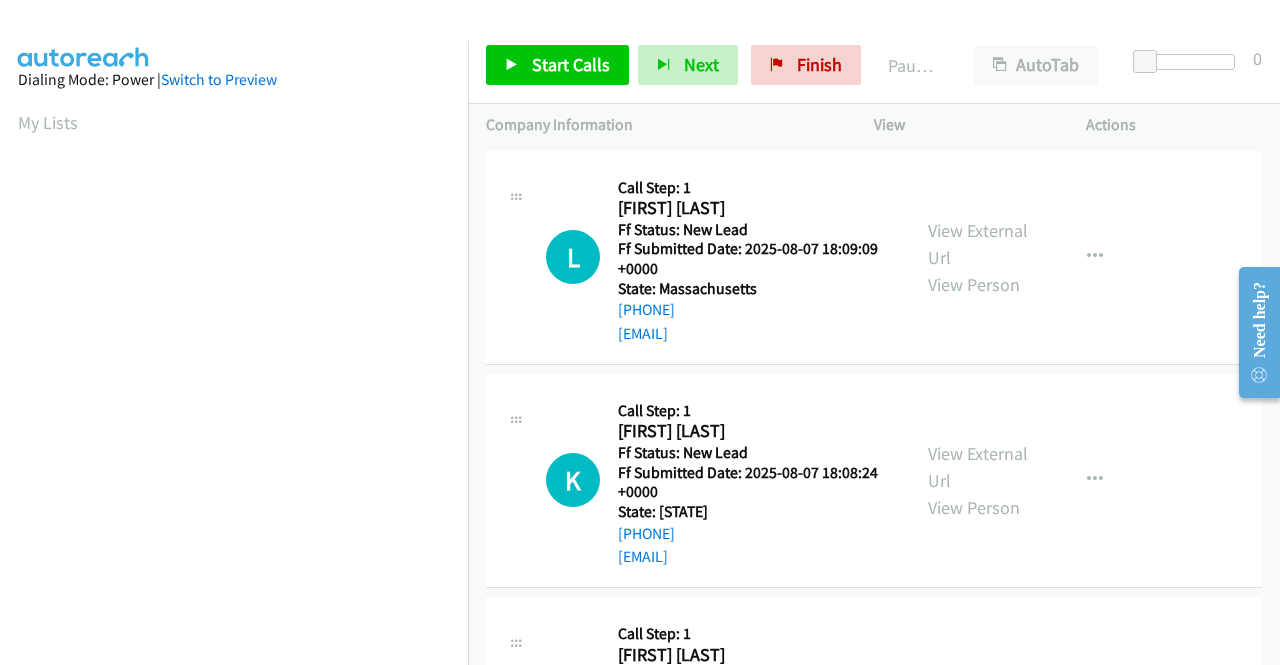 click on "Start Calls
Pause
Next
Finish
Paused
AutoTab
AutoTab
0" at bounding box center (874, 65) 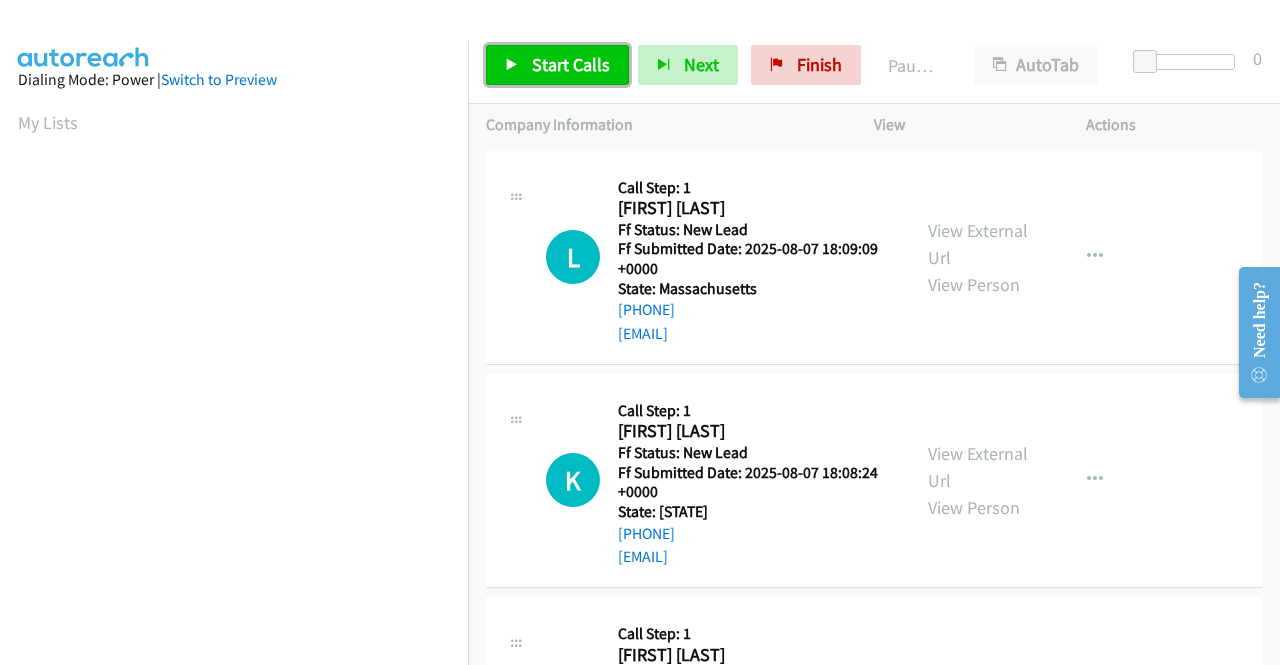 click on "Start Calls" at bounding box center [571, 64] 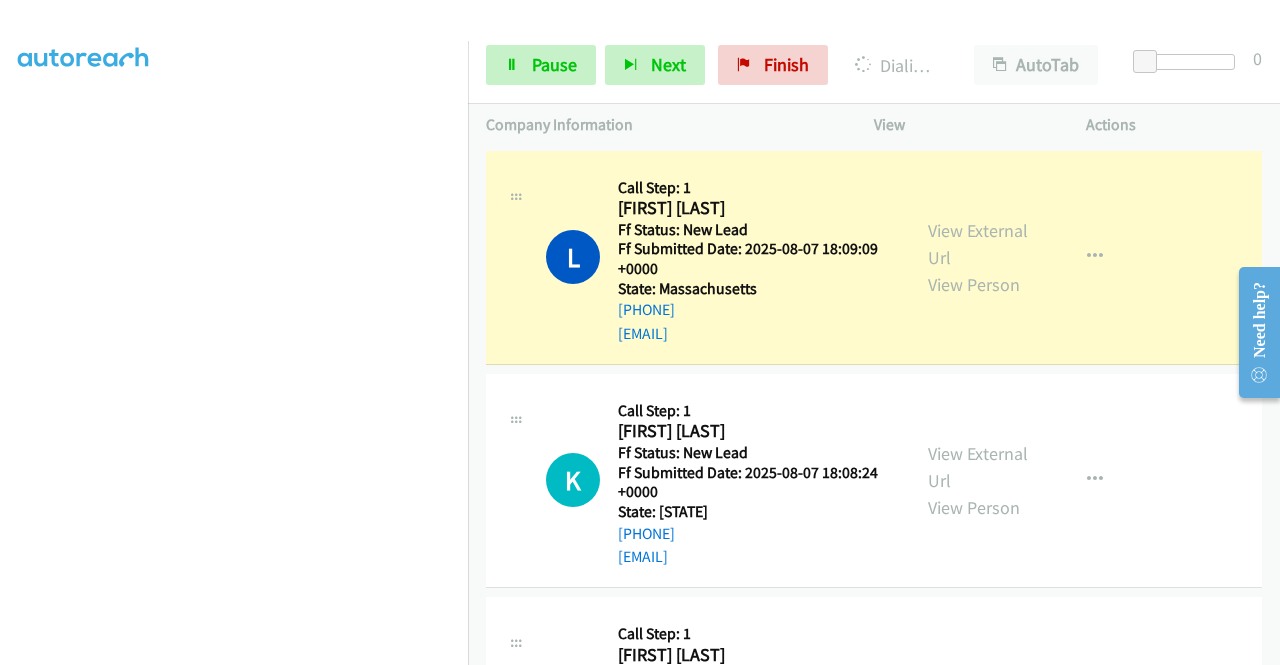 scroll, scrollTop: 456, scrollLeft: 0, axis: vertical 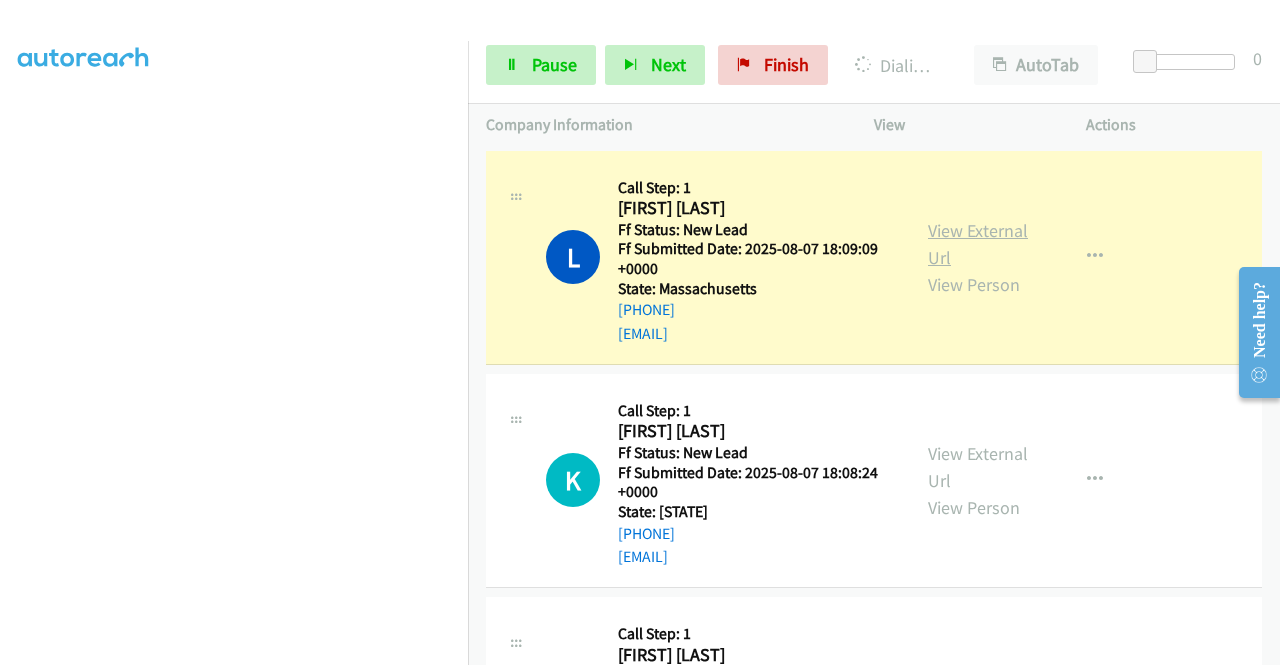 click on "View External Url" at bounding box center [978, 244] 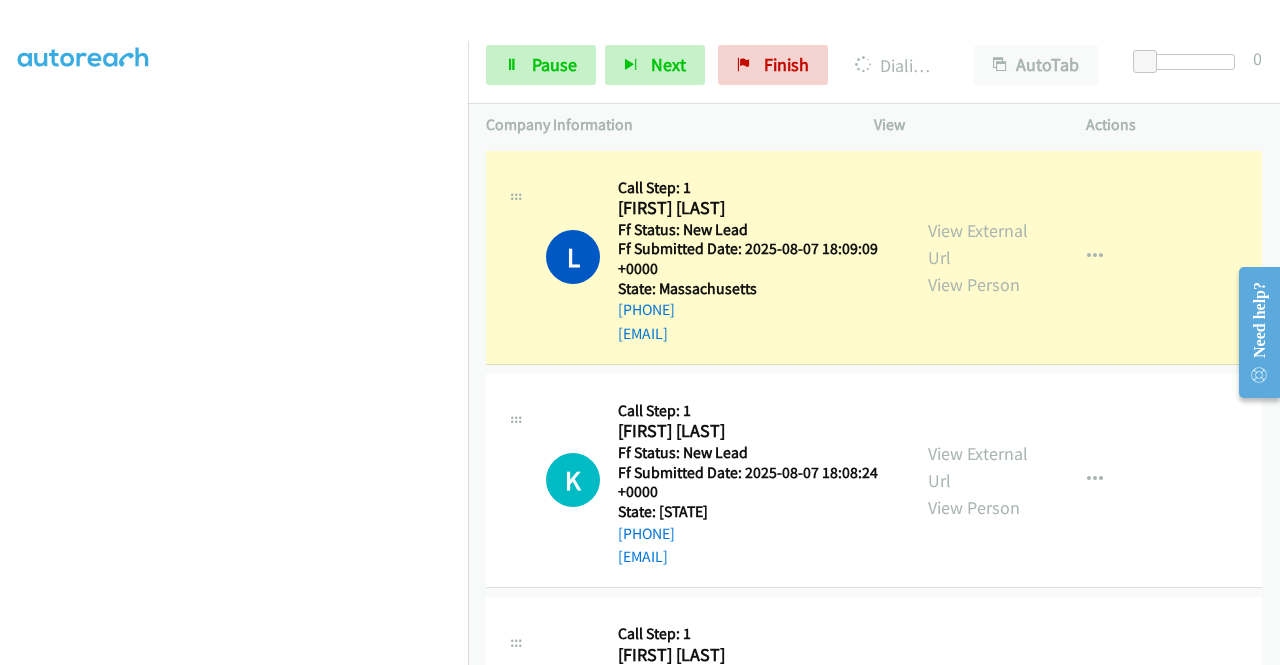 scroll, scrollTop: 0, scrollLeft: 0, axis: both 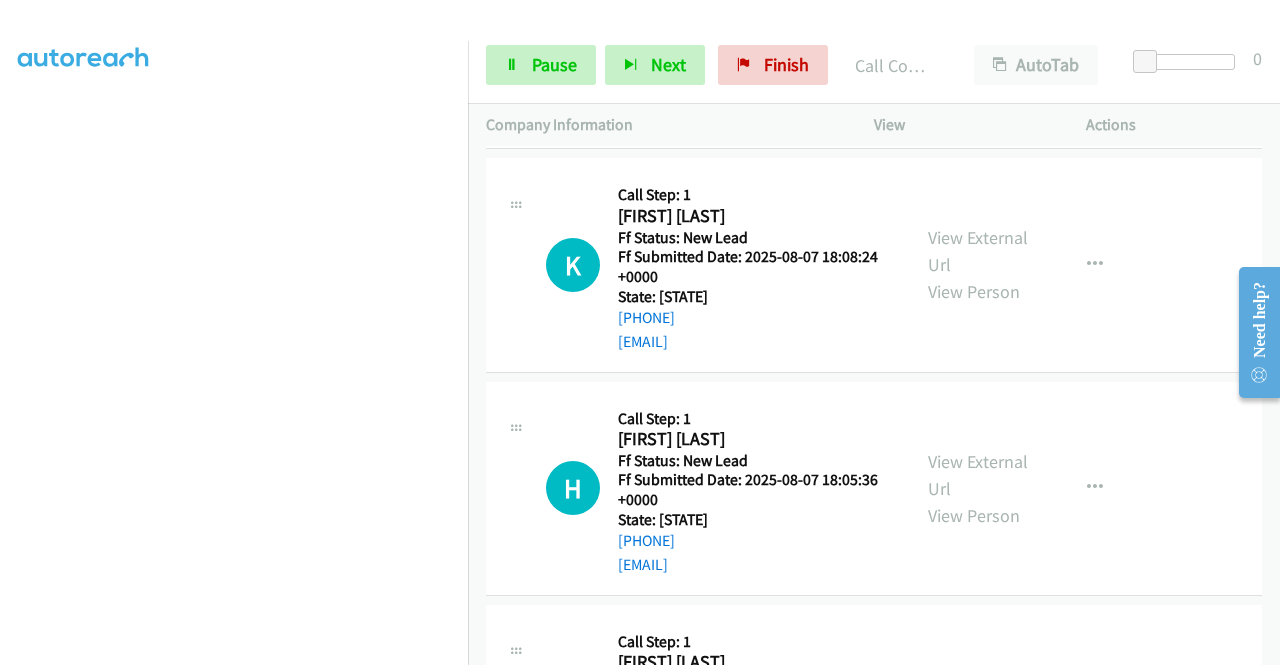 drag, startPoint x: 1279, startPoint y: 207, endPoint x: 43, endPoint y: 59, distance: 1244.8293 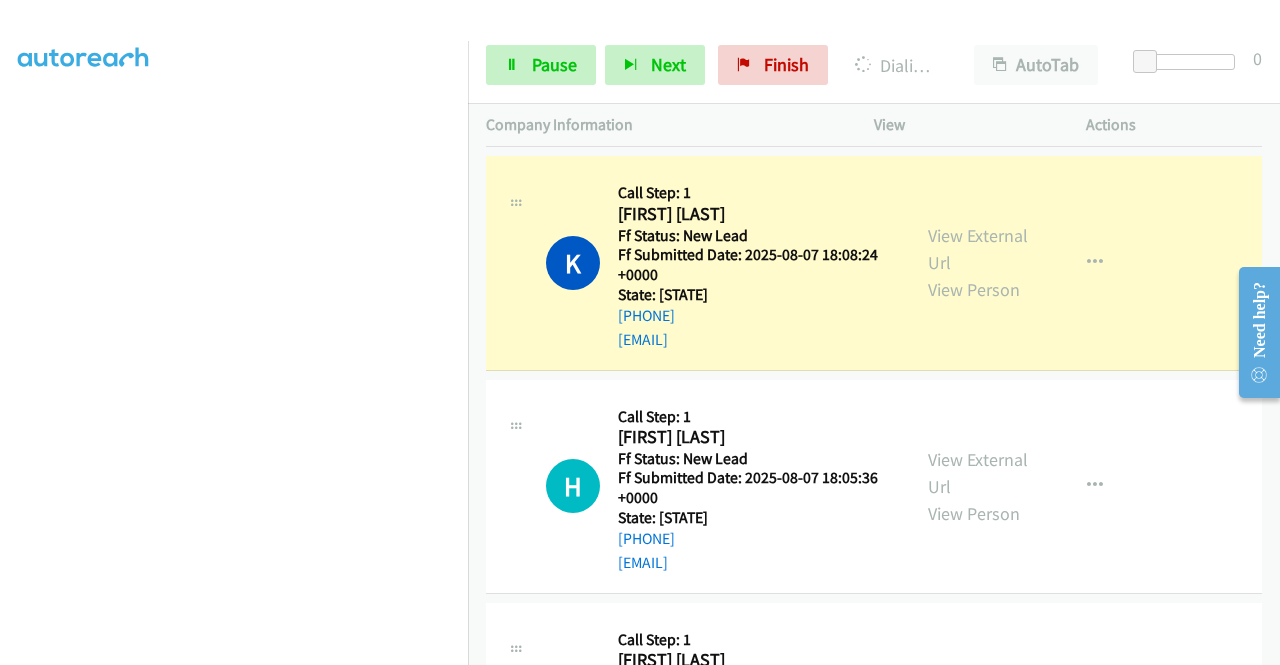 scroll, scrollTop: 456, scrollLeft: 0, axis: vertical 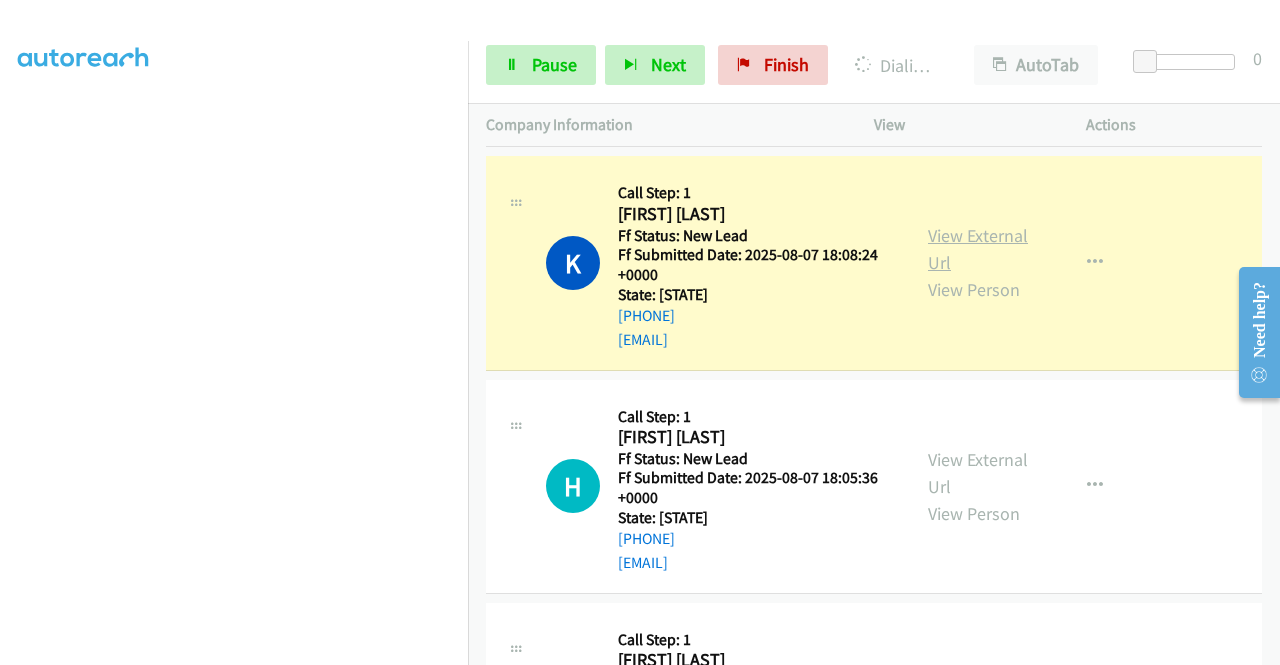click on "View External Url" at bounding box center [978, 249] 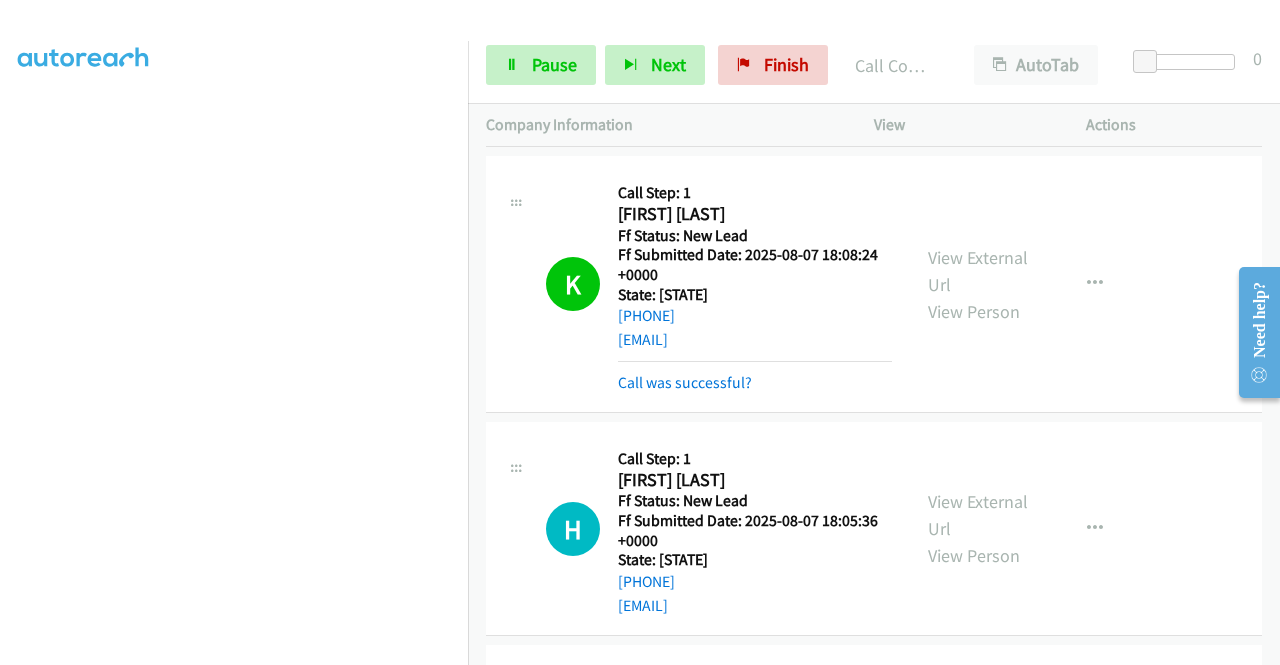 click on "+1 415-964-1034
Call failed - Please reload the list and try again
The Callbar Failed to Load Please Open it and Reload the Page
Hmm something isn't quite right.. Please refresh the page
Hmm something isn't quite right.. Please refresh the page
No records are currently dialable. We'll auto-refresh when new records are added or you can switch to another list or campaign.
Loading New Records ...
L
Callback Scheduled
Call Step: 1
Lilian De Souza
America/New_York
Ff Status: New Lead
Ff Submitted Date: 2025-08-07 18:09:09 +0000
State: Massachusetts
+1 516-425-5732
lilian@expertbenefitsolutio...
Call was successful?
View External Url
View Person
View External Url
Email
Schedule/Manage Callback
Skip Call
Add to do not call list
K
Callback Scheduled" at bounding box center (874, 405) 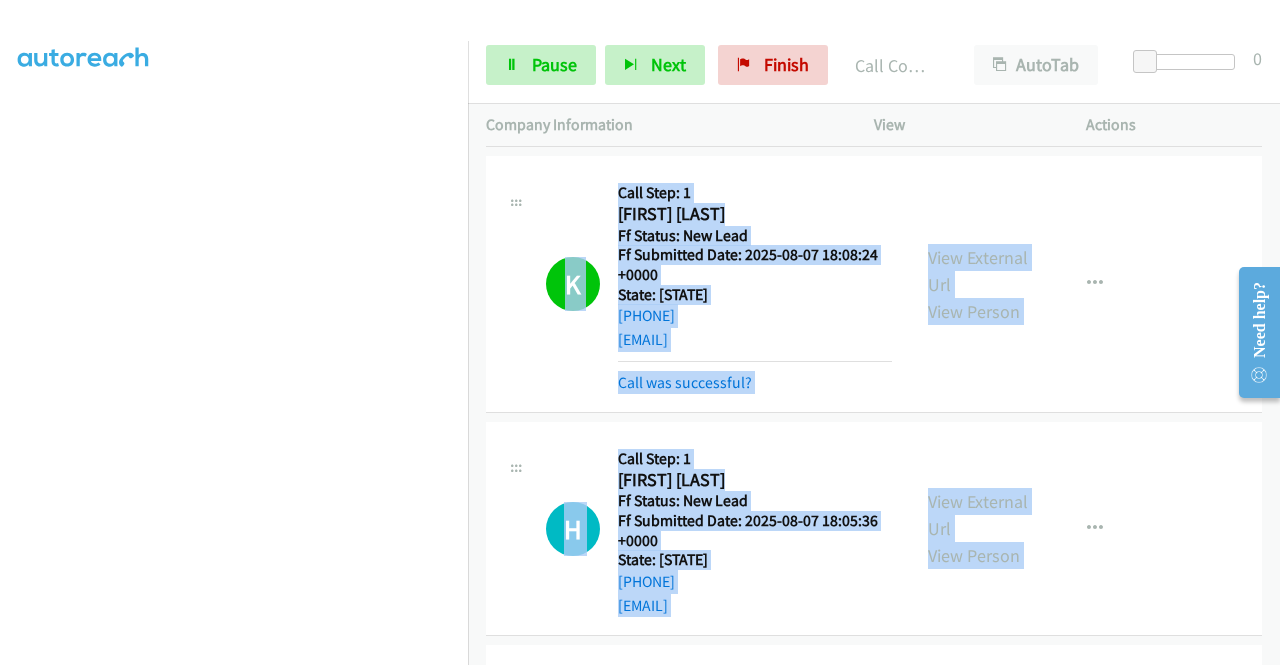 click on "+1 415-964-1034
Call failed - Please reload the list and try again
The Callbar Failed to Load Please Open it and Reload the Page
Hmm something isn't quite right.. Please refresh the page
Hmm something isn't quite right.. Please refresh the page
No records are currently dialable. We'll auto-refresh when new records are added or you can switch to another list or campaign.
Loading New Records ...
L
Callback Scheduled
Call Step: 1
Lilian De Souza
America/New_York
Ff Status: New Lead
Ff Submitted Date: 2025-08-07 18:09:09 +0000
State: Massachusetts
+1 516-425-5732
lilian@expertbenefitsolutio...
Call was successful?
View External Url
View Person
View External Url
Email
Schedule/Manage Callback
Skip Call
Add to do not call list
K
Callback Scheduled" at bounding box center [874, 405] 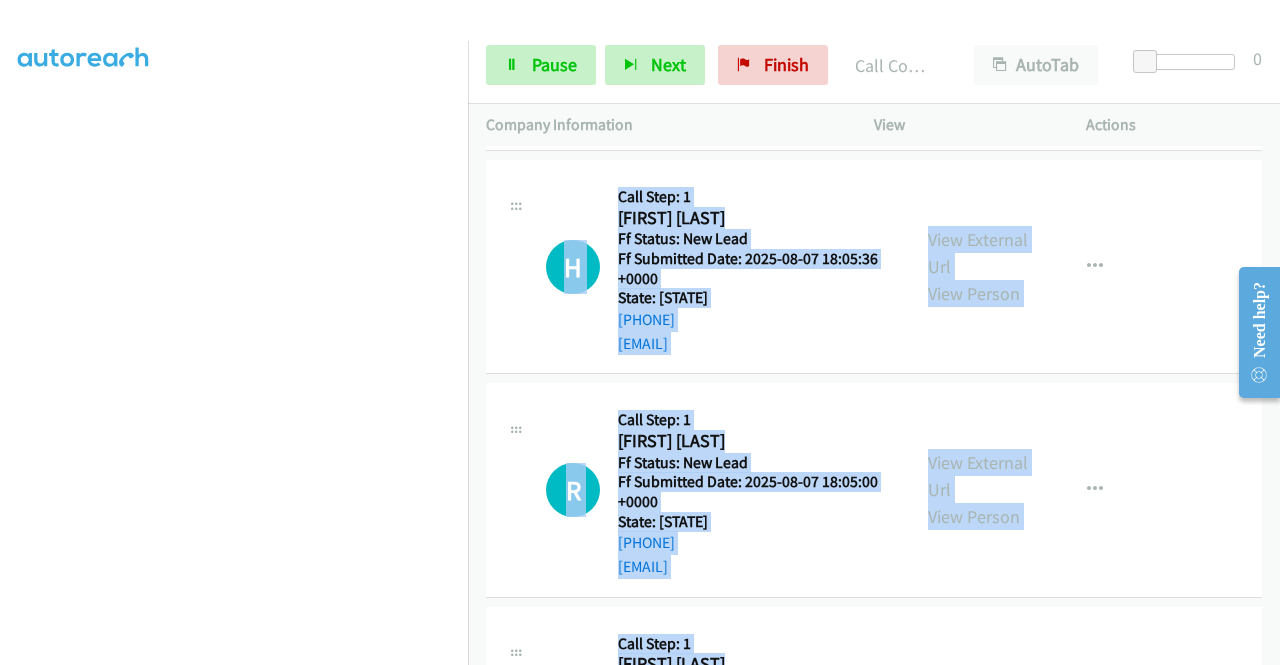 scroll, scrollTop: 540, scrollLeft: 0, axis: vertical 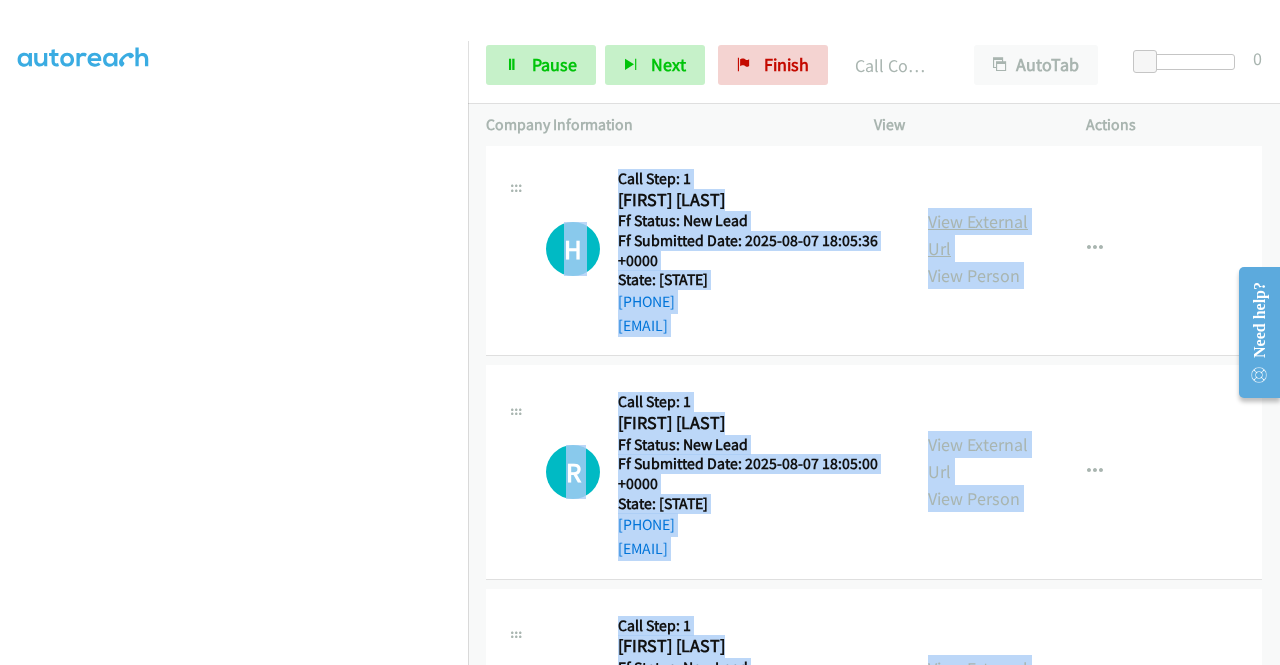 click on "View External Url" at bounding box center (978, 235) 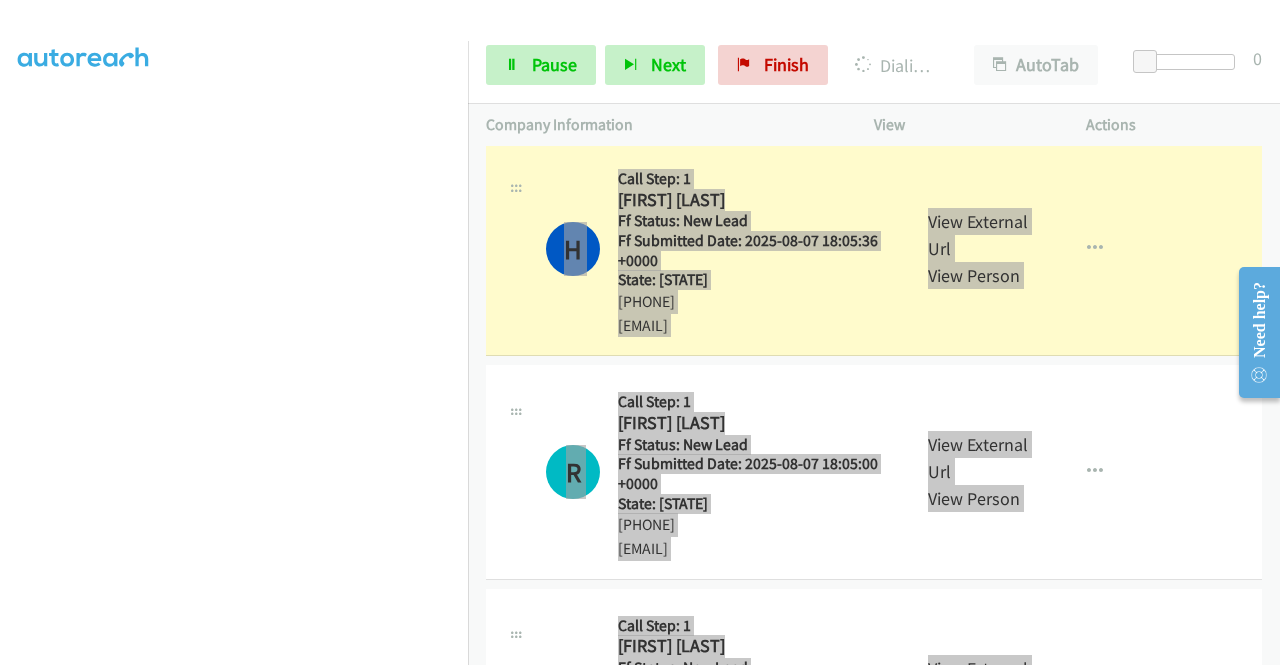 scroll, scrollTop: 430, scrollLeft: 0, axis: vertical 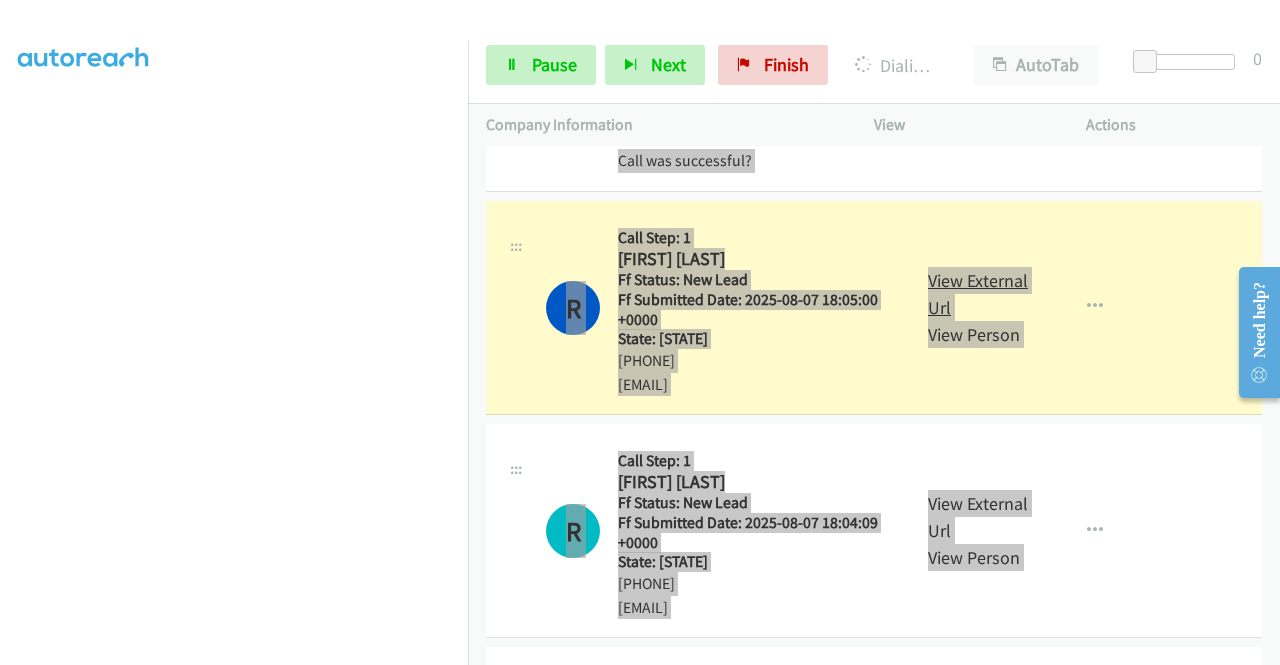 click on "View External Url" at bounding box center (978, 294) 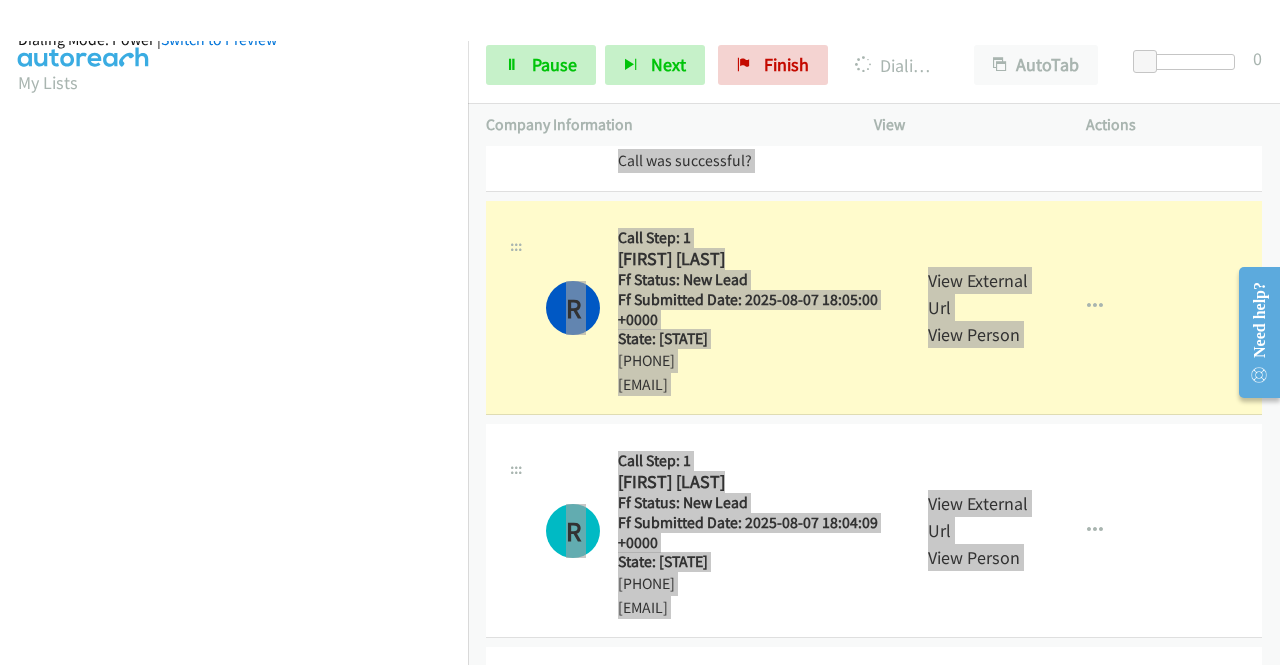 scroll, scrollTop: 456, scrollLeft: 0, axis: vertical 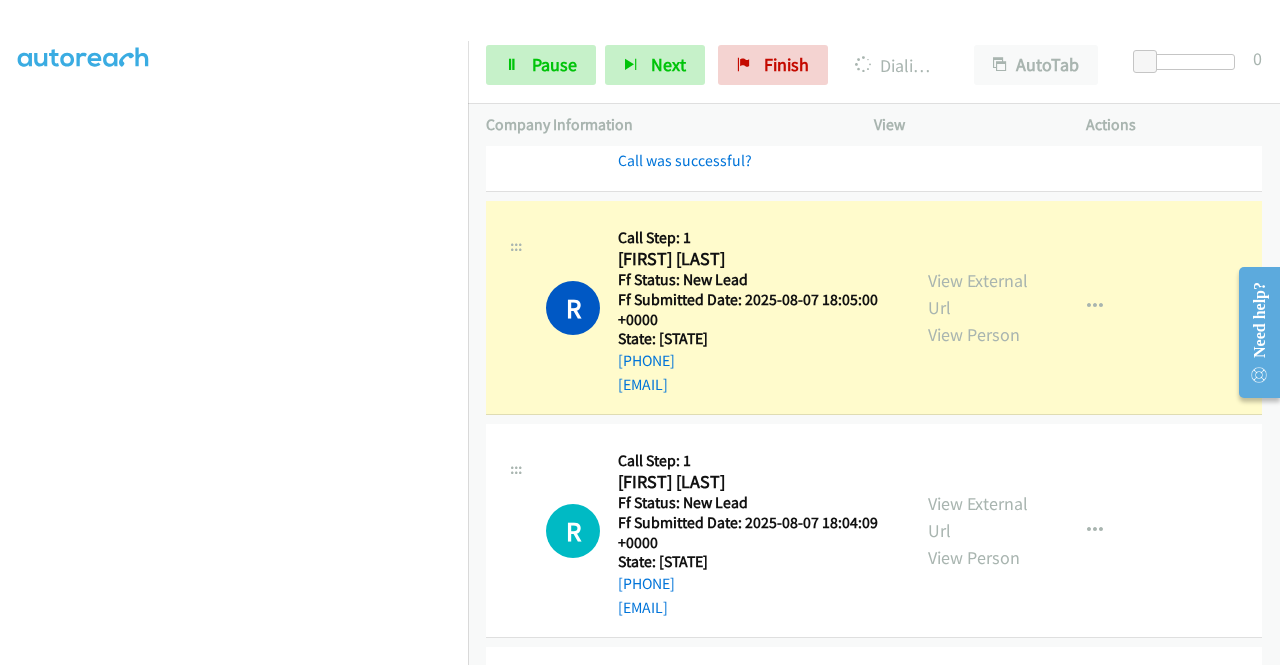 click on "Dialing Mode: Power
|
Switch to Preview
My Lists" at bounding box center (234, 373) 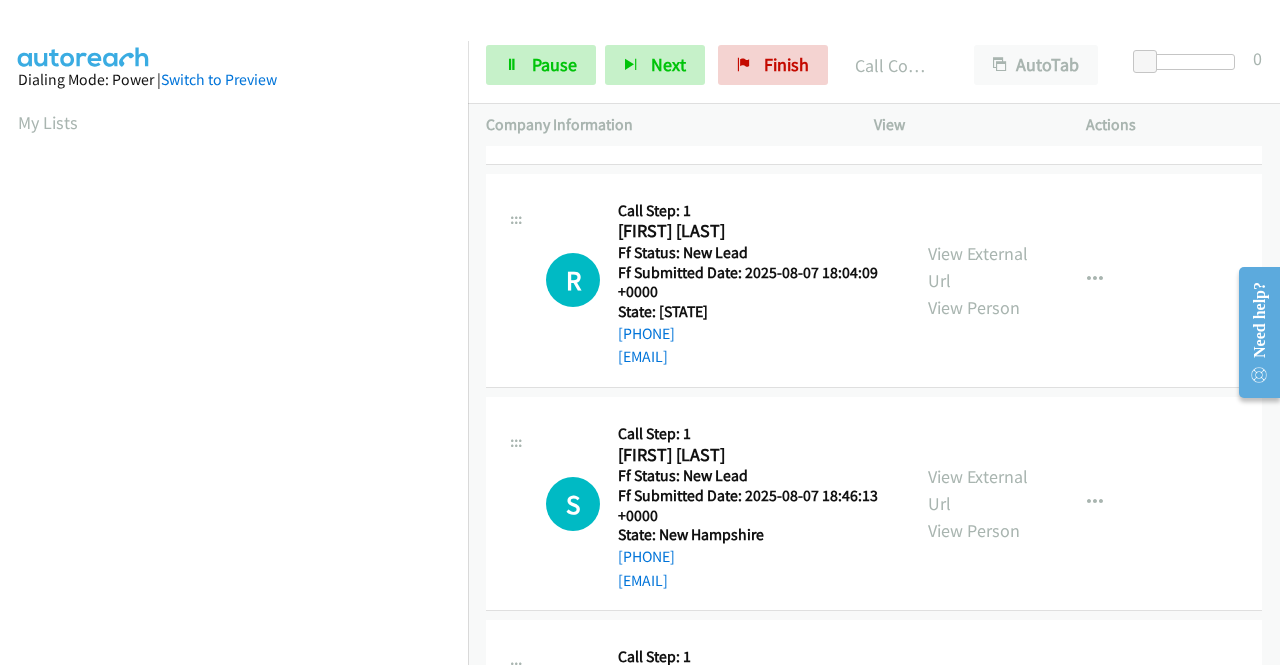 scroll, scrollTop: 1080, scrollLeft: 0, axis: vertical 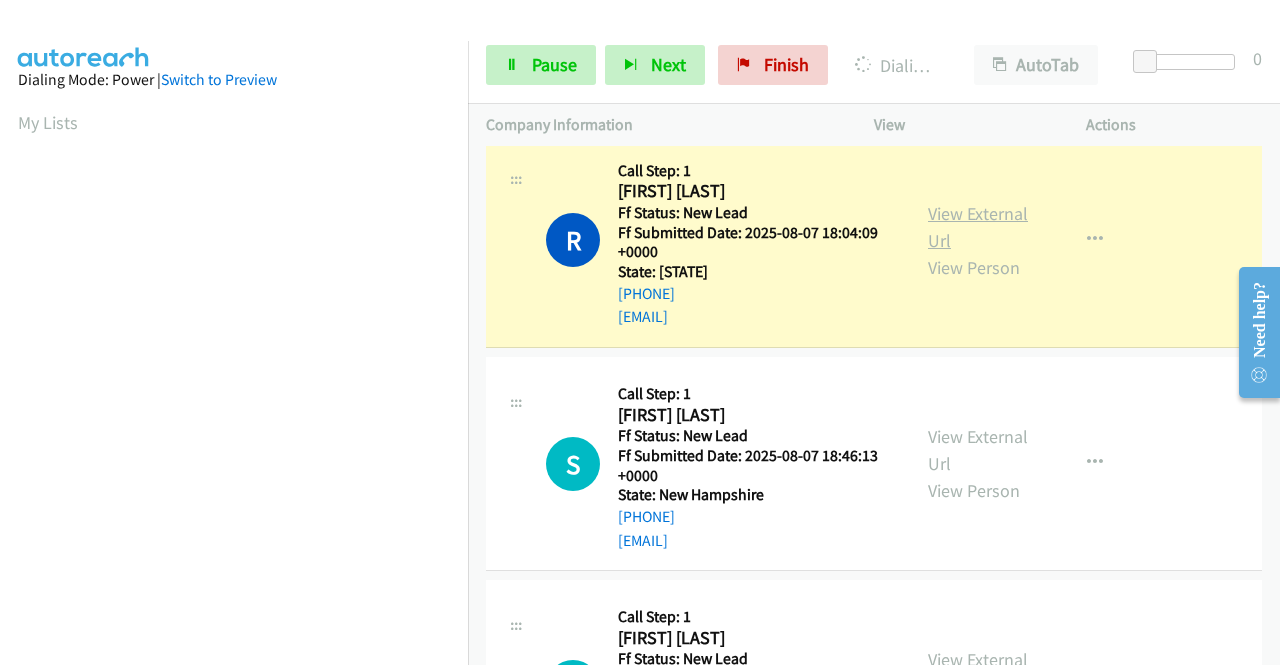 click on "View External Url" at bounding box center [978, 227] 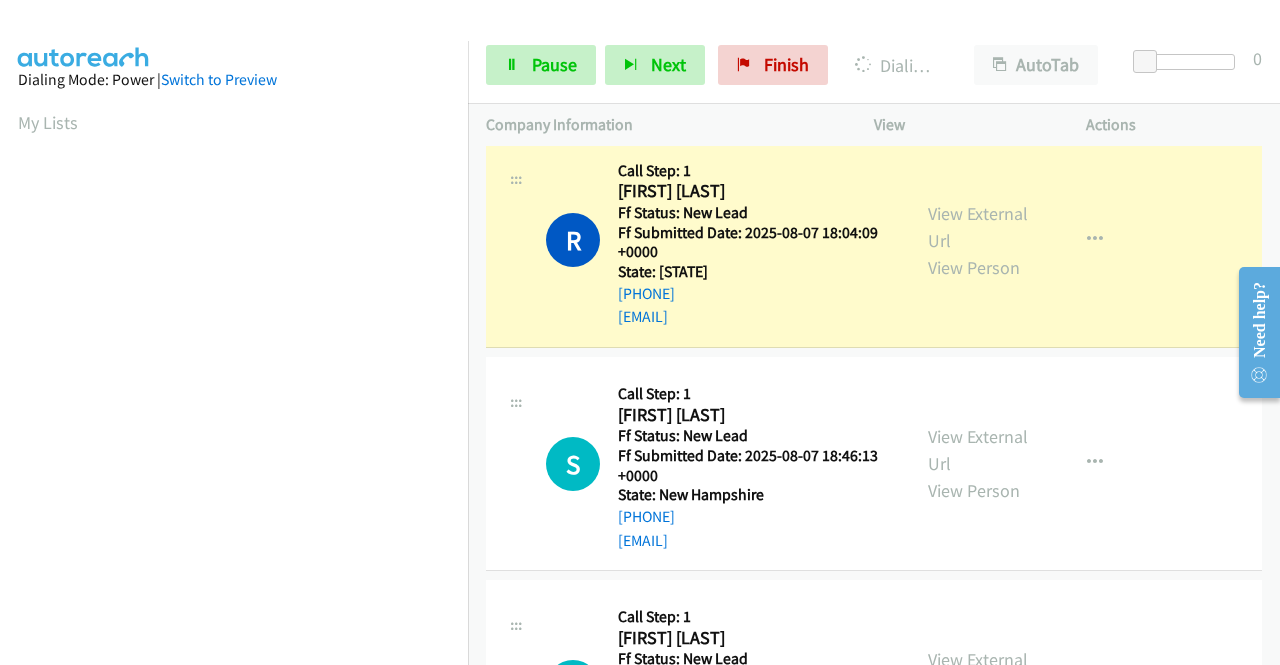 scroll, scrollTop: 456, scrollLeft: 0, axis: vertical 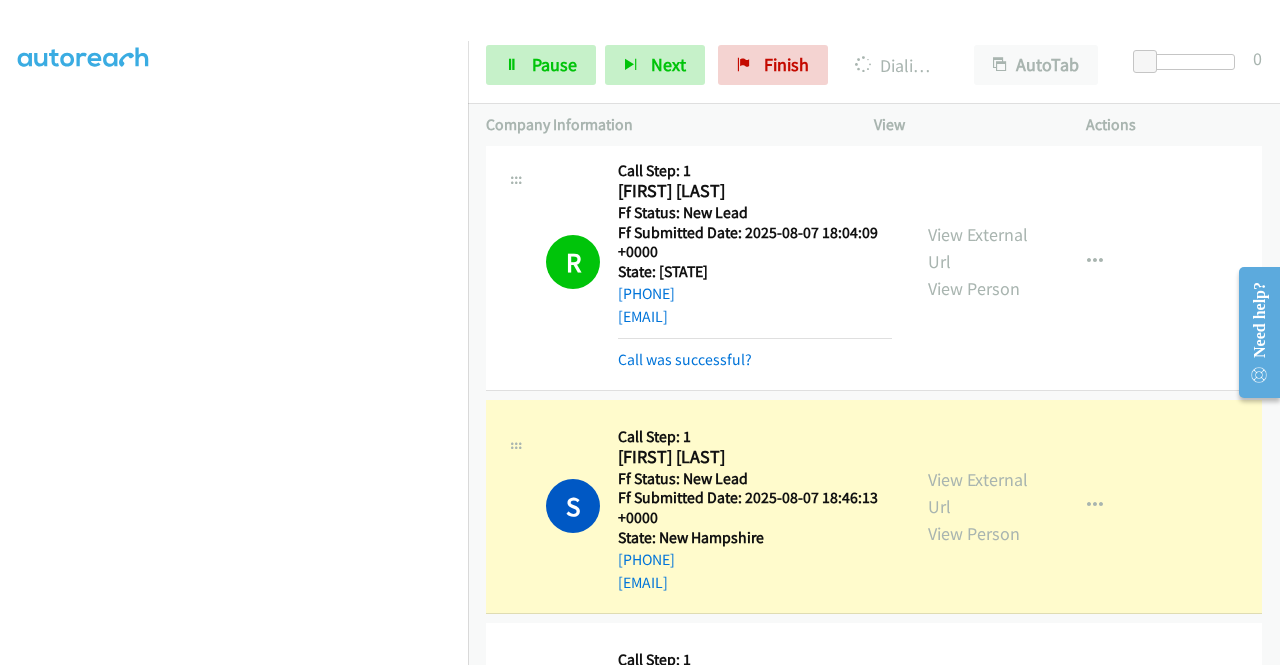 click on "View External Url
View Person" at bounding box center [980, 506] 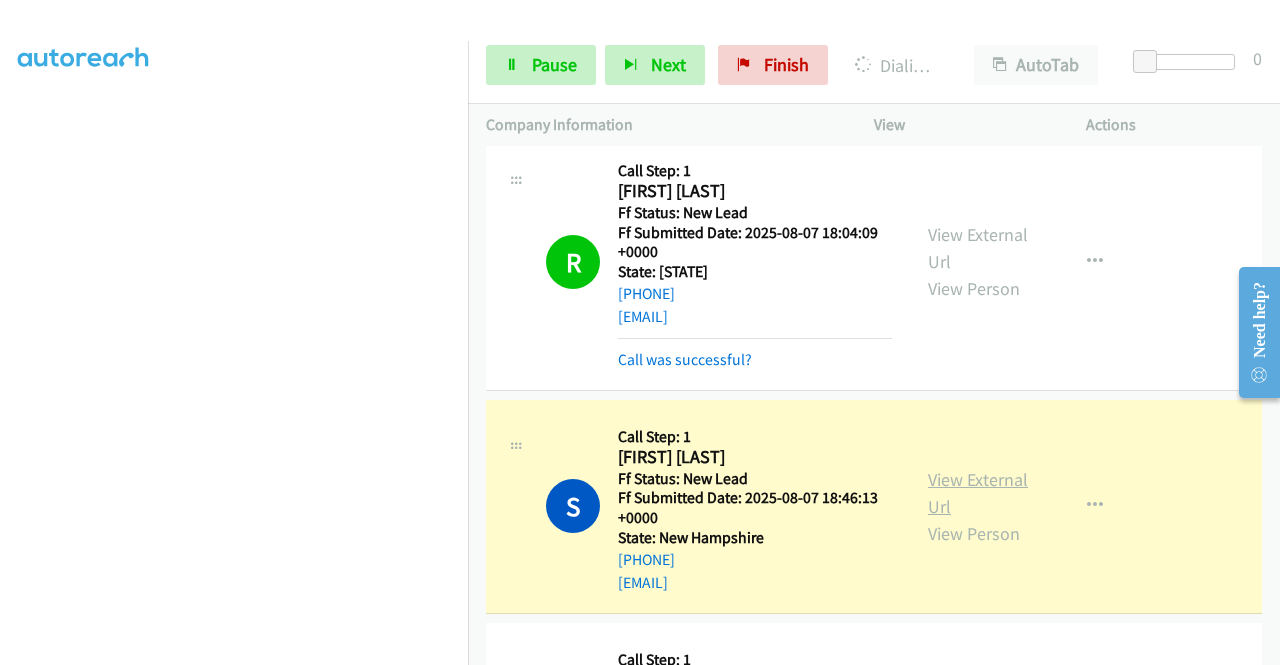 click on "View External Url" at bounding box center (978, 493) 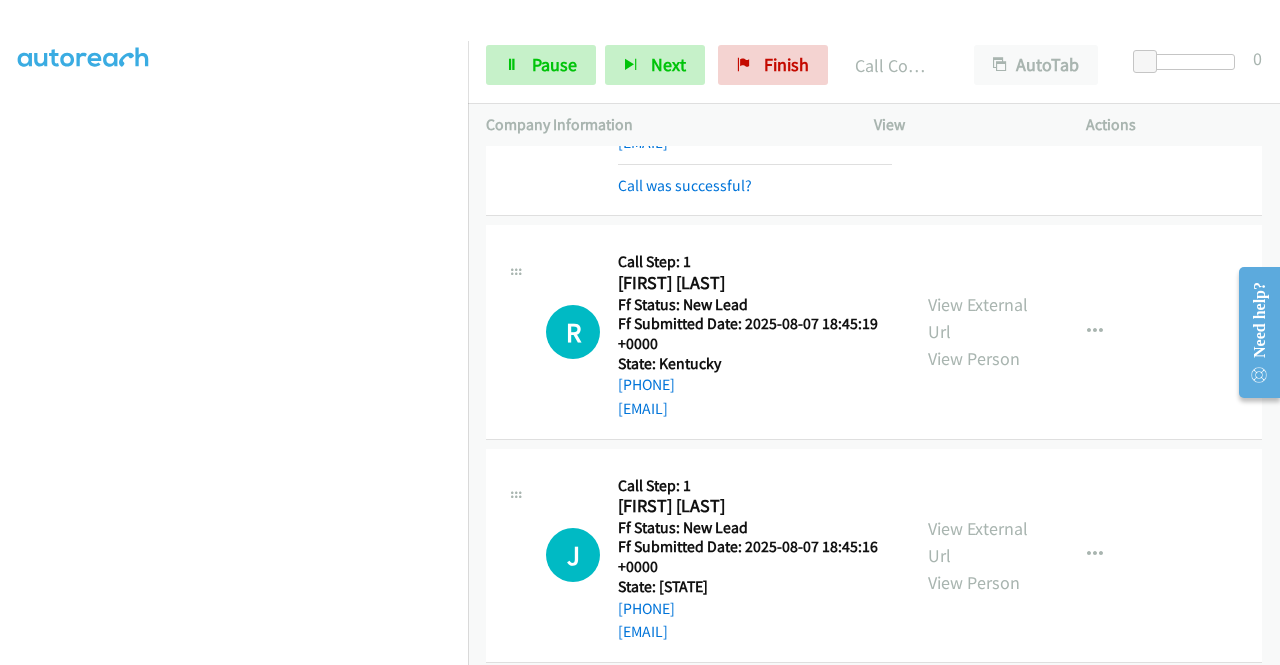 scroll, scrollTop: 1560, scrollLeft: 0, axis: vertical 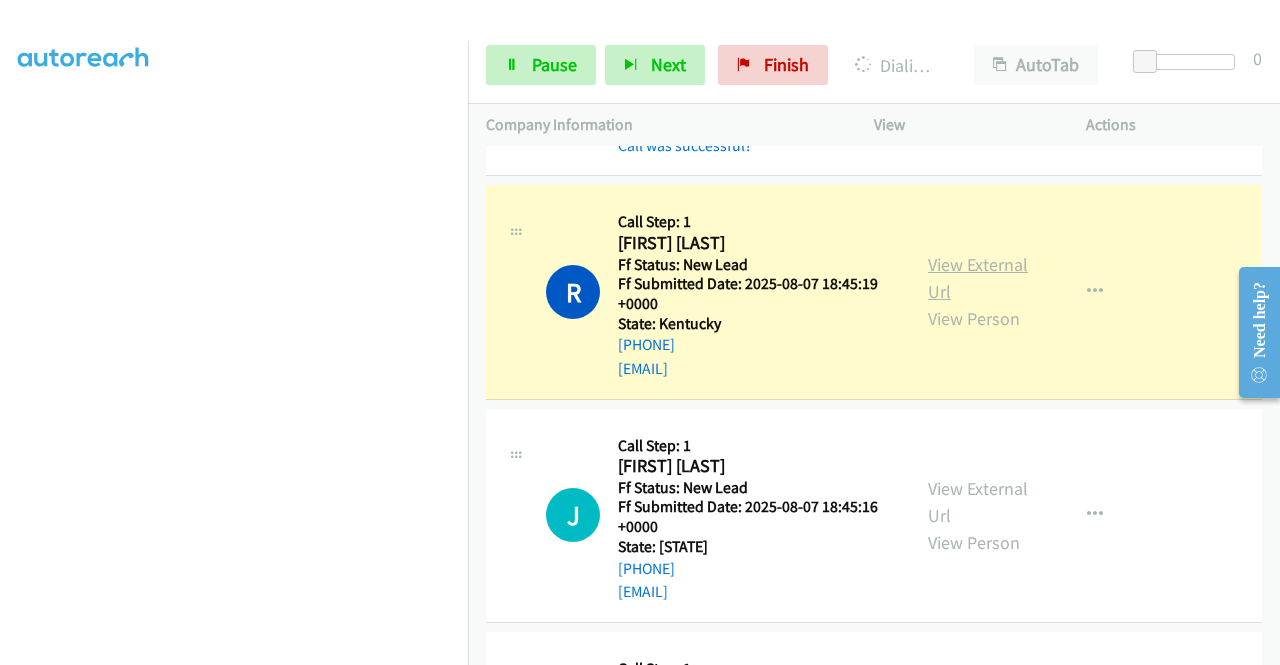 click on "View External Url" at bounding box center [978, 278] 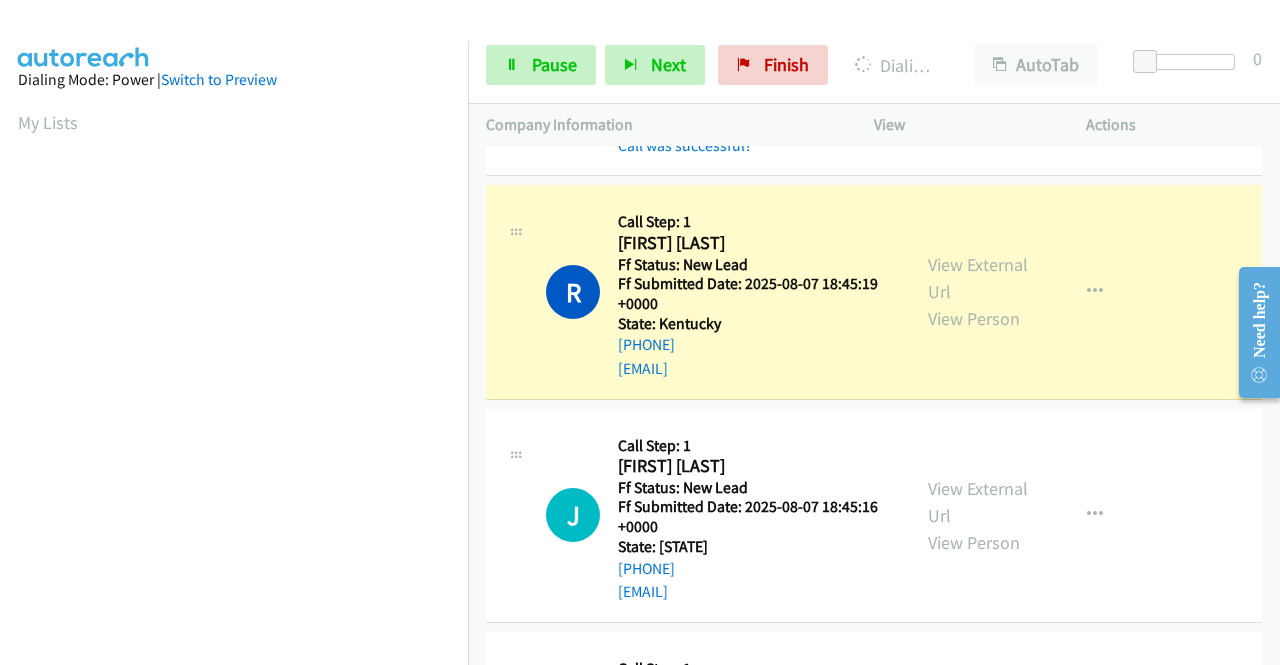 scroll, scrollTop: 456, scrollLeft: 0, axis: vertical 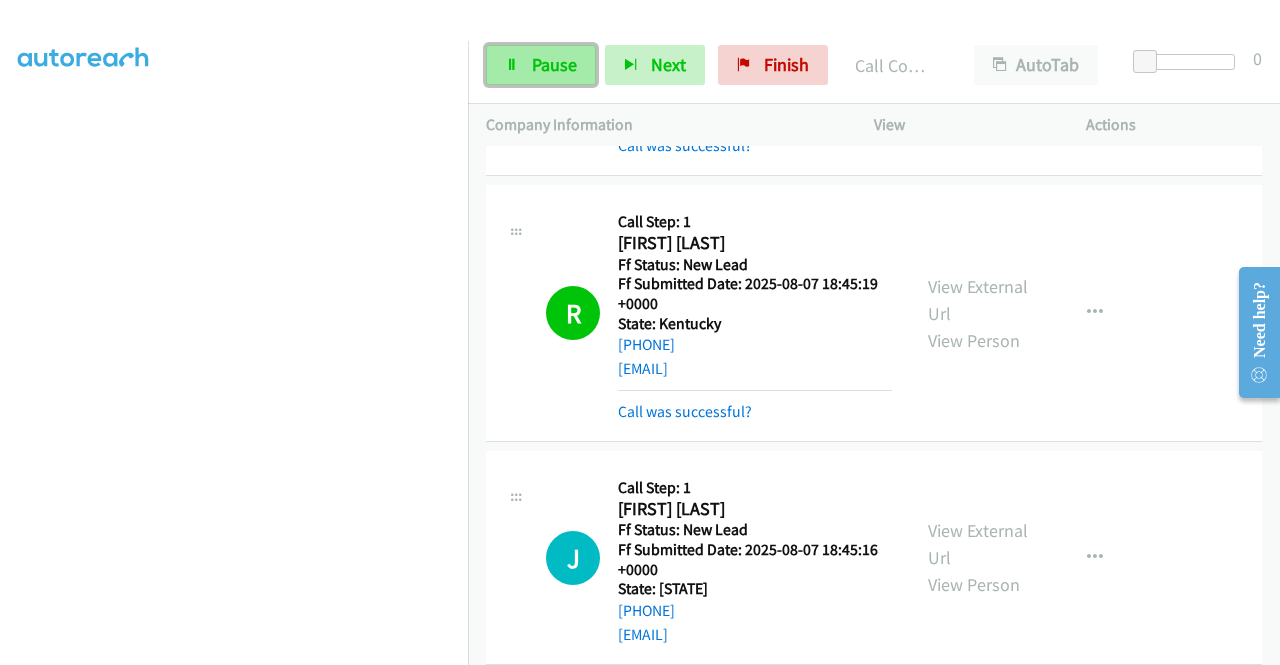 click on "Pause" at bounding box center (554, 64) 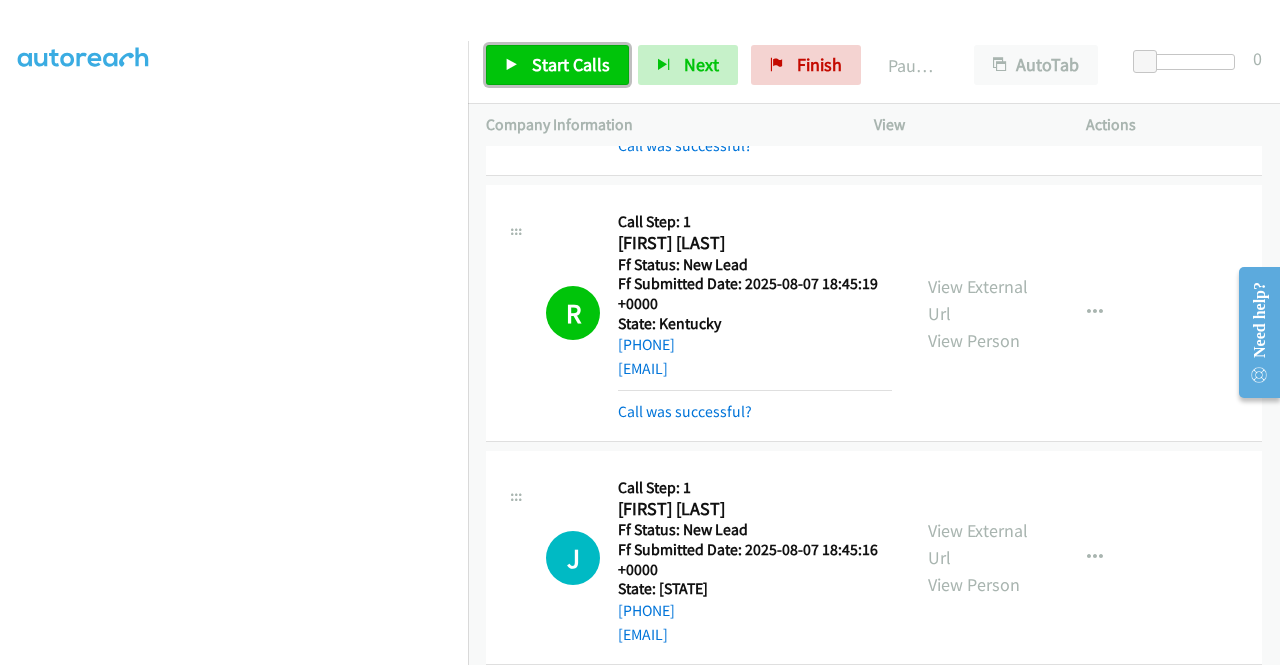 click on "Start Calls" at bounding box center (571, 64) 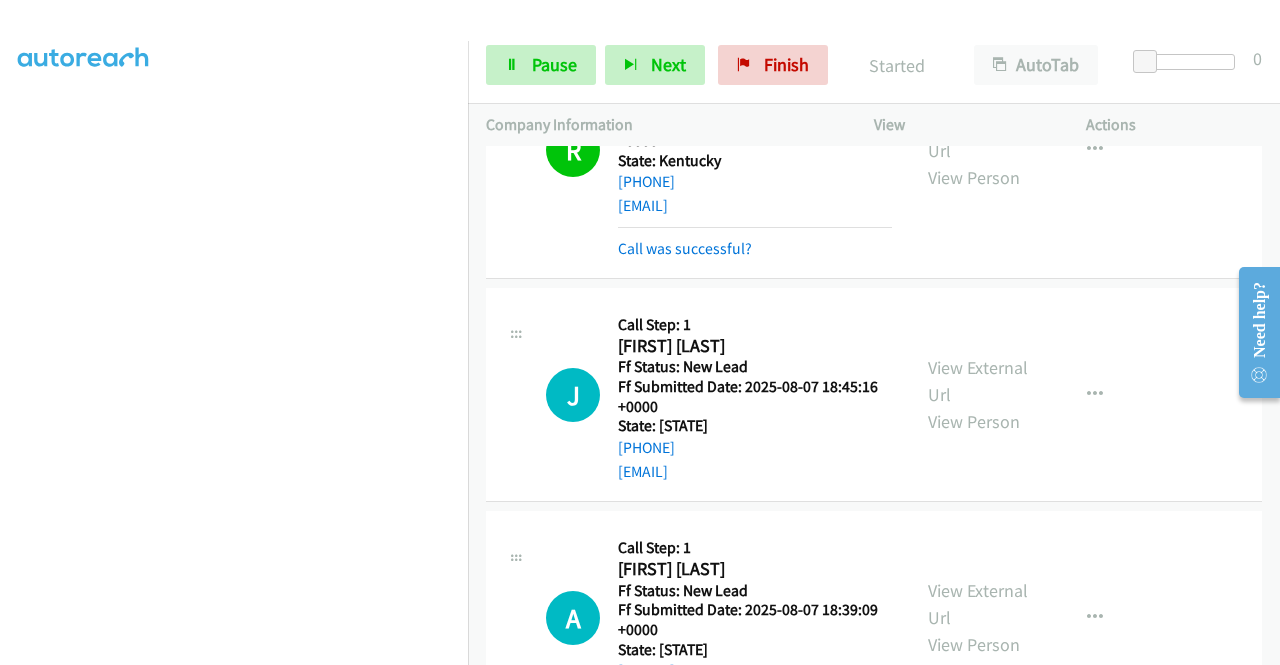 scroll, scrollTop: 1760, scrollLeft: 0, axis: vertical 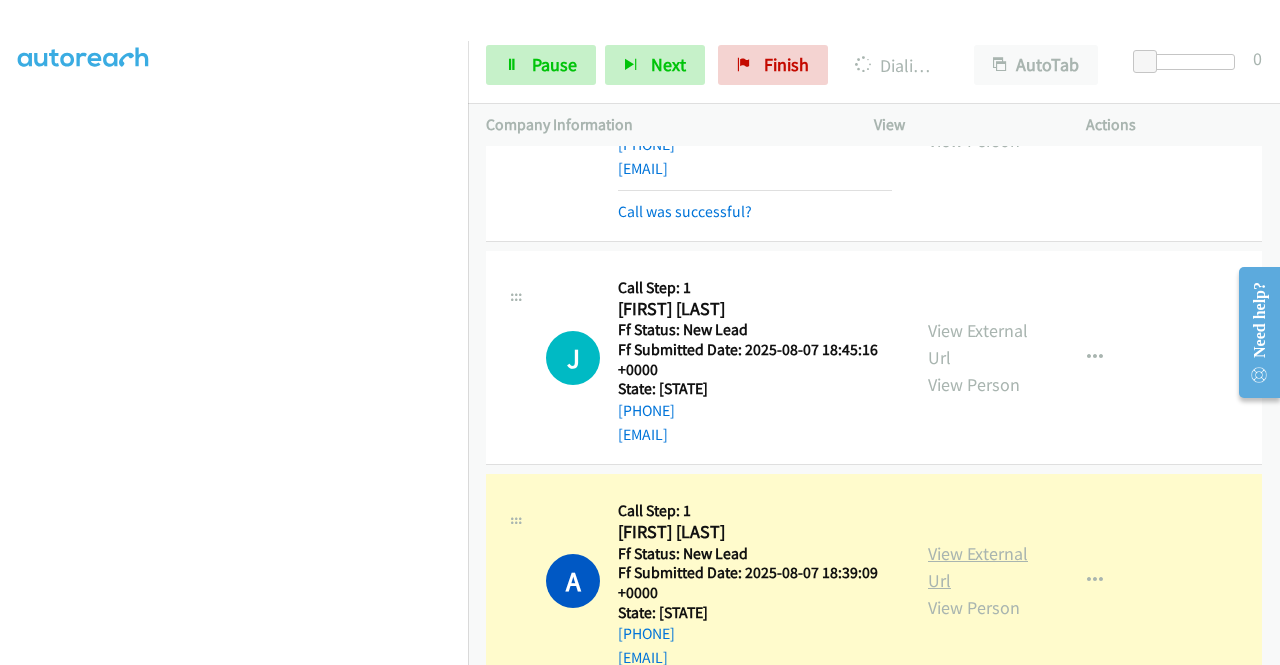 click on "View External Url" at bounding box center [978, 567] 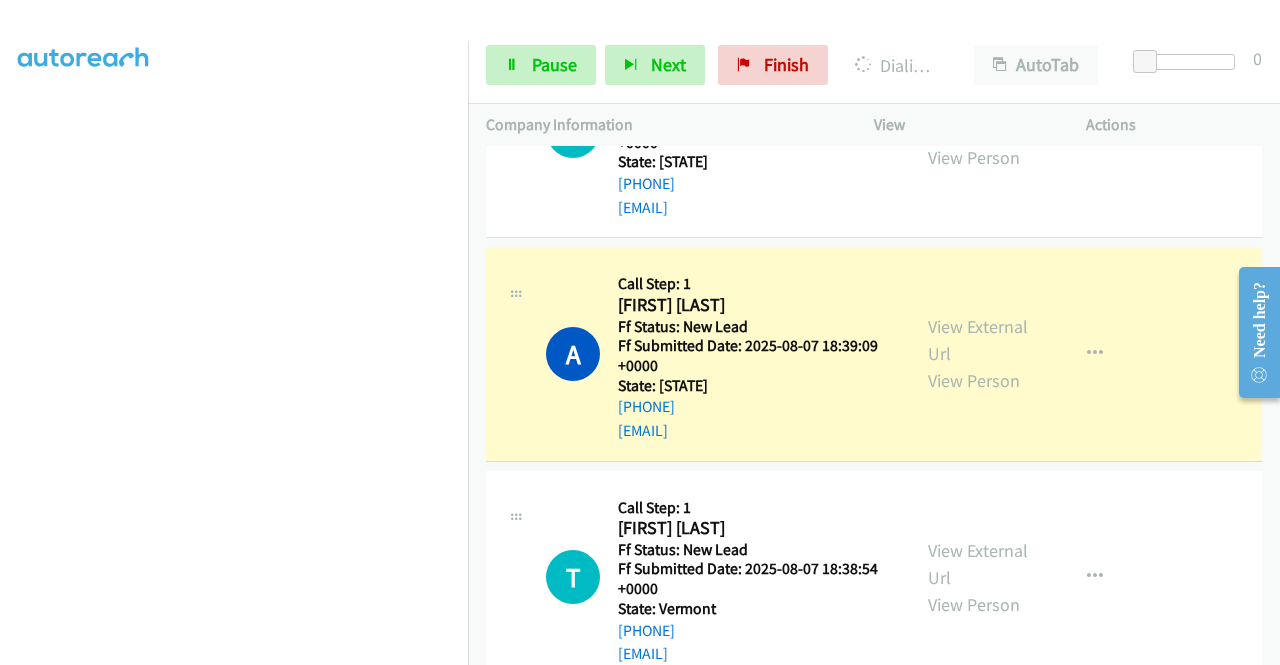 scroll, scrollTop: 2040, scrollLeft: 0, axis: vertical 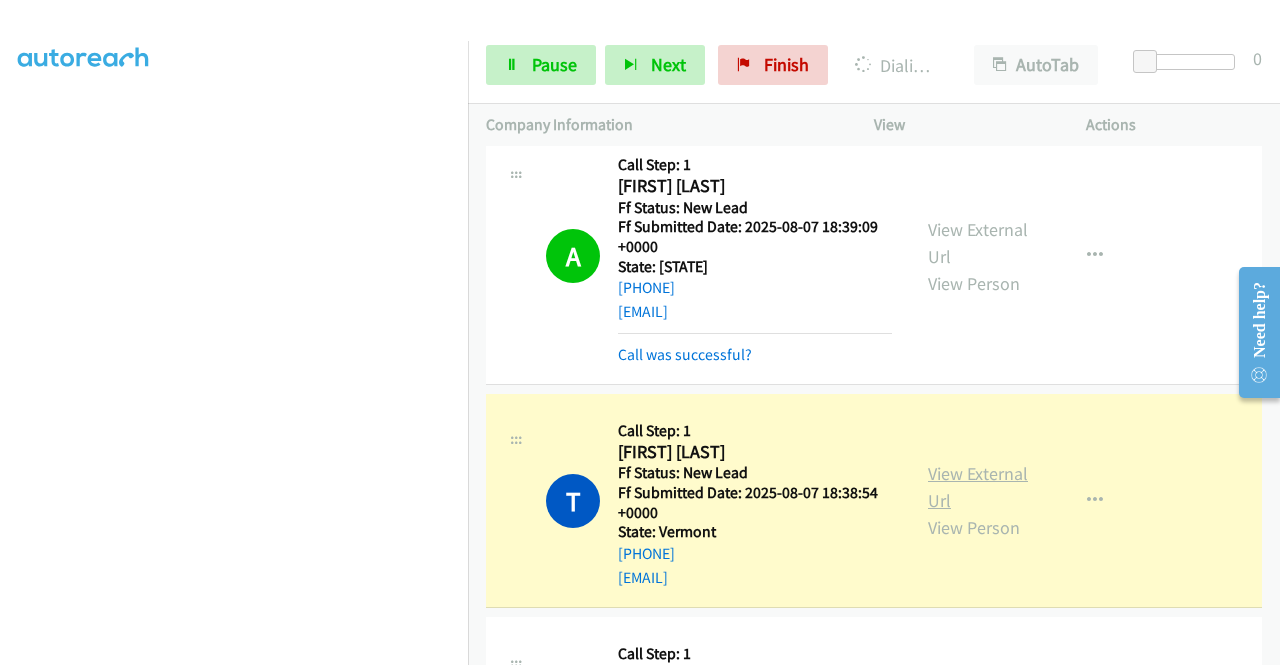 click on "View External Url" at bounding box center (978, 487) 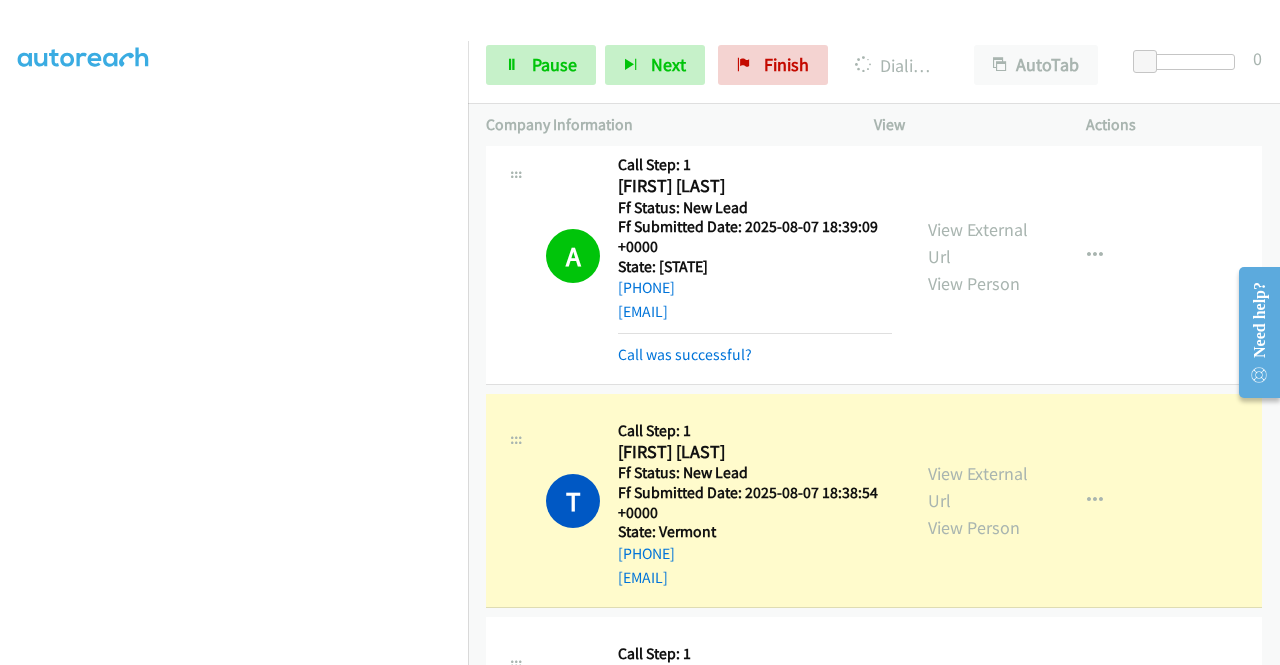 scroll, scrollTop: 0, scrollLeft: 0, axis: both 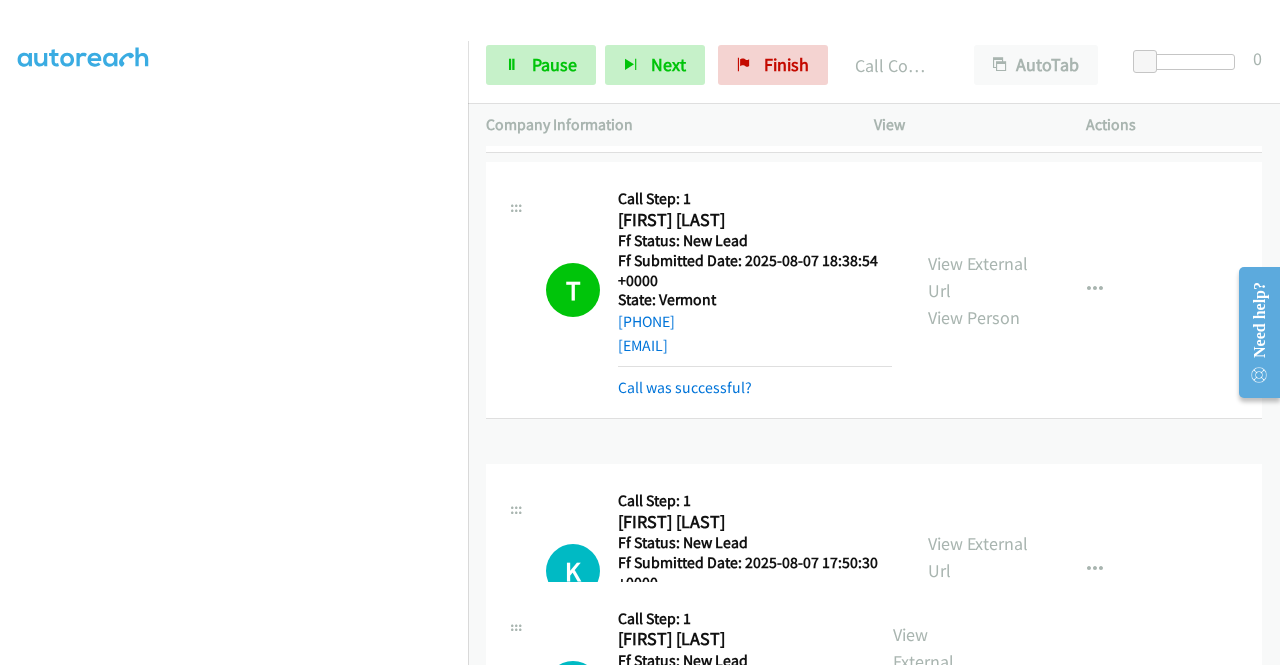 drag, startPoint x: 1000, startPoint y: 427, endPoint x: 1274, endPoint y: 571, distance: 309.53513 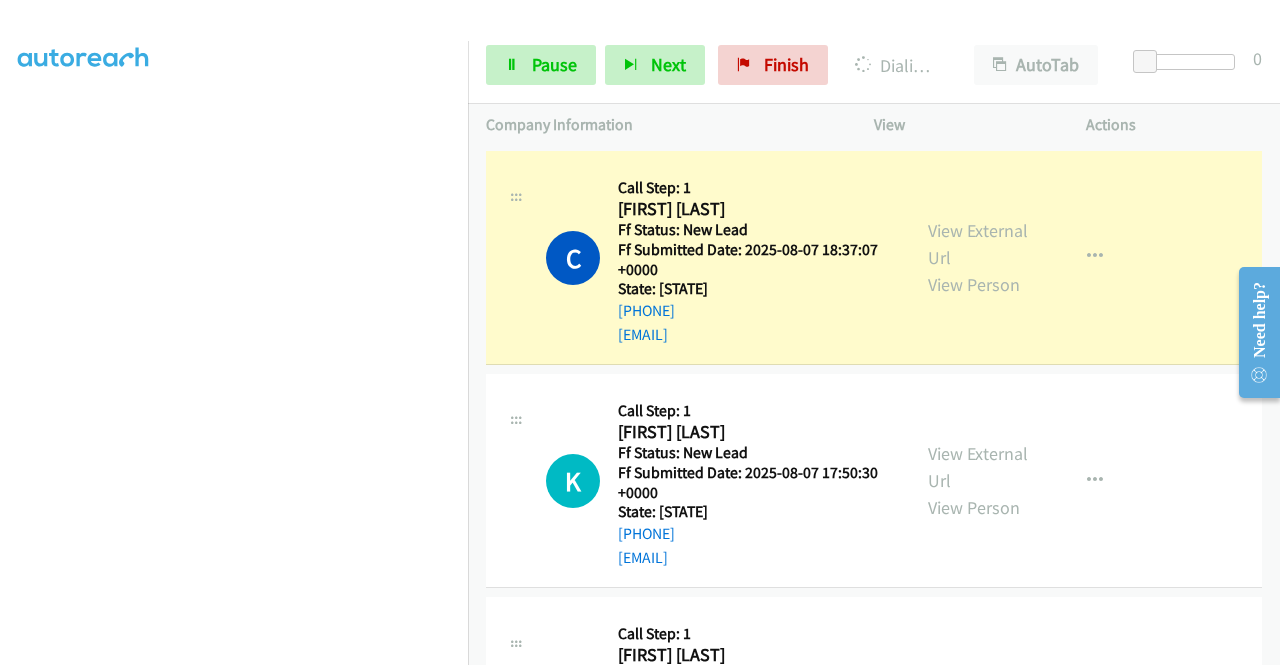 scroll, scrollTop: 2590, scrollLeft: 0, axis: vertical 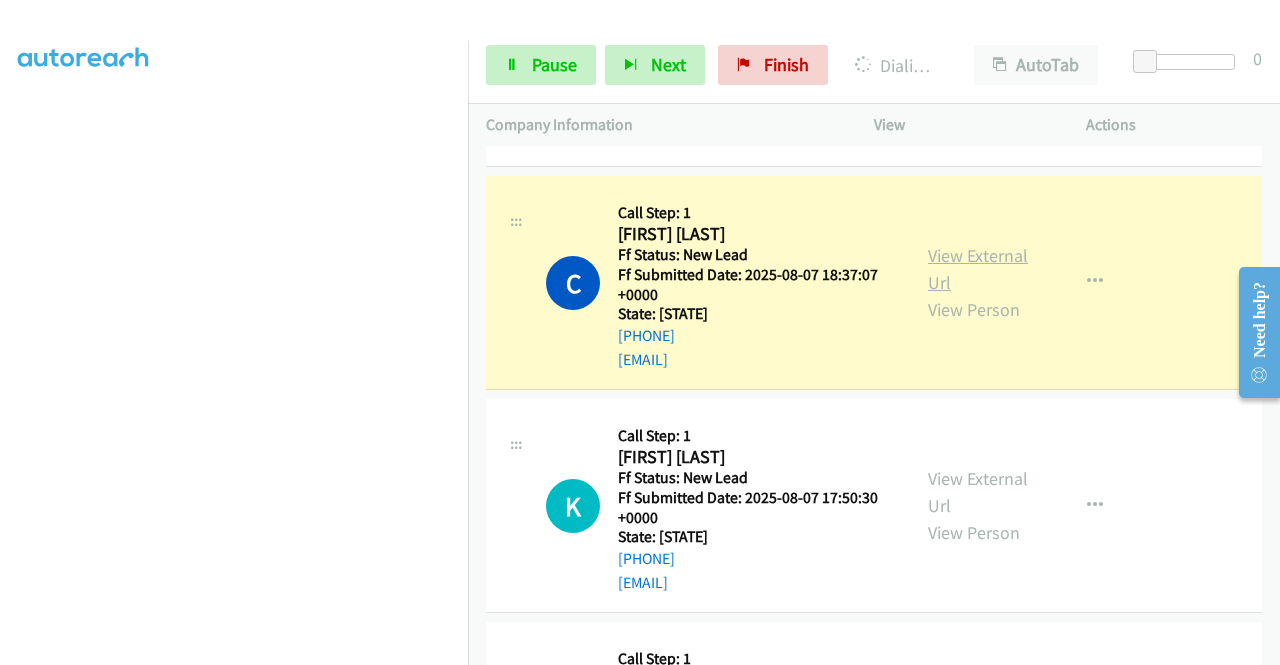 click on "View External Url" at bounding box center [978, 269] 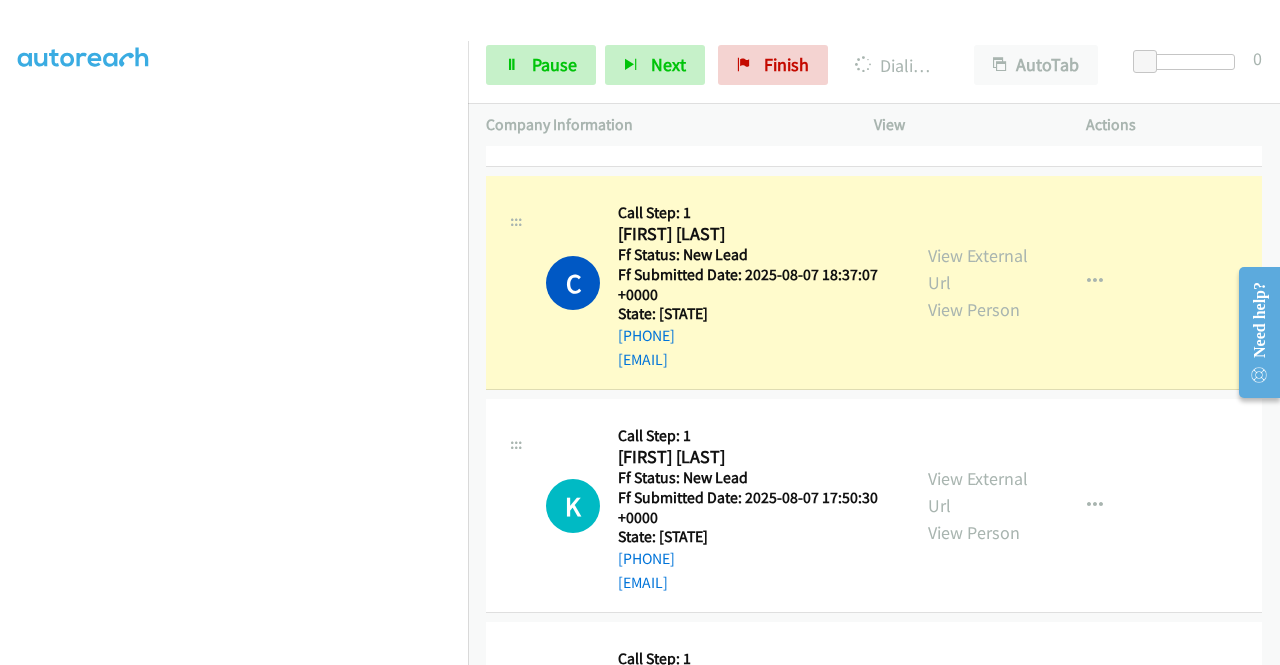 scroll, scrollTop: 40, scrollLeft: 0, axis: vertical 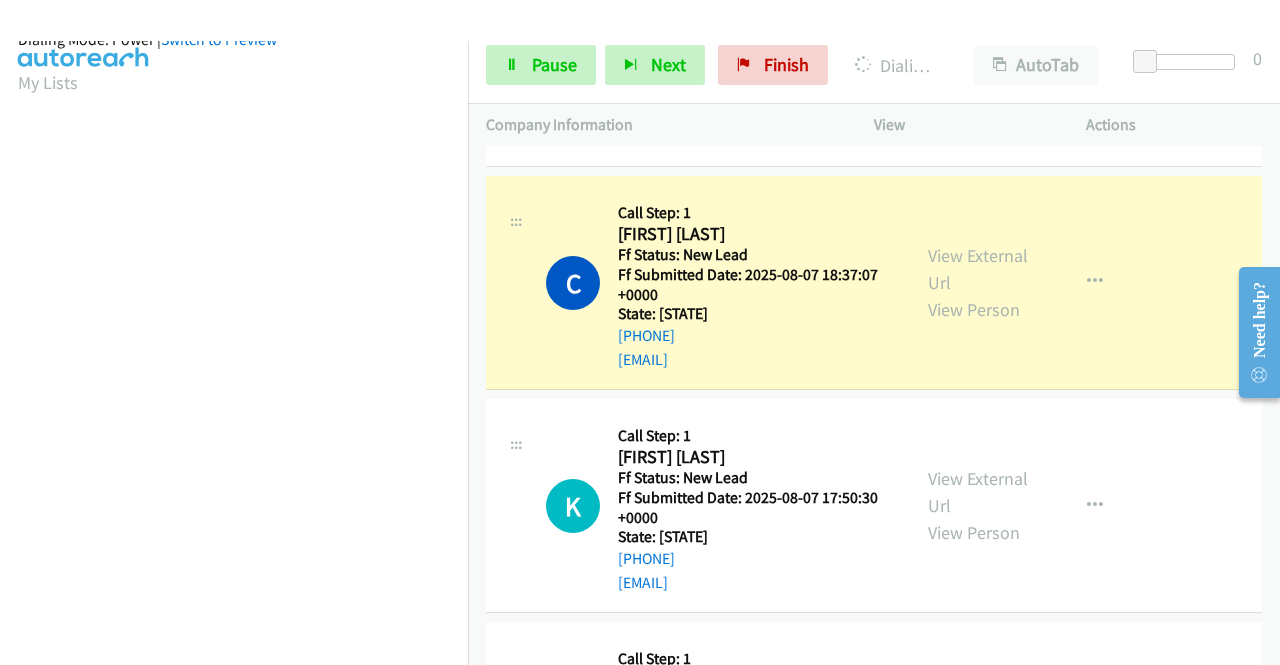 drag, startPoint x: 469, startPoint y: 337, endPoint x: 474, endPoint y: 583, distance: 246.05081 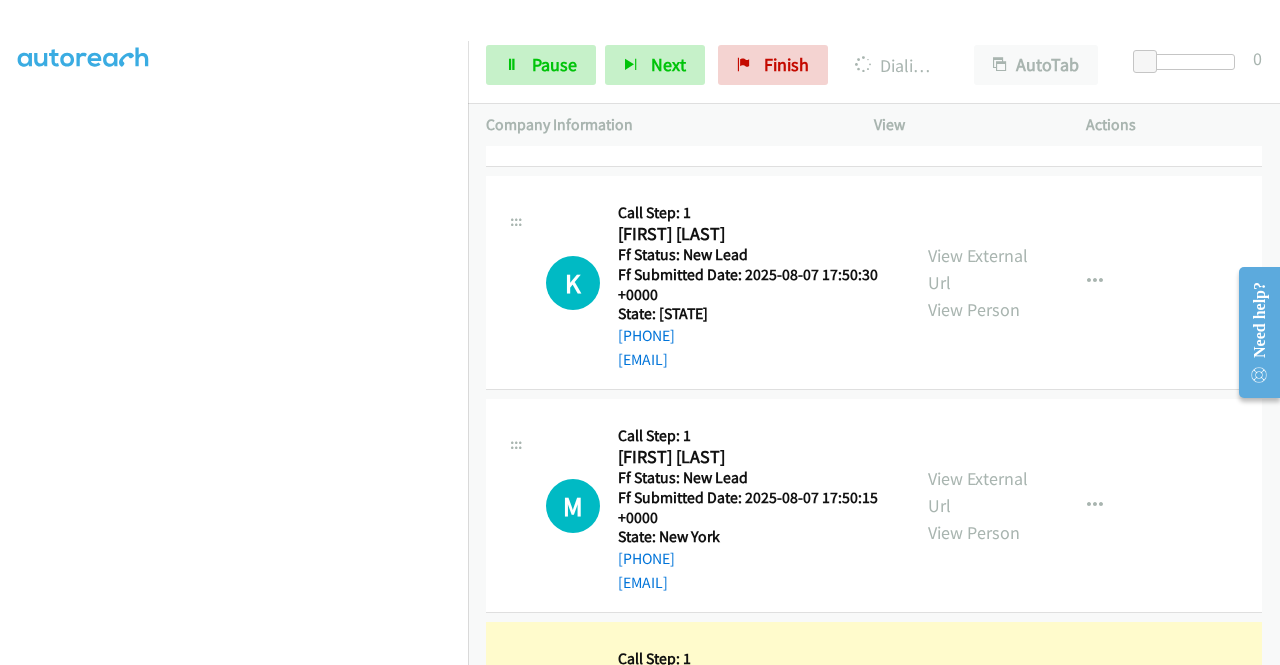 scroll, scrollTop: 0, scrollLeft: 0, axis: both 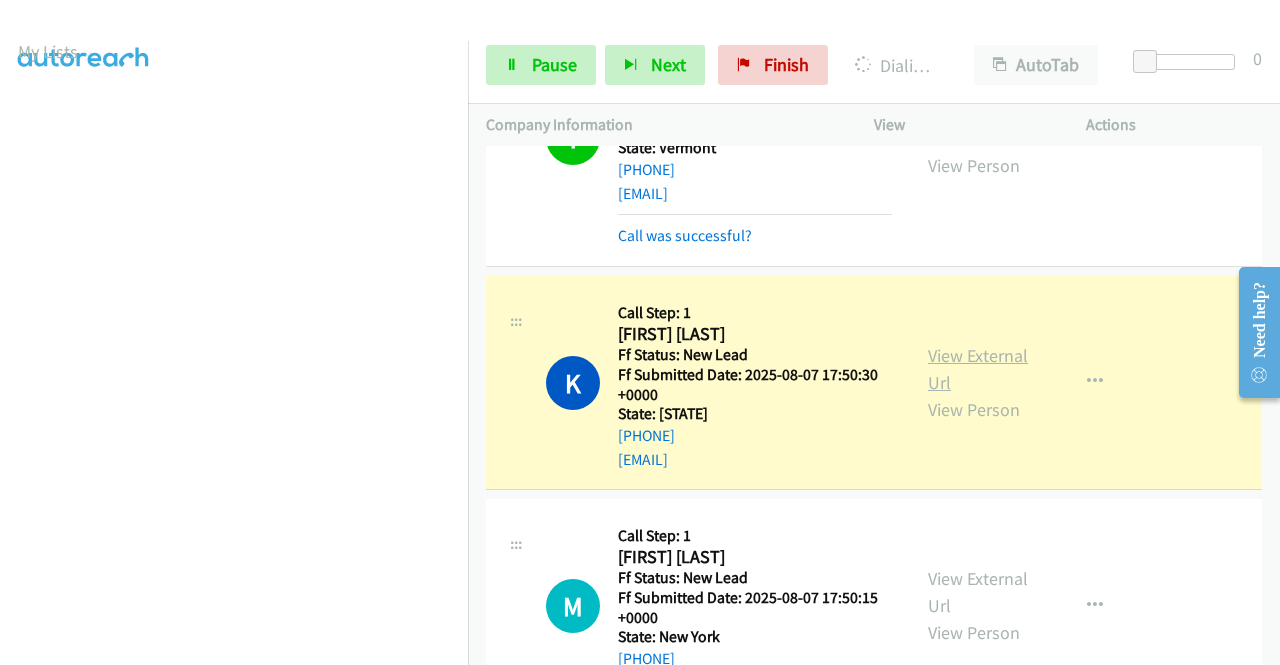 click on "View External Url" at bounding box center (978, 369) 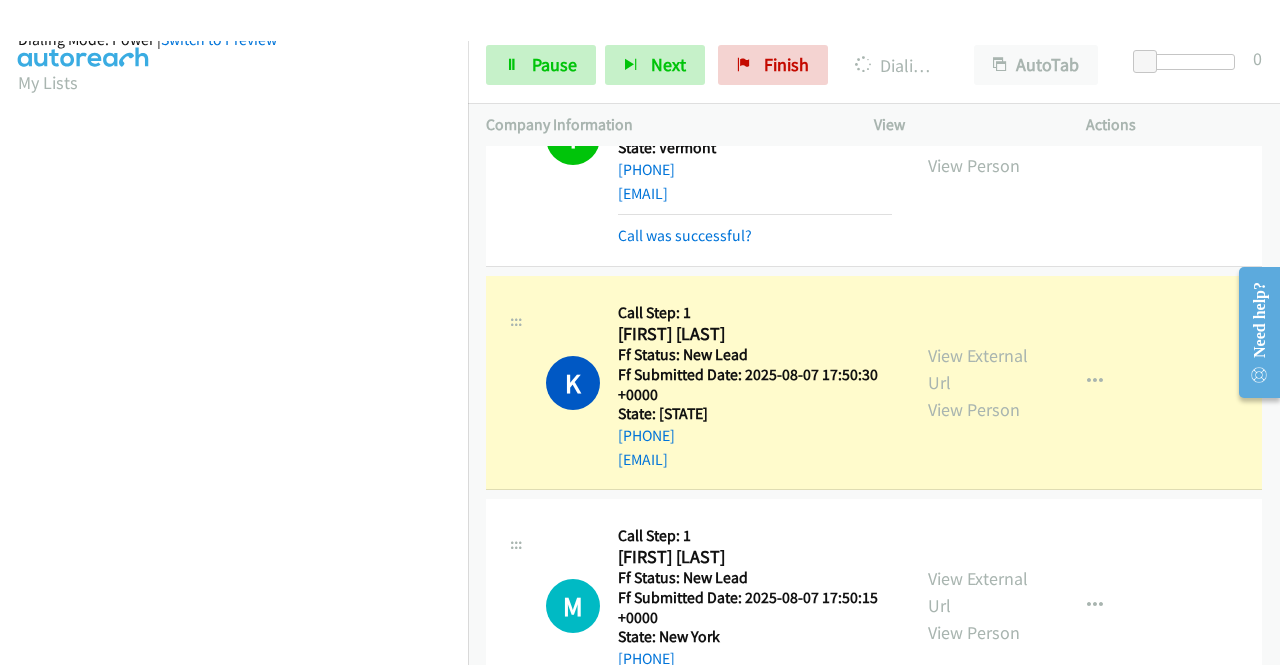 scroll, scrollTop: 456, scrollLeft: 0, axis: vertical 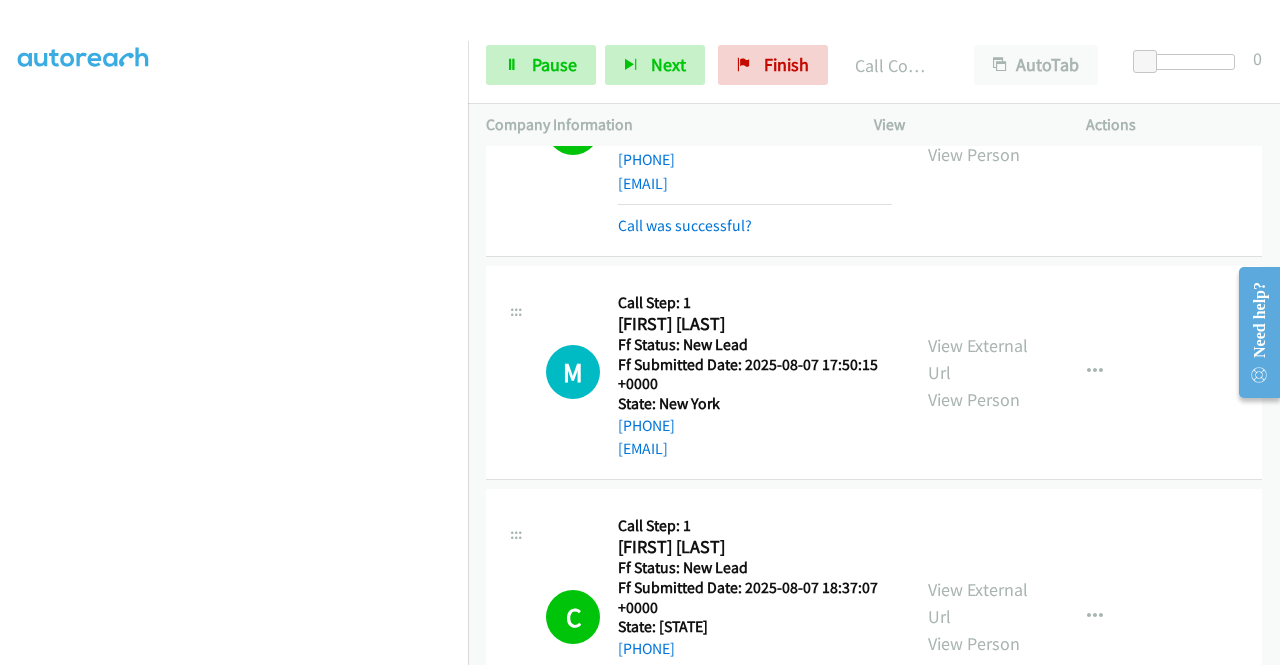 click on "Start Calls
Pause
Next
Finish
Call Completed
AutoTab
AutoTab
0" at bounding box center [874, 65] 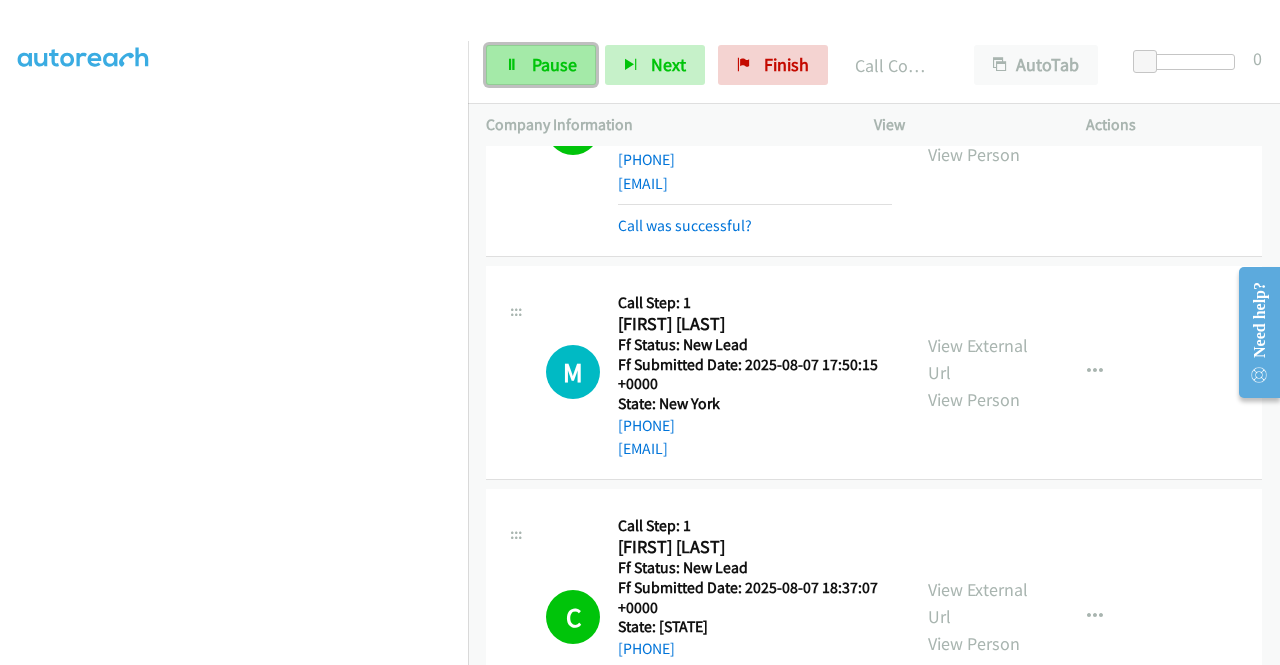 click on "Pause" at bounding box center [554, 64] 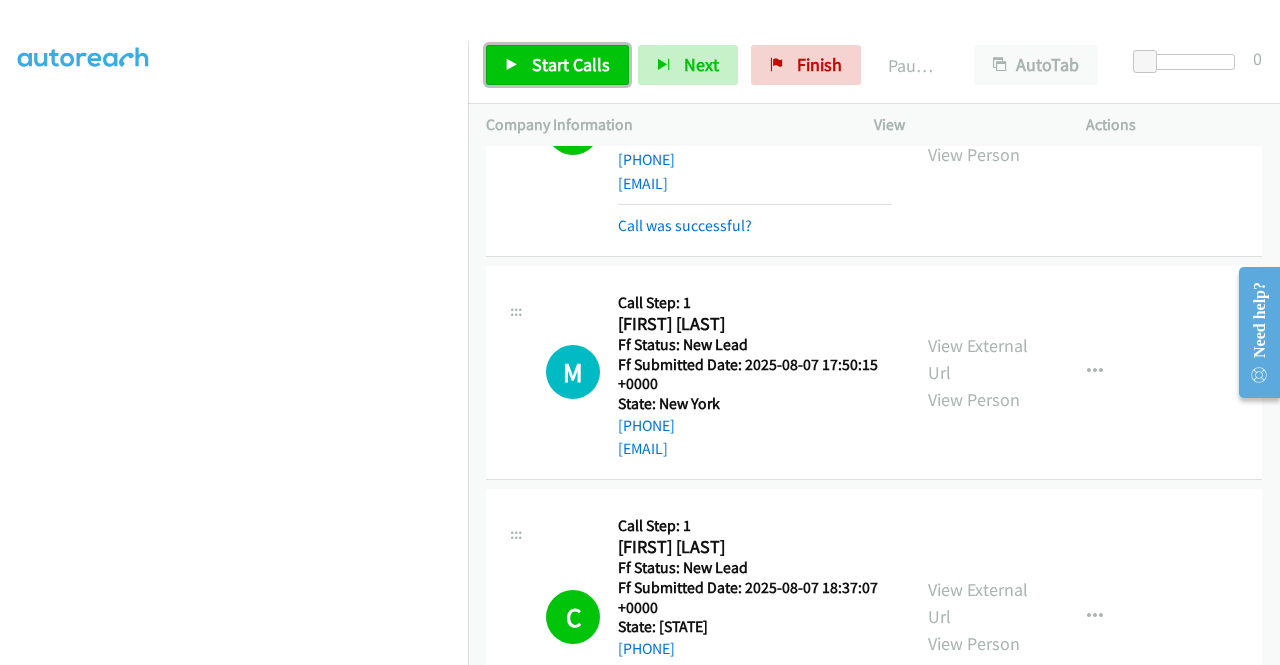 click on "Start Calls" at bounding box center [571, 64] 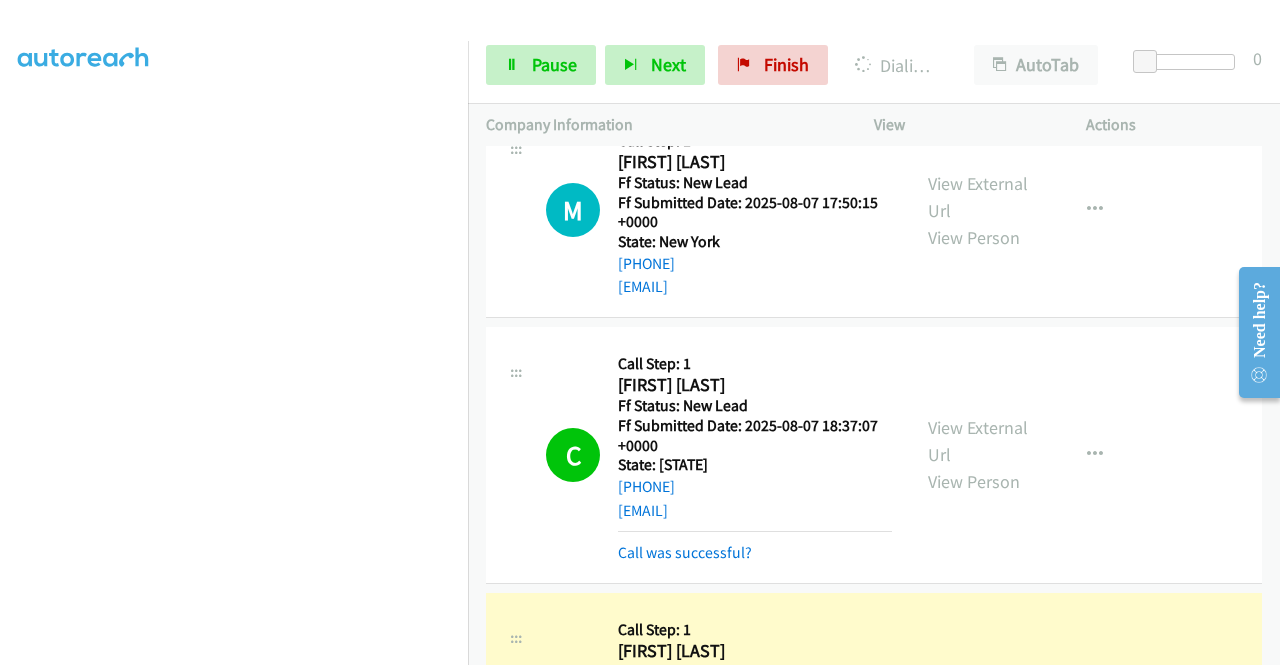 scroll, scrollTop: 3091, scrollLeft: 0, axis: vertical 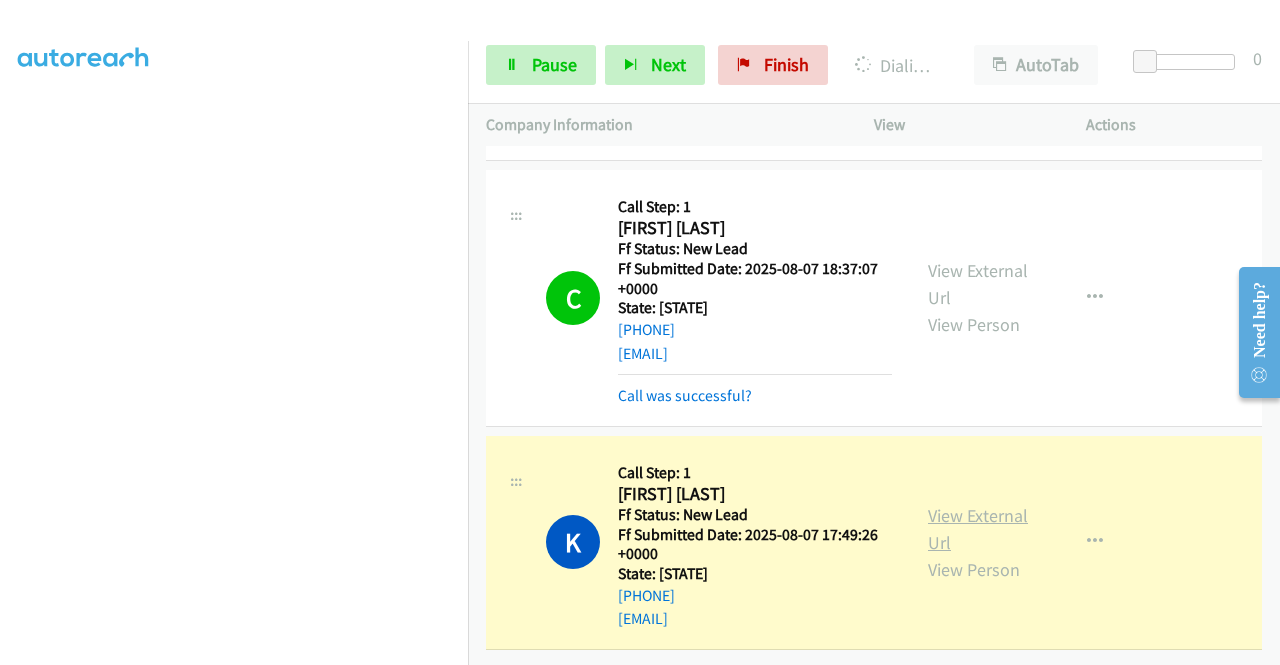 click on "View External Url" at bounding box center [978, 529] 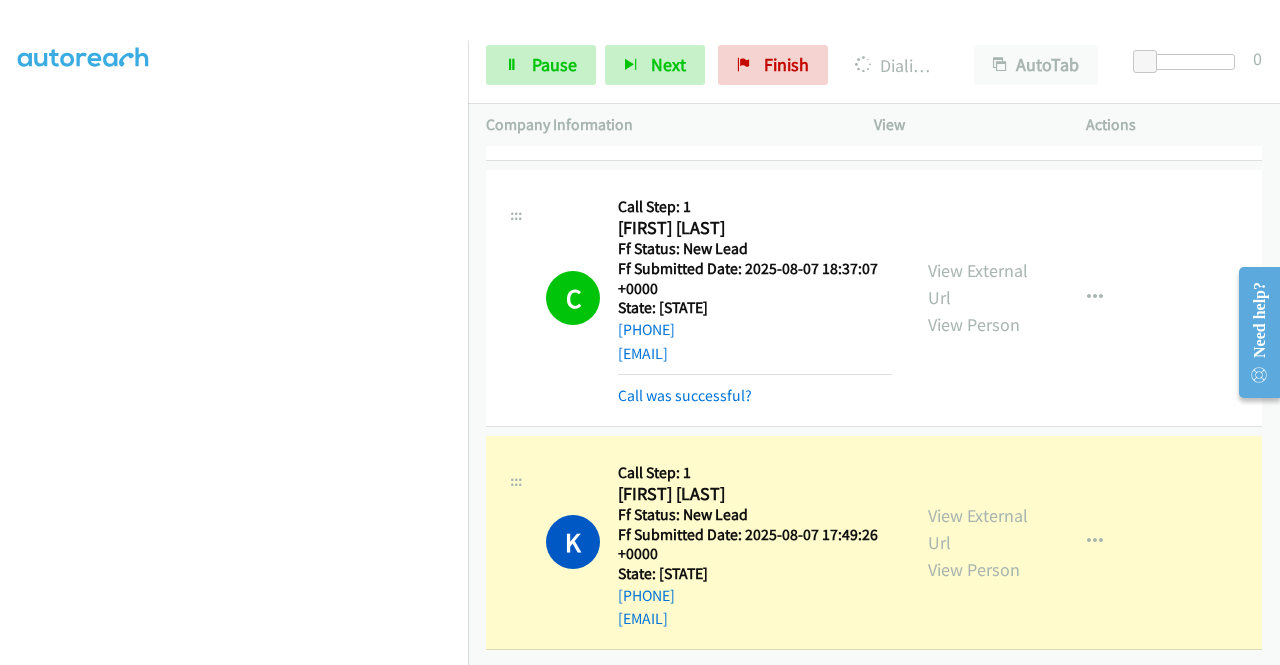 scroll, scrollTop: 447, scrollLeft: 0, axis: vertical 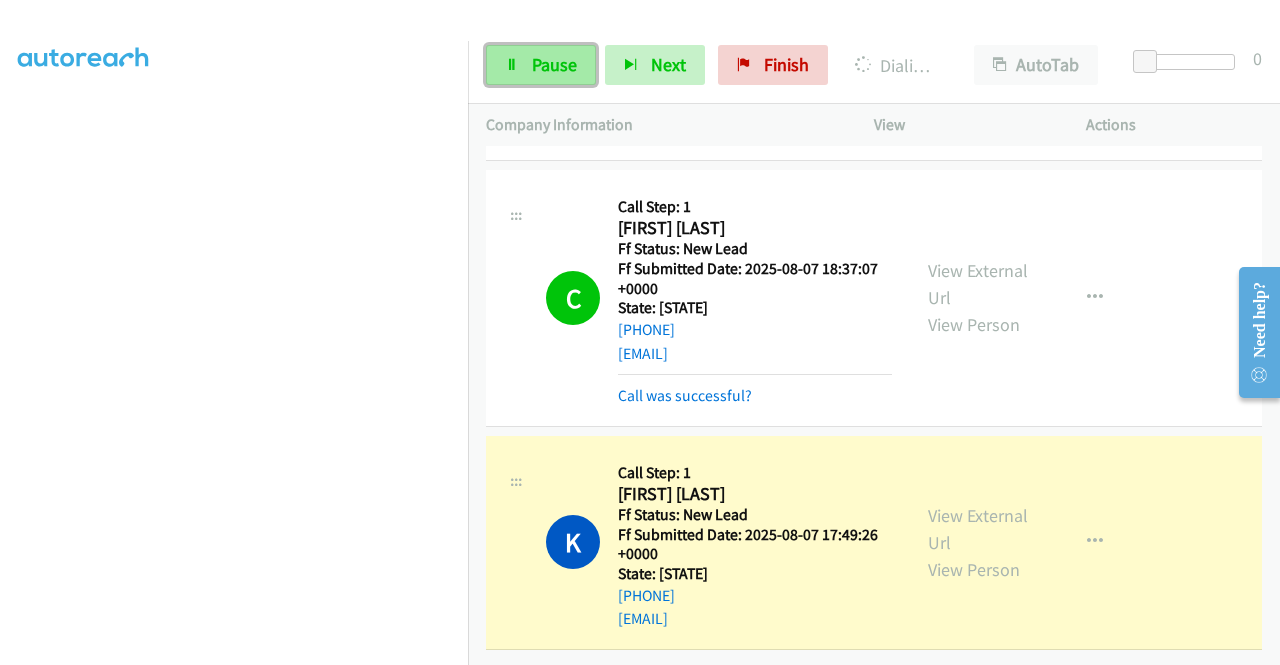click on "Pause" at bounding box center [541, 65] 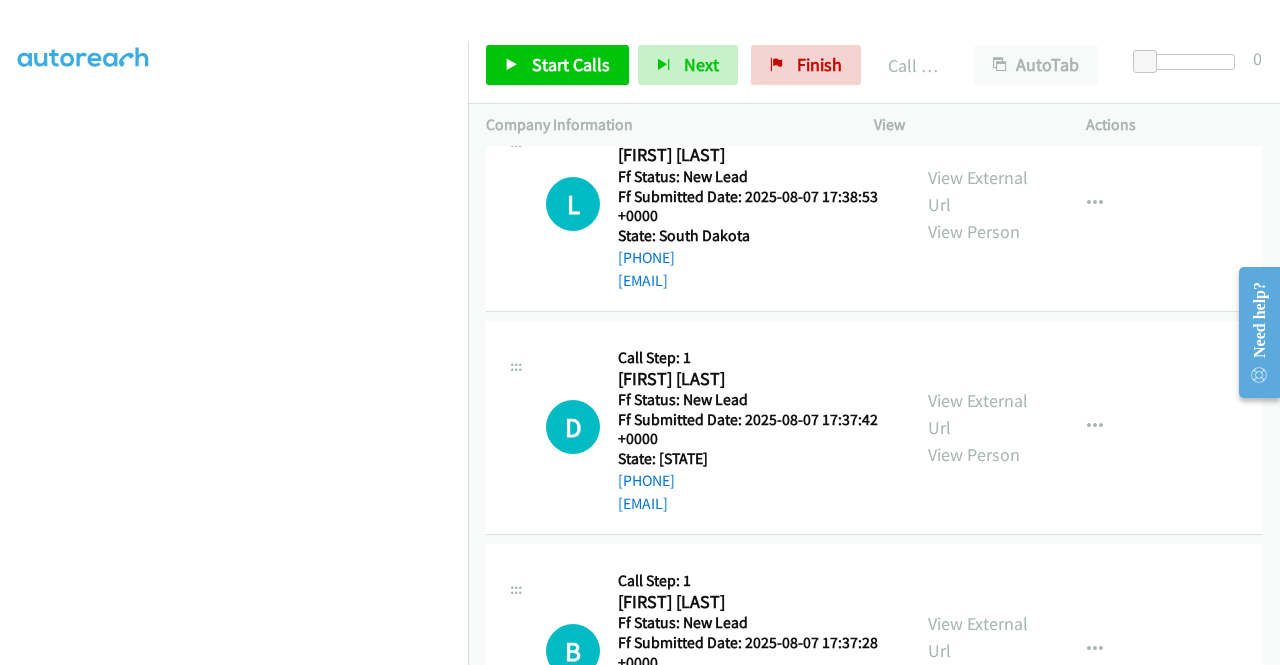 scroll, scrollTop: 3695, scrollLeft: 0, axis: vertical 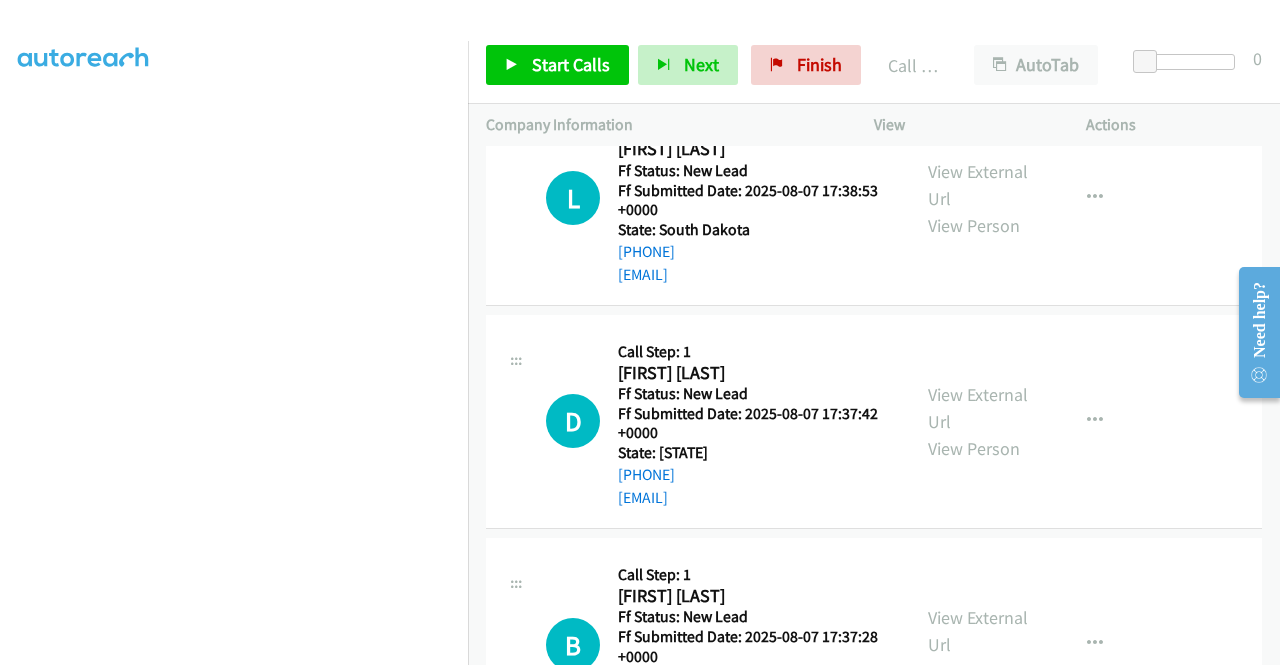 click on "Start Calls
Pause
Next
Finish
Call Completed
AutoTab
AutoTab
0" at bounding box center (874, 65) 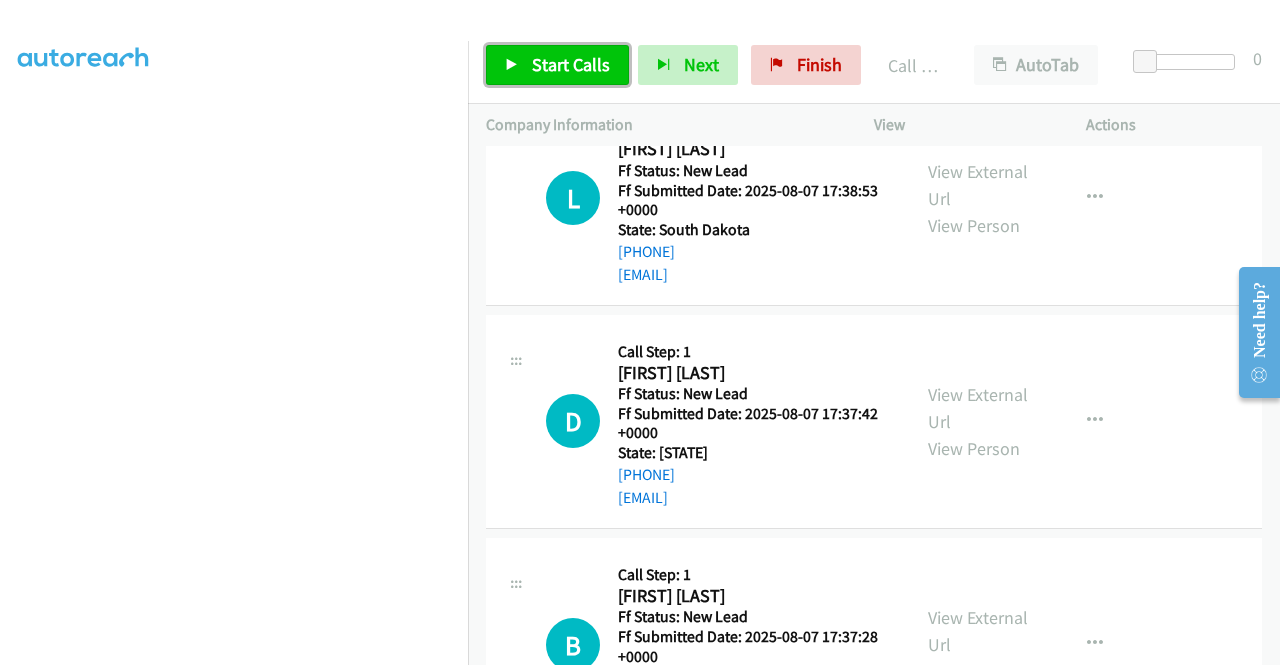click on "Start Calls" at bounding box center [571, 64] 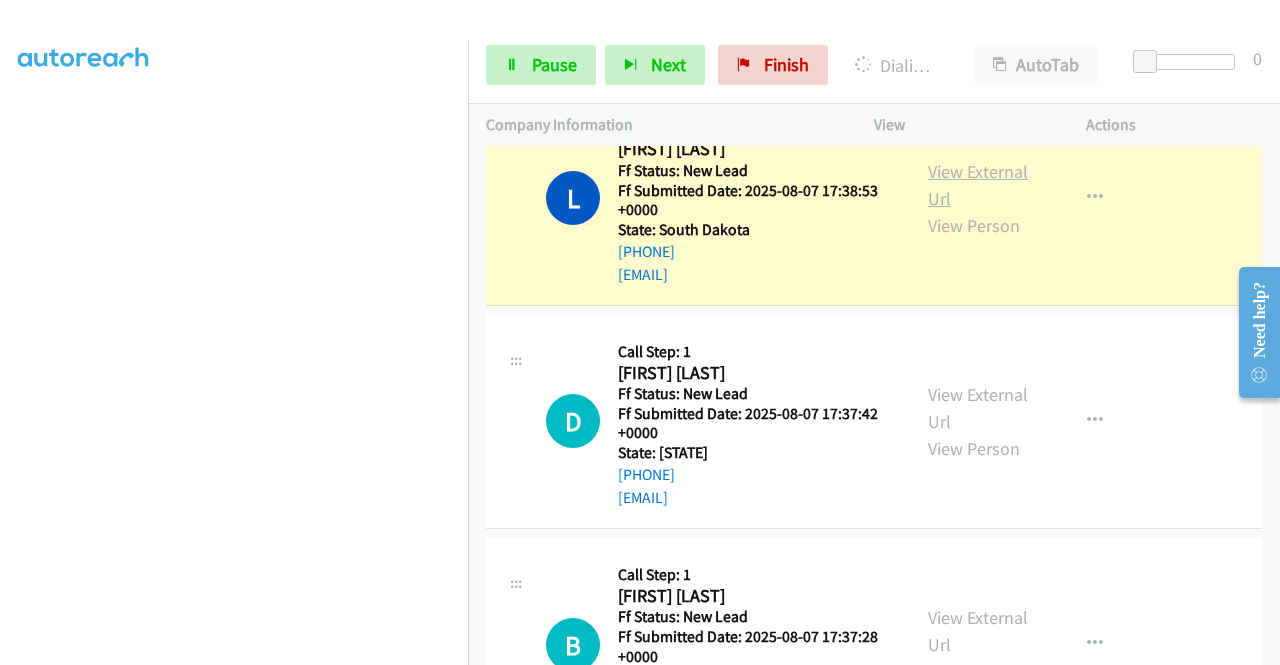 click on "View External Url" at bounding box center (978, 185) 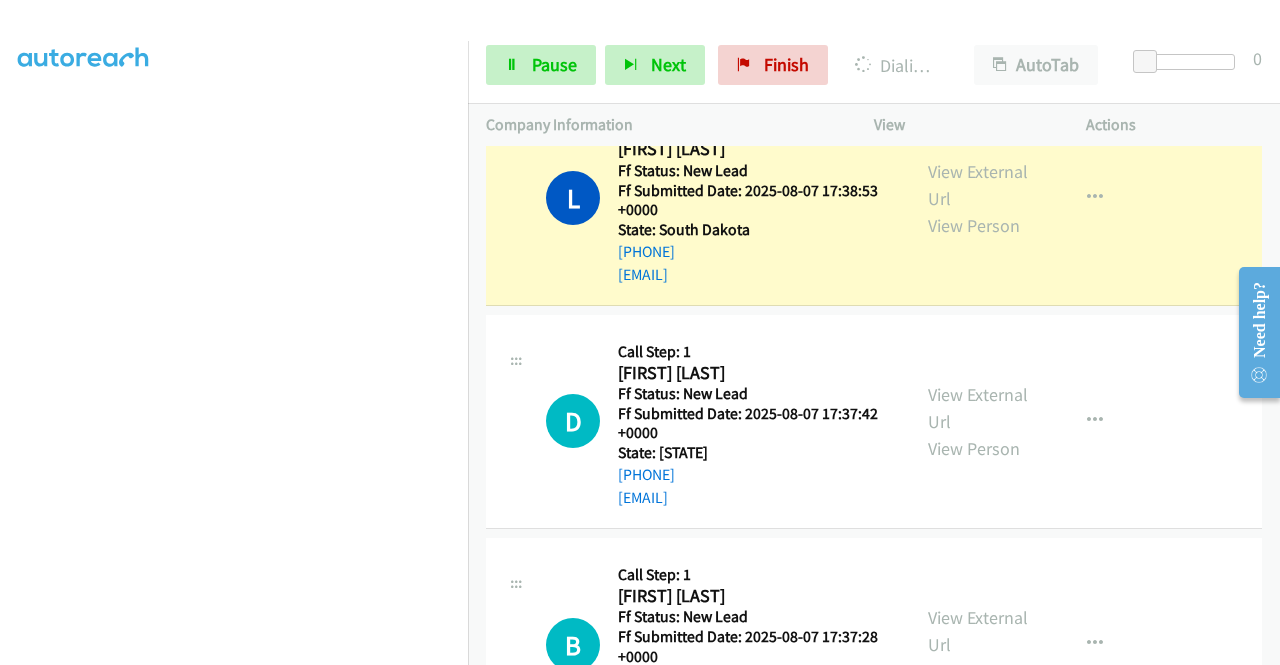 scroll, scrollTop: 0, scrollLeft: 0, axis: both 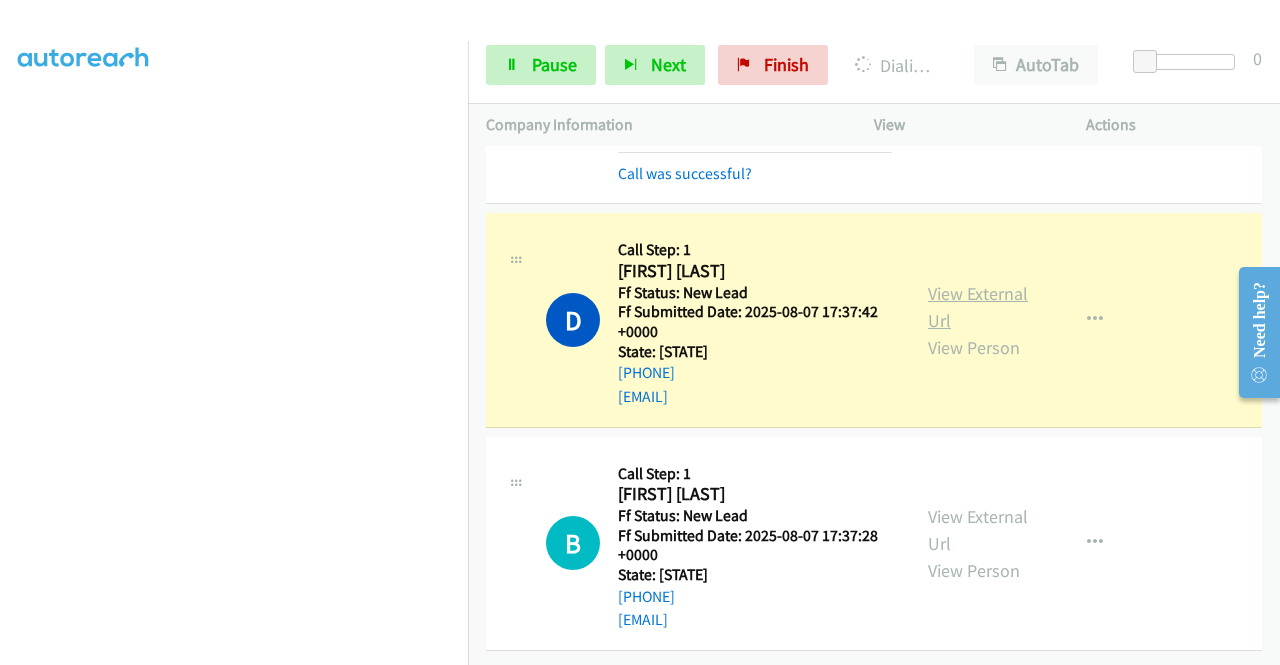 click on "View External Url" at bounding box center (978, 307) 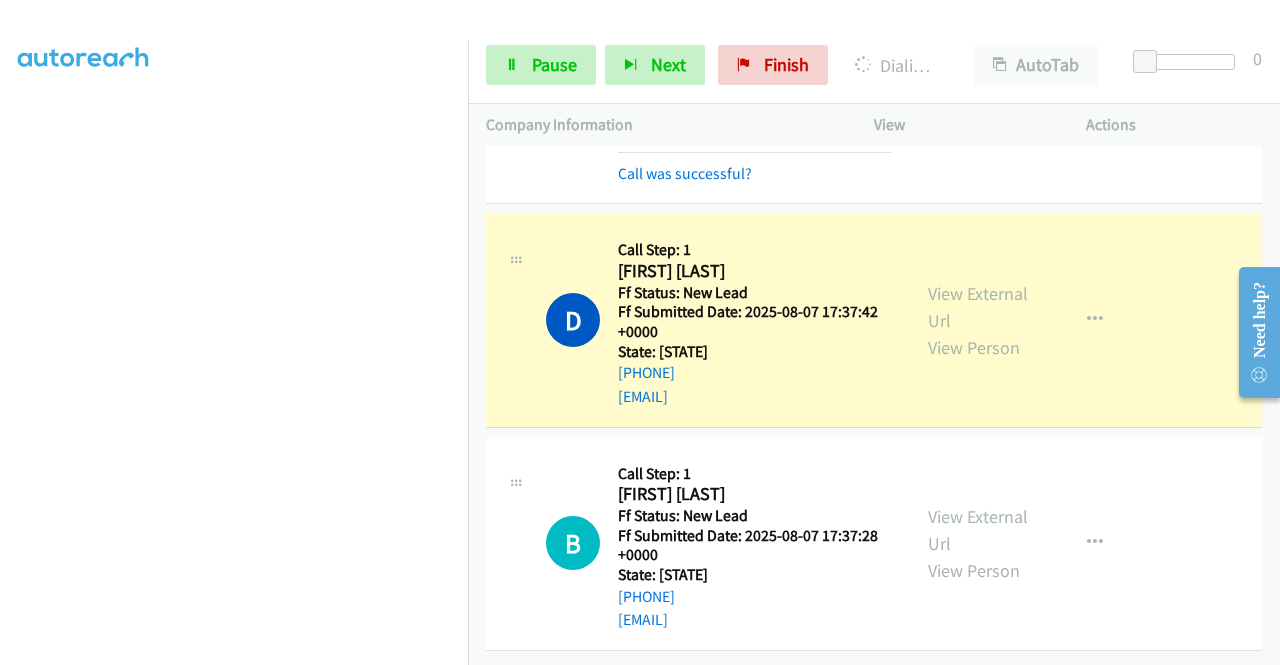 scroll, scrollTop: 429, scrollLeft: 0, axis: vertical 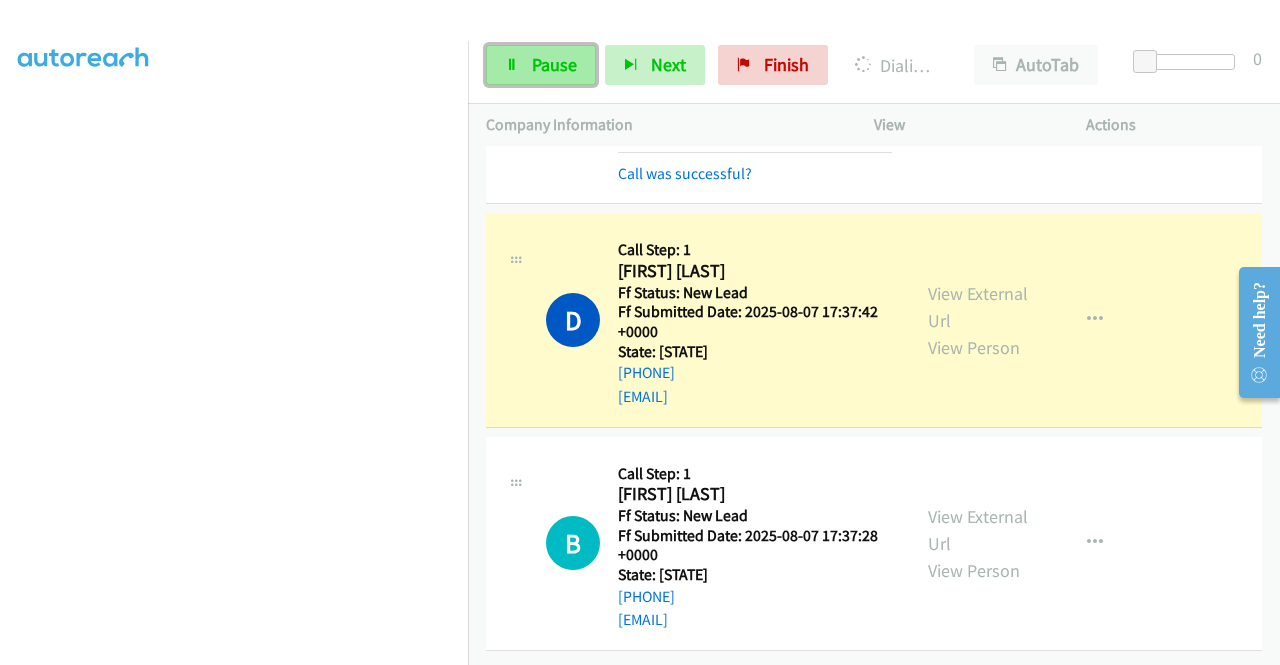 click on "Pause" at bounding box center [541, 65] 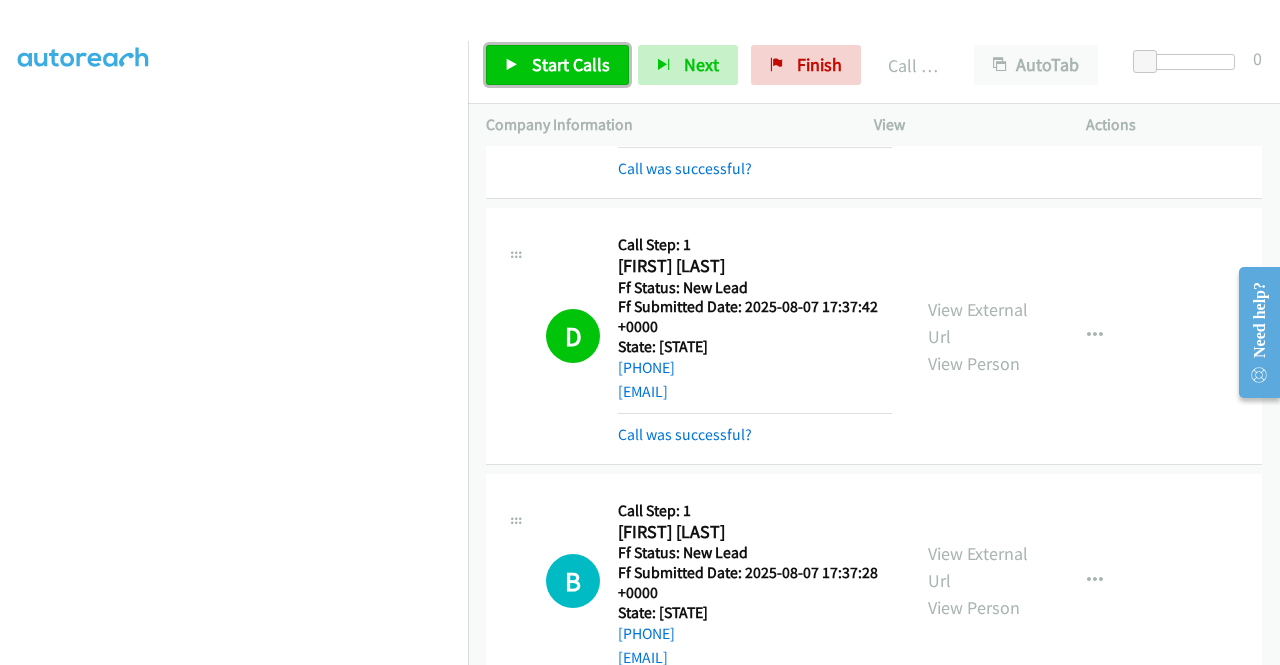 click on "Start Calls" at bounding box center (557, 65) 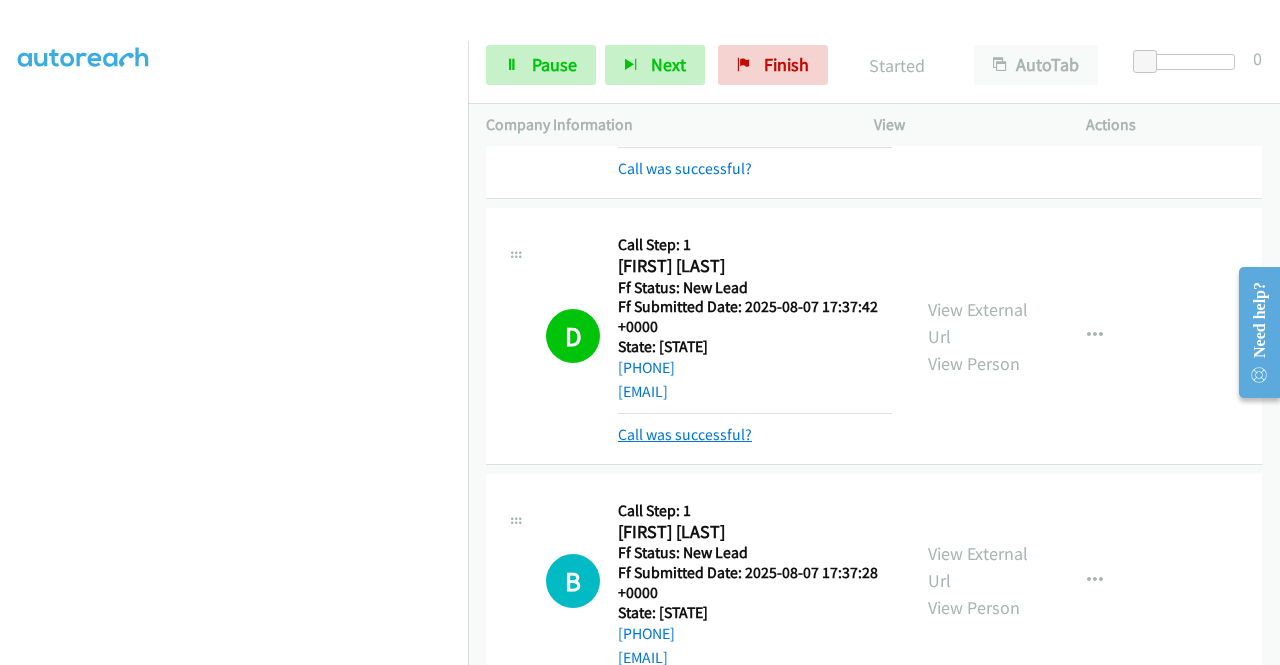 click on "Call was successful?" at bounding box center (685, 434) 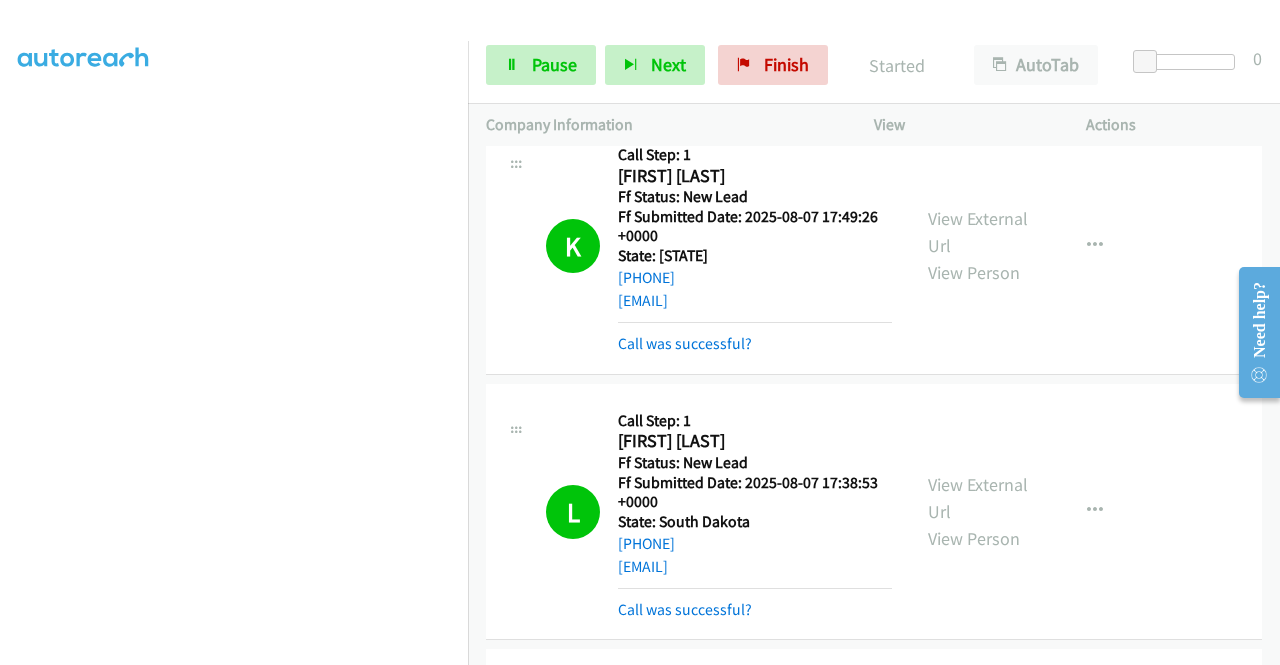 scroll, scrollTop: 3844, scrollLeft: 0, axis: vertical 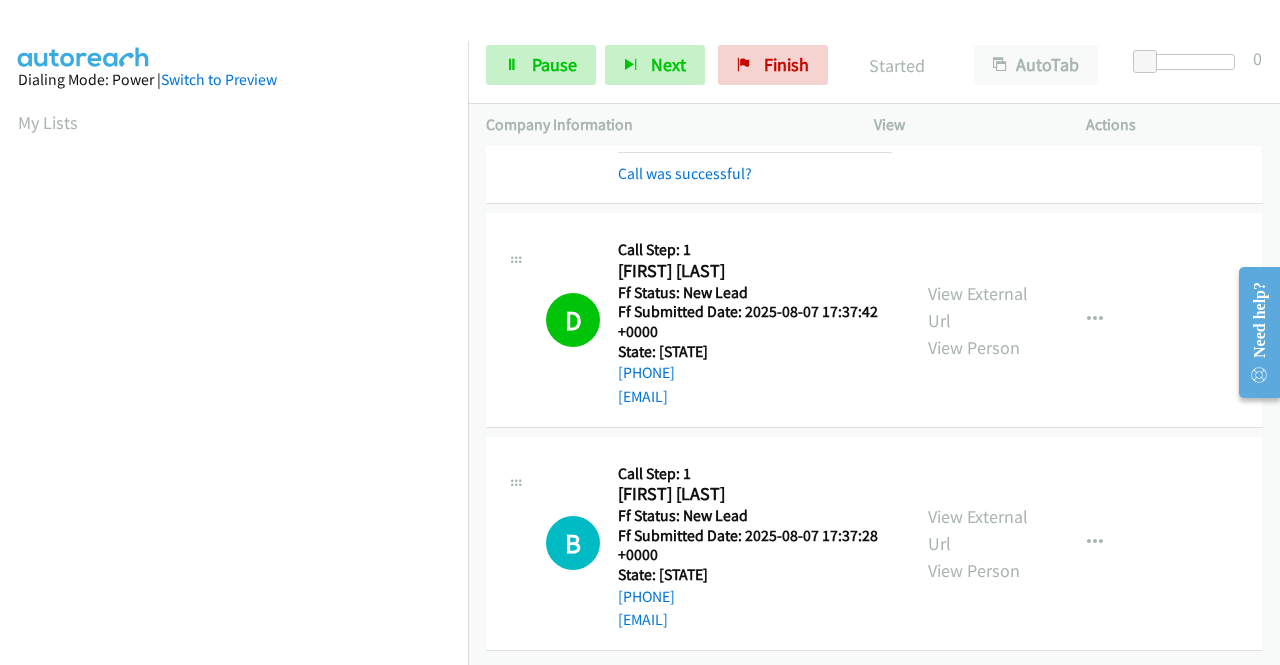 click on "Start Calls
Pause
Next
Finish
Started
AutoTab
AutoTab
0" at bounding box center [874, 65] 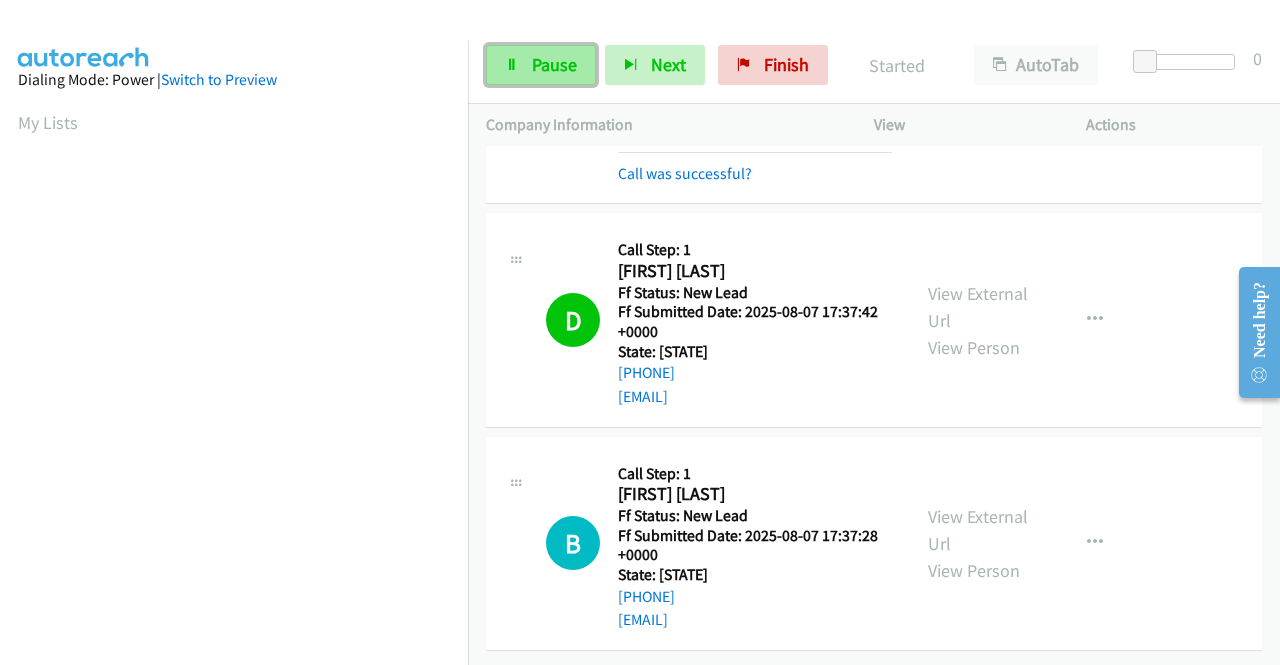 click on "Pause" at bounding box center [541, 65] 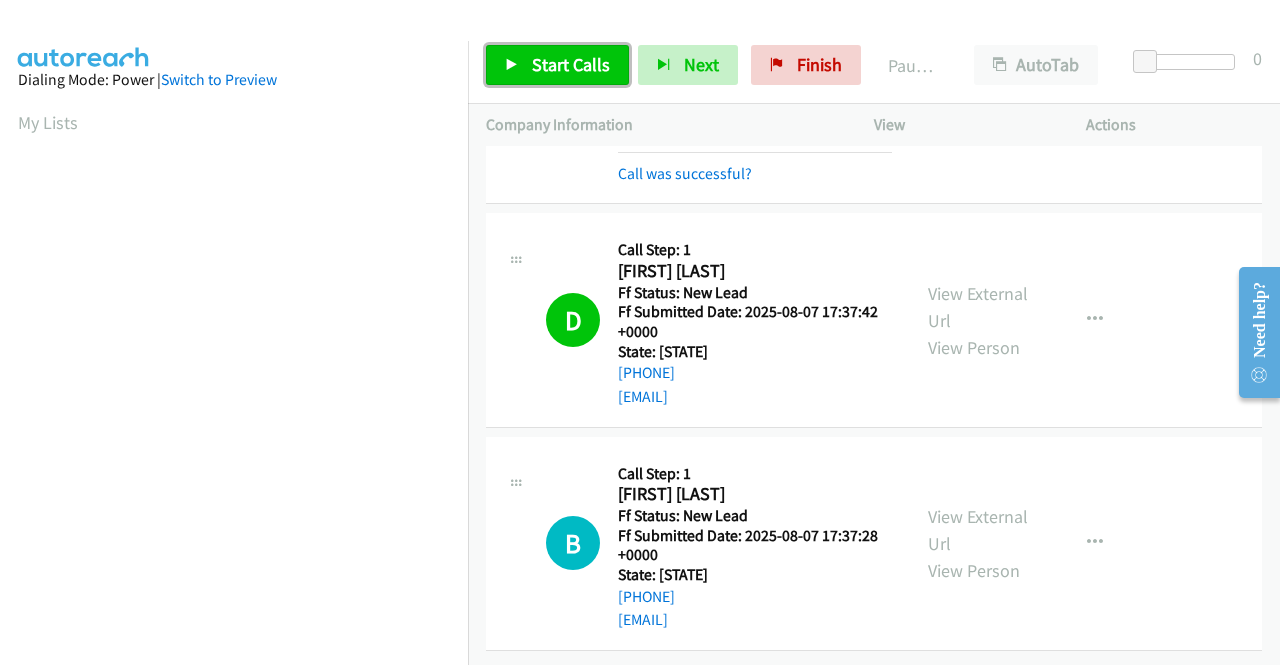 click on "Start Calls" at bounding box center [557, 65] 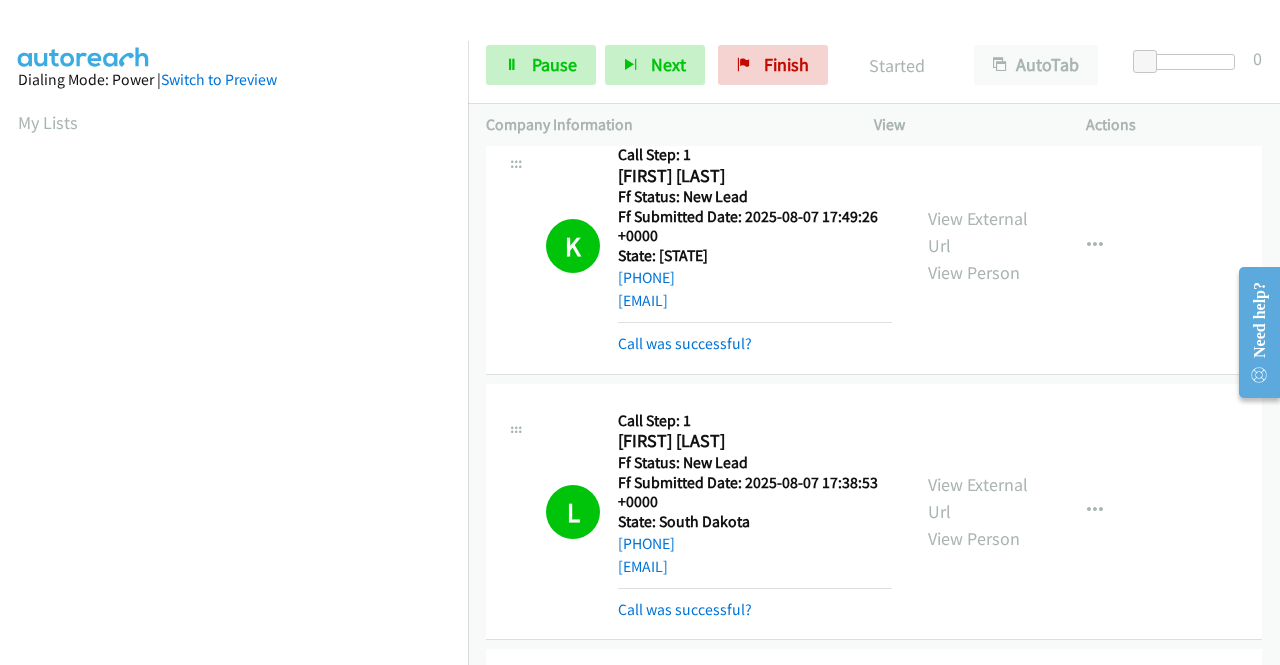 scroll, scrollTop: 3109, scrollLeft: 0, axis: vertical 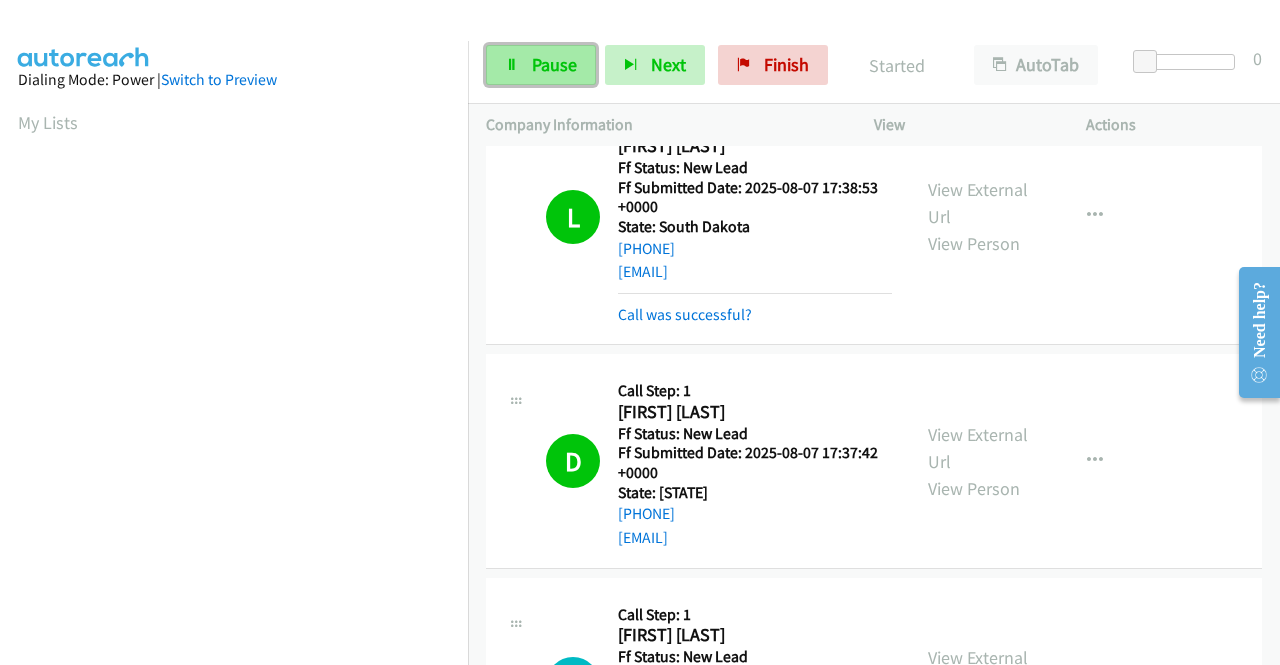click on "Pause" at bounding box center (541, 65) 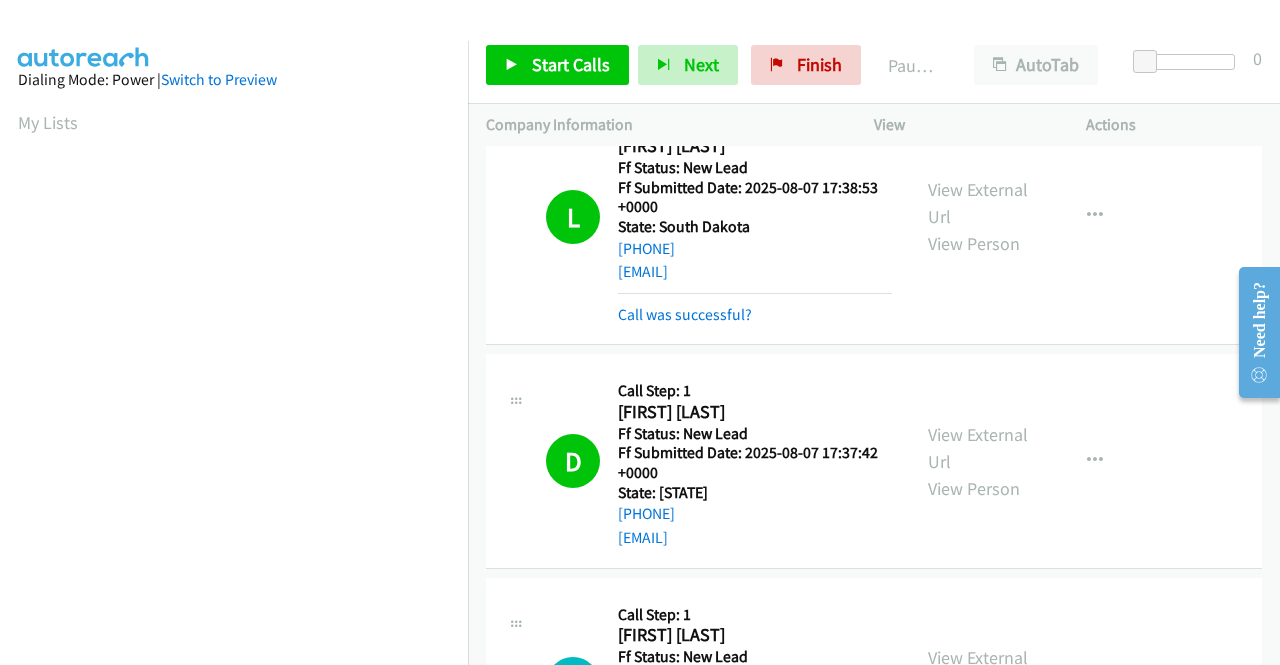 scroll, scrollTop: 456, scrollLeft: 0, axis: vertical 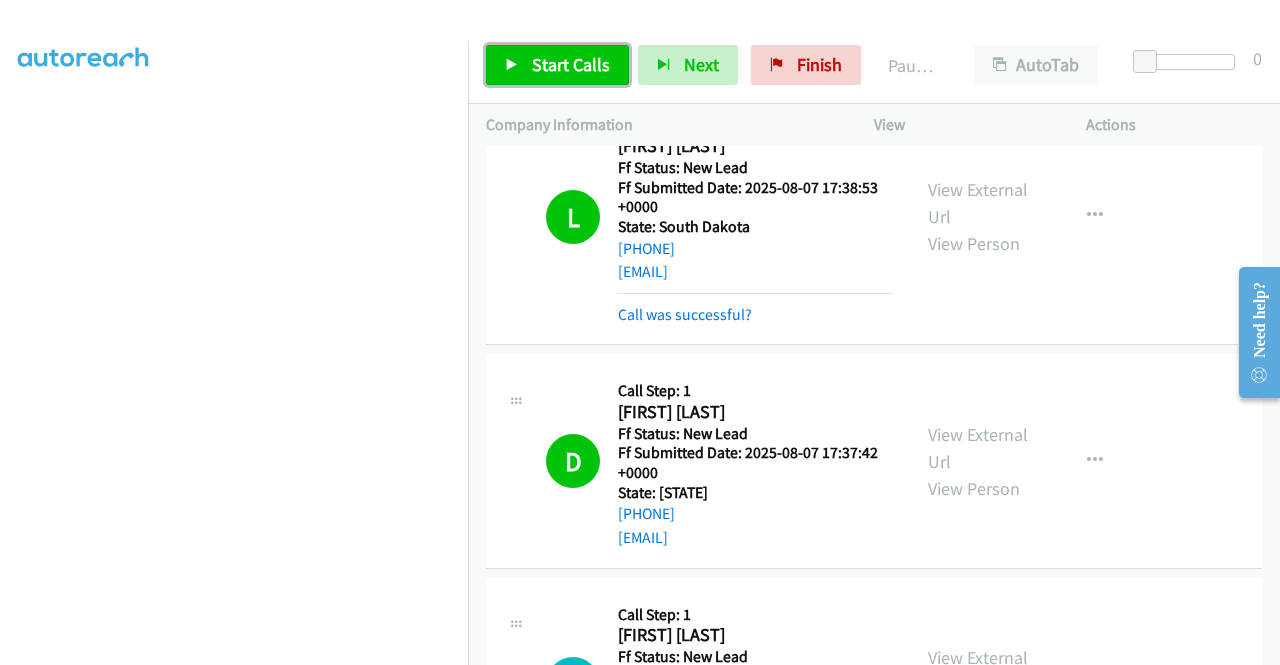 click on "Start Calls" at bounding box center (557, 65) 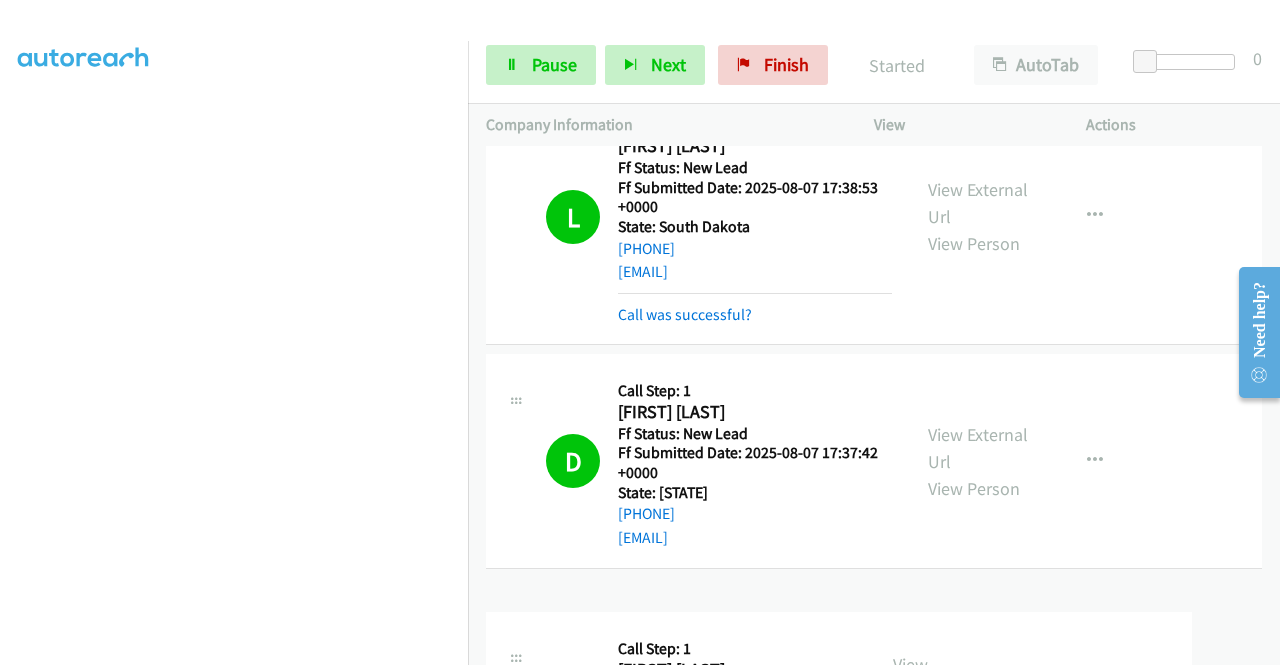 drag, startPoint x: 1263, startPoint y: 573, endPoint x: 1279, endPoint y: 599, distance: 30.528675 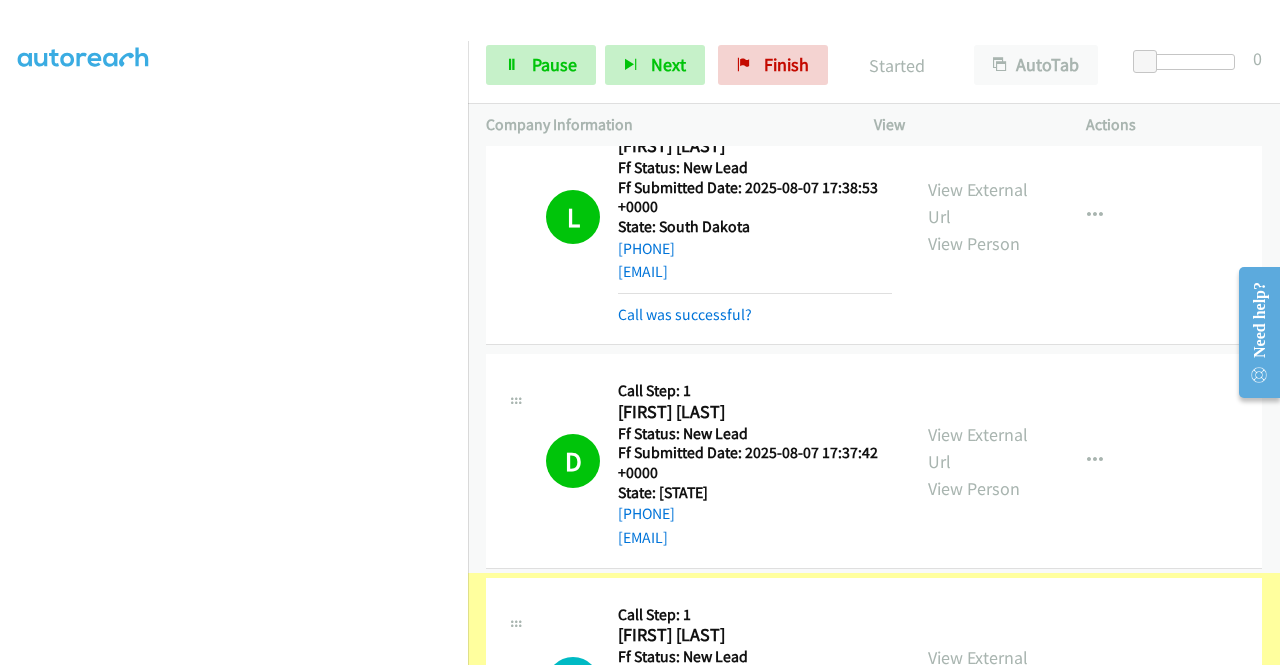 scroll, scrollTop: 3844, scrollLeft: 0, axis: vertical 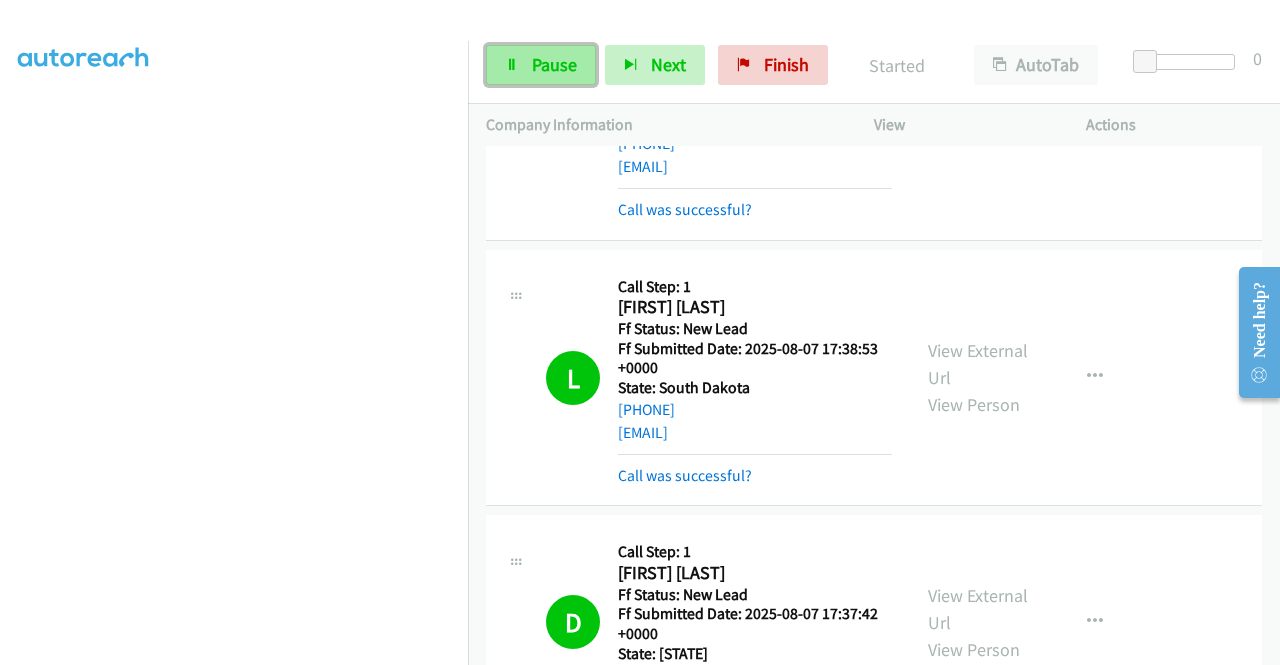 click on "Pause" at bounding box center [554, 64] 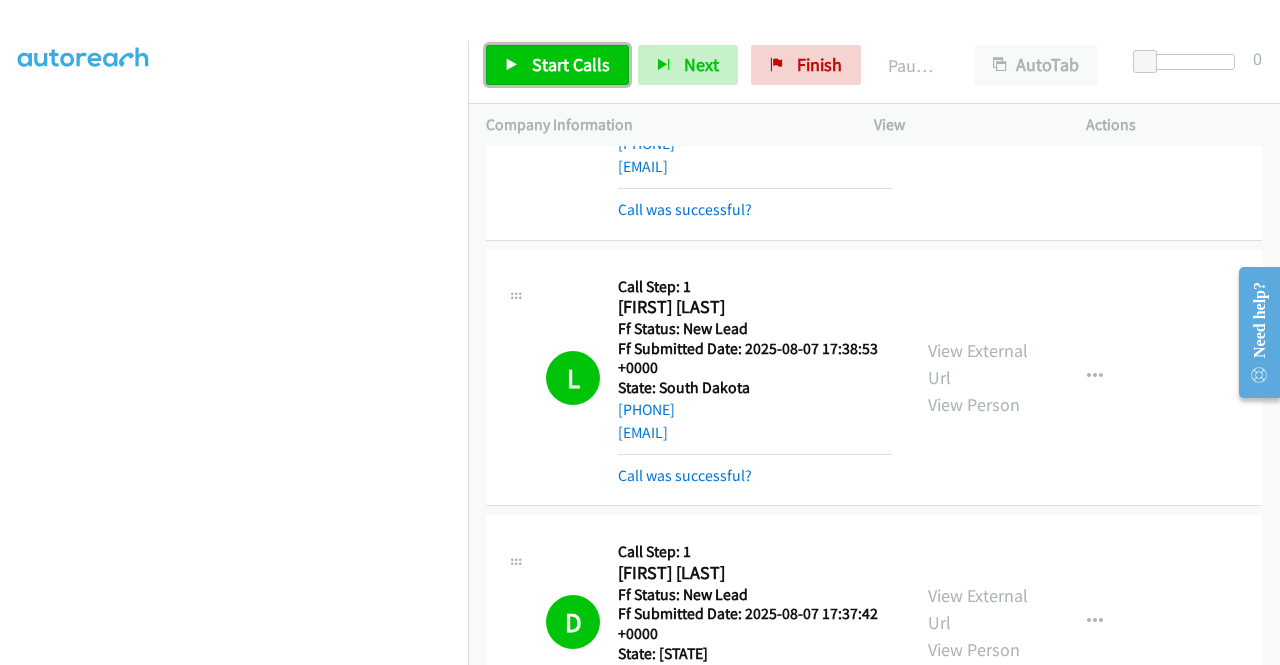 click on "Start Calls" at bounding box center (571, 64) 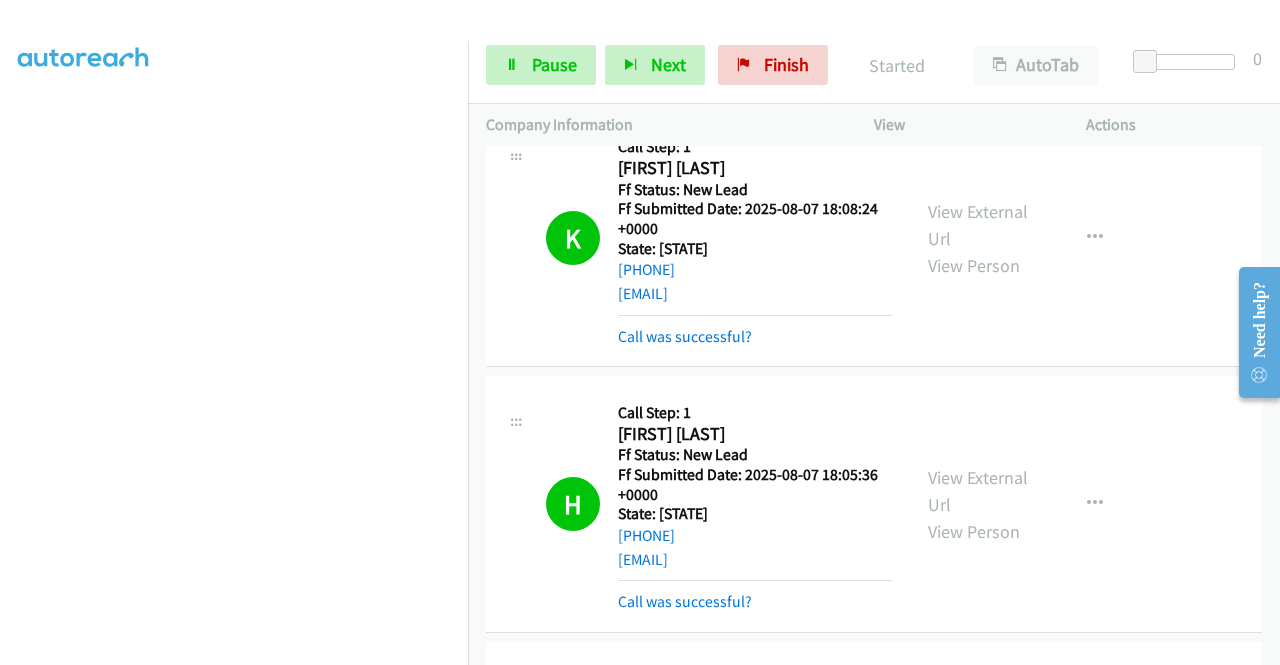 scroll, scrollTop: 0, scrollLeft: 0, axis: both 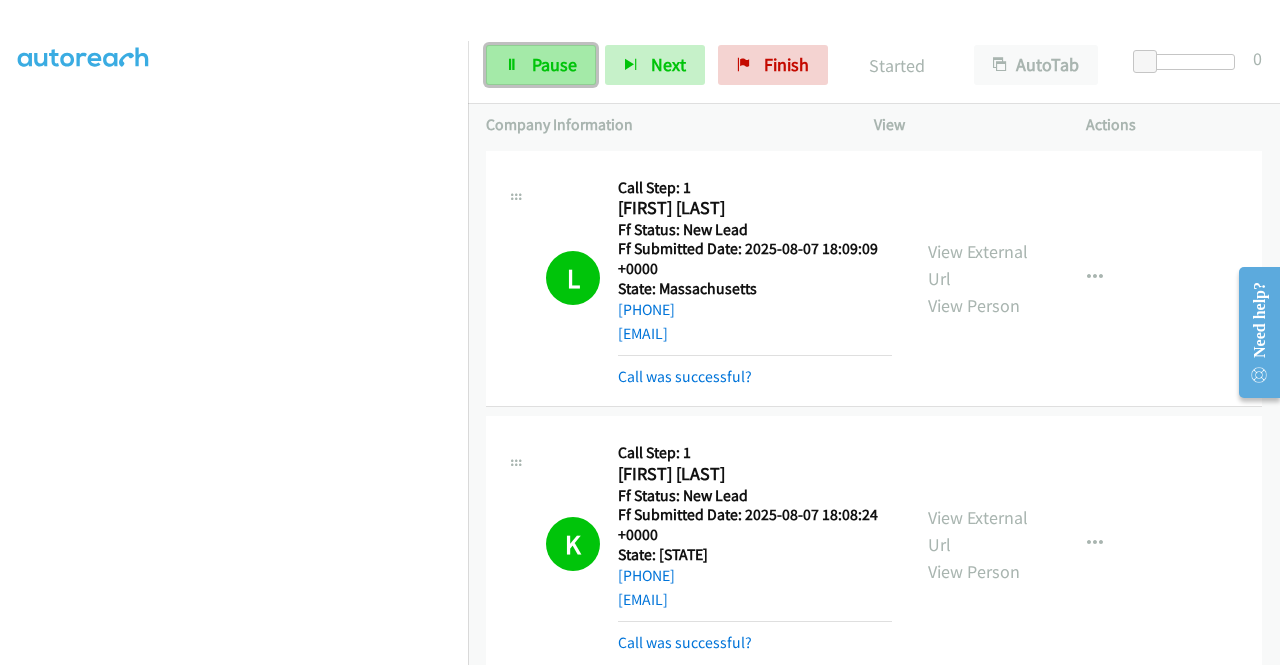 click on "Pause" at bounding box center (554, 64) 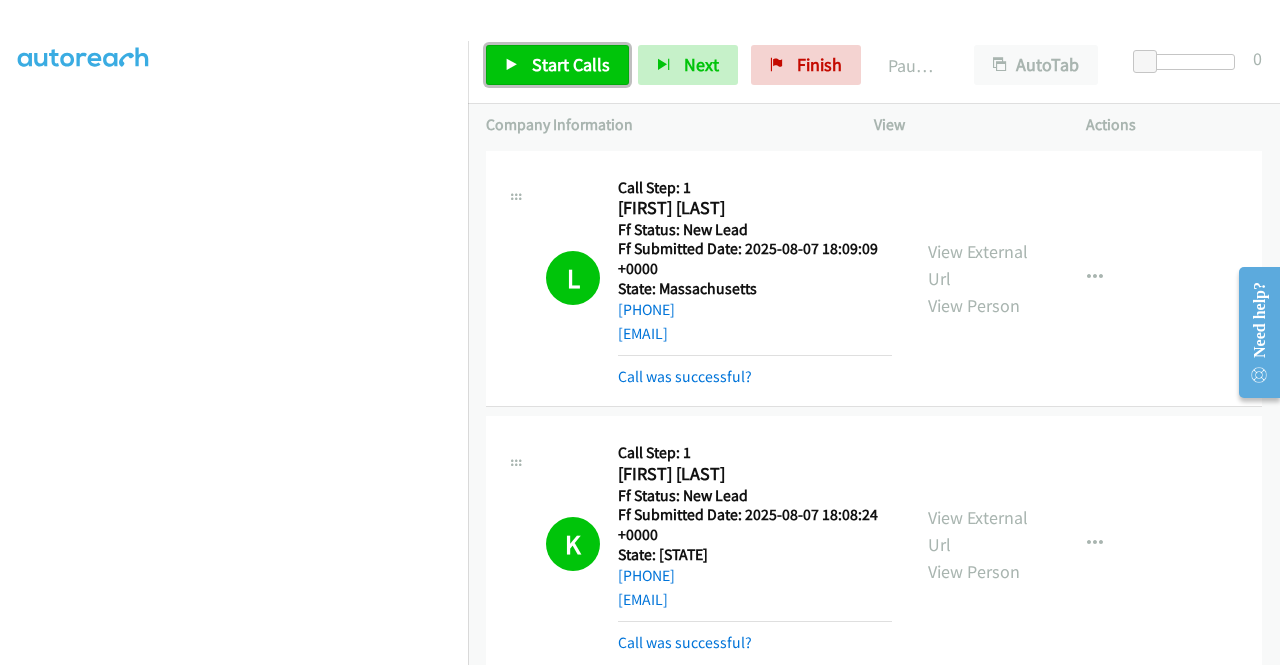 click on "Start Calls" at bounding box center [571, 64] 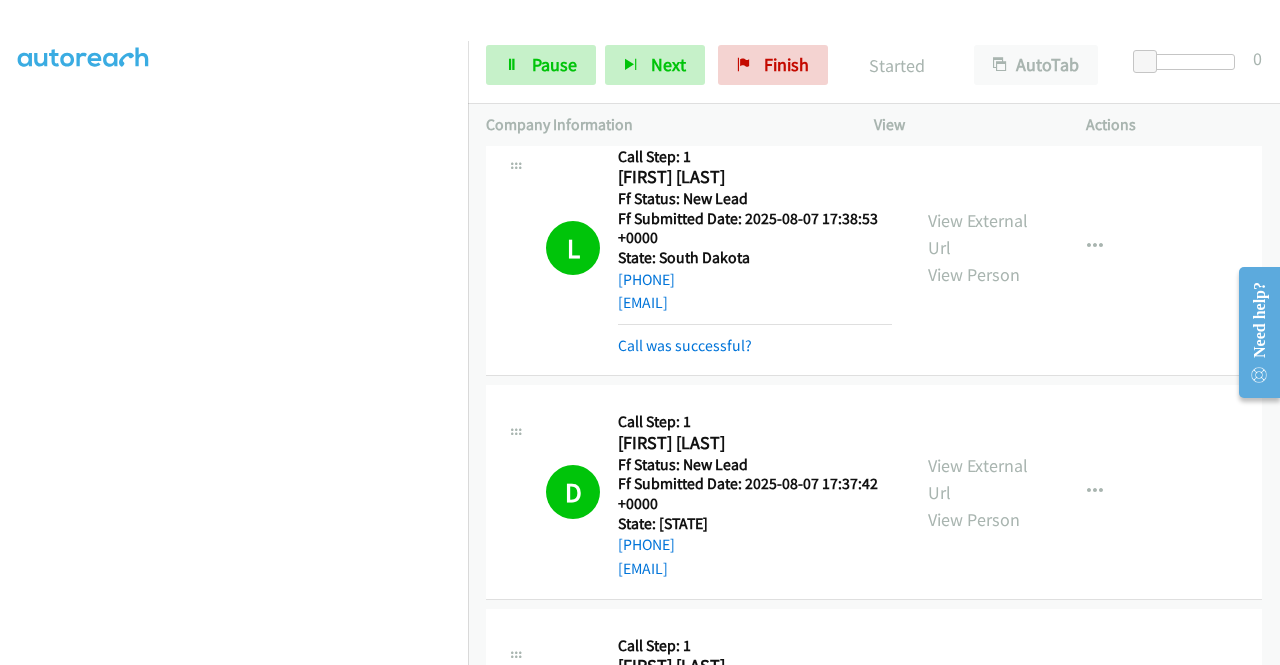 scroll, scrollTop: 3844, scrollLeft: 0, axis: vertical 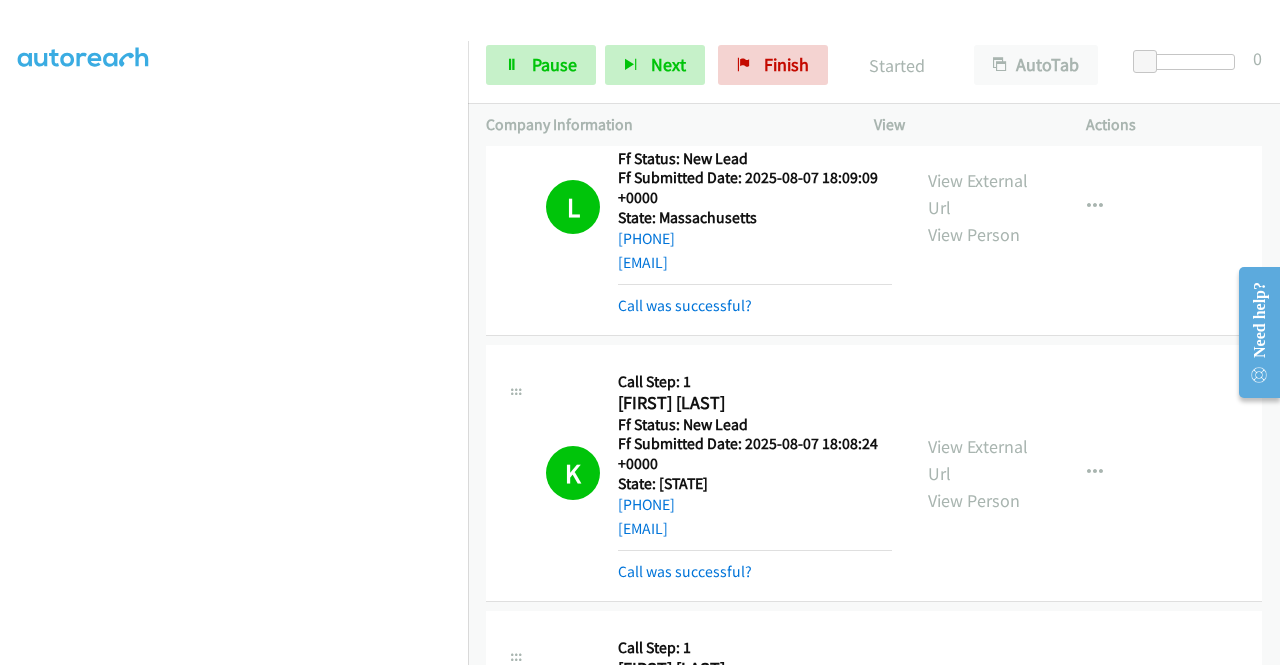 click on "Start Calls
Pause
Next
Finish
Started
AutoTab
AutoTab
0" at bounding box center [874, 65] 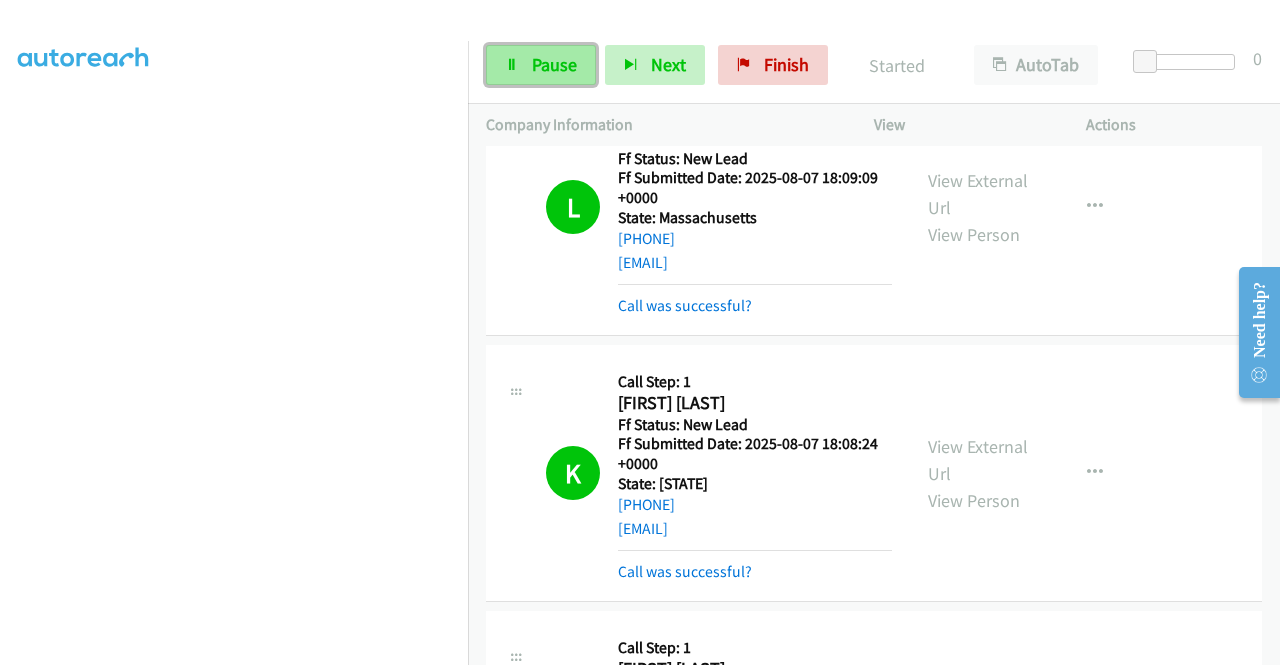 click on "Pause" at bounding box center (541, 65) 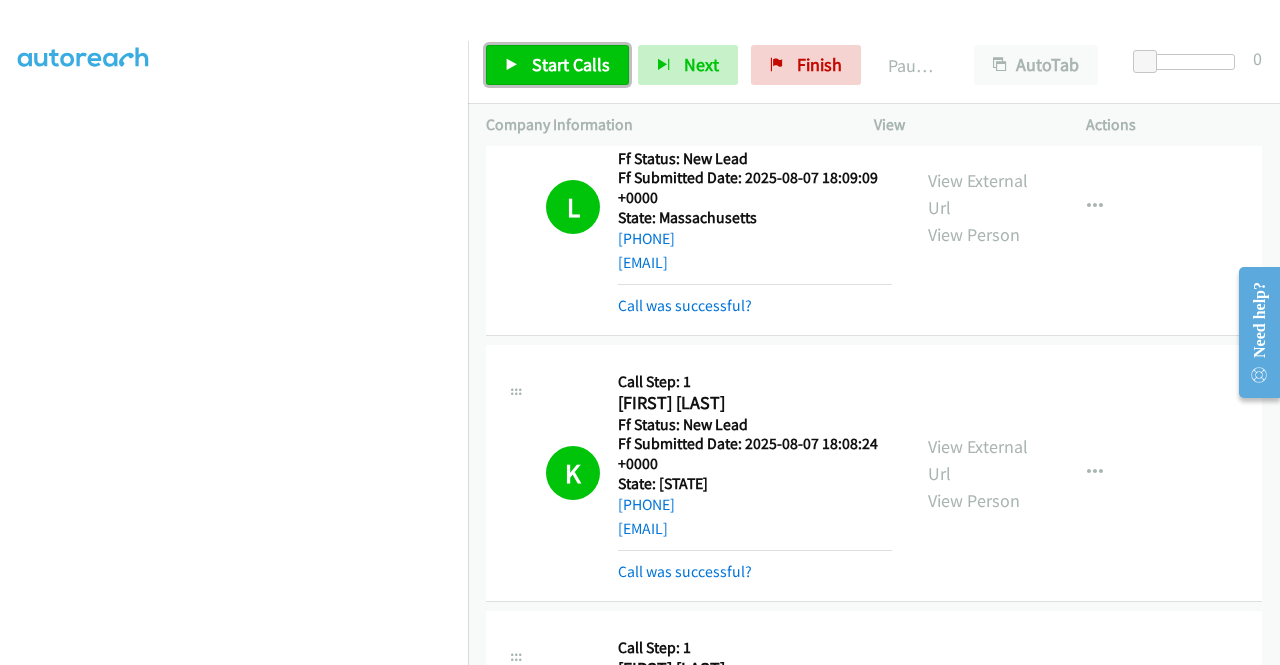 click on "Start Calls" at bounding box center (557, 65) 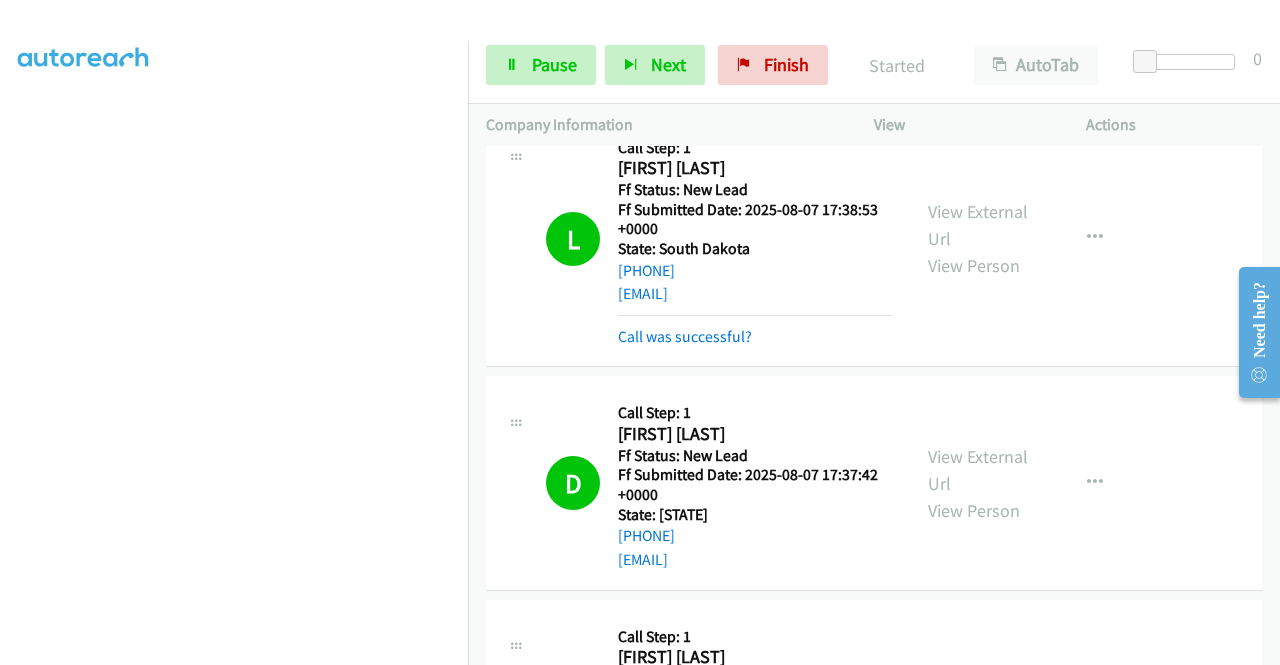 scroll, scrollTop: 3844, scrollLeft: 0, axis: vertical 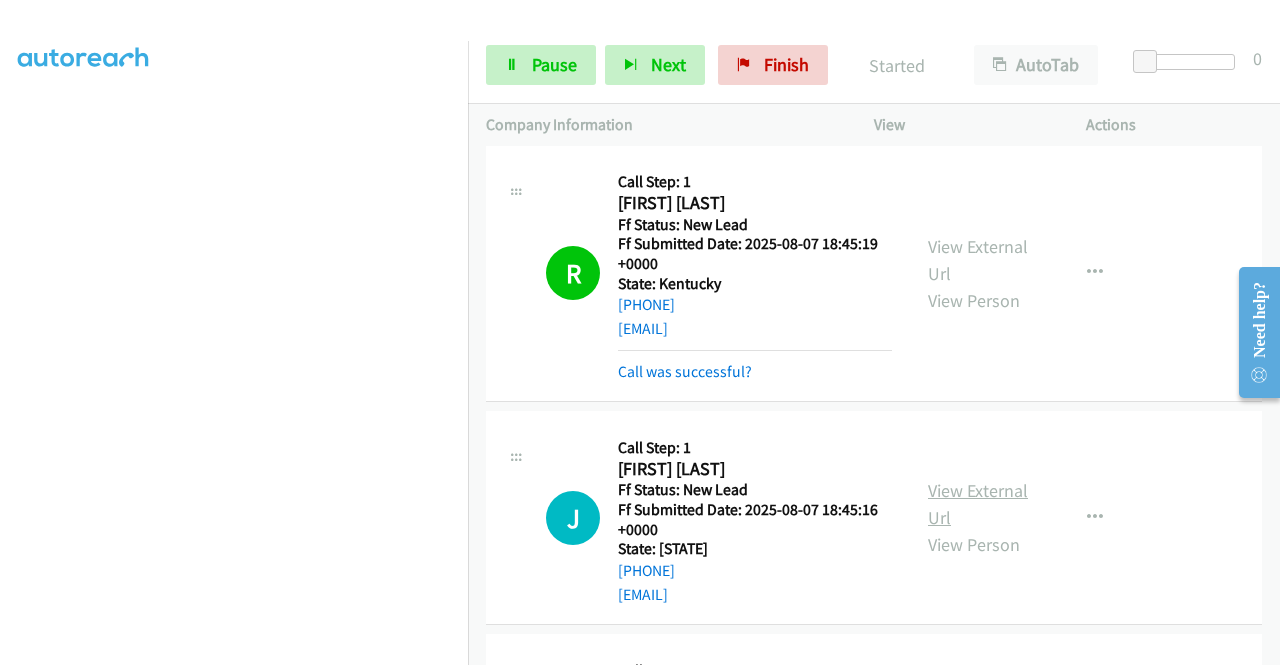 click on "View External Url" at bounding box center (978, 504) 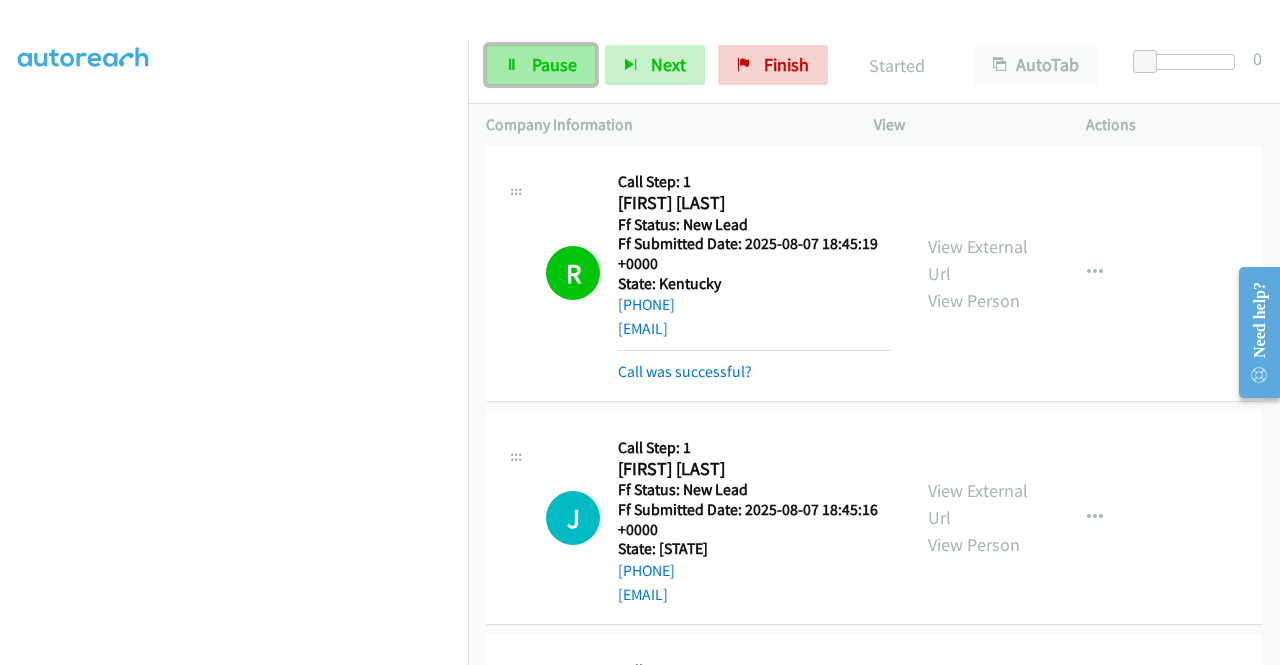 click on "Pause" at bounding box center [541, 65] 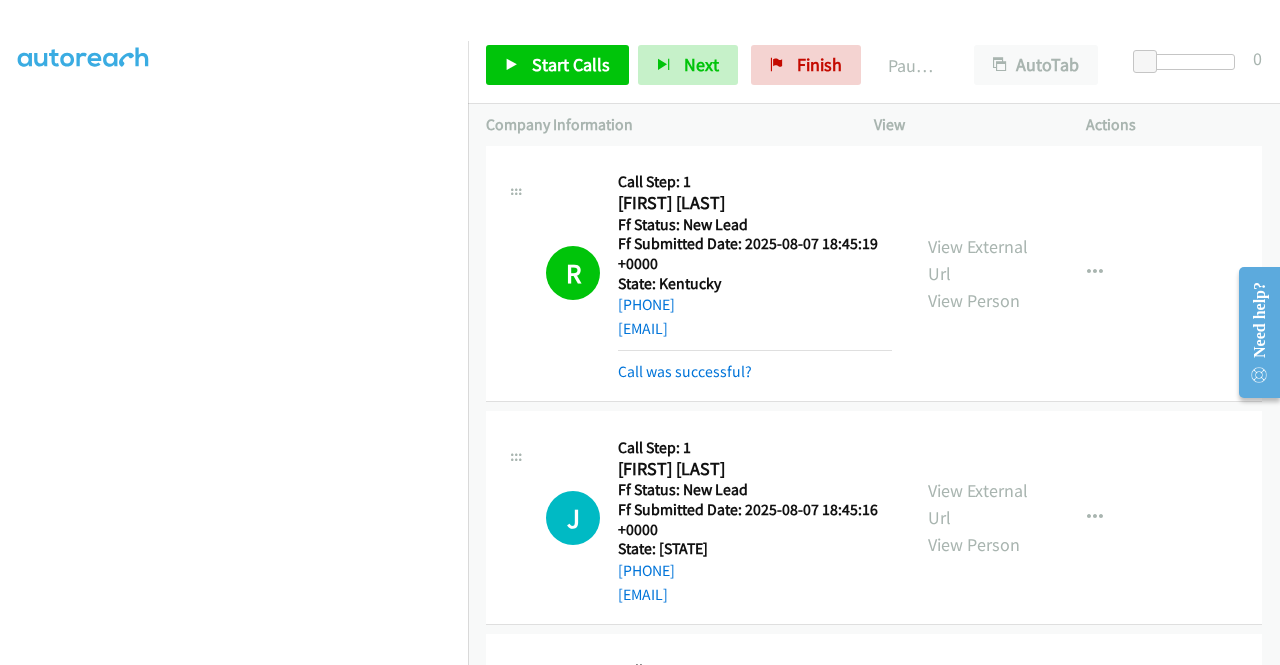 scroll, scrollTop: 456, scrollLeft: 0, axis: vertical 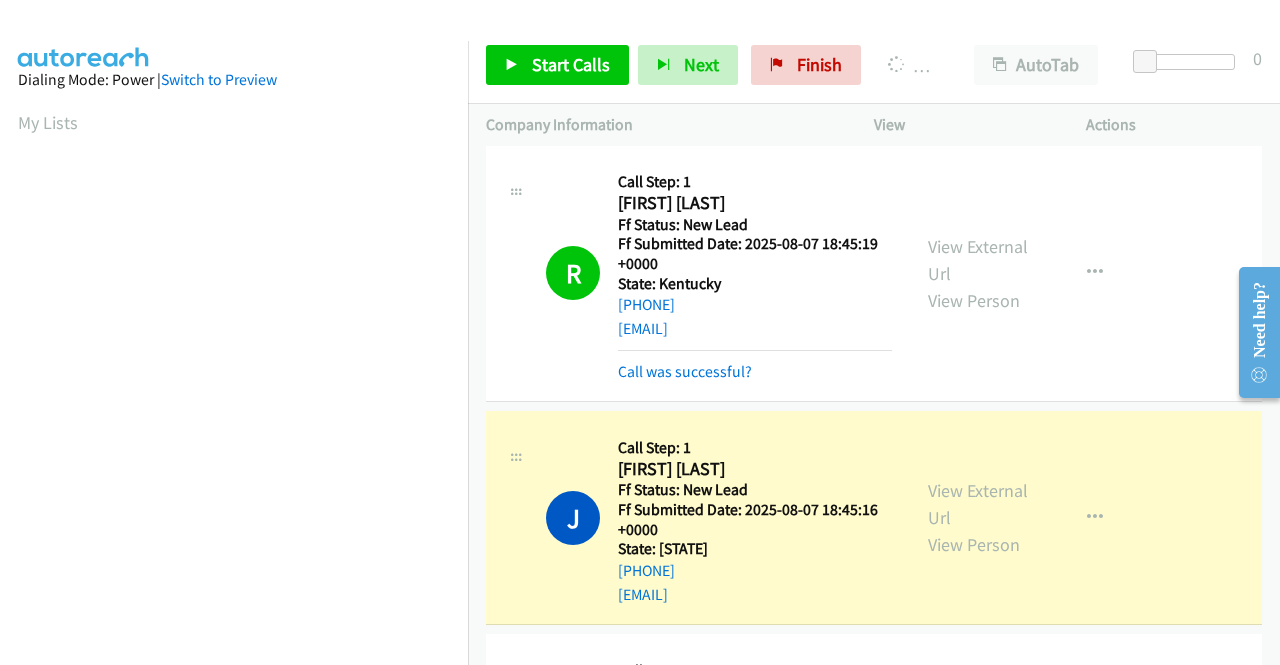 click on "J
Callback Scheduled
Call Step: 1
John Messer
America/New_York
Ff Status: New Lead
Ff Submitted Date: 2025-08-07 18:45:16 +0000
State: Florida
+1 352-601-0832
johnemesser@gmail.com
Call was successful?
View External Url
View Person
View External Url
Email
Schedule/Manage Callback
Skip Call
Add to do not call list" at bounding box center (874, 518) 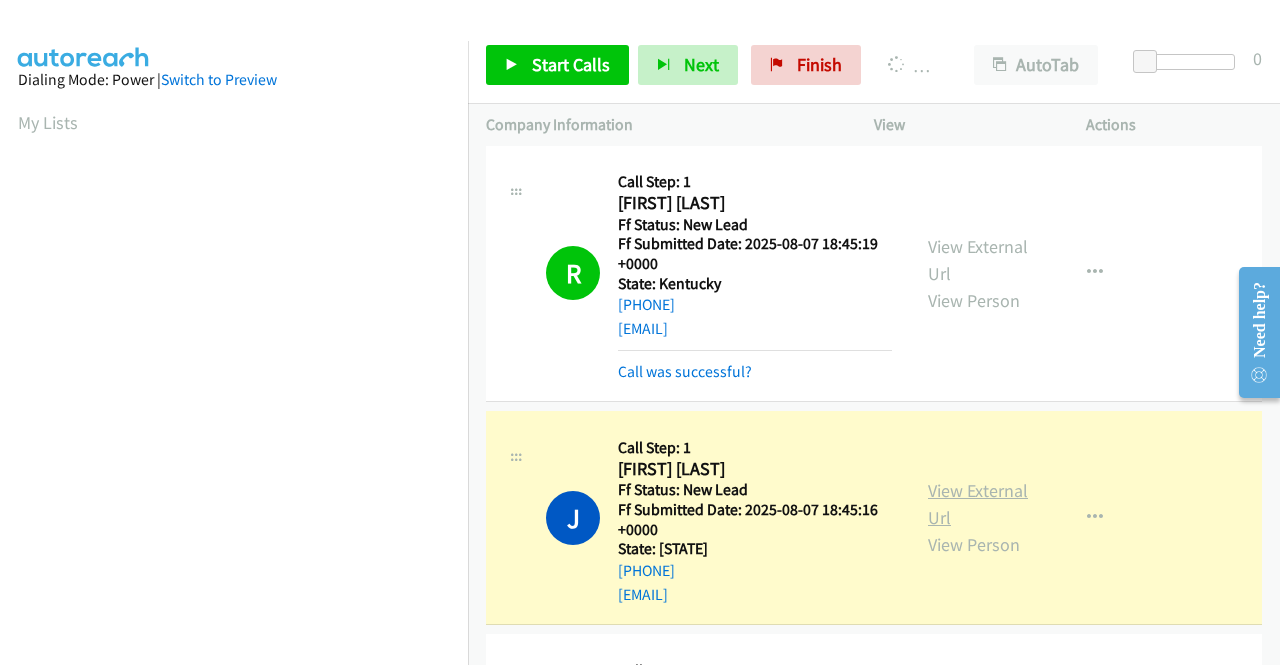 click on "View External Url" at bounding box center [978, 504] 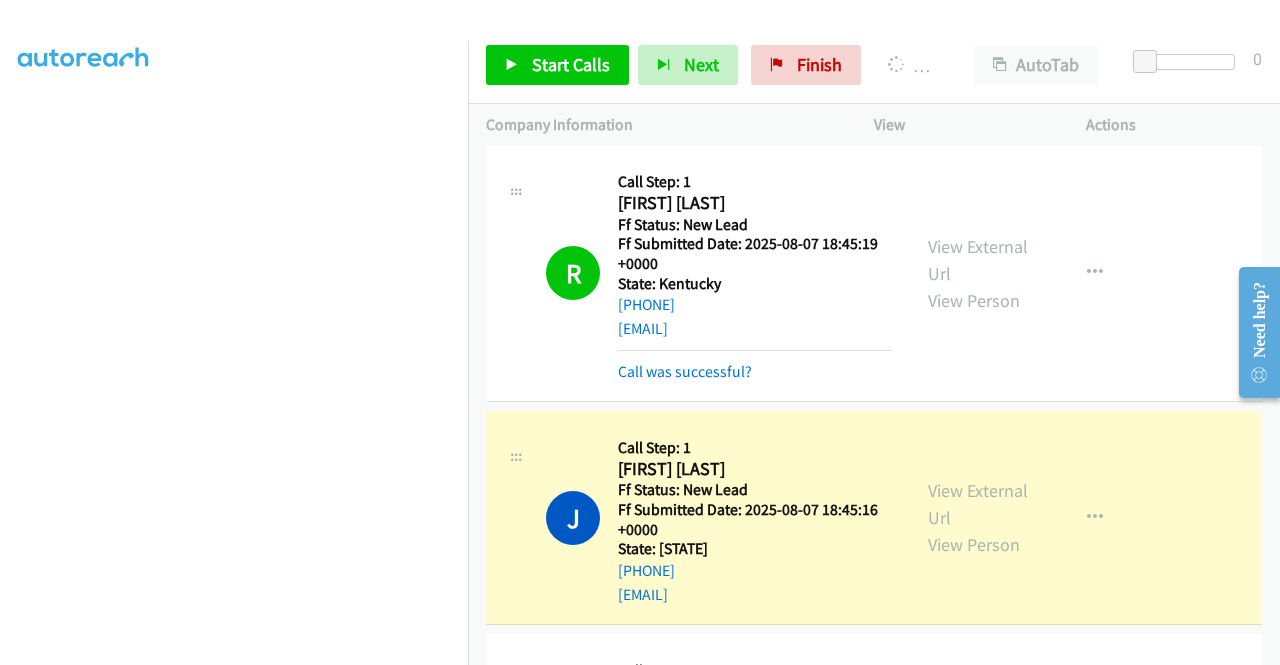 scroll, scrollTop: 456, scrollLeft: 0, axis: vertical 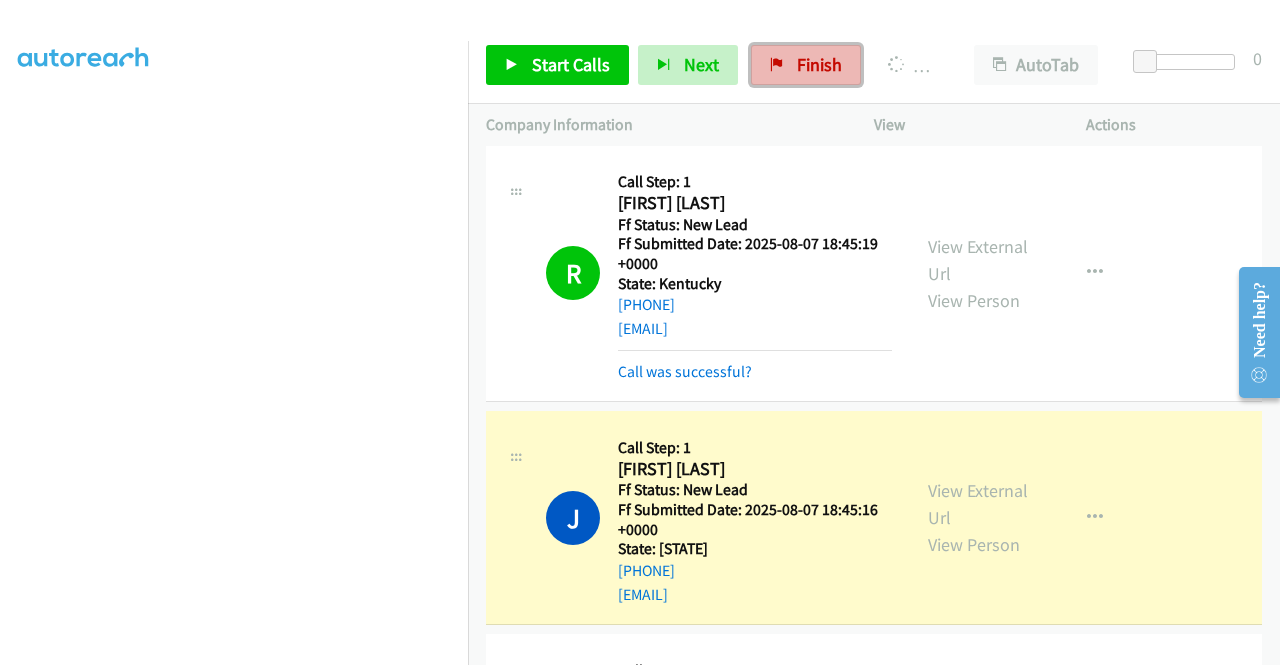 click on "Finish" at bounding box center [806, 65] 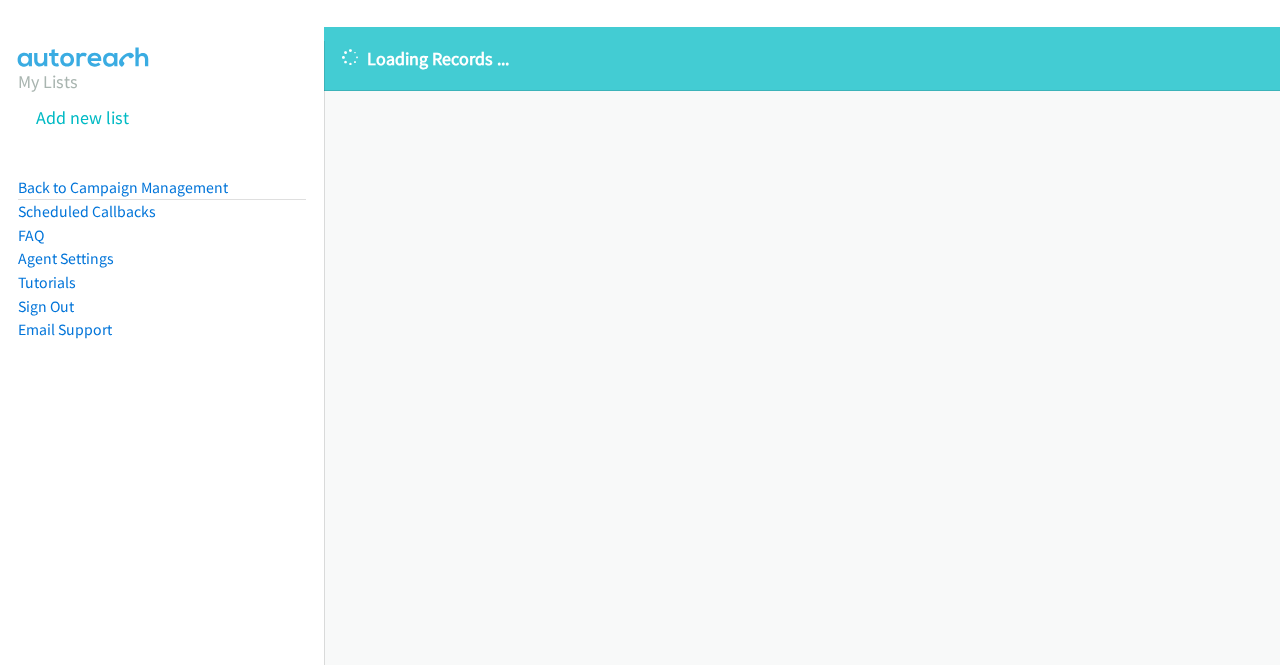 scroll, scrollTop: 0, scrollLeft: 0, axis: both 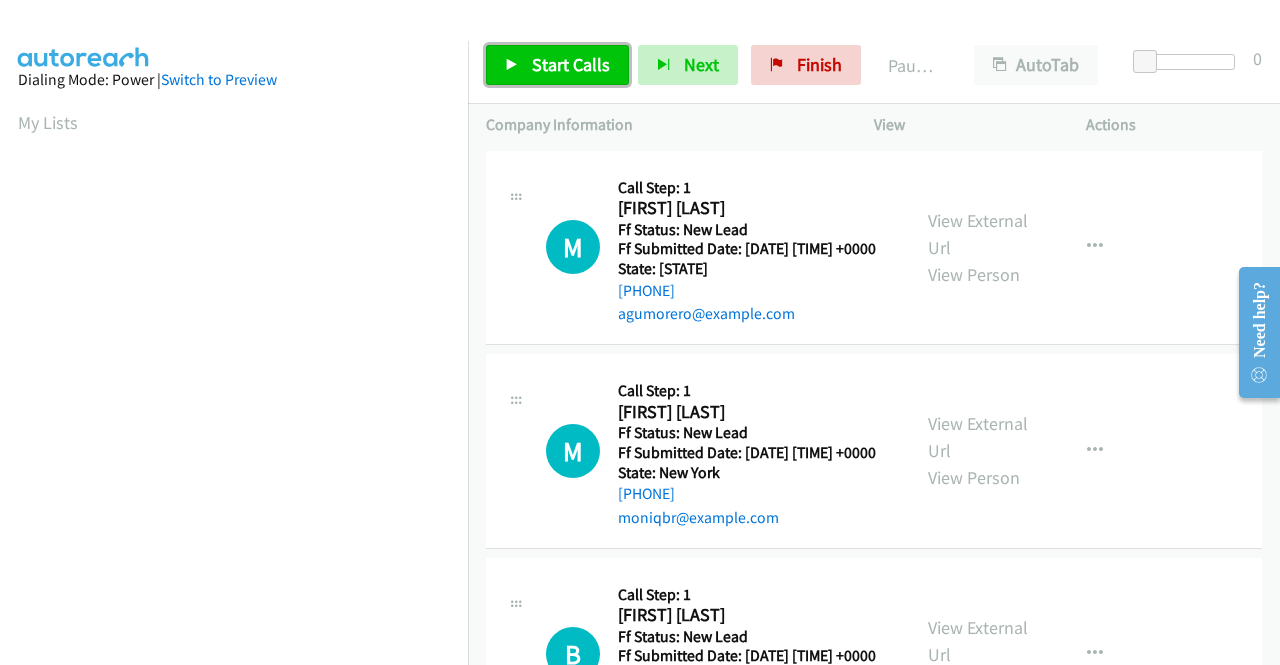 click on "Start Calls" at bounding box center (571, 64) 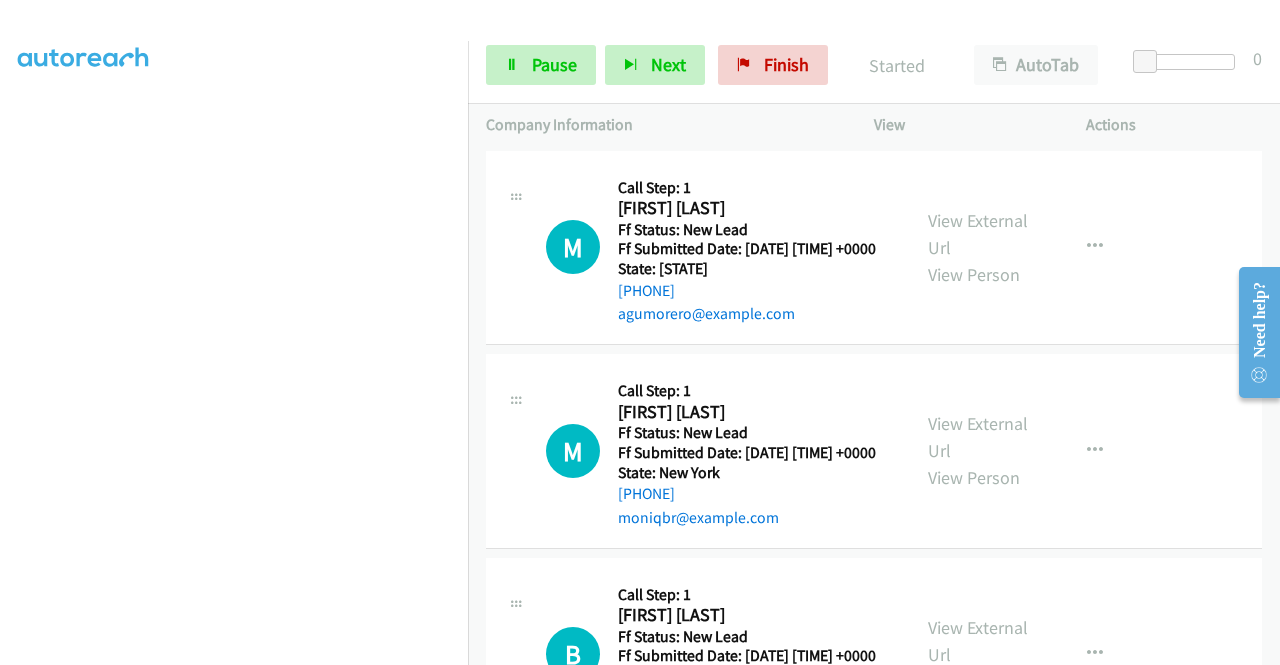 scroll, scrollTop: 456, scrollLeft: 0, axis: vertical 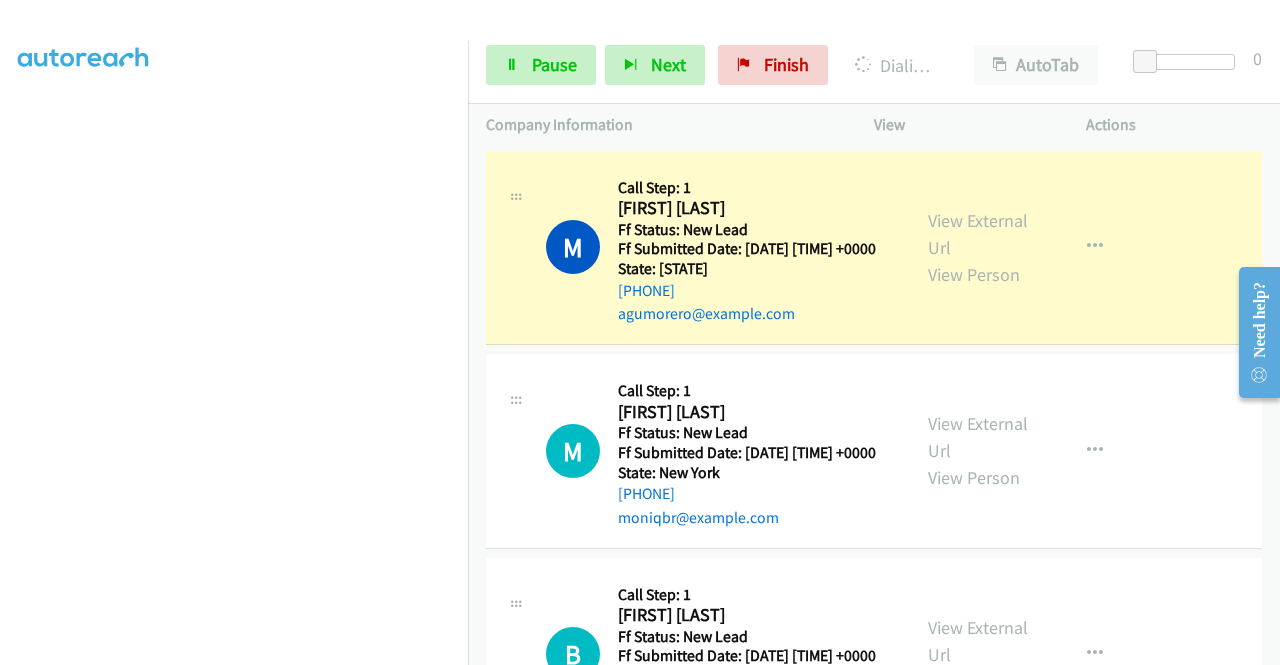 click on "Dialing Mode: Power
|
Switch to Preview
My Lists" at bounding box center (234, 152) 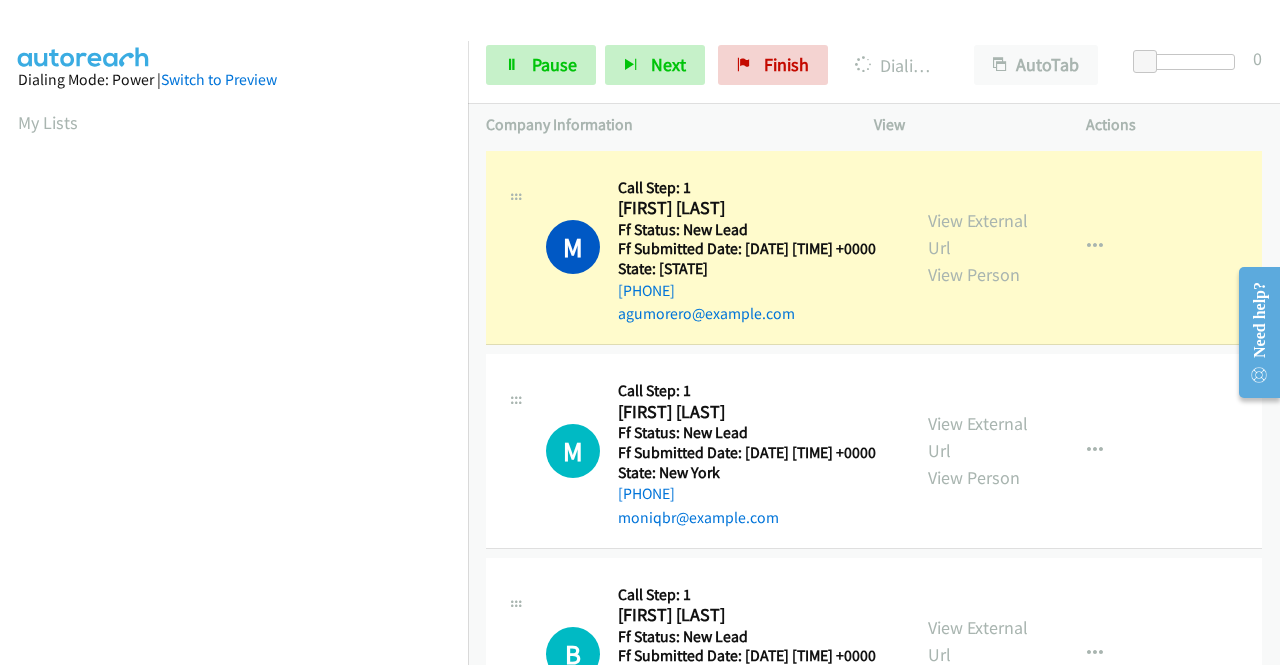 scroll, scrollTop: 456, scrollLeft: 0, axis: vertical 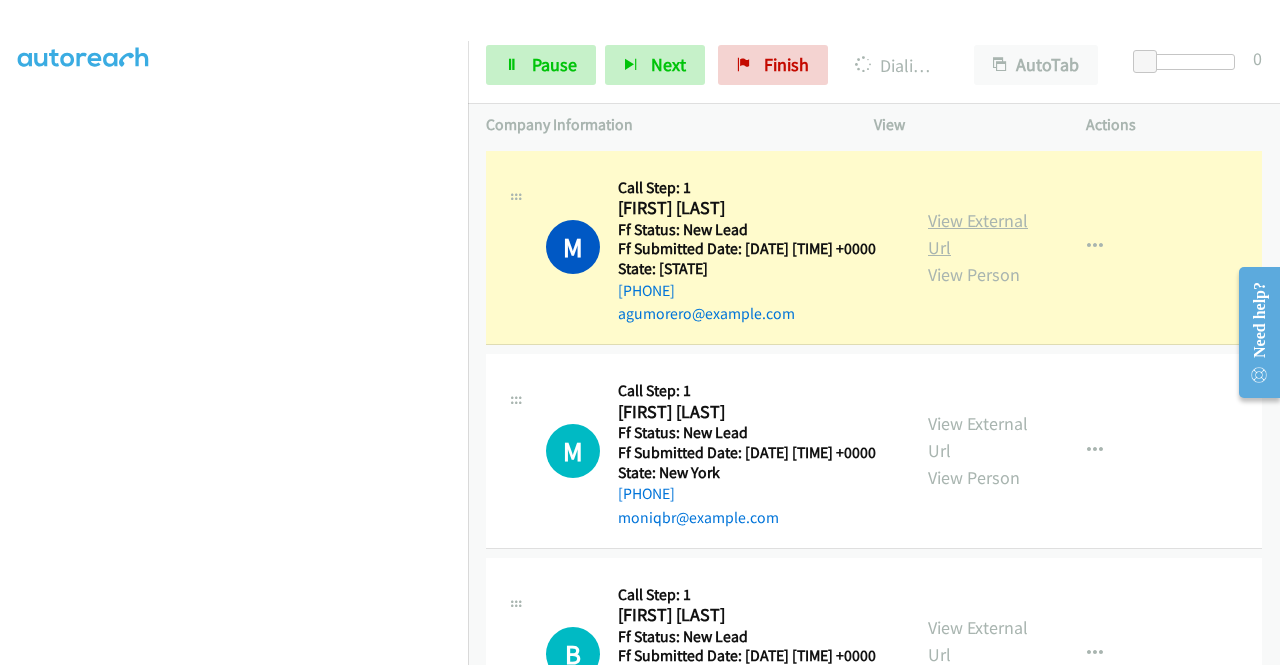 click on "View External Url" at bounding box center [978, 234] 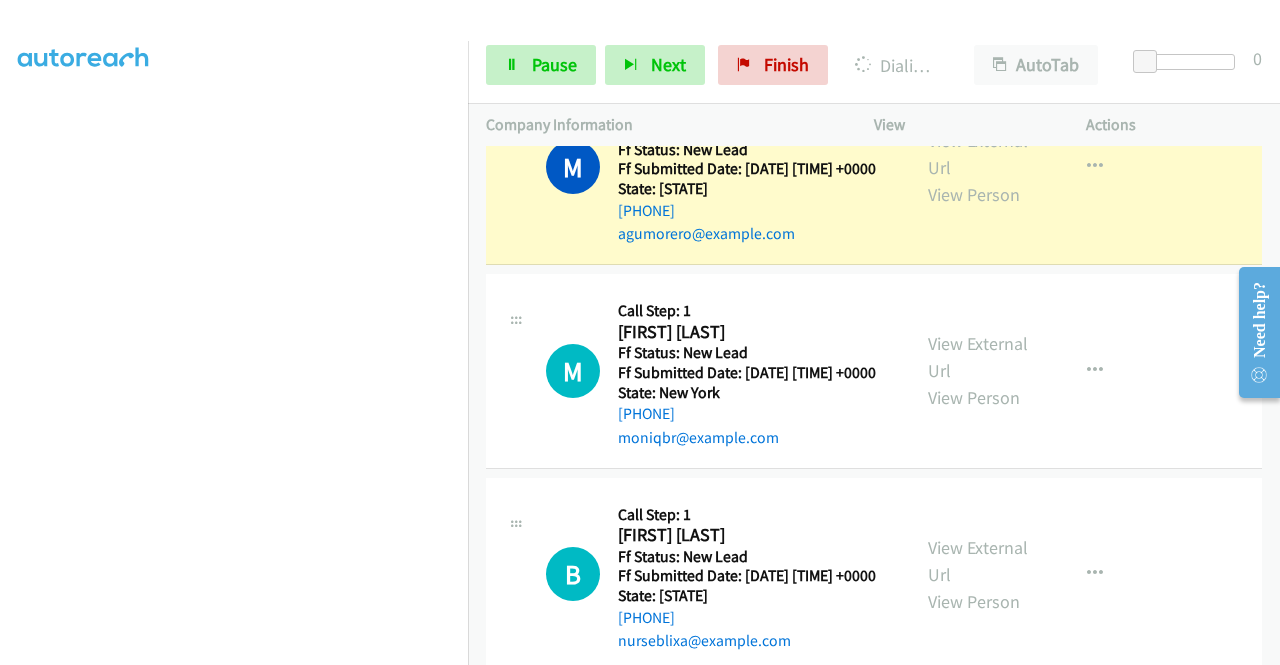 scroll, scrollTop: 2, scrollLeft: 0, axis: vertical 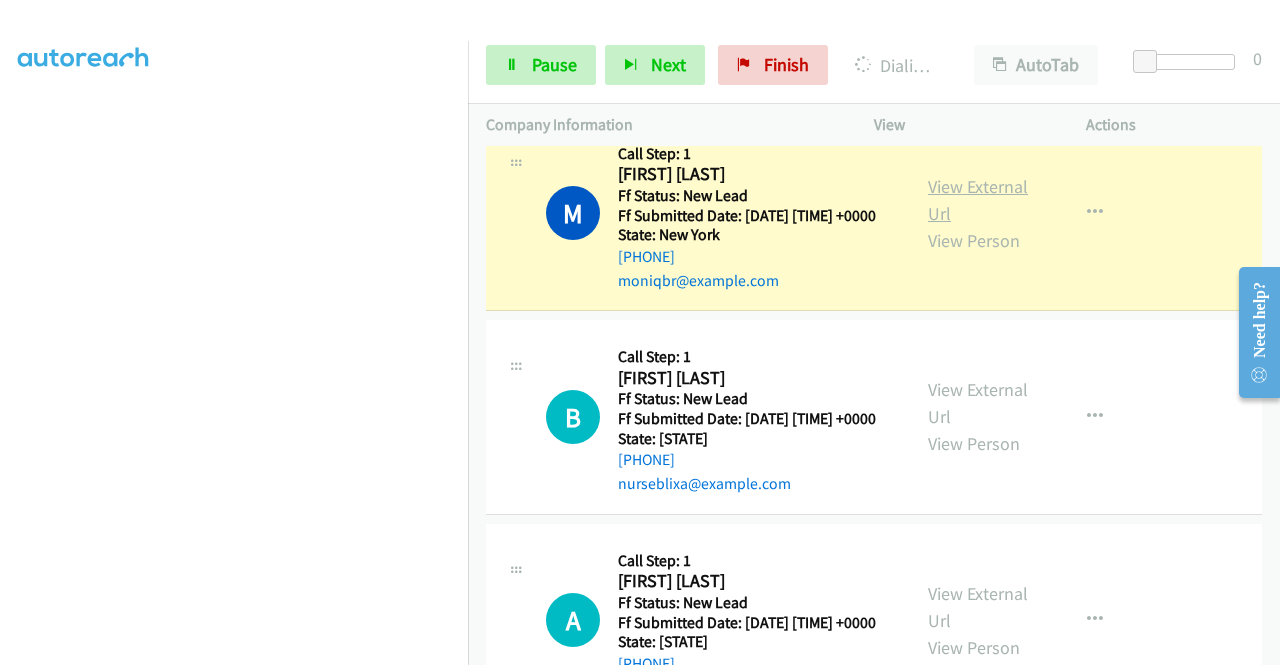 click on "View External Url" at bounding box center [978, 200] 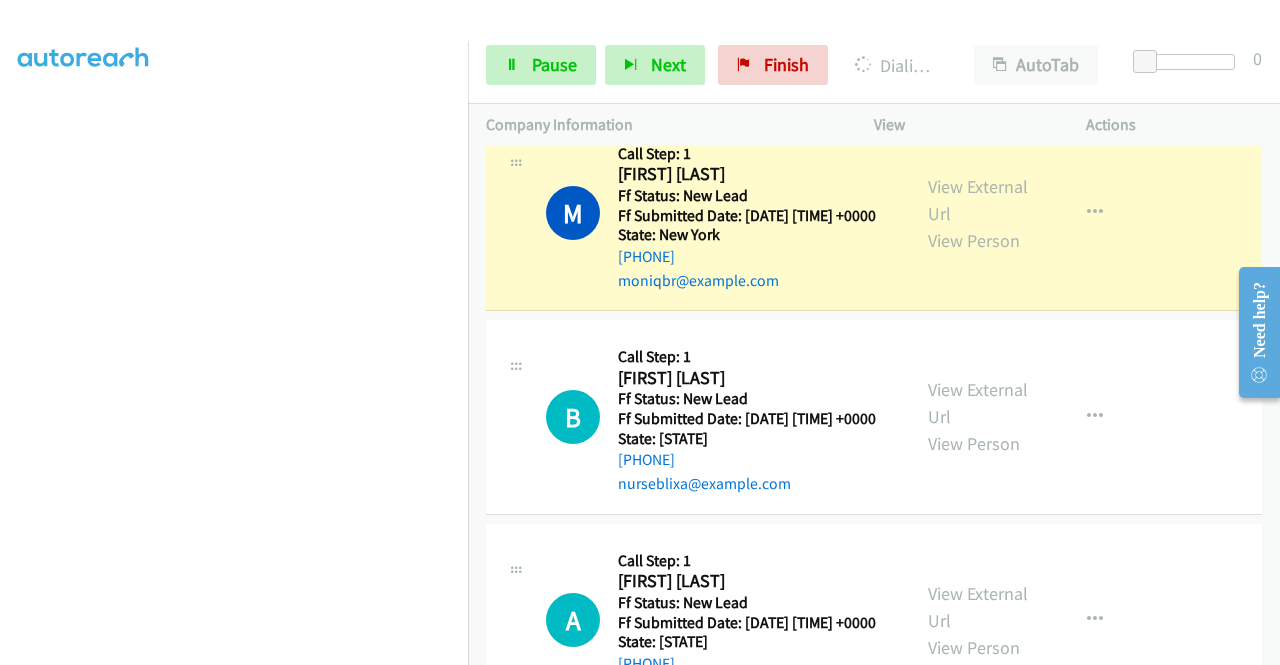 scroll, scrollTop: 456, scrollLeft: 0, axis: vertical 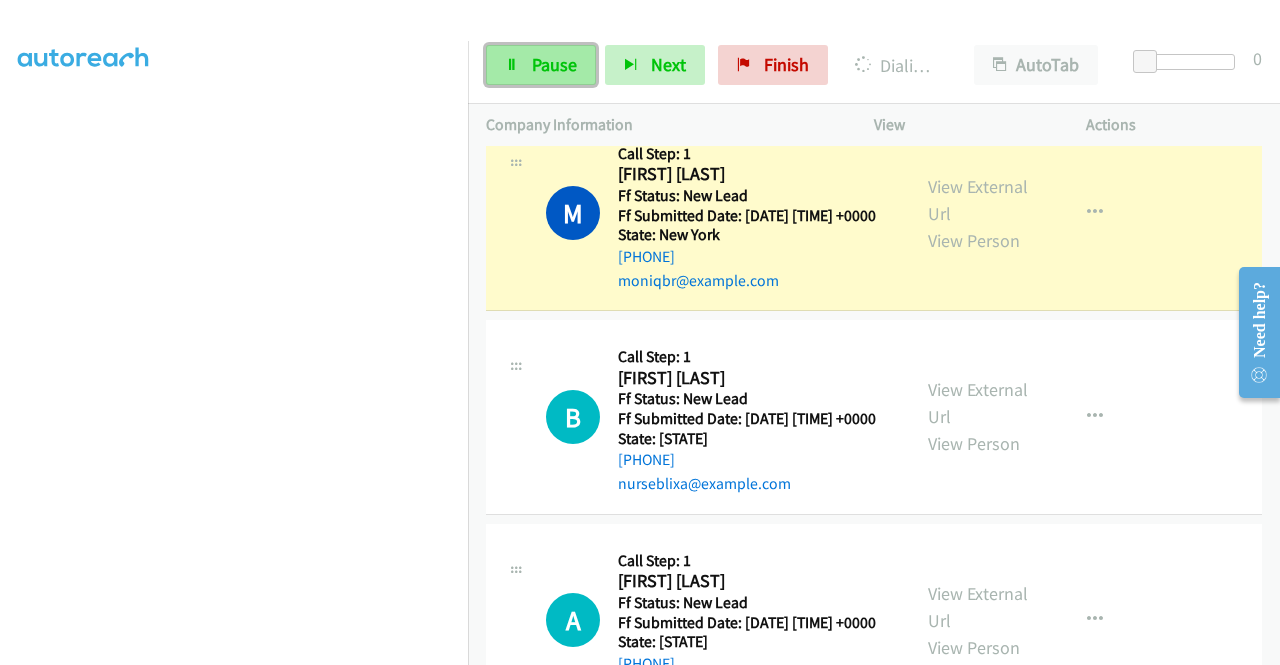 click on "Pause" at bounding box center [541, 65] 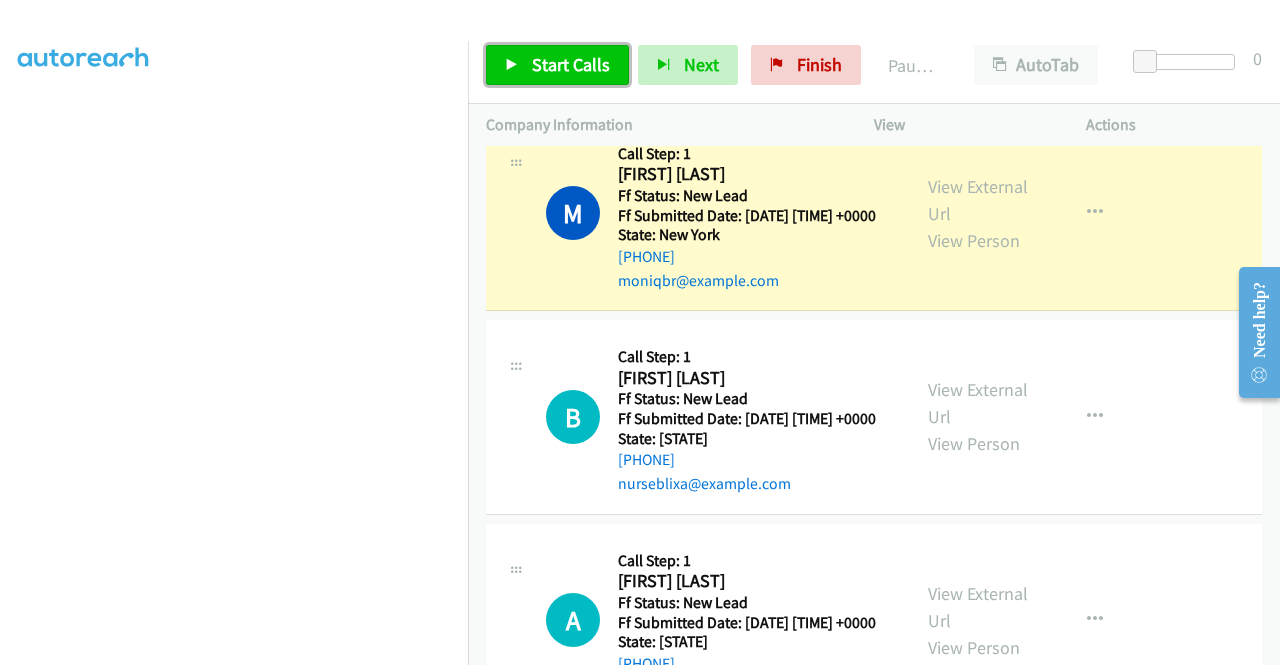 click on "Start Calls" at bounding box center (571, 64) 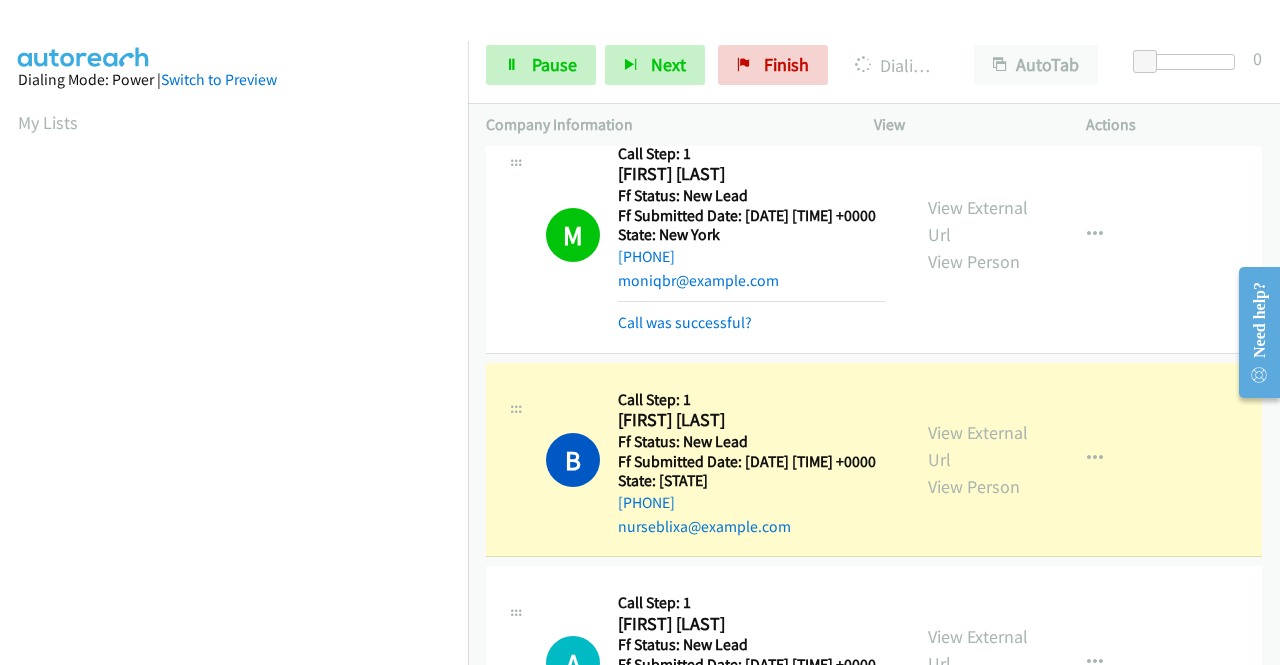 scroll, scrollTop: 456, scrollLeft: 0, axis: vertical 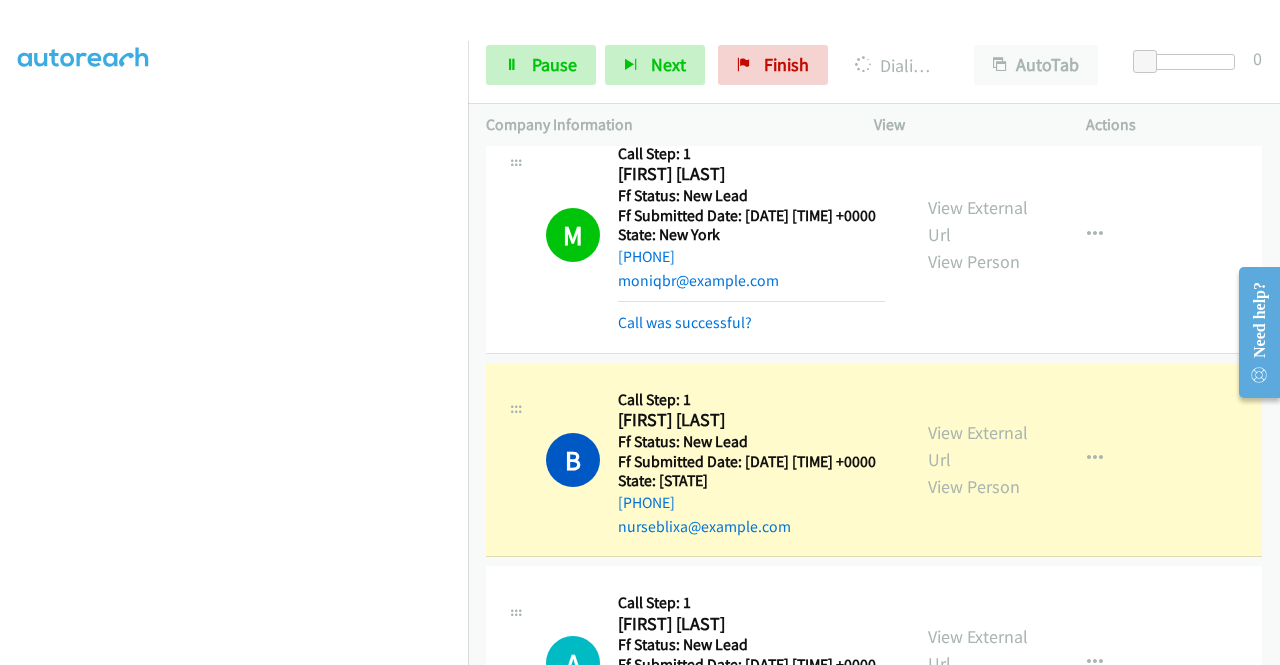 click on "View External Url
View Person
View External Url
Email
Schedule/Manage Callback
Skip Call
Add to do not call list" at bounding box center [1025, 460] 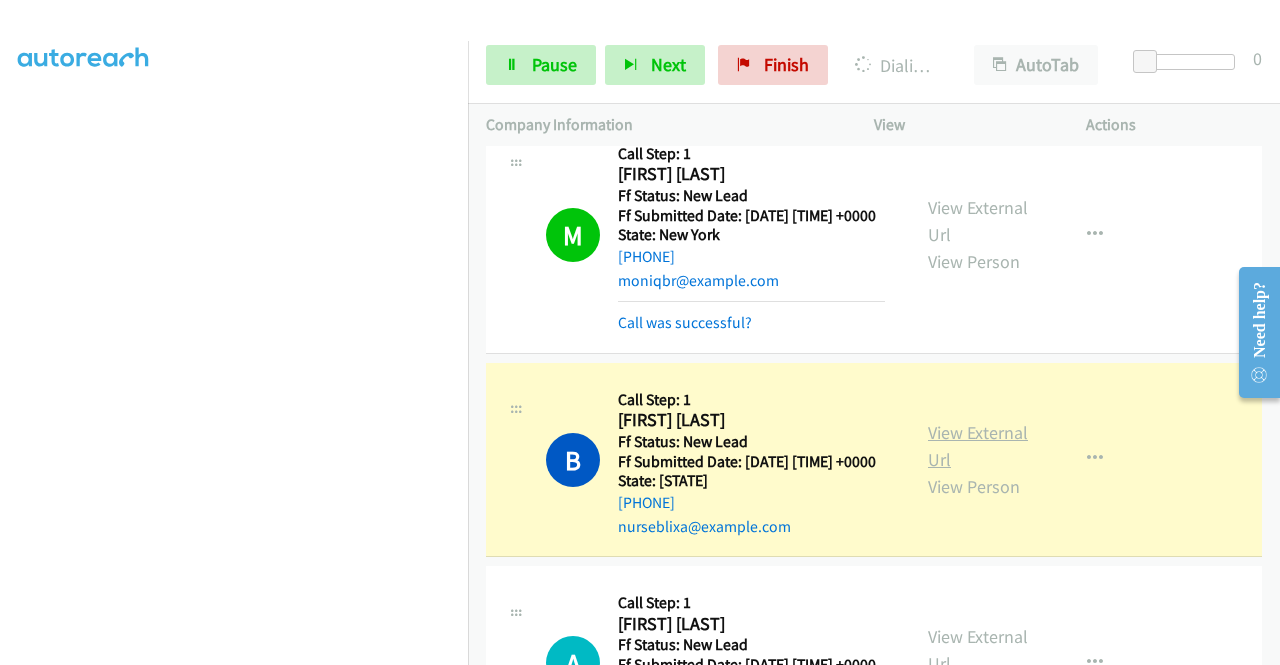 click on "View External Url" at bounding box center [978, 446] 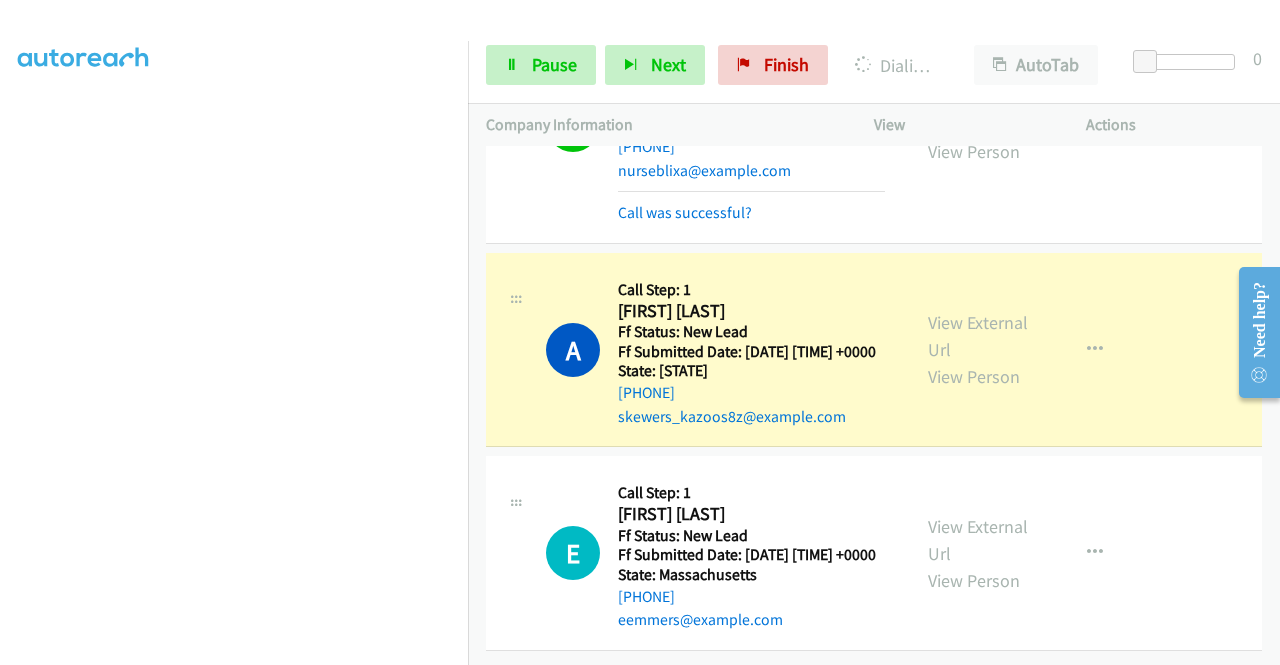 scroll, scrollTop: 682, scrollLeft: 0, axis: vertical 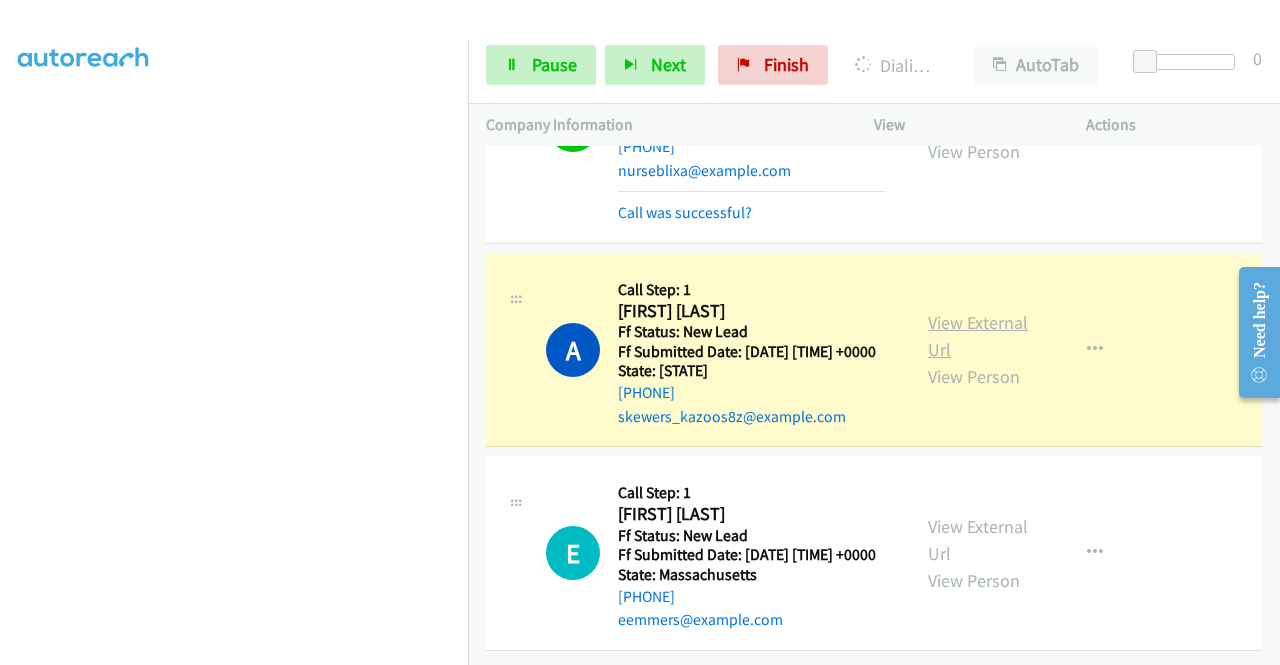 click on "View External Url" at bounding box center [978, 336] 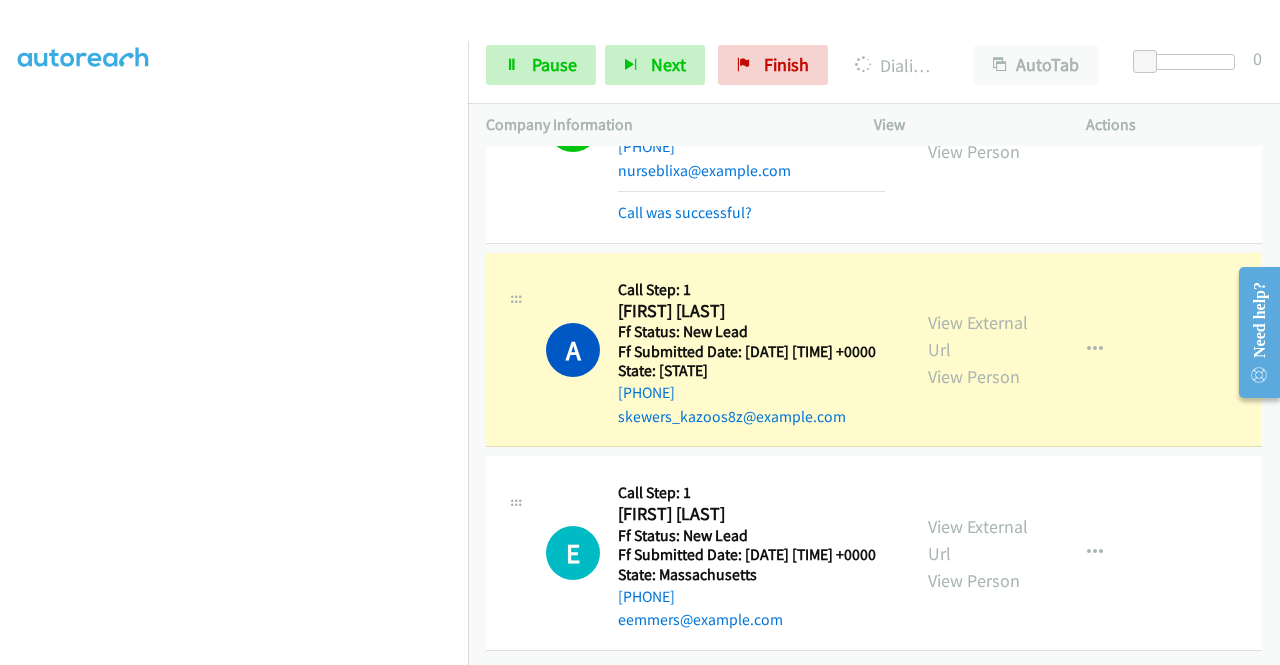 click on "Dialing Mode: Power
|
Switch to Preview
My Lists" at bounding box center (234, 152) 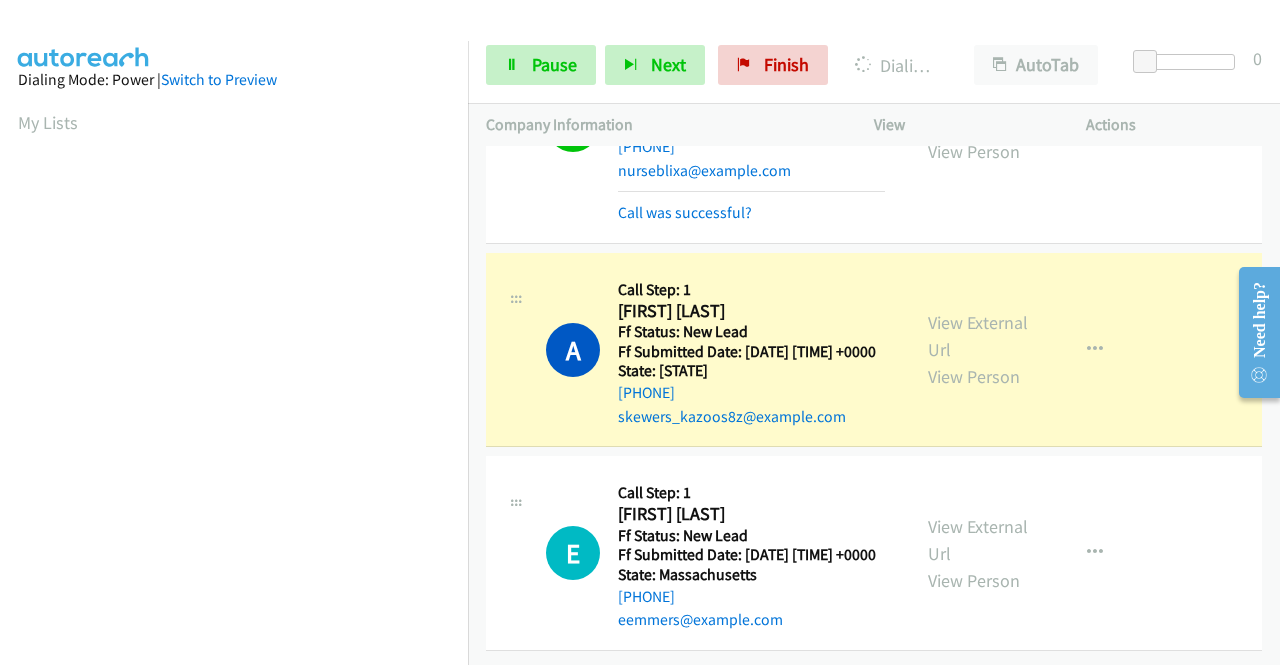scroll, scrollTop: 456, scrollLeft: 0, axis: vertical 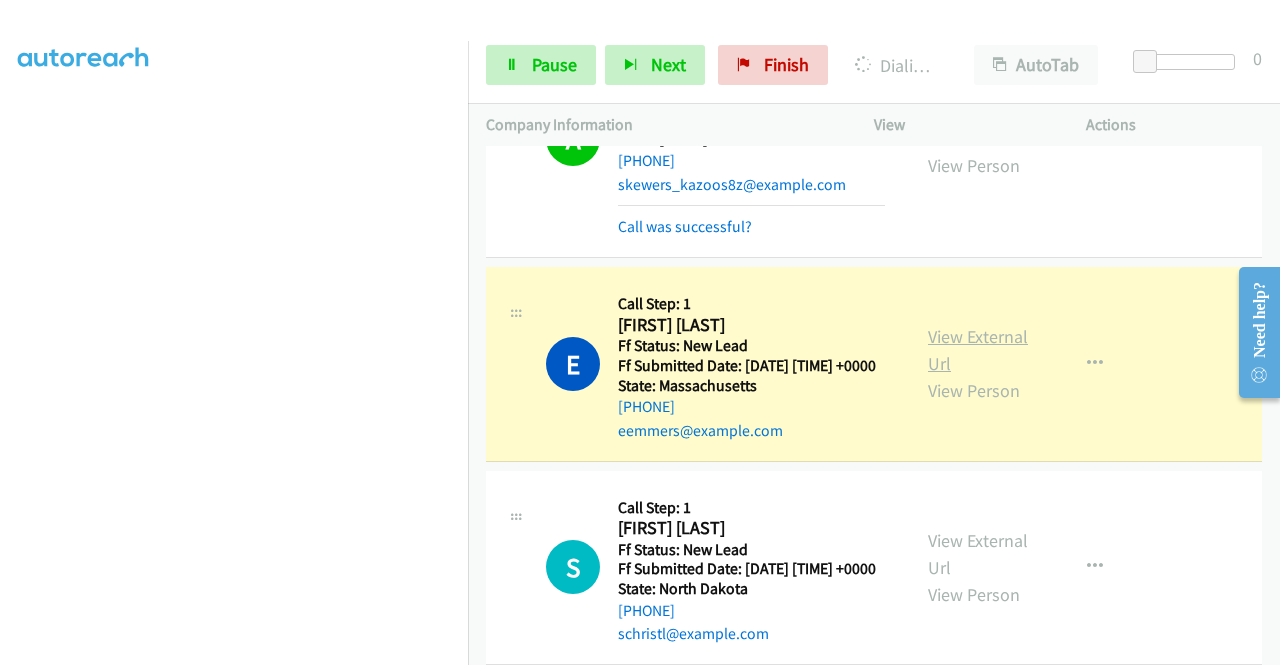 click on "View External Url" at bounding box center (978, 350) 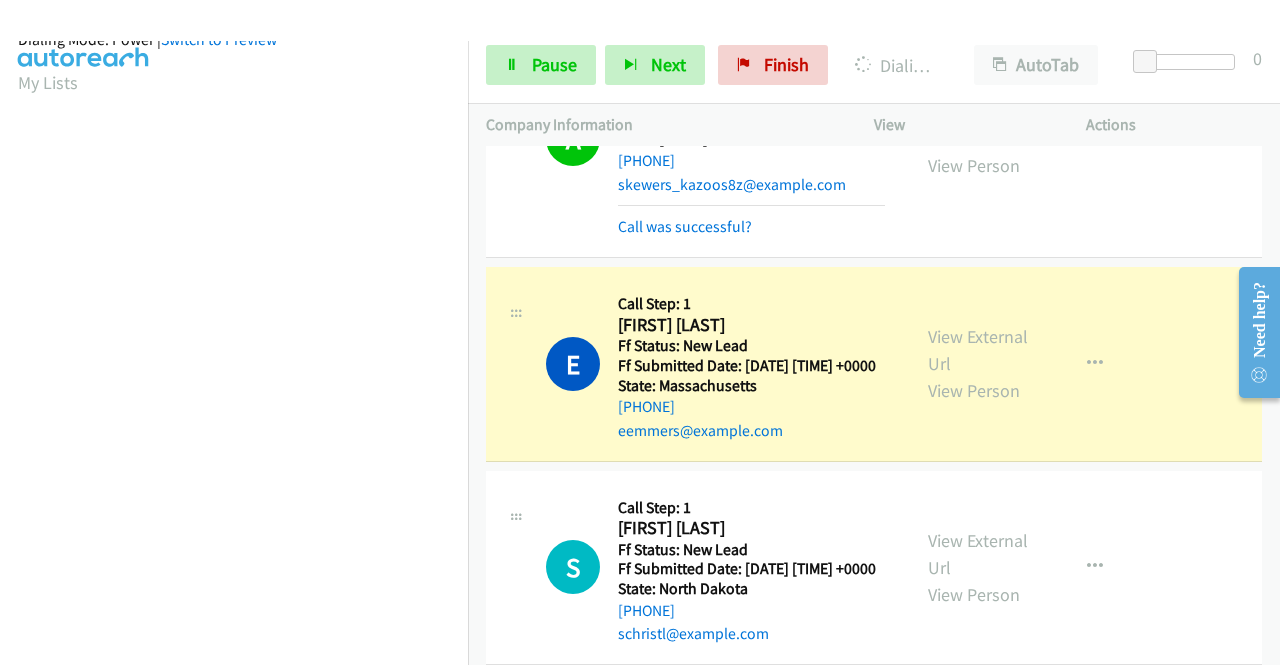 scroll, scrollTop: 456, scrollLeft: 0, axis: vertical 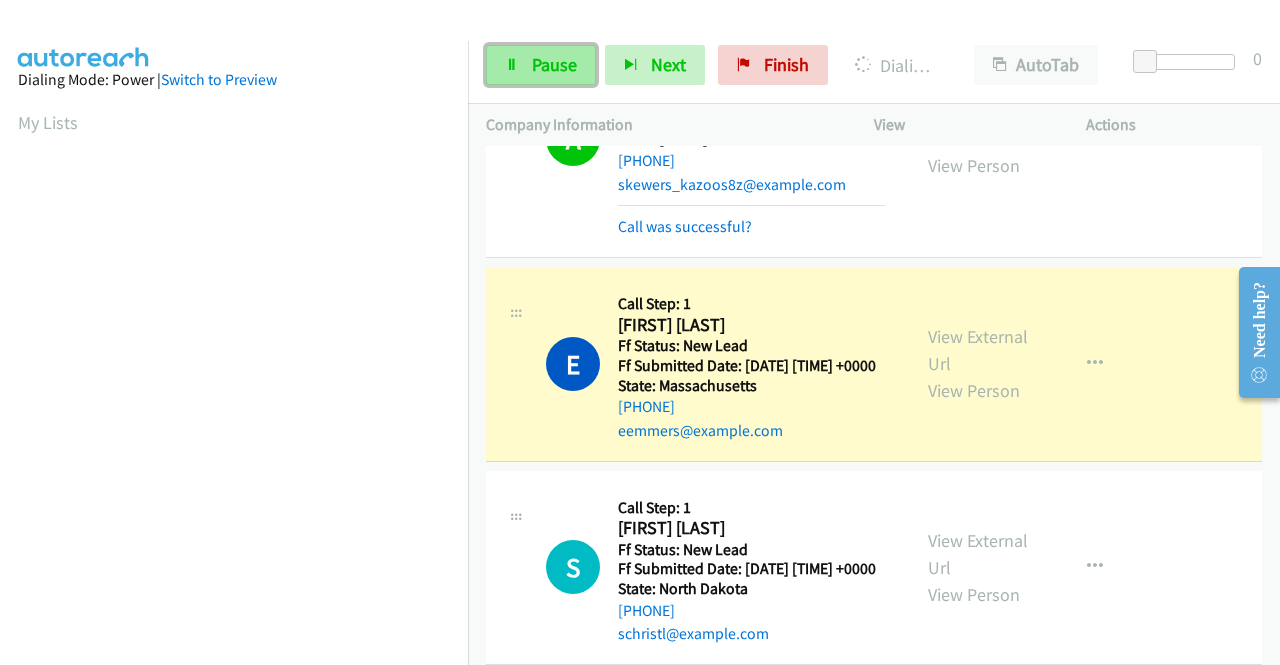 click on "Pause" at bounding box center (541, 65) 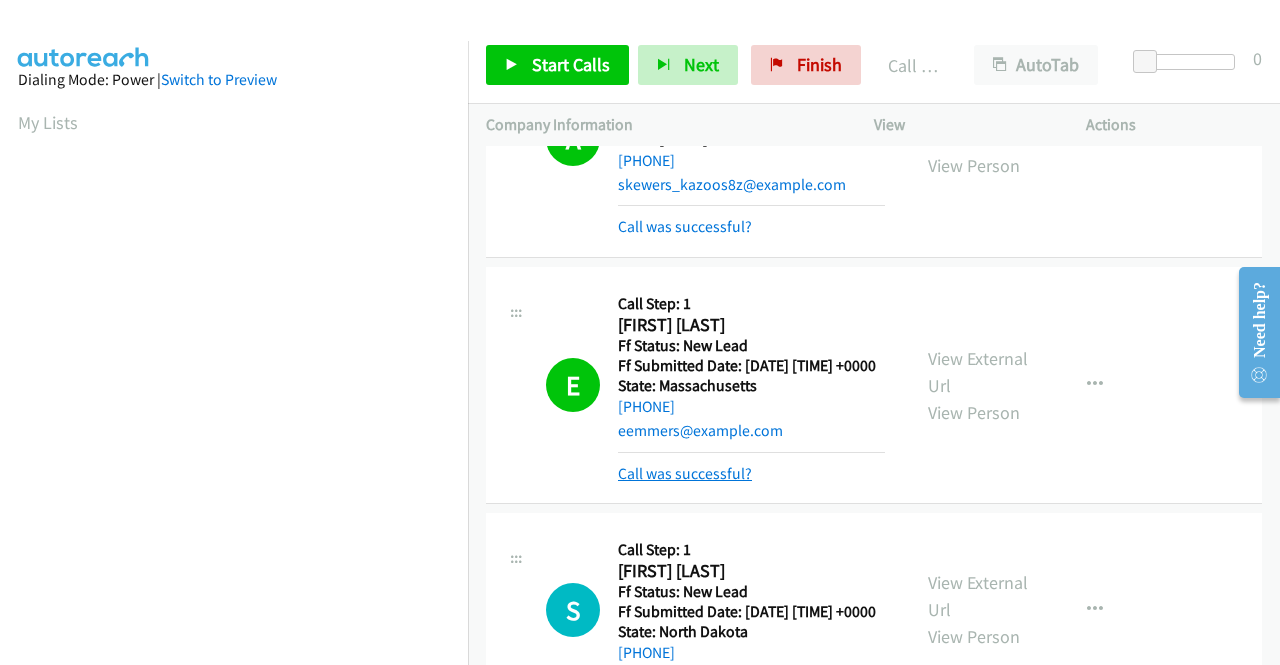 click on "Call was successful?" at bounding box center (685, 473) 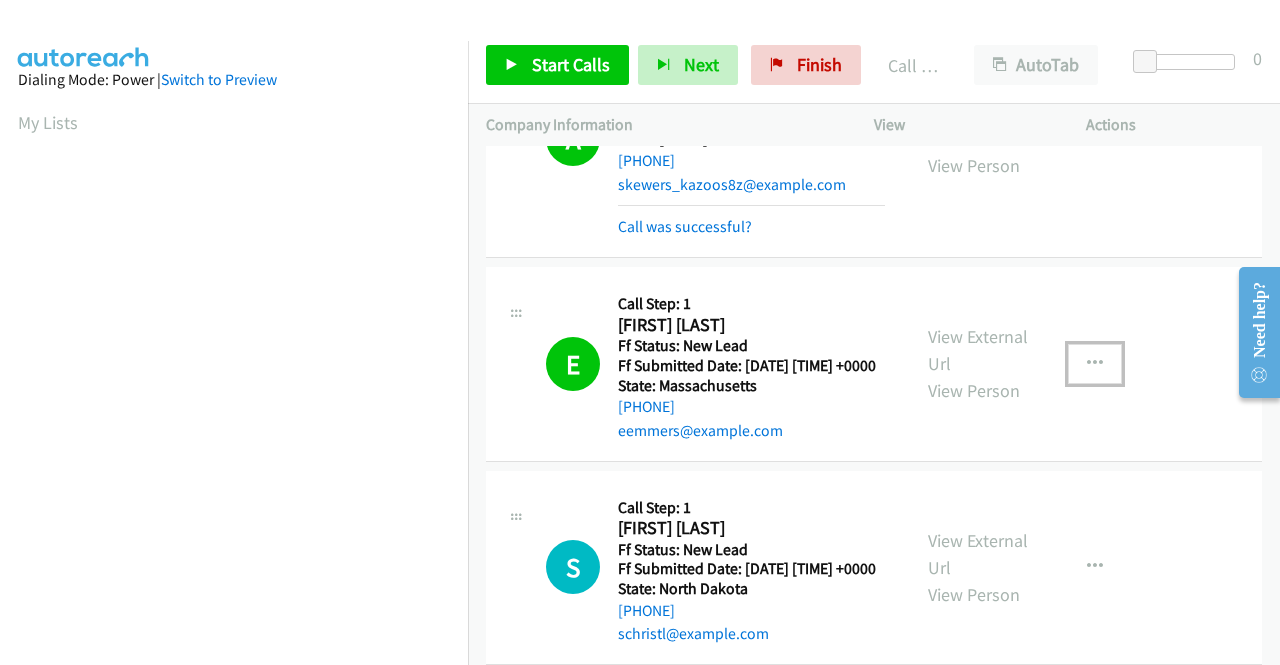 click at bounding box center (1095, 364) 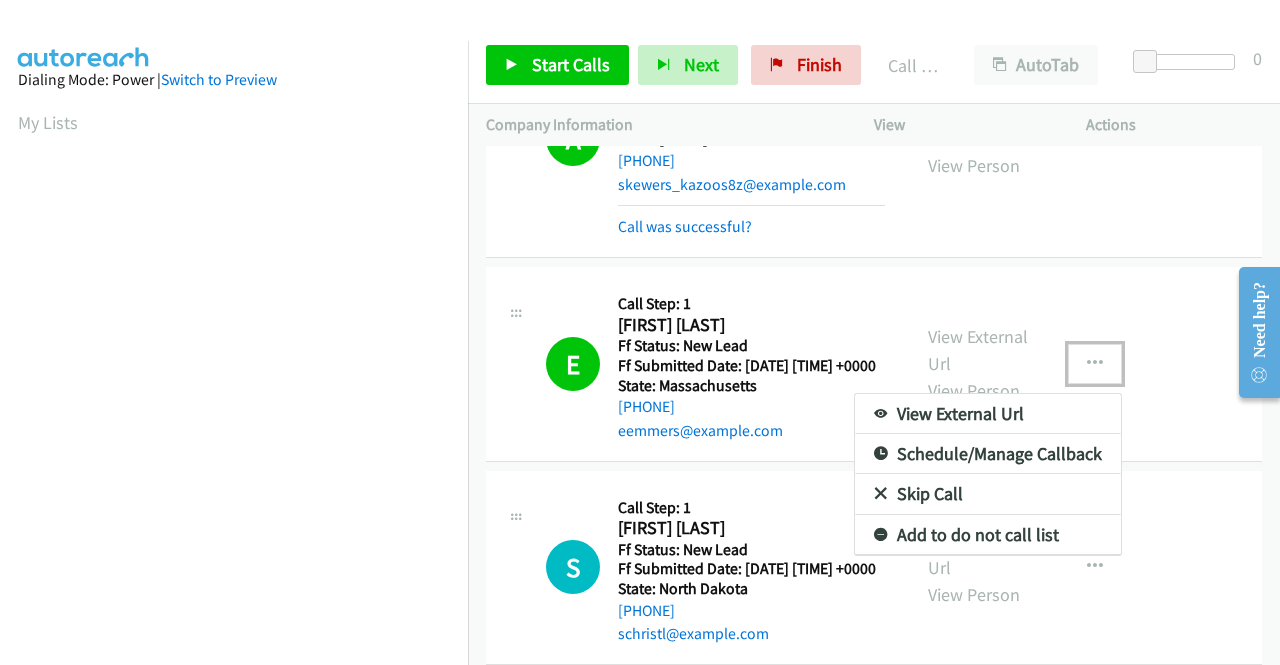 click on "Add to do not call list" at bounding box center [988, 535] 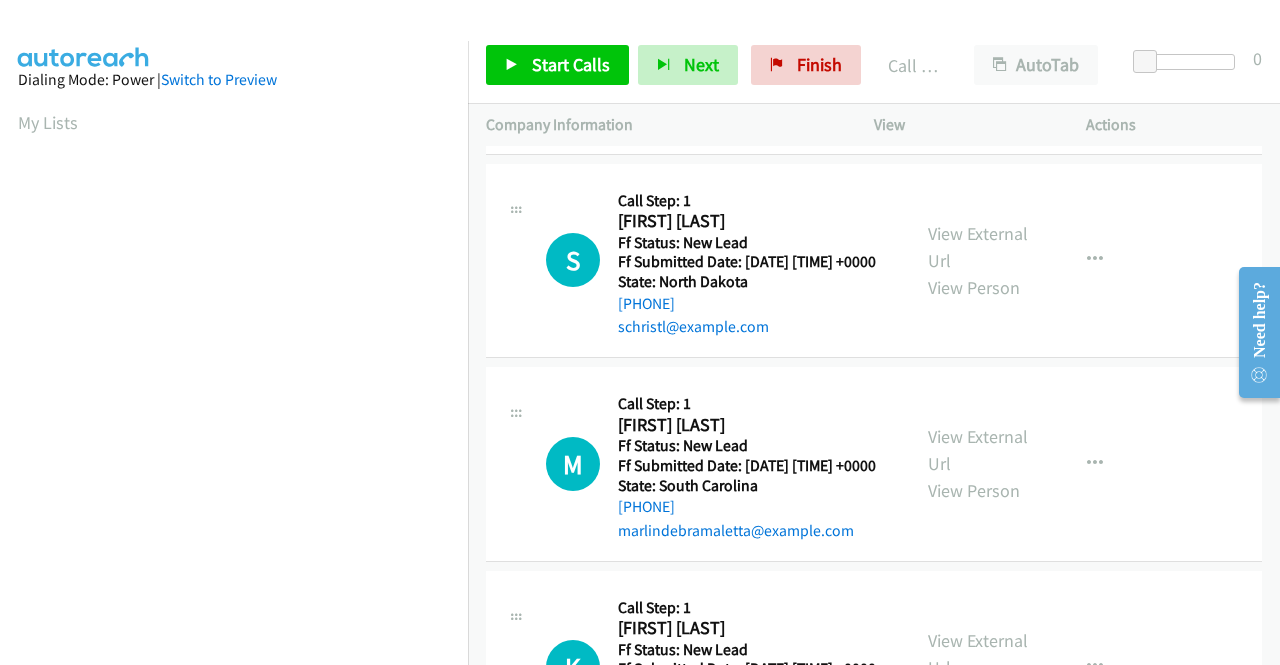 scroll, scrollTop: 1228, scrollLeft: 0, axis: vertical 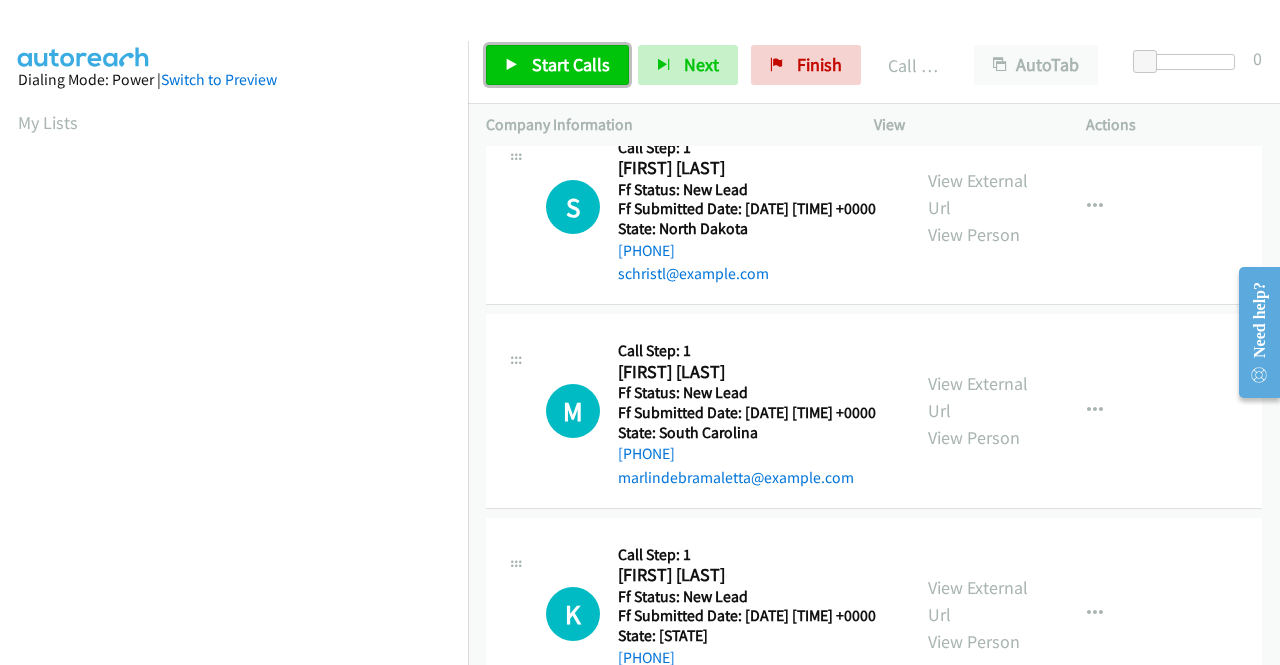 click on "Start Calls" at bounding box center [571, 64] 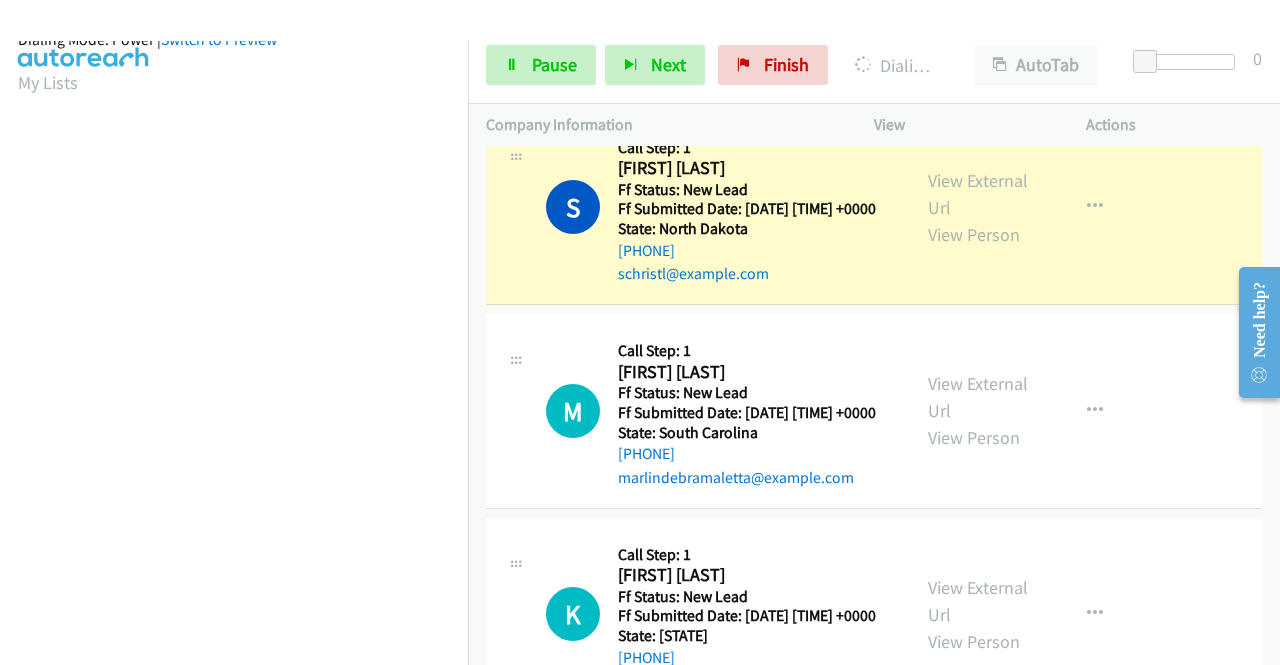 scroll, scrollTop: 436, scrollLeft: 0, axis: vertical 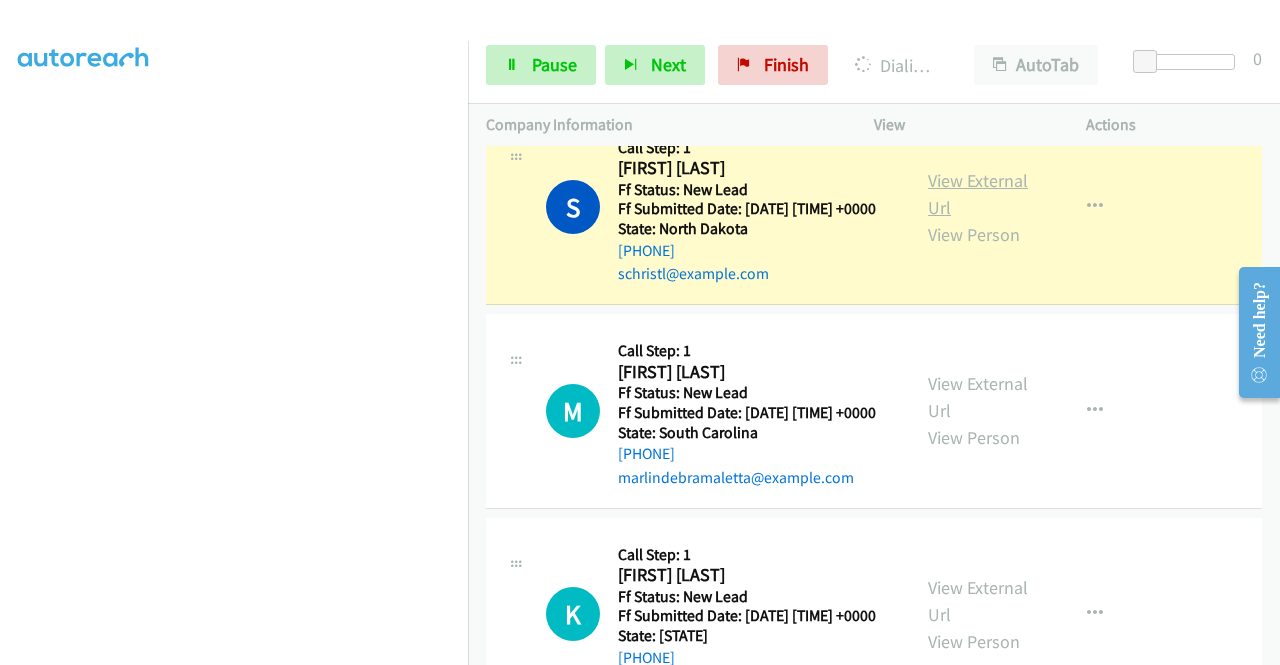 click on "View External Url" at bounding box center (978, 194) 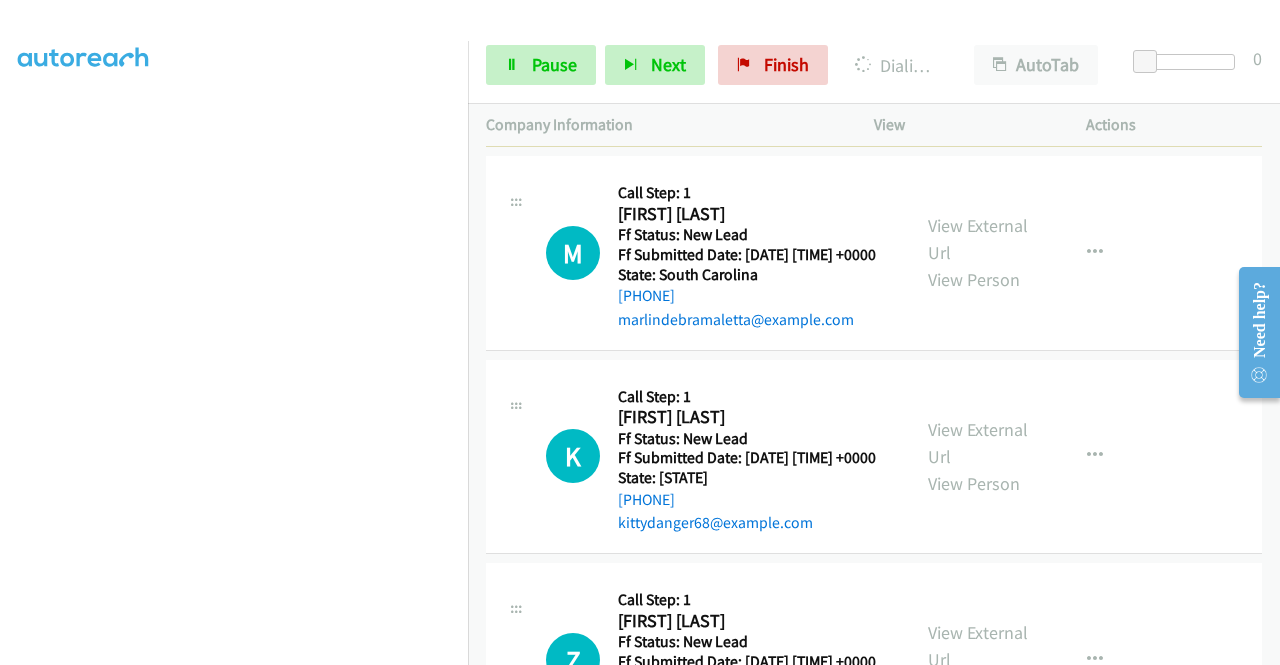 scroll, scrollTop: 1370, scrollLeft: 0, axis: vertical 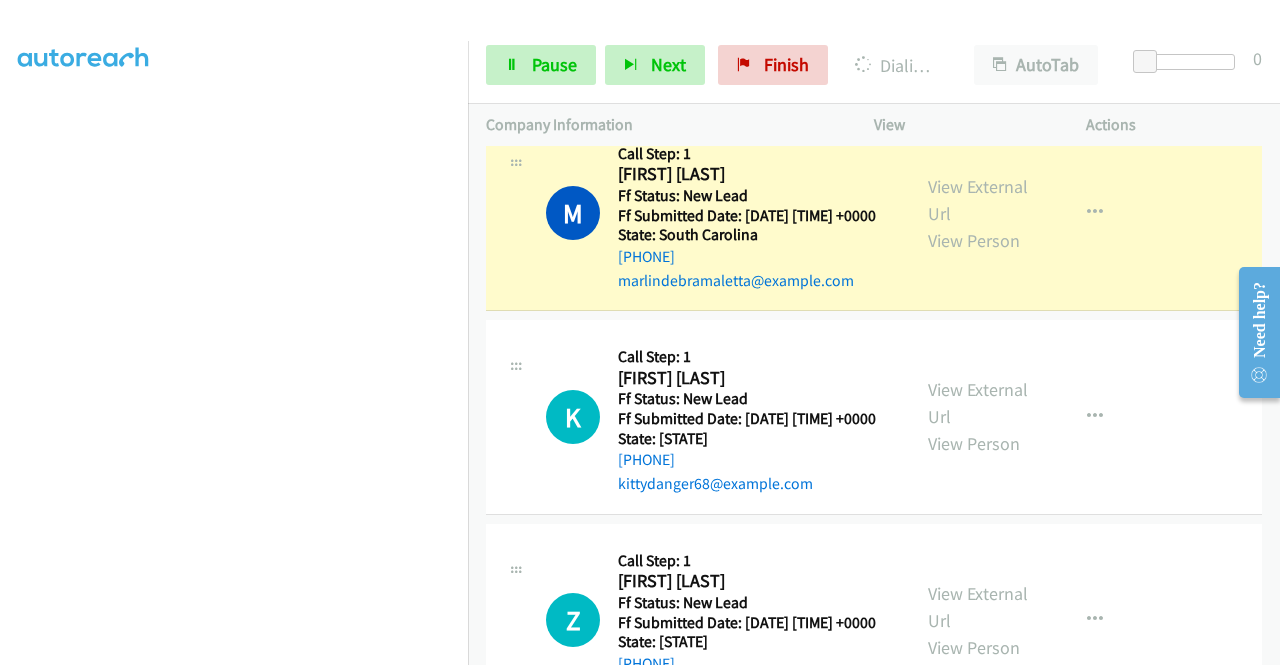 click on "View External Url
View Person" at bounding box center [980, 213] 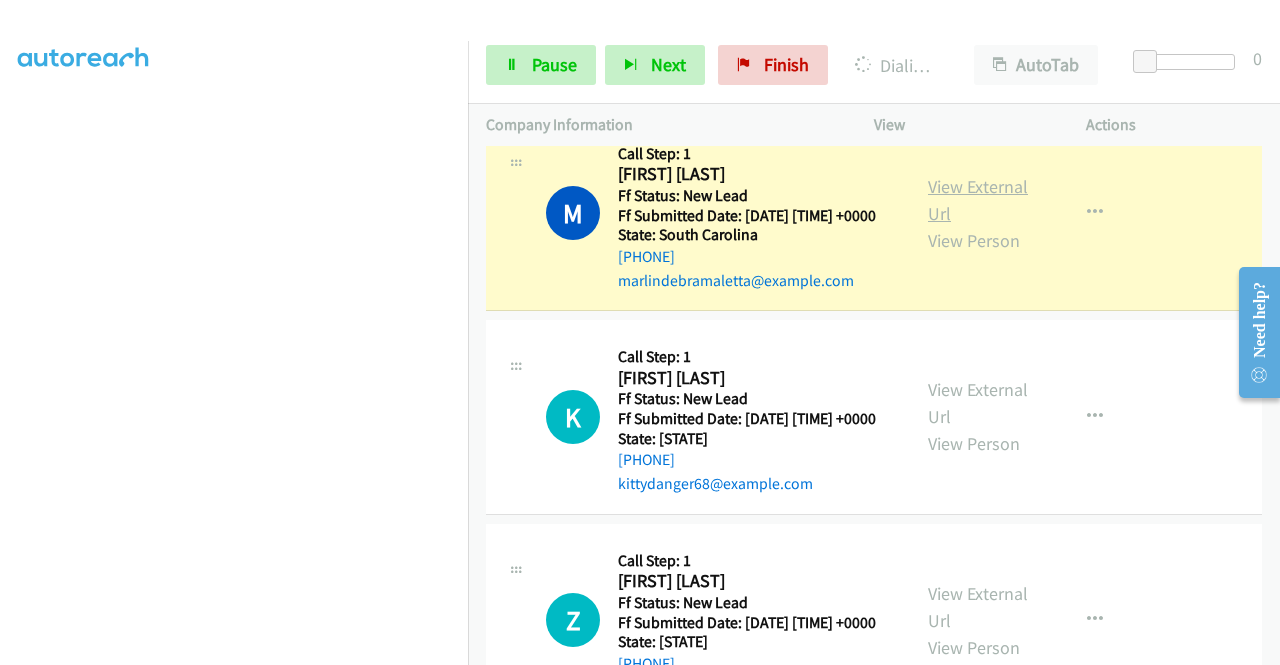 click on "View External Url" at bounding box center [978, 200] 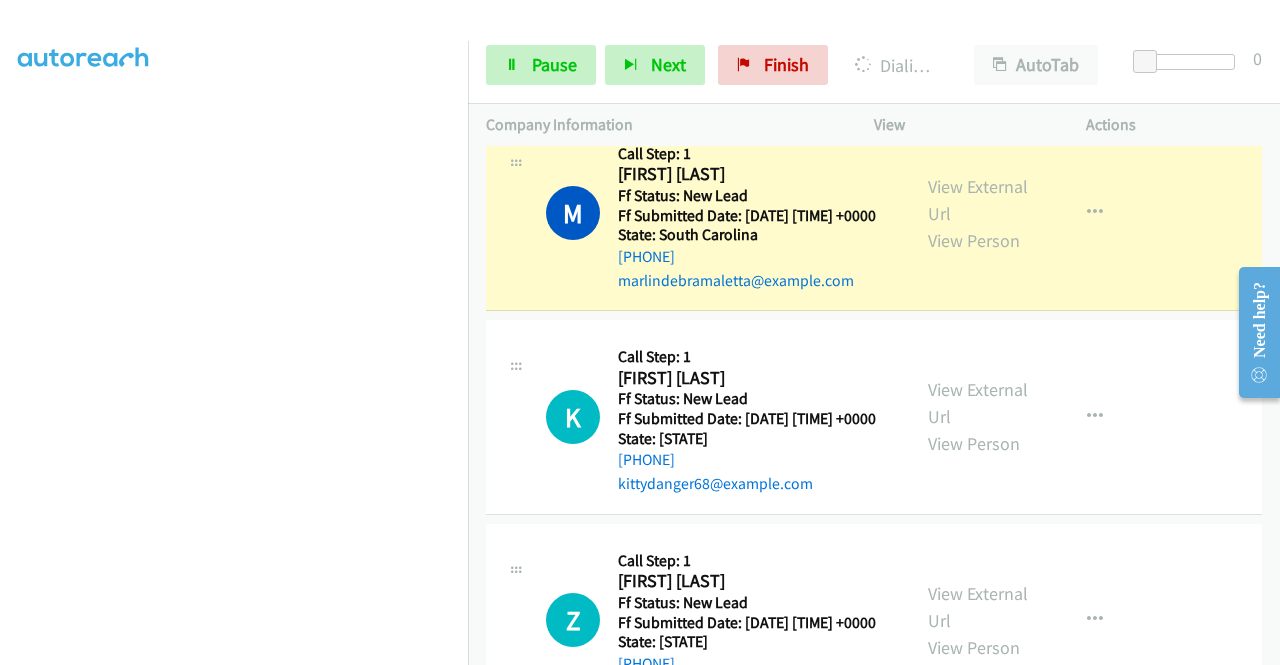 scroll, scrollTop: 40, scrollLeft: 0, axis: vertical 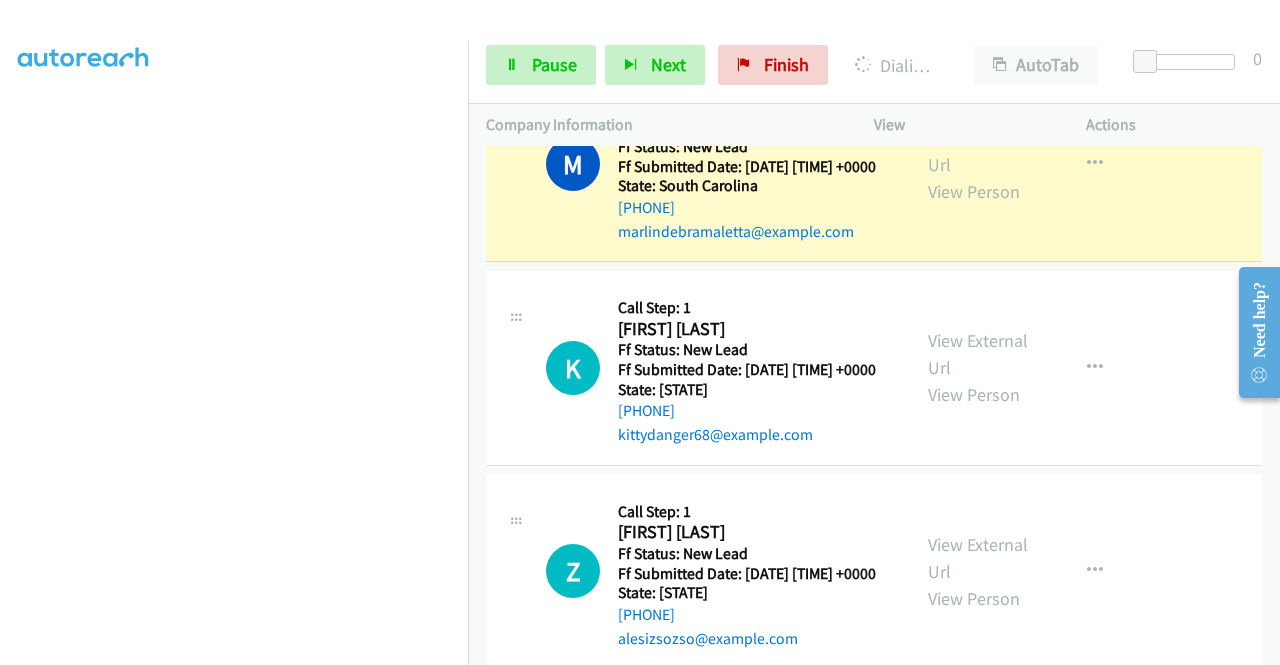 click on "M
Callback Scheduled
Call Step: 1
Marlin Debramaletta
America/New_York
Ff Status: New Lead
Ff Submitted Date: 2025-08-07 18:50:42 +0000
State: South Carolina
+1 704-957-3716
marlindebramaletta@gmail.com
Call was successful?
View External Url
View Person
View External Url
Email
Schedule/Manage Callback
Skip Call
Add to do not call list" at bounding box center (874, 165) 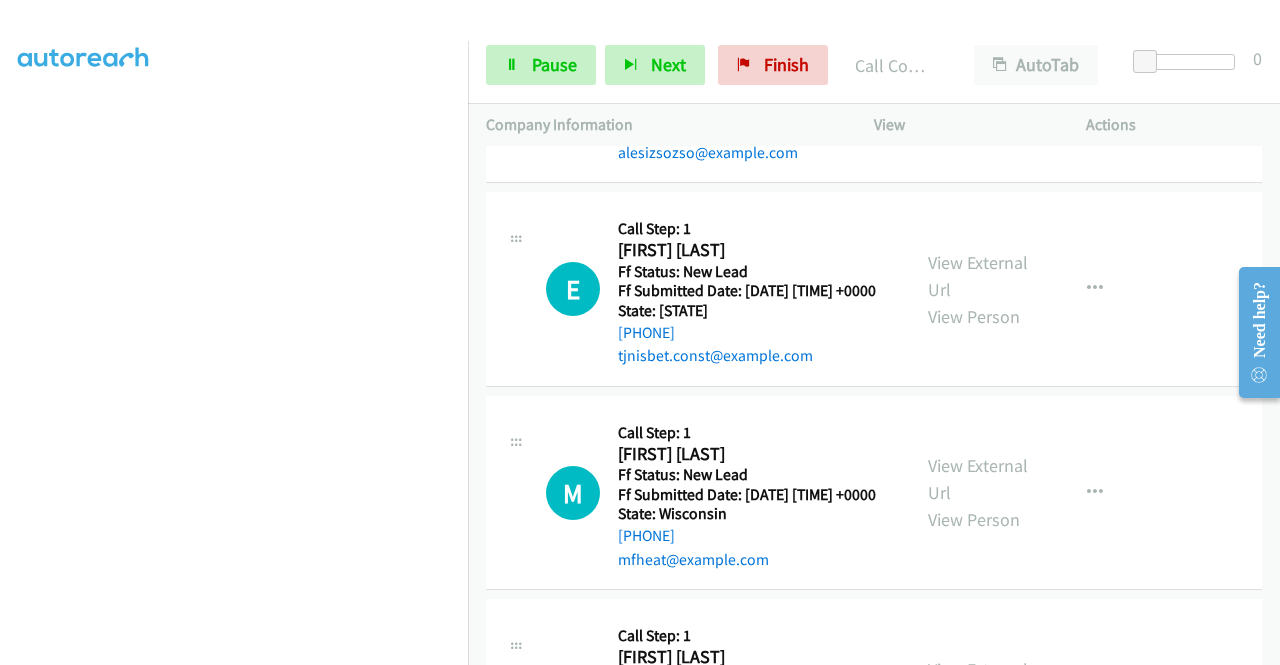 scroll, scrollTop: 2096, scrollLeft: 0, axis: vertical 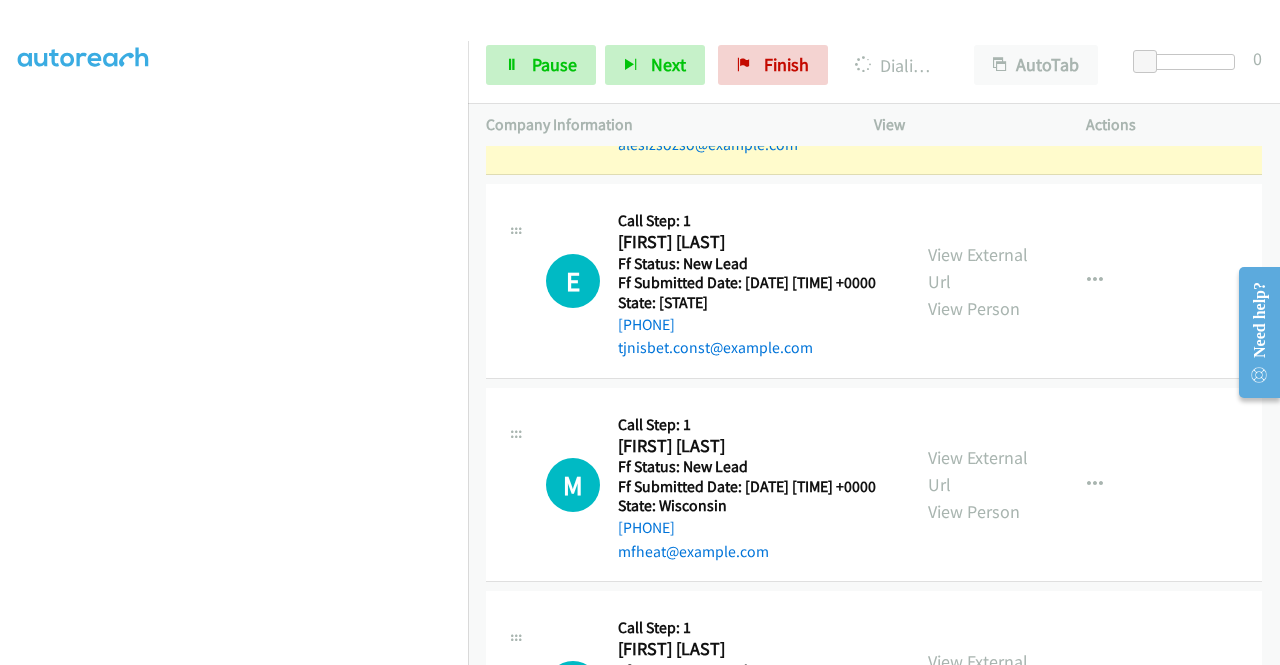 click on "View External Url" at bounding box center [978, 64] 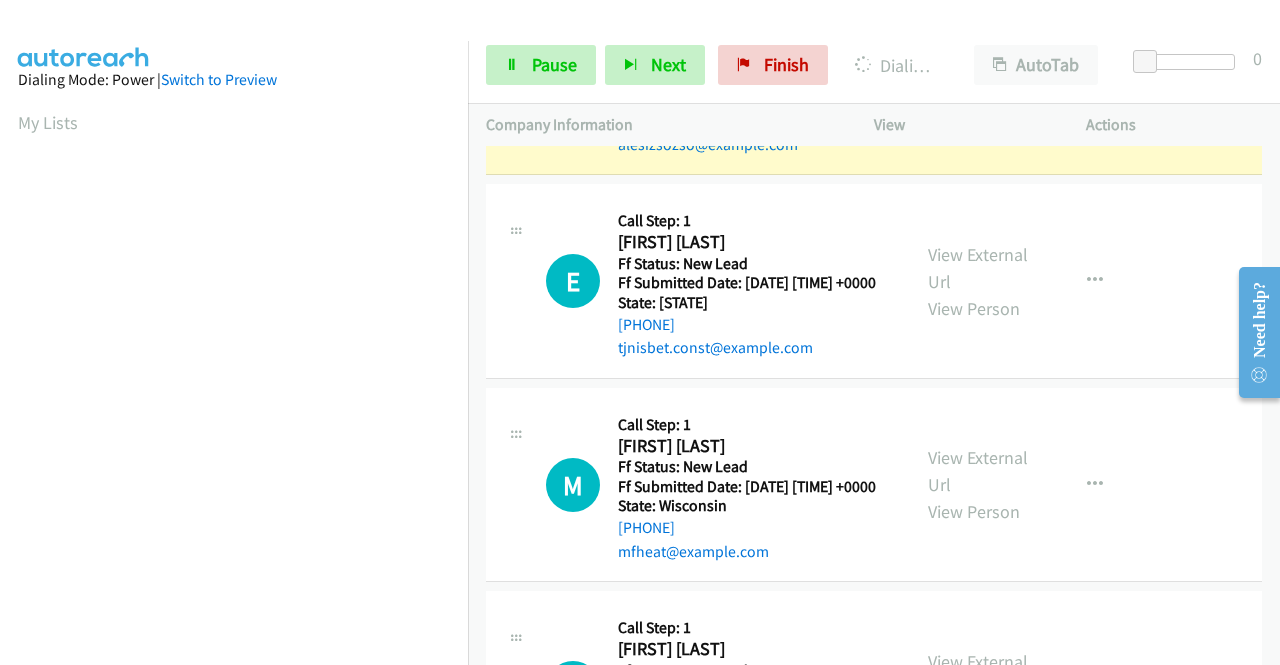 scroll, scrollTop: 456, scrollLeft: 0, axis: vertical 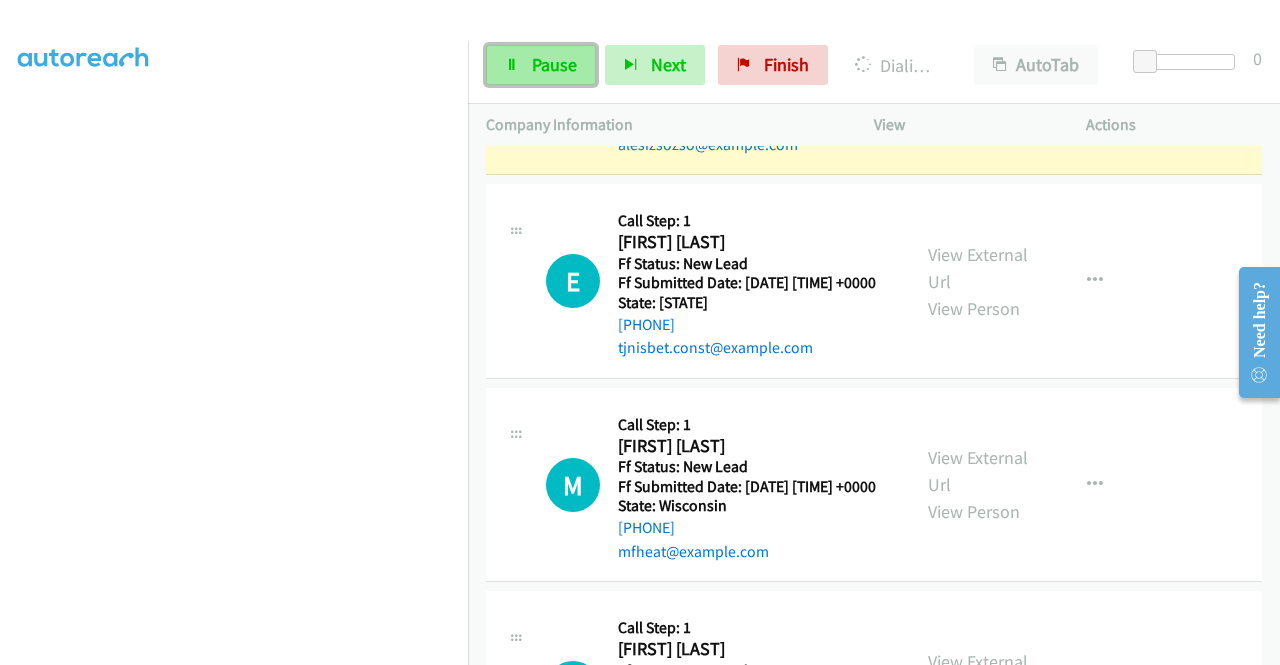 click at bounding box center (512, 66) 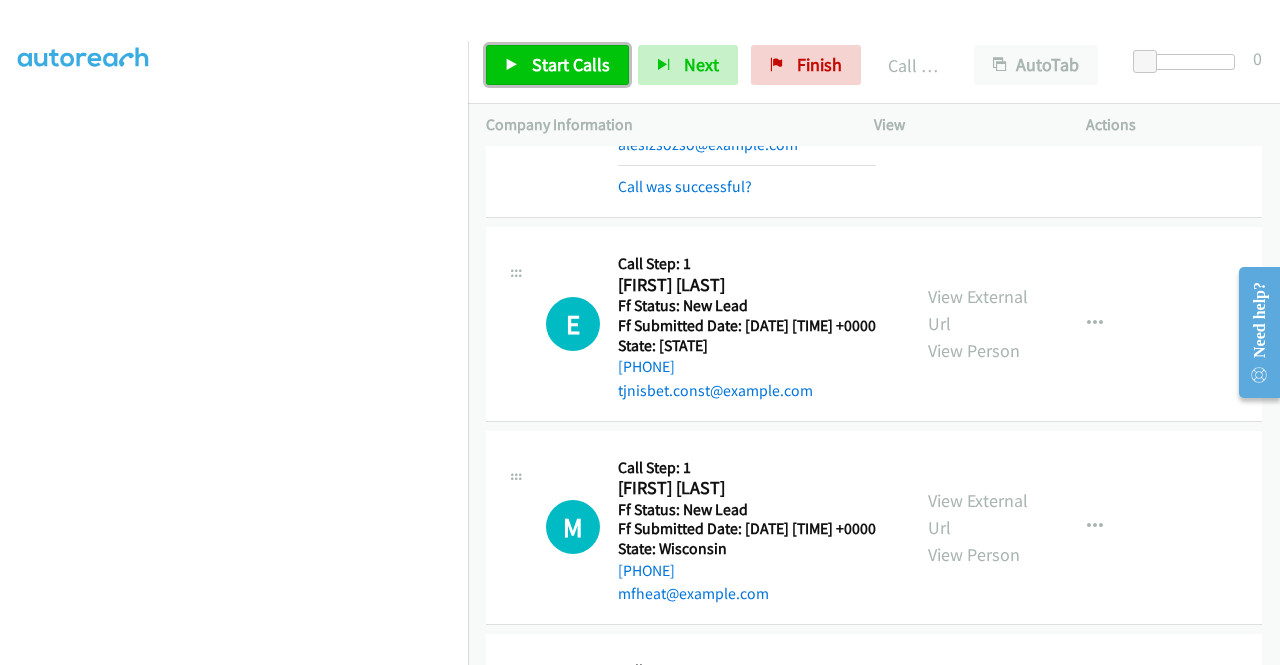 click on "Start Calls" at bounding box center (571, 64) 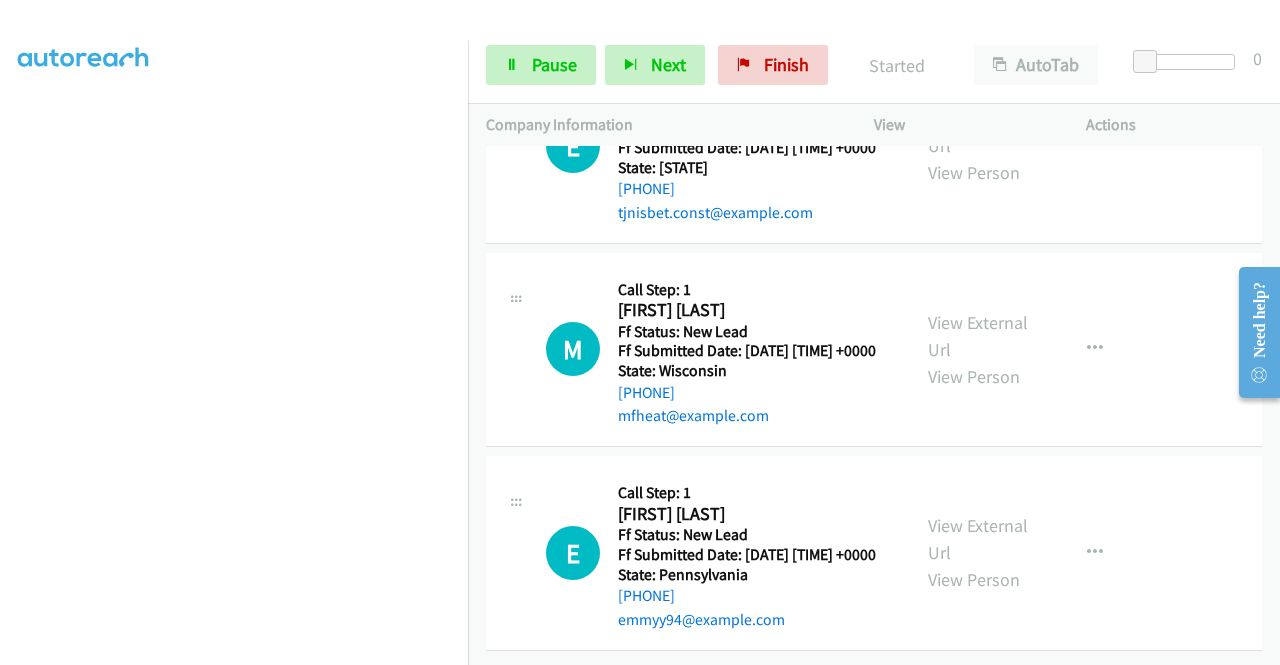 scroll, scrollTop: 2288, scrollLeft: 0, axis: vertical 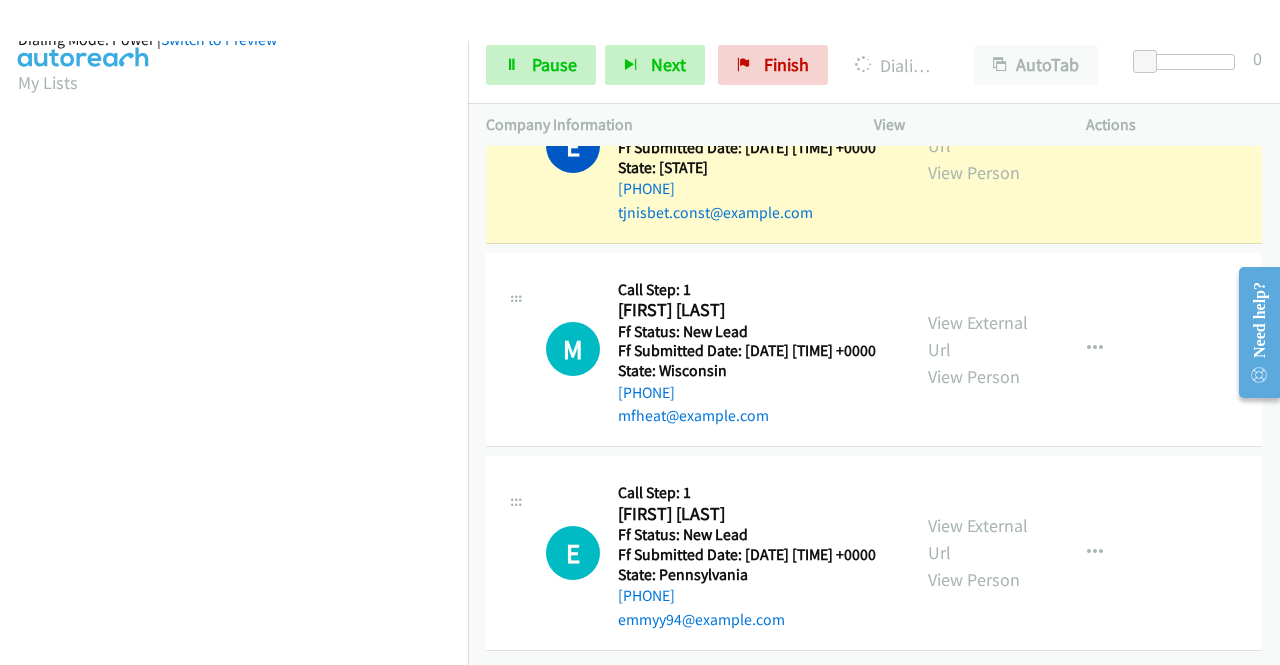 drag, startPoint x: 468, startPoint y: 338, endPoint x: 456, endPoint y: 415, distance: 77.92946 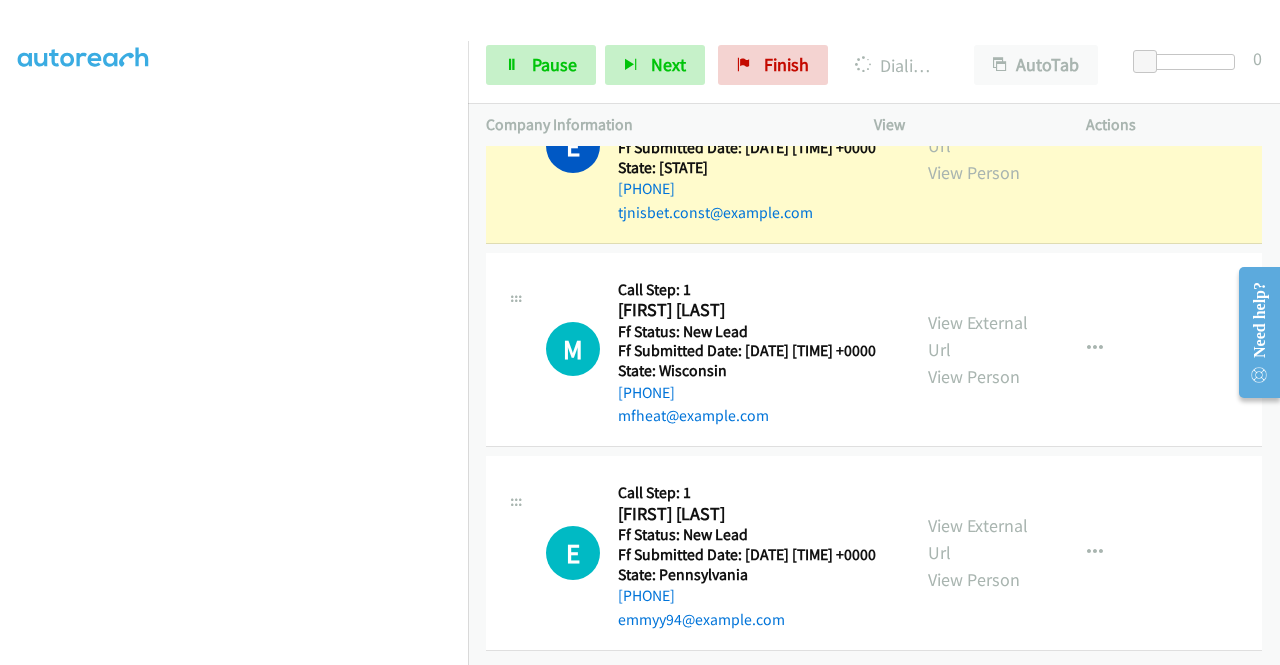 scroll, scrollTop: 299, scrollLeft: 0, axis: vertical 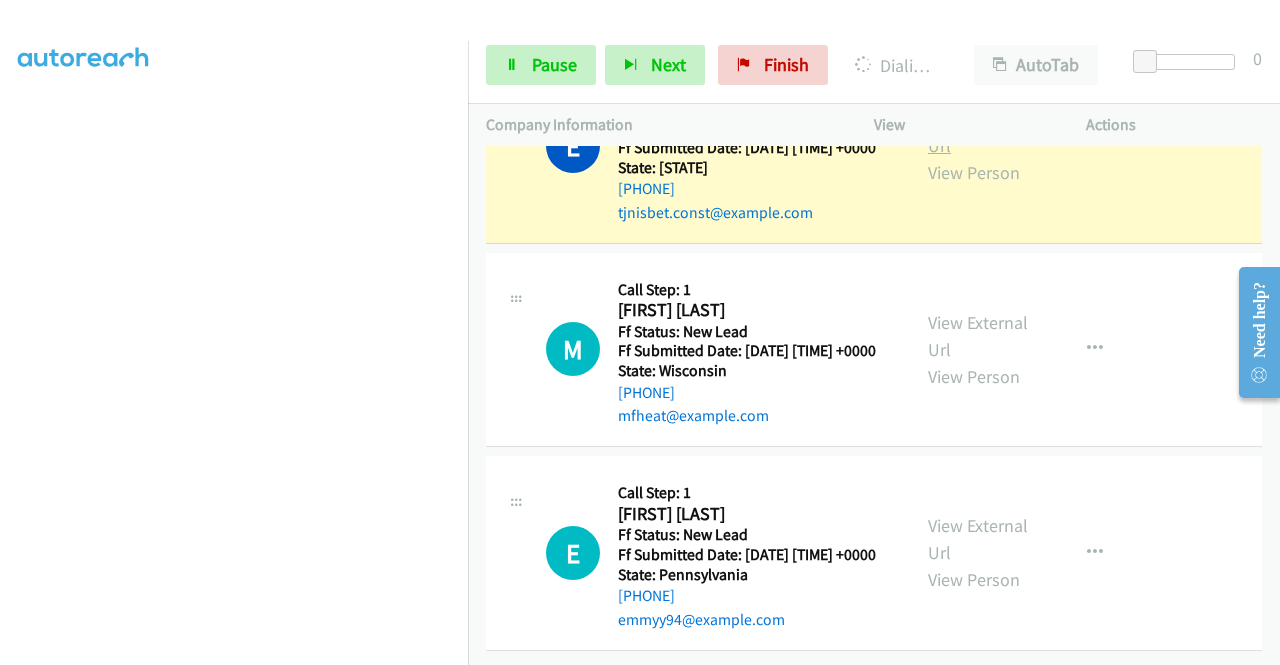 click on "View External Url" at bounding box center (978, 132) 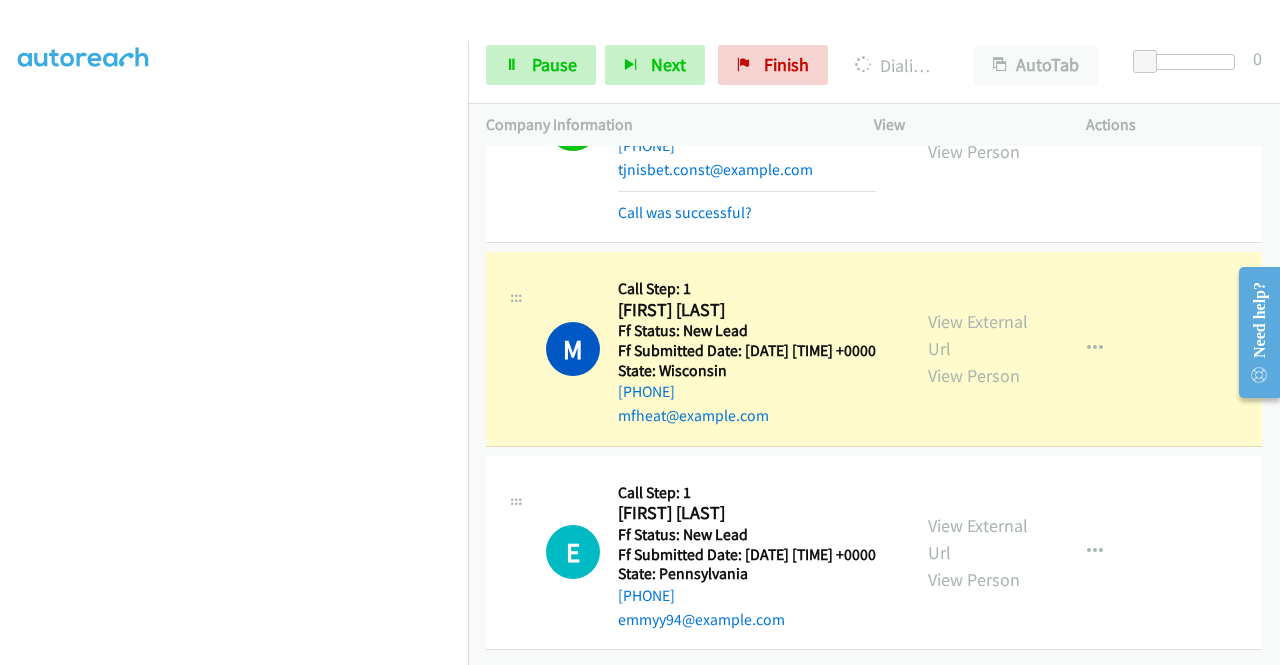 scroll, scrollTop: 2560, scrollLeft: 0, axis: vertical 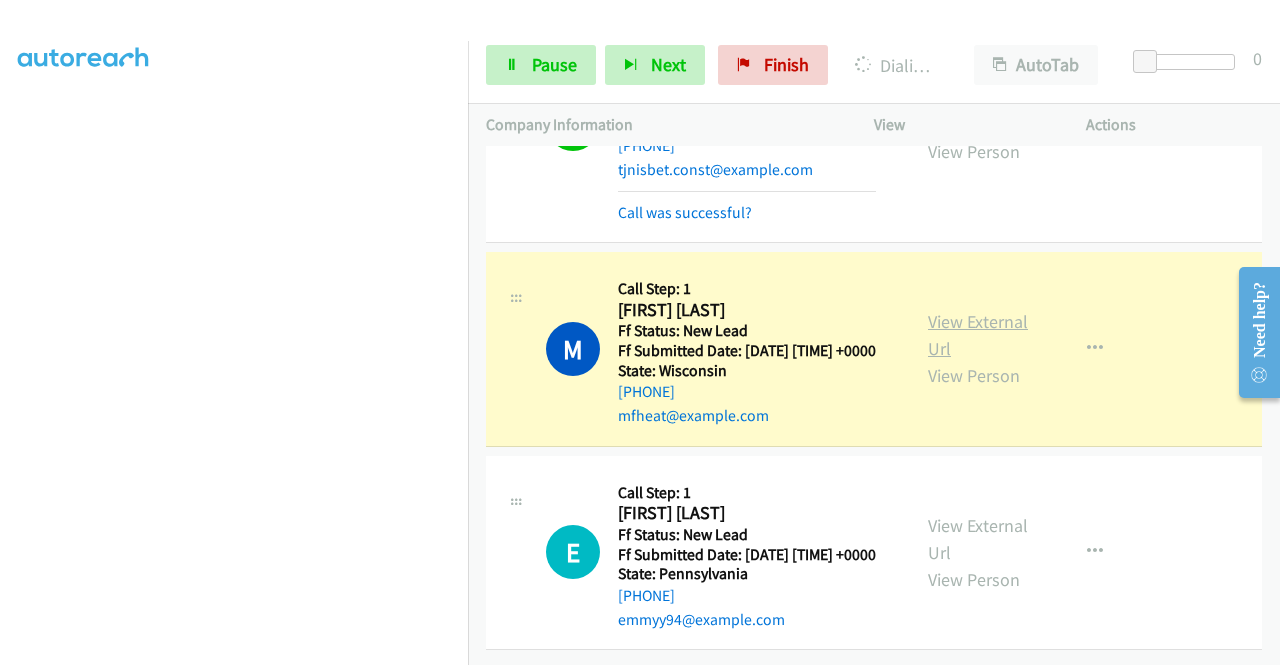 click on "View External Url" at bounding box center (978, 335) 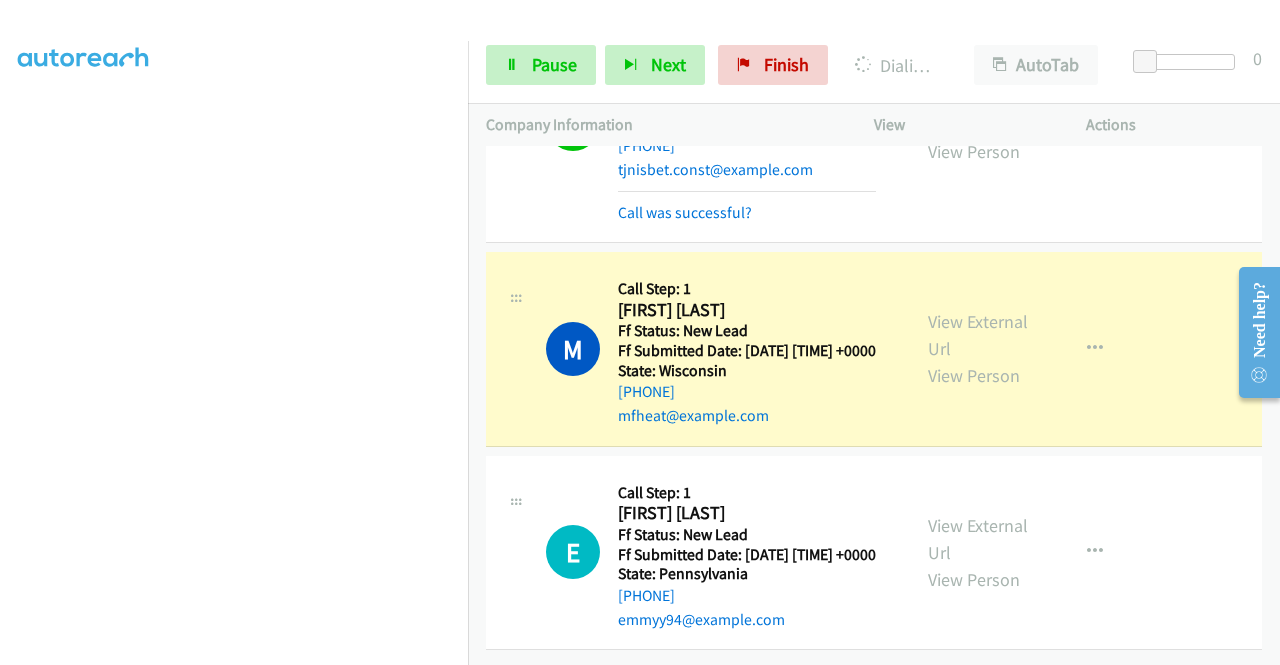 scroll, scrollTop: 0, scrollLeft: 0, axis: both 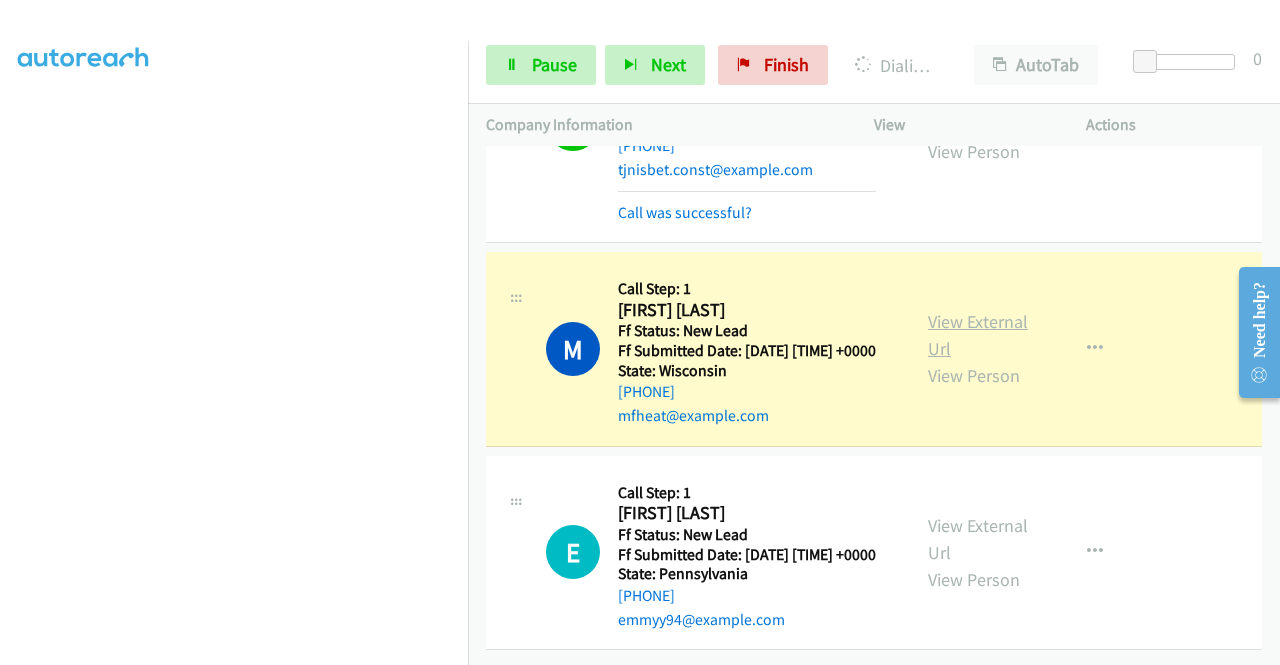 click on "View External Url" at bounding box center [978, 335] 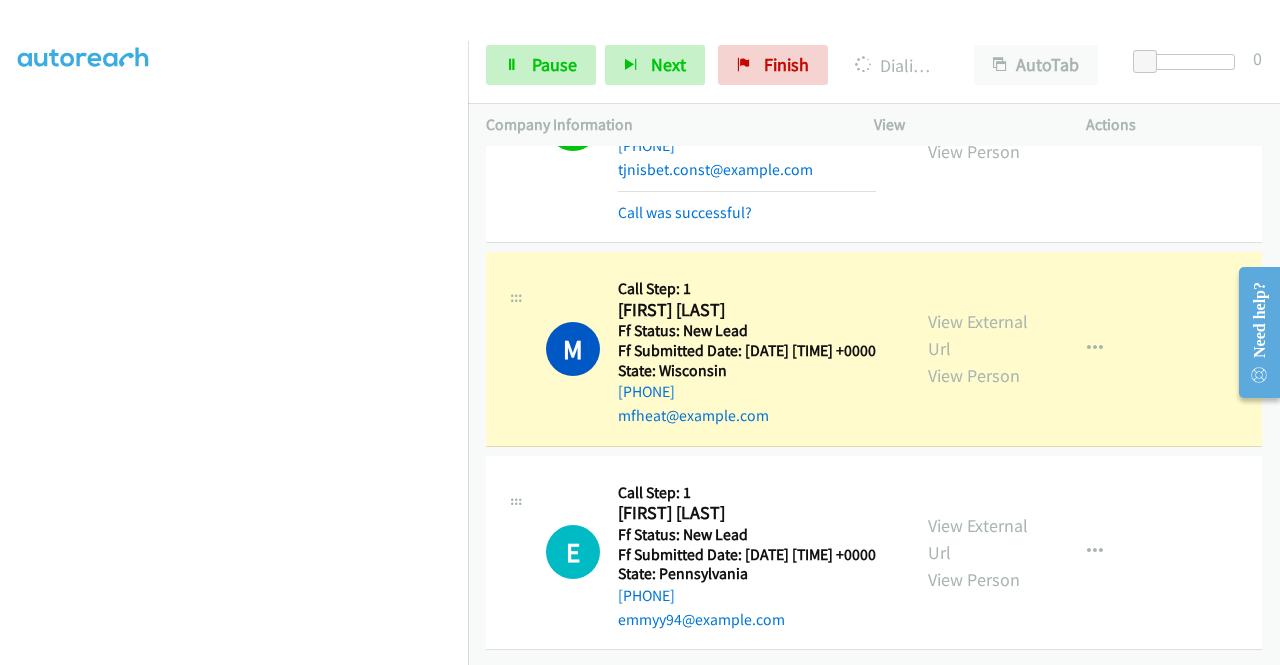 scroll, scrollTop: 0, scrollLeft: 0, axis: both 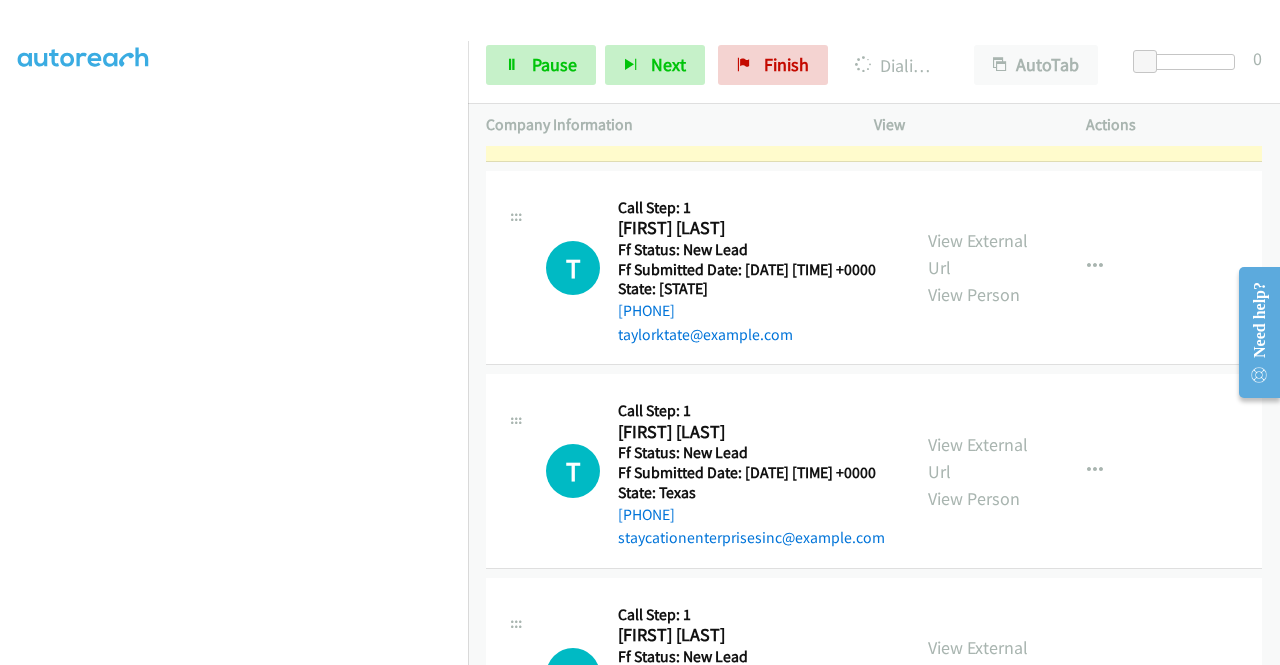 click on "View External Url
View Person" at bounding box center [980, 64] 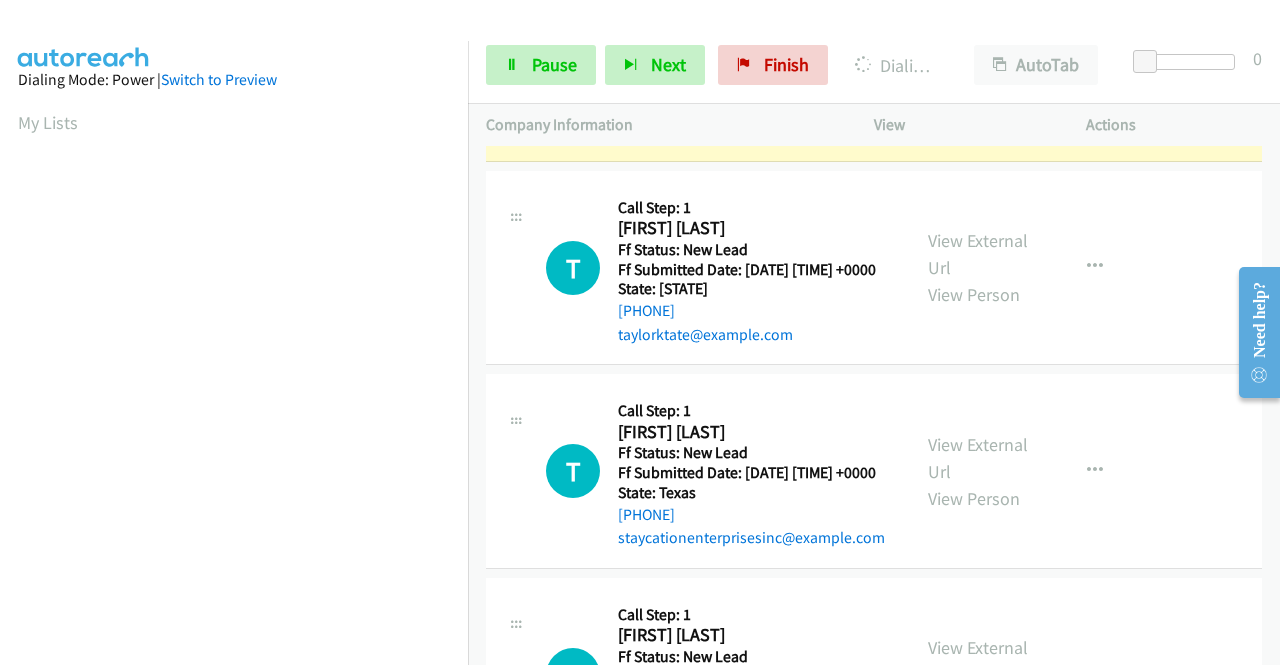 scroll, scrollTop: 456, scrollLeft: 0, axis: vertical 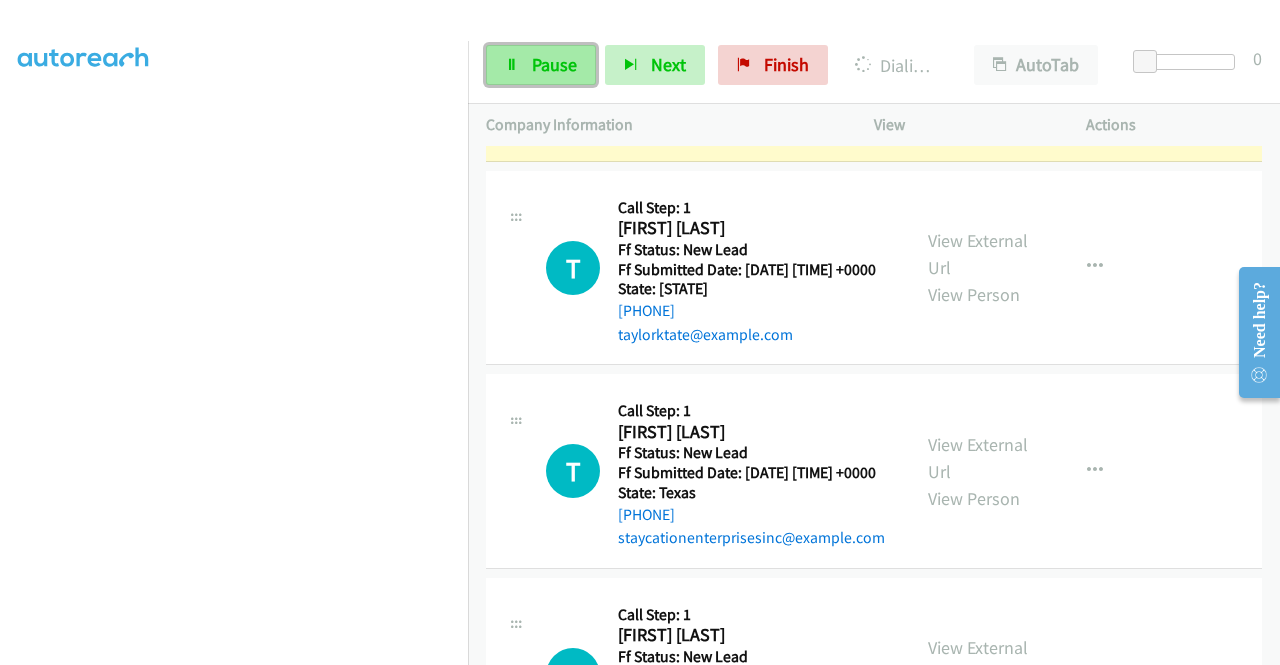 click on "Pause" at bounding box center (554, 64) 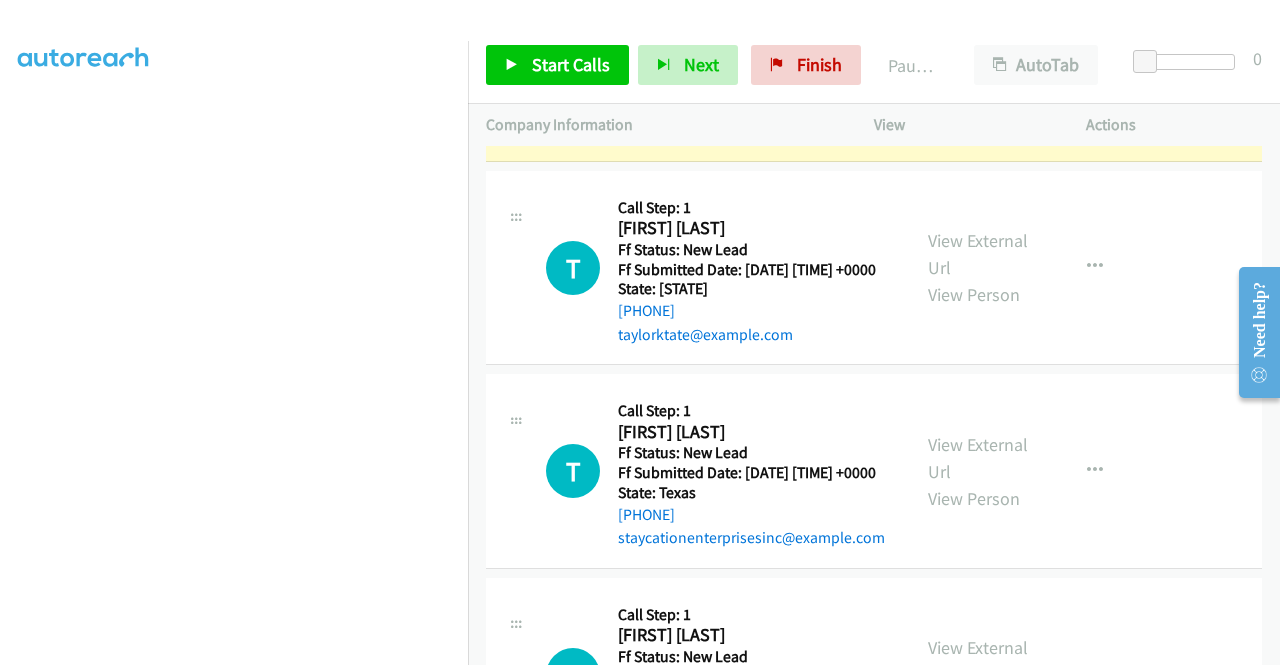 scroll, scrollTop: 0, scrollLeft: 0, axis: both 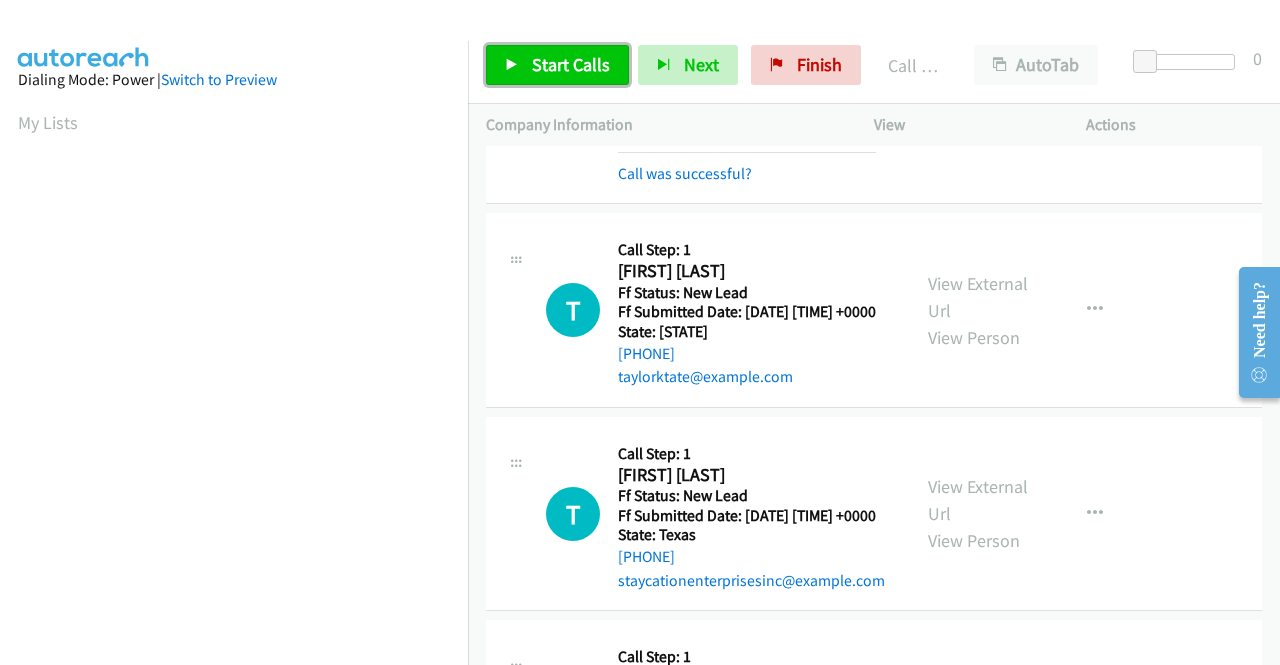 click on "Start Calls" at bounding box center (571, 64) 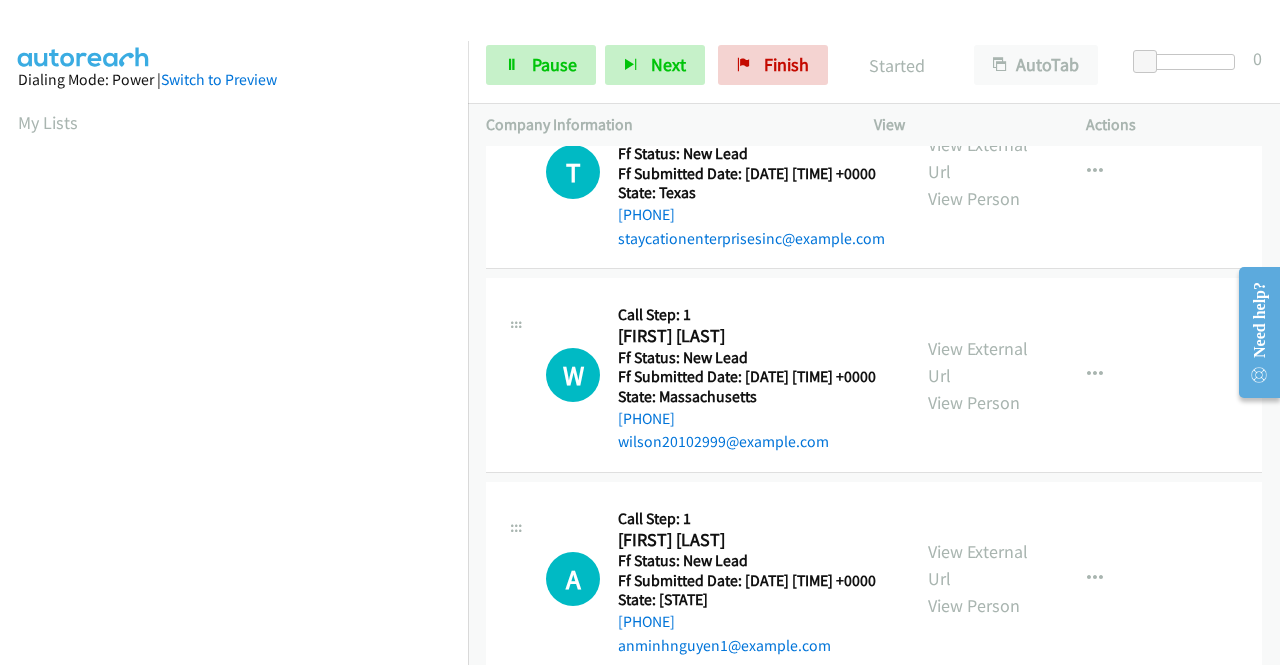 scroll, scrollTop: 3144, scrollLeft: 0, axis: vertical 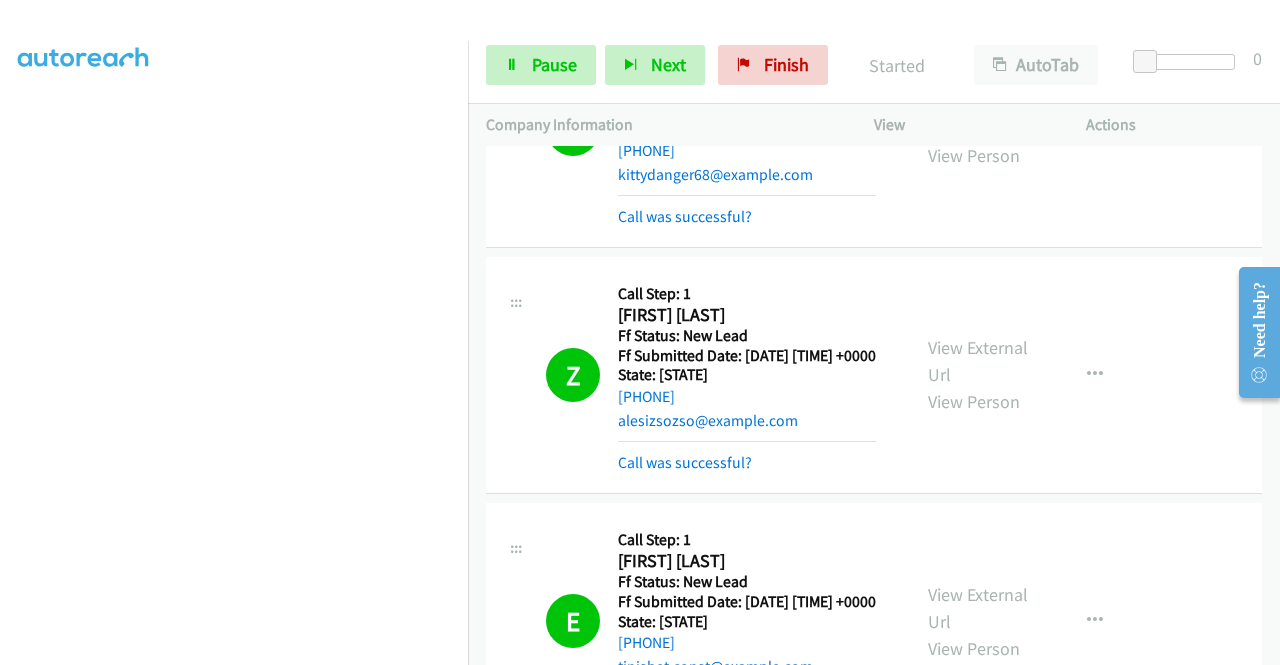 drag, startPoint x: 1277, startPoint y: 363, endPoint x: 1276, endPoint y: 255, distance: 108.00463 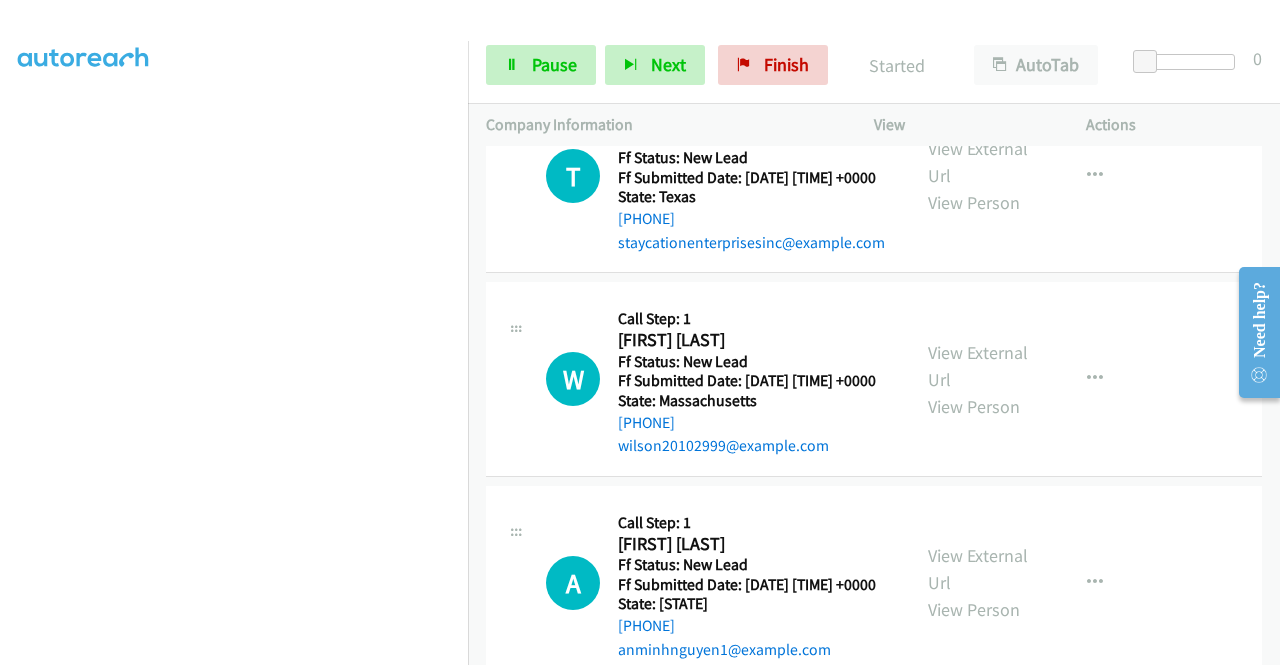 scroll, scrollTop: 3128, scrollLeft: 0, axis: vertical 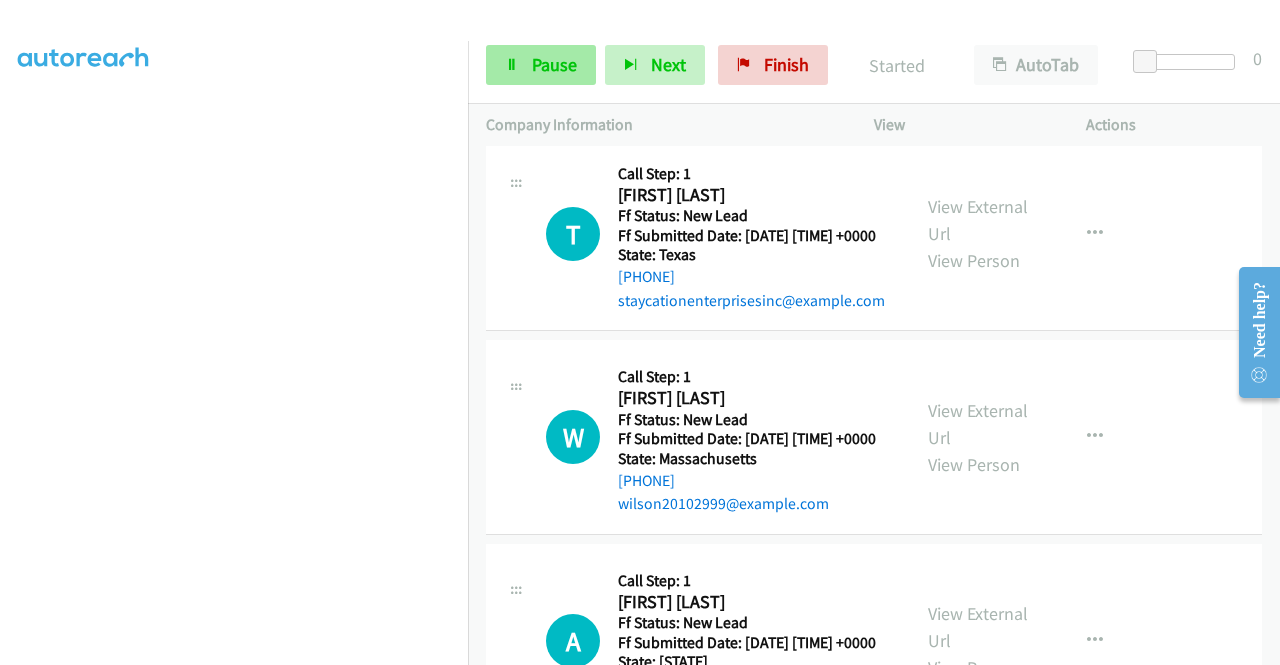 click on "Pause" at bounding box center (554, 64) 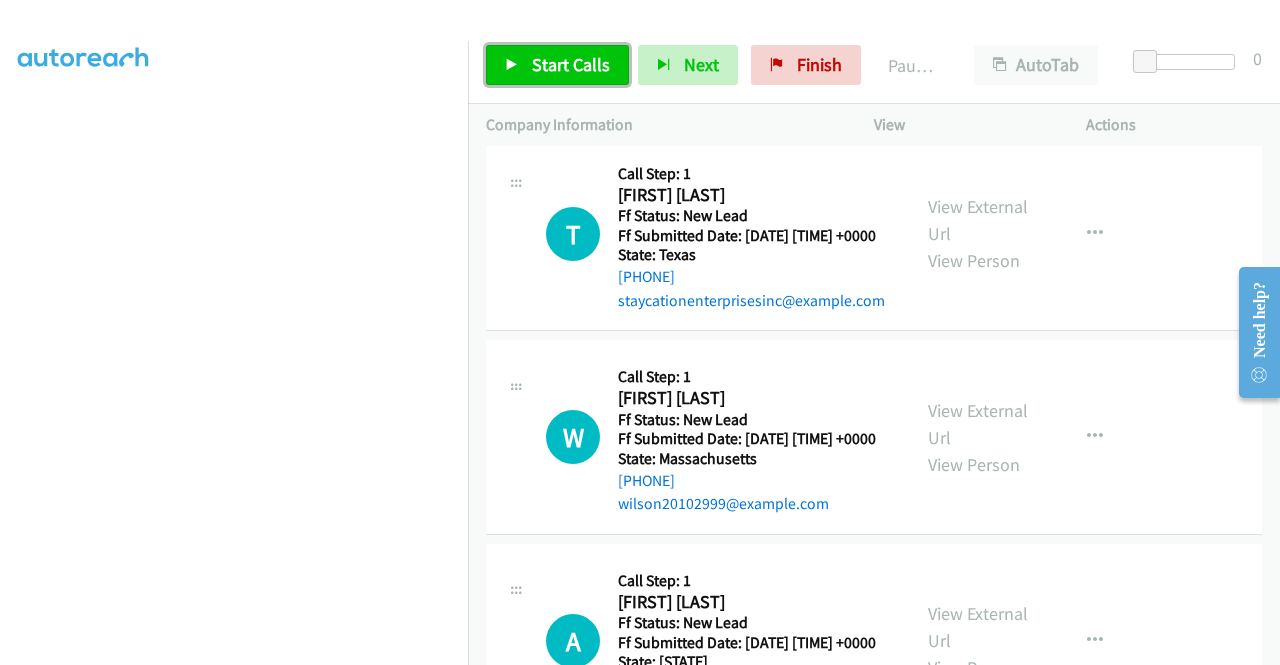 click on "Start Calls" at bounding box center [571, 64] 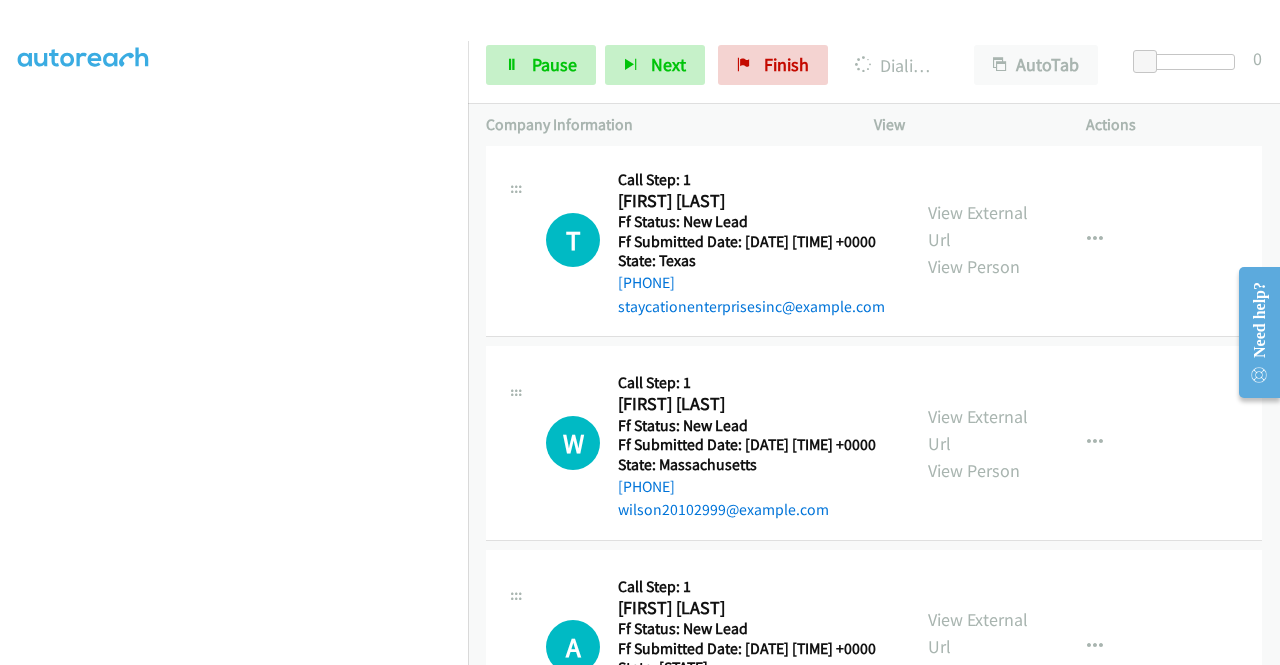 scroll, scrollTop: 3110, scrollLeft: 0, axis: vertical 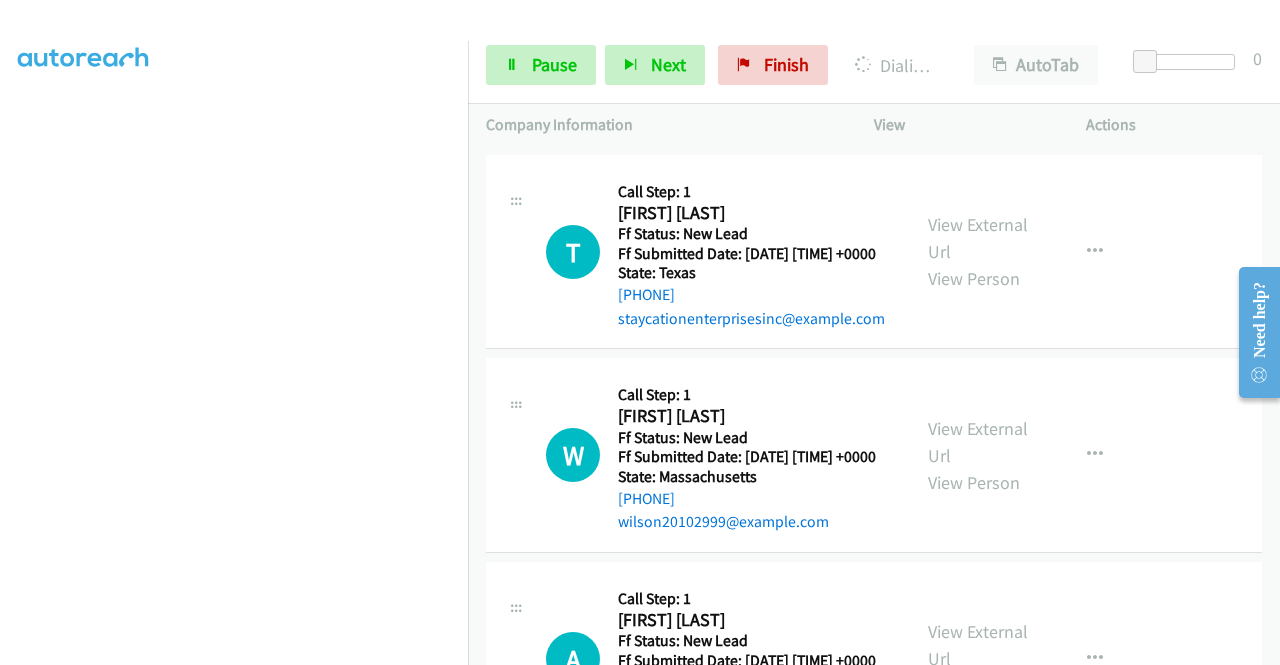 click on "View External Url" at bounding box center (978, 35) 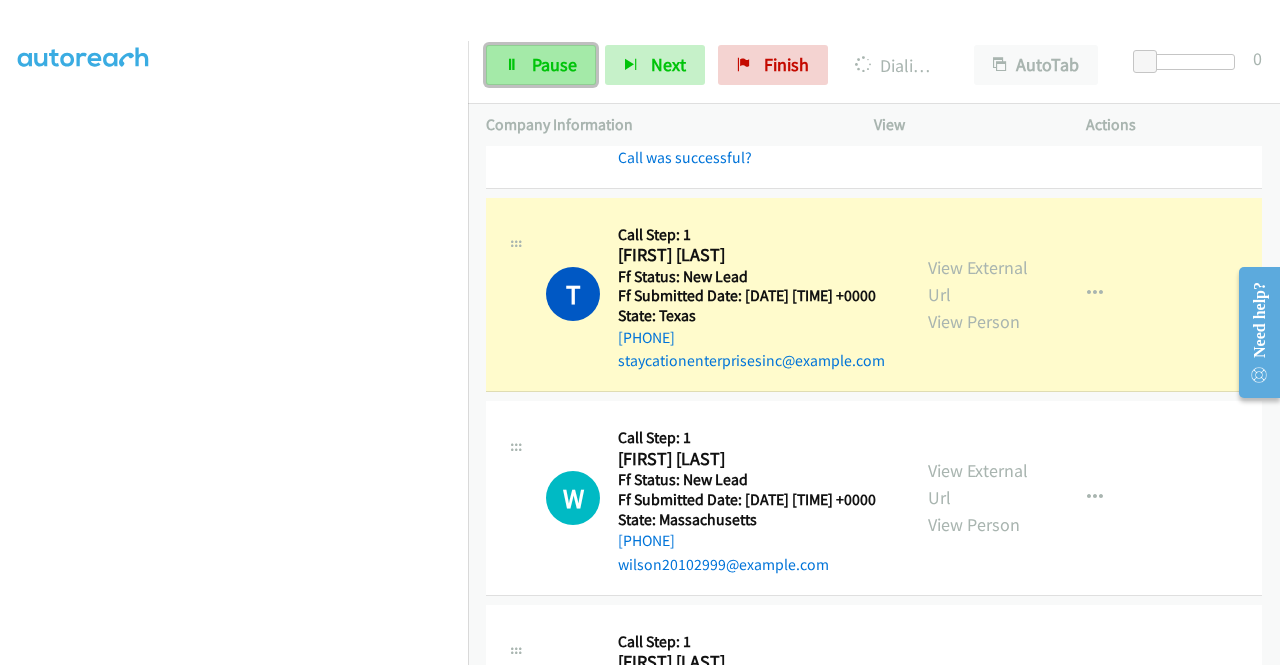 click on "Pause" at bounding box center (541, 65) 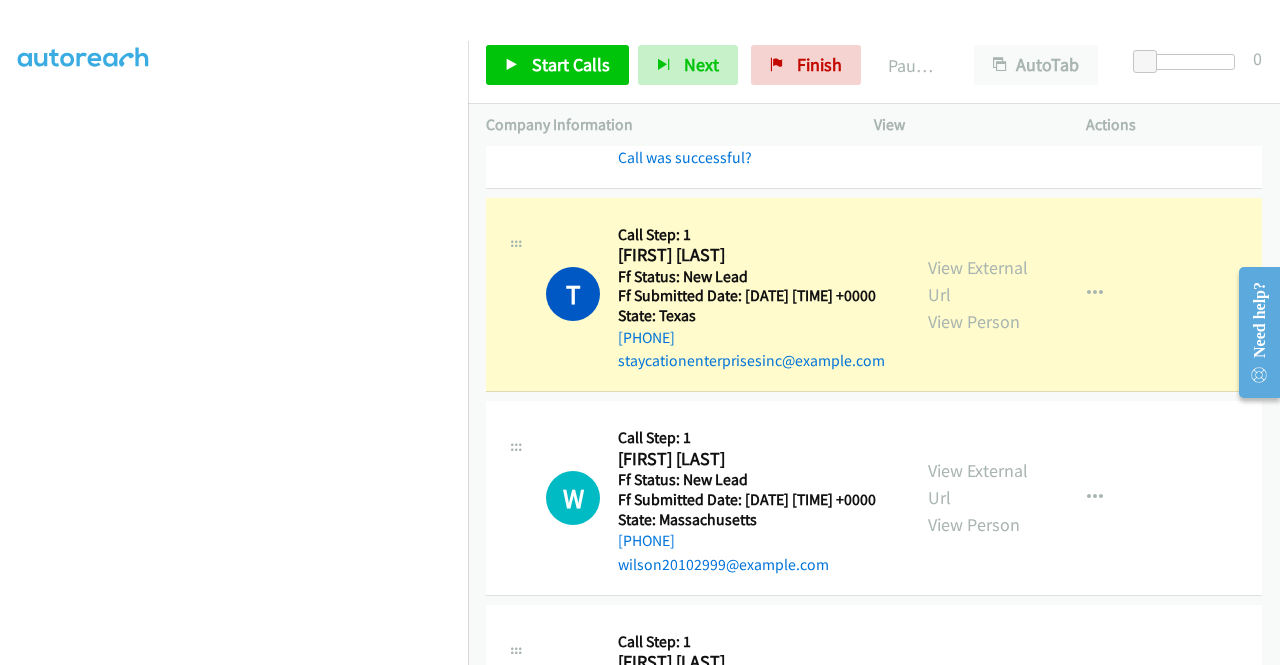 scroll, scrollTop: 0, scrollLeft: 0, axis: both 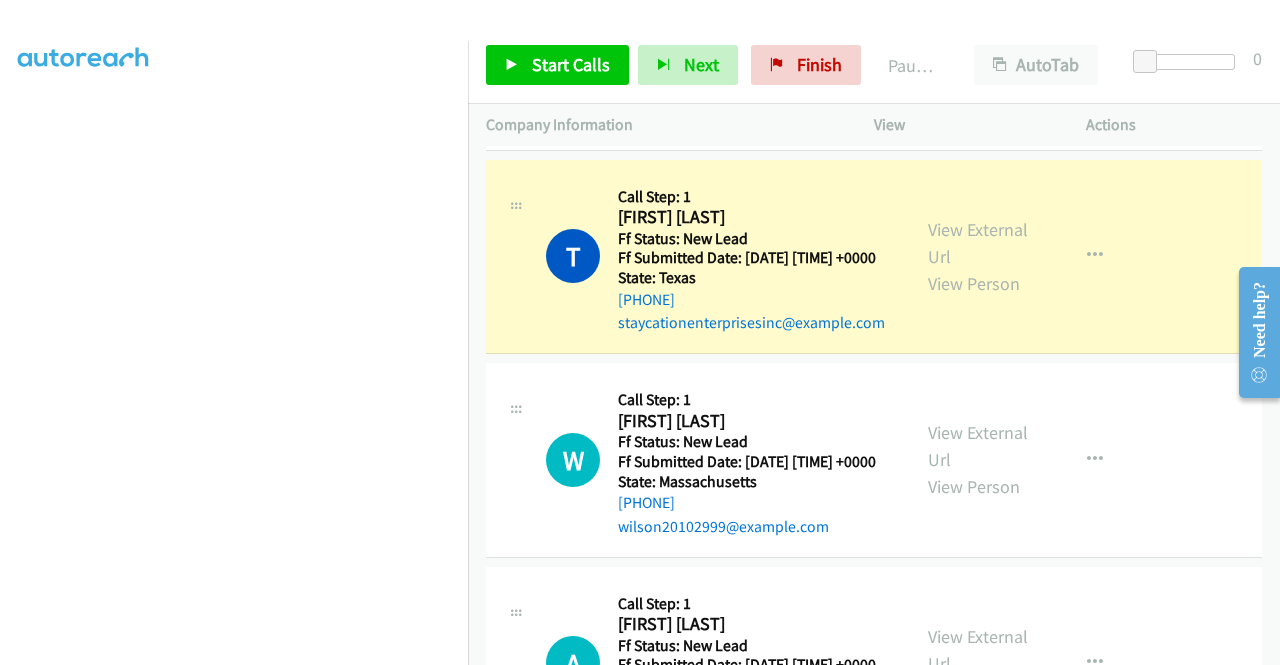 click on "Dialing Mode: Power
|
Switch to Preview
My Lists" at bounding box center (234, 152) 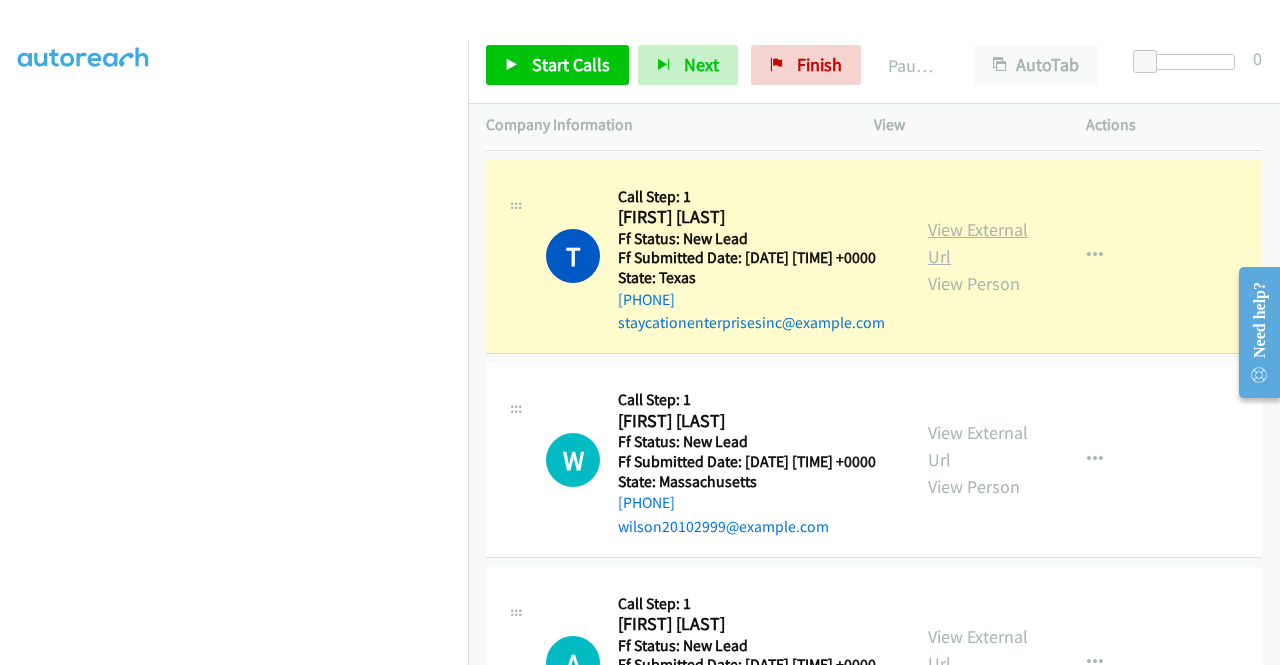 click on "View External Url" at bounding box center (978, 243) 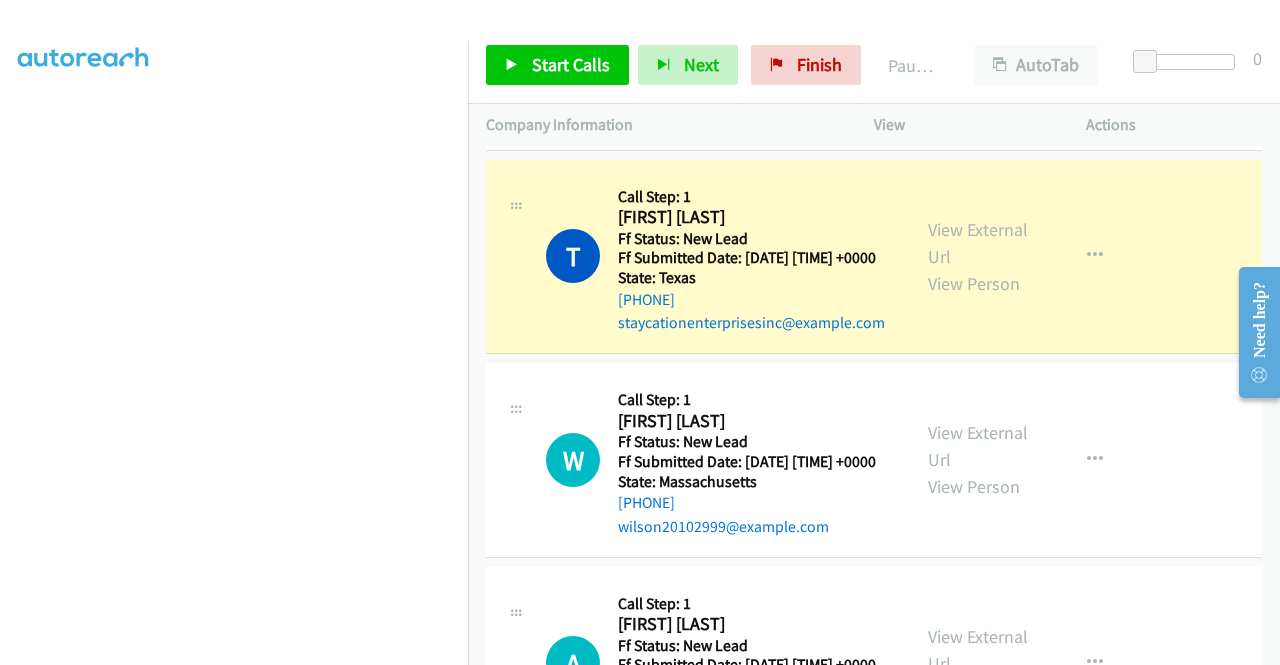 scroll, scrollTop: 0, scrollLeft: 0, axis: both 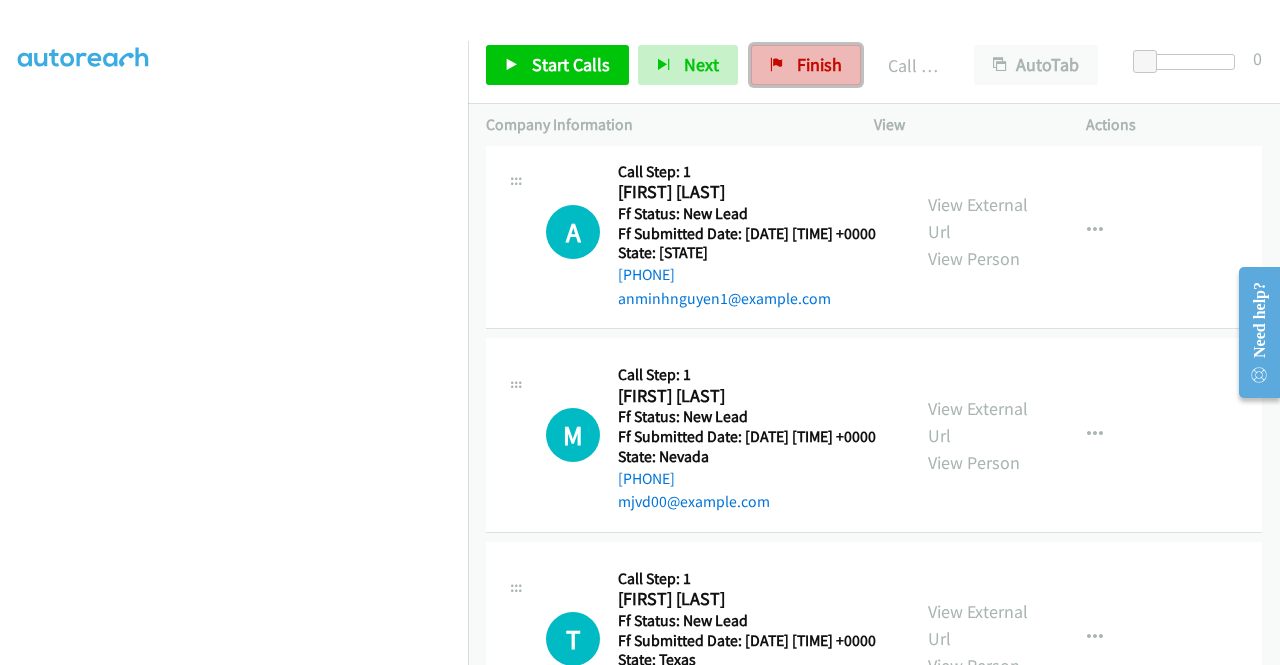 click on "Finish" at bounding box center [806, 65] 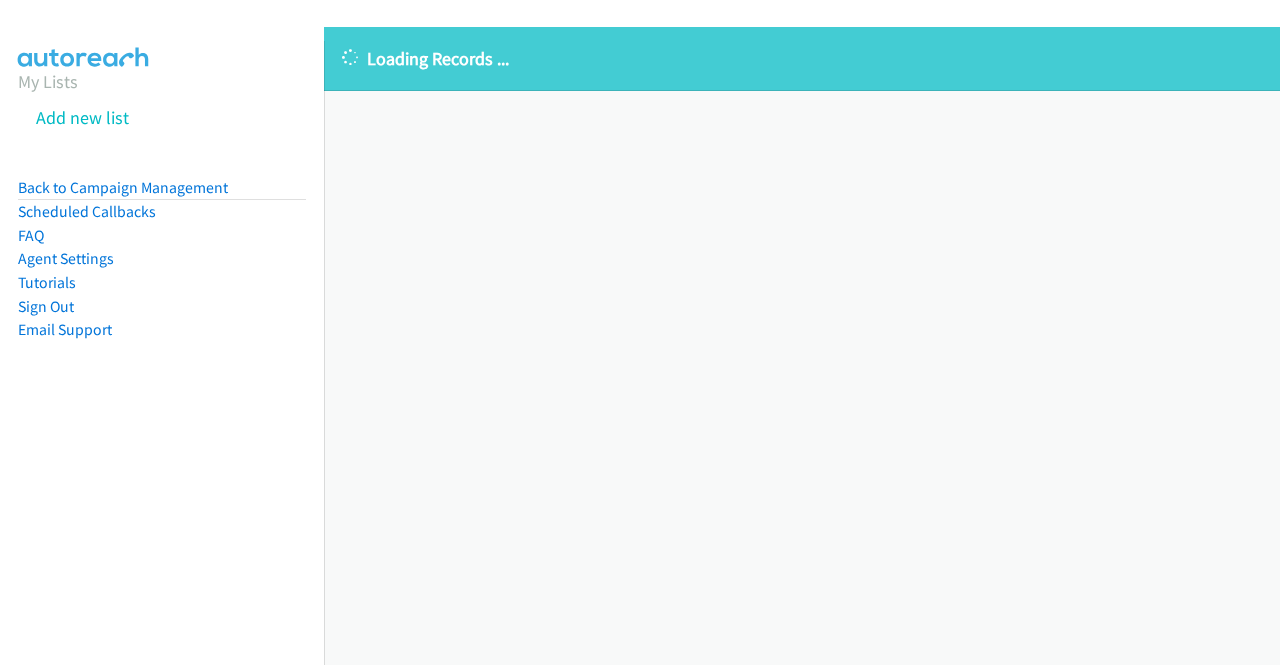 scroll, scrollTop: 0, scrollLeft: 0, axis: both 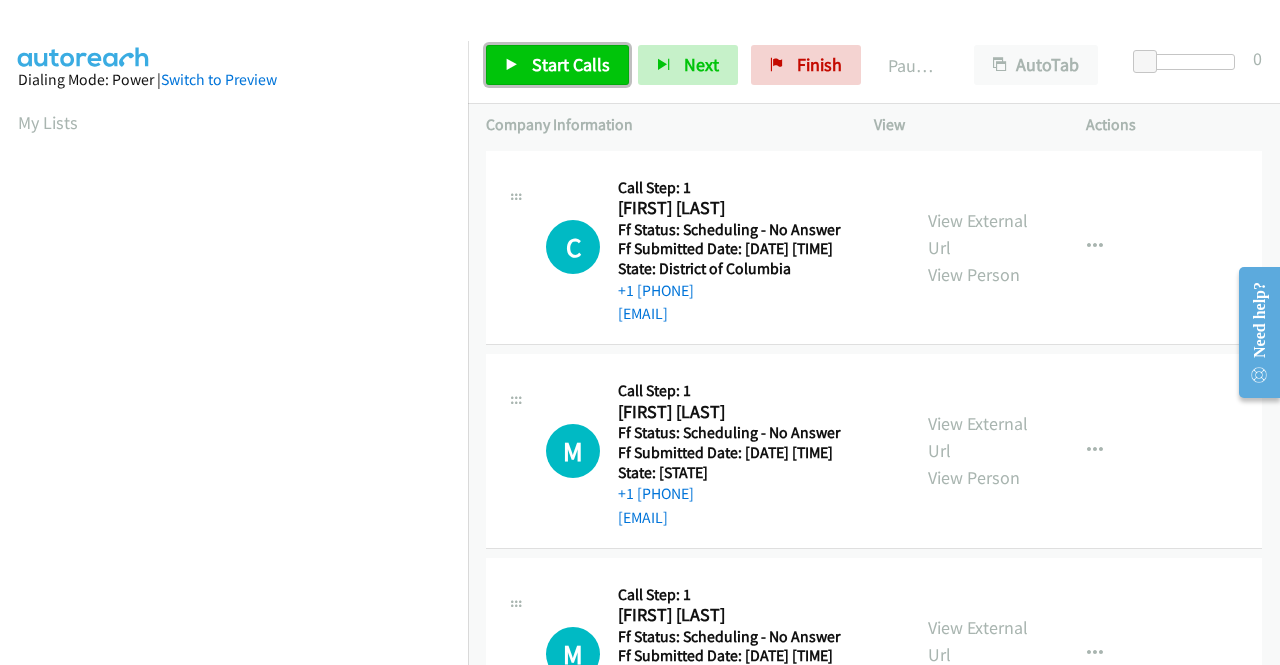click on "Start Calls" at bounding box center [571, 64] 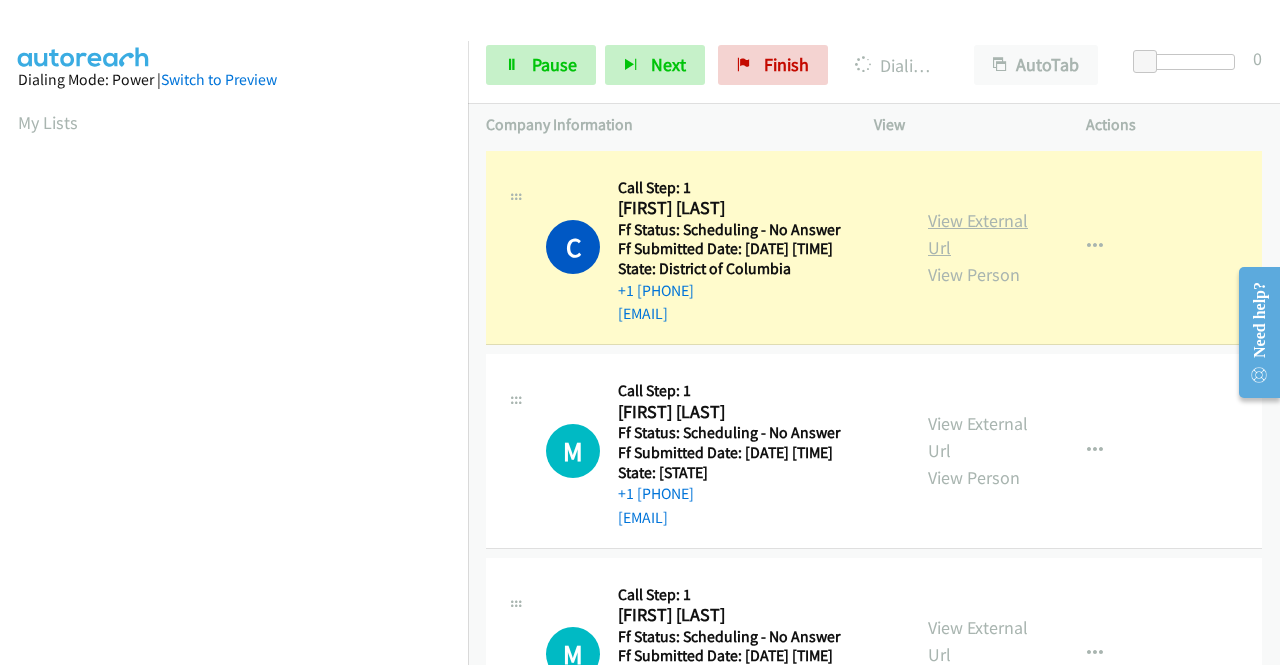click on "View External Url" at bounding box center [978, 234] 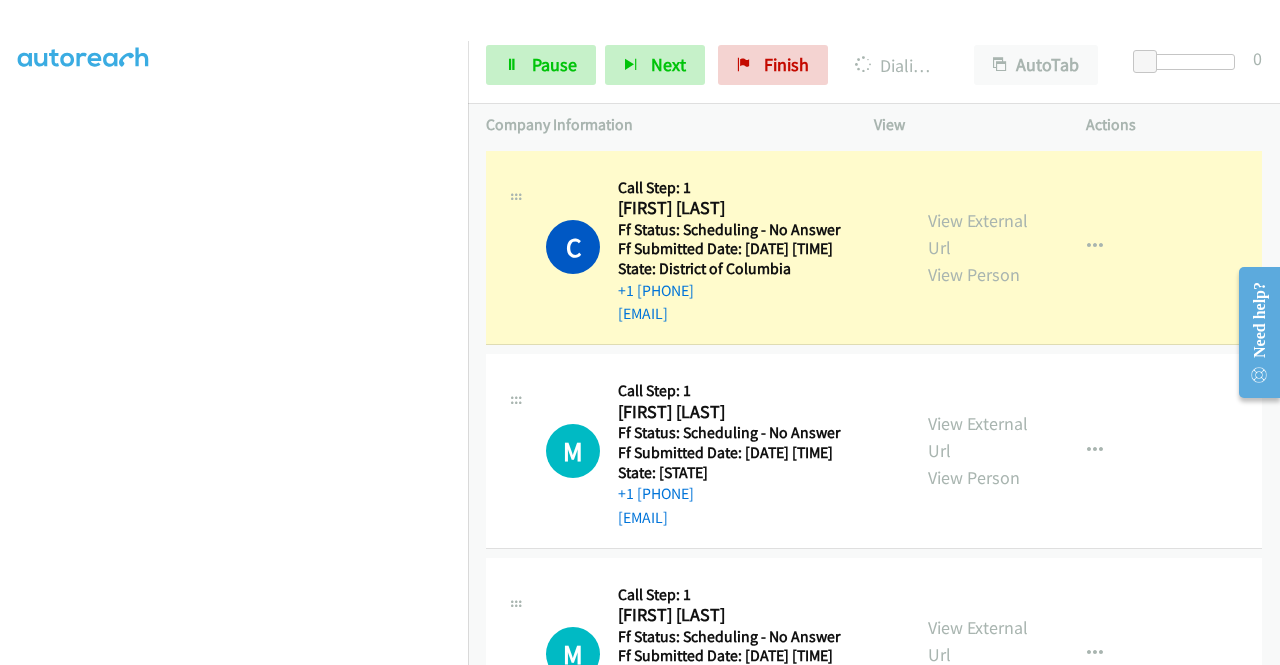 scroll, scrollTop: 456, scrollLeft: 0, axis: vertical 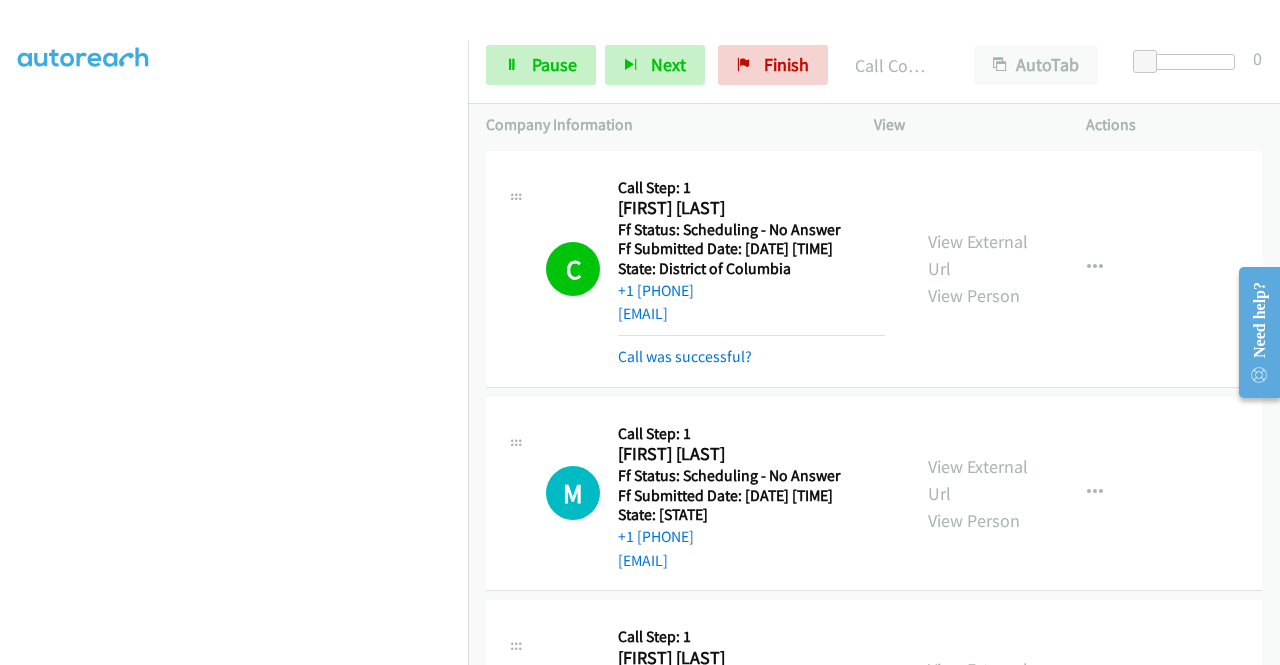 click on "View External Url
View Person
View External Url
Email
Schedule/Manage Callback
Skip Call
Add to do not call list" at bounding box center [1025, 494] 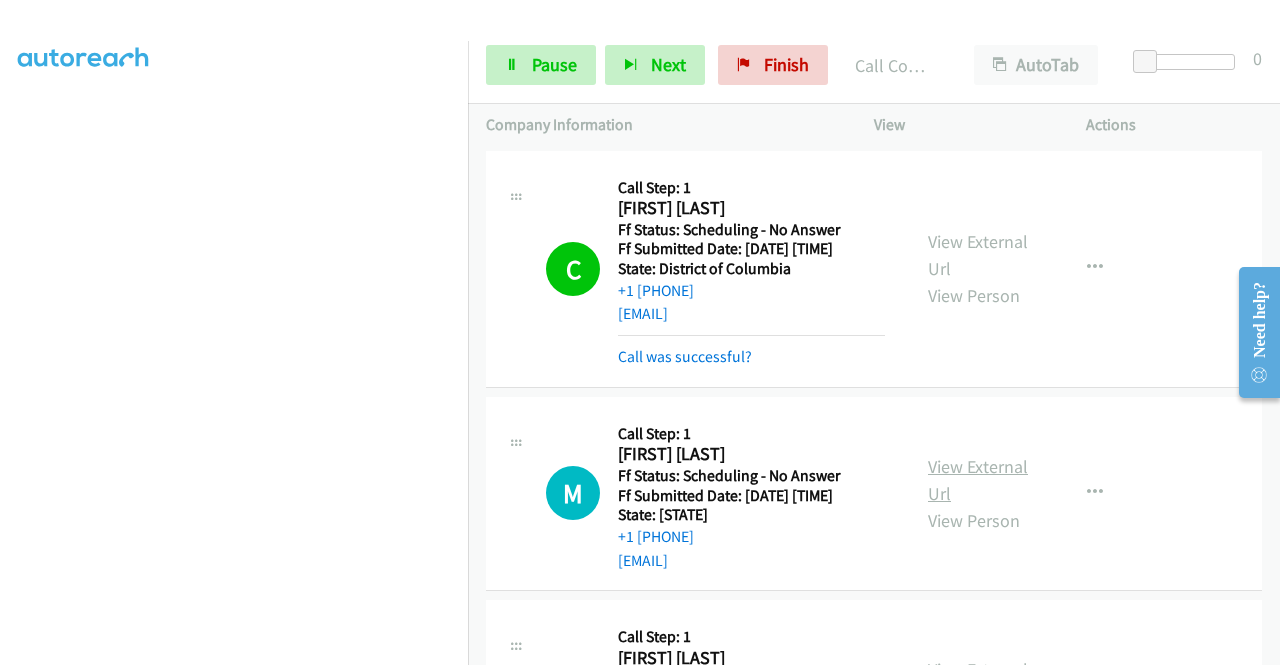 click on "View External Url" at bounding box center [978, 480] 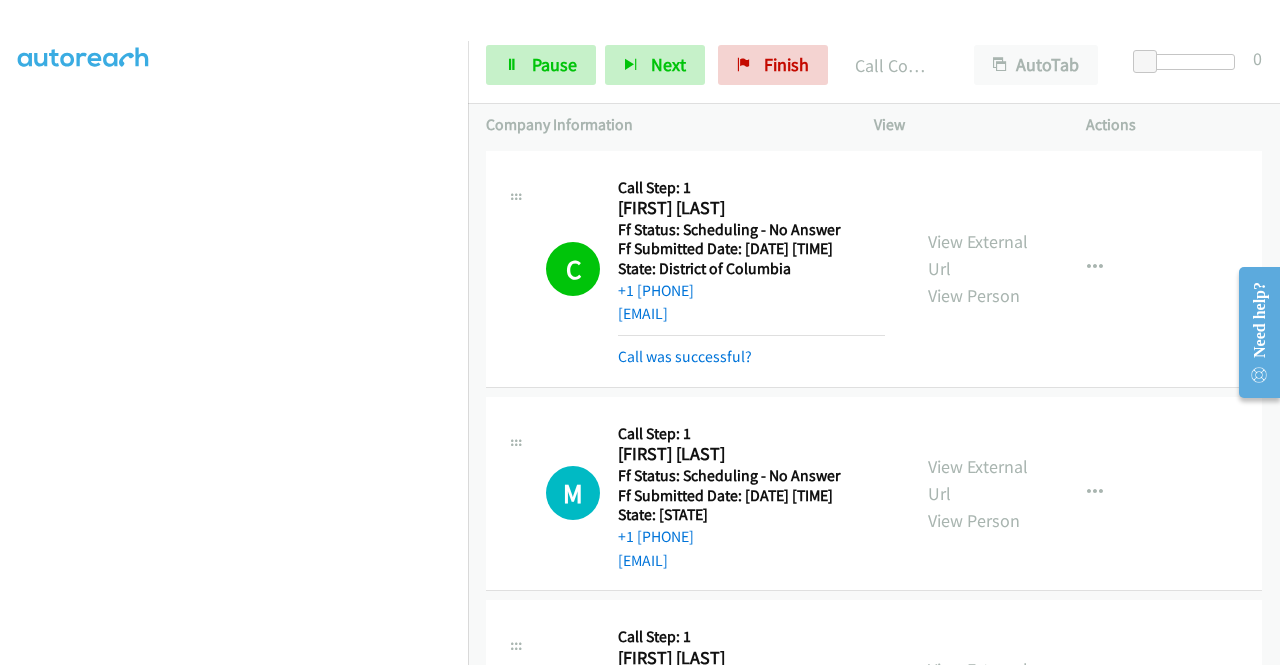 scroll, scrollTop: 0, scrollLeft: 0, axis: both 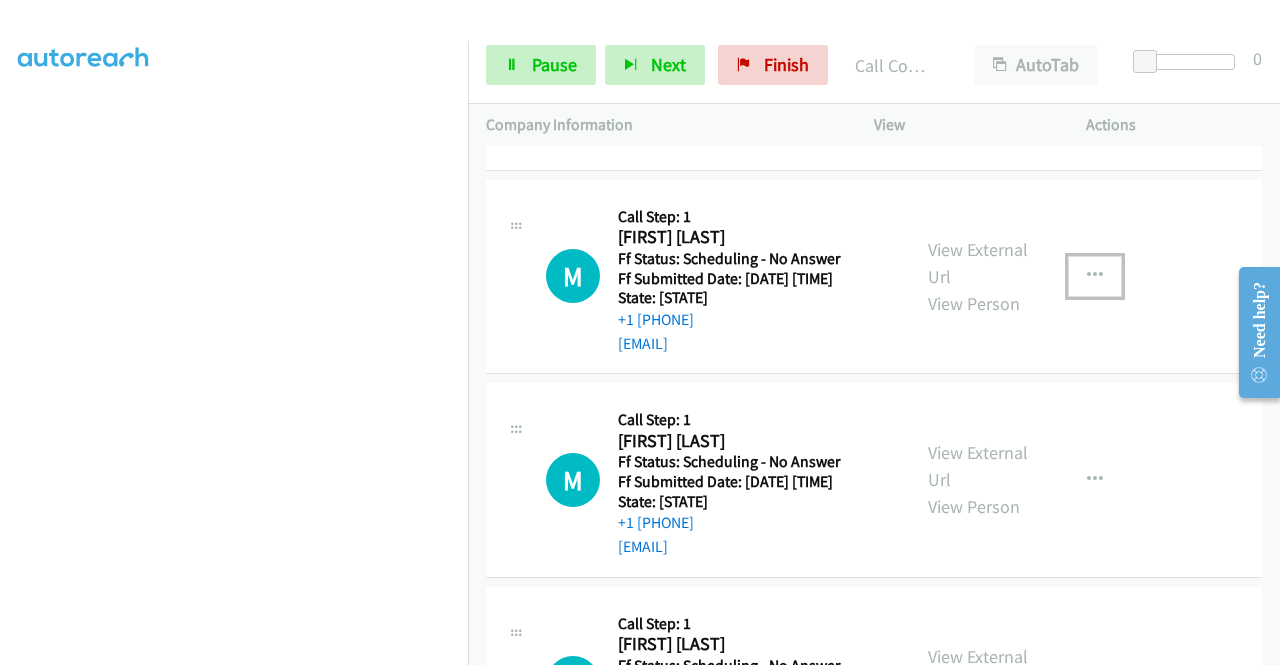 click at bounding box center (1095, 276) 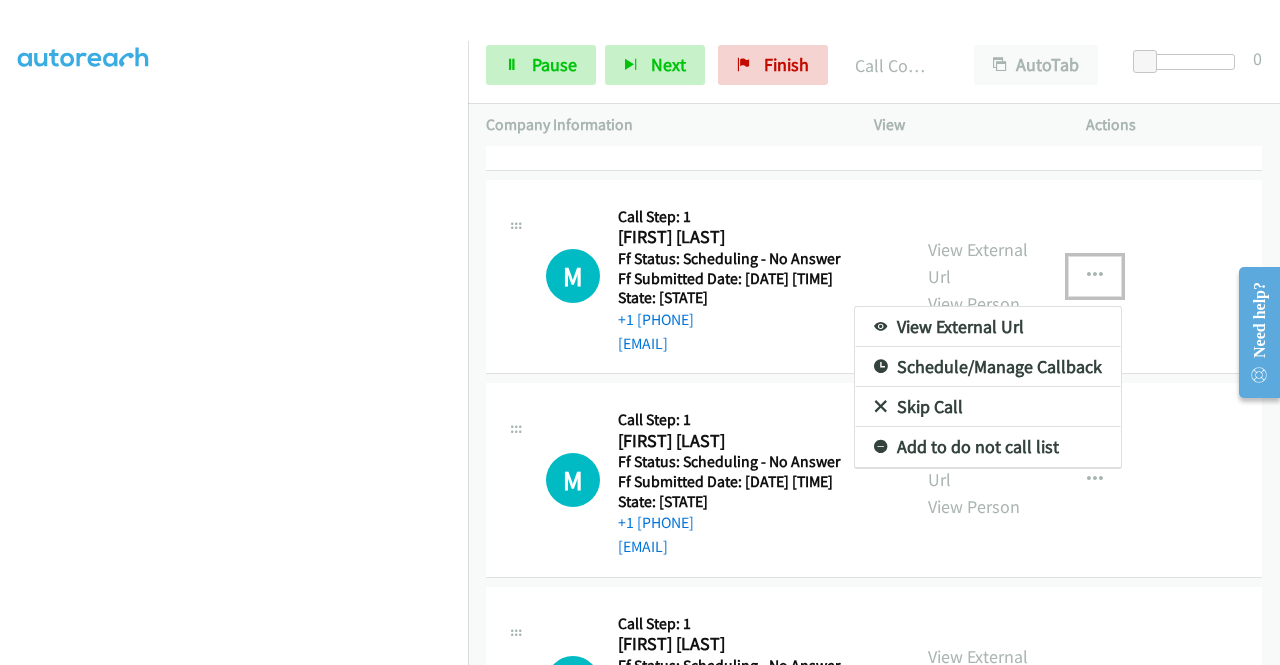 click on "Skip Call" at bounding box center (988, 407) 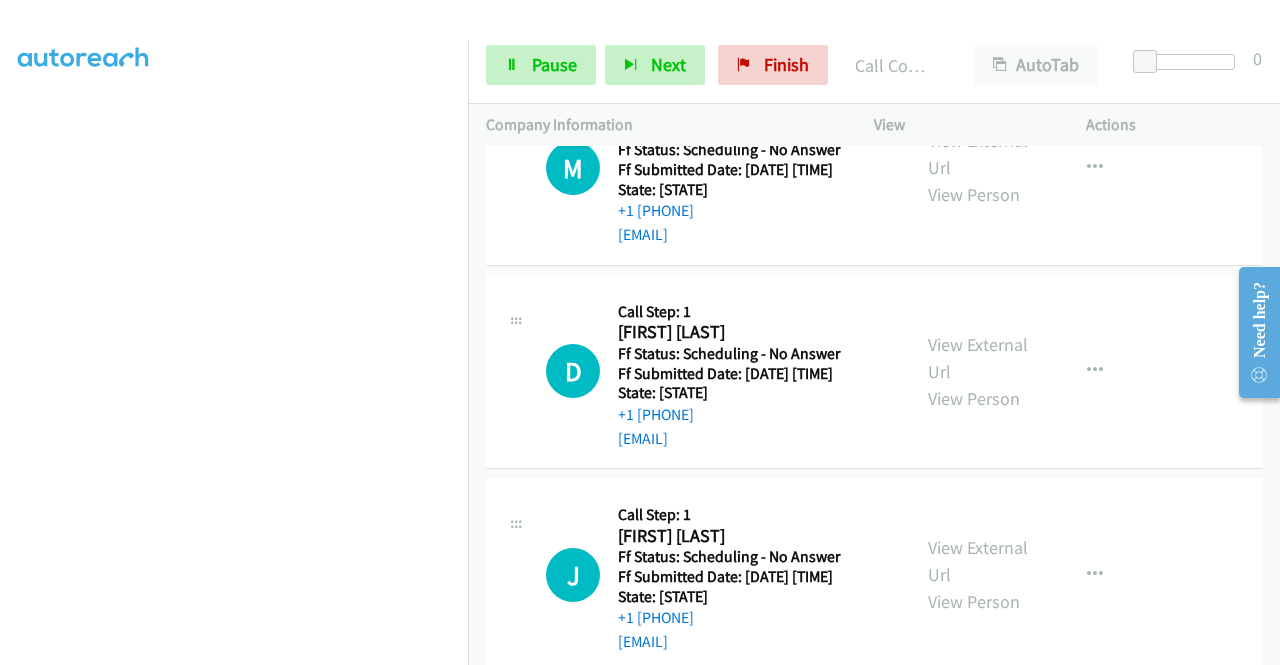 scroll, scrollTop: 500, scrollLeft: 0, axis: vertical 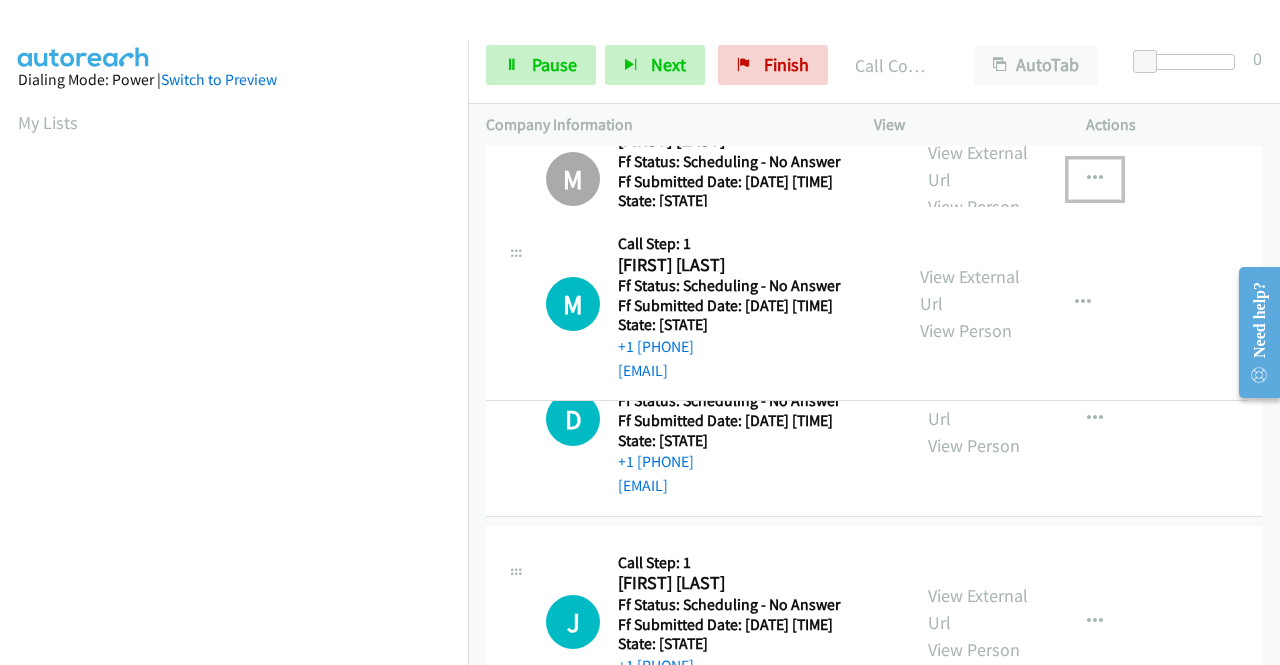 drag, startPoint x: 470, startPoint y: 265, endPoint x: 502, endPoint y: 334, distance: 76.05919 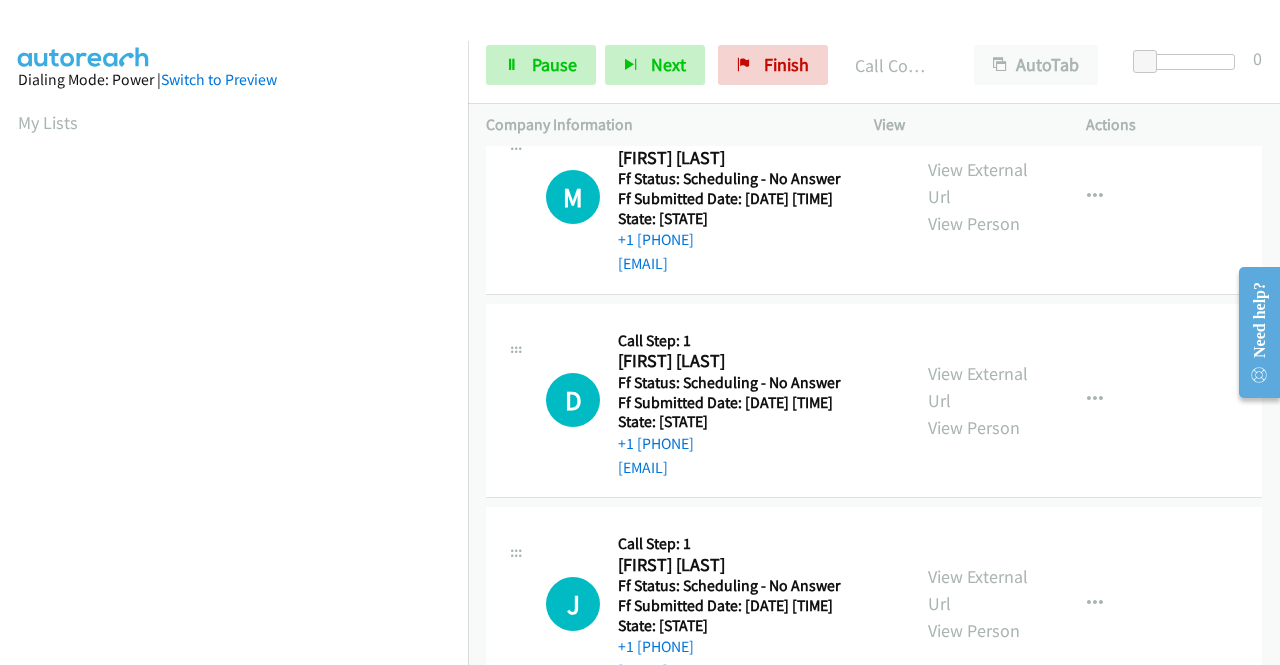 click on "View External Url
View Person
View External Url
Email
Schedule/Manage Callback
Skip Call
Add to do not call list" at bounding box center (1025, 197) 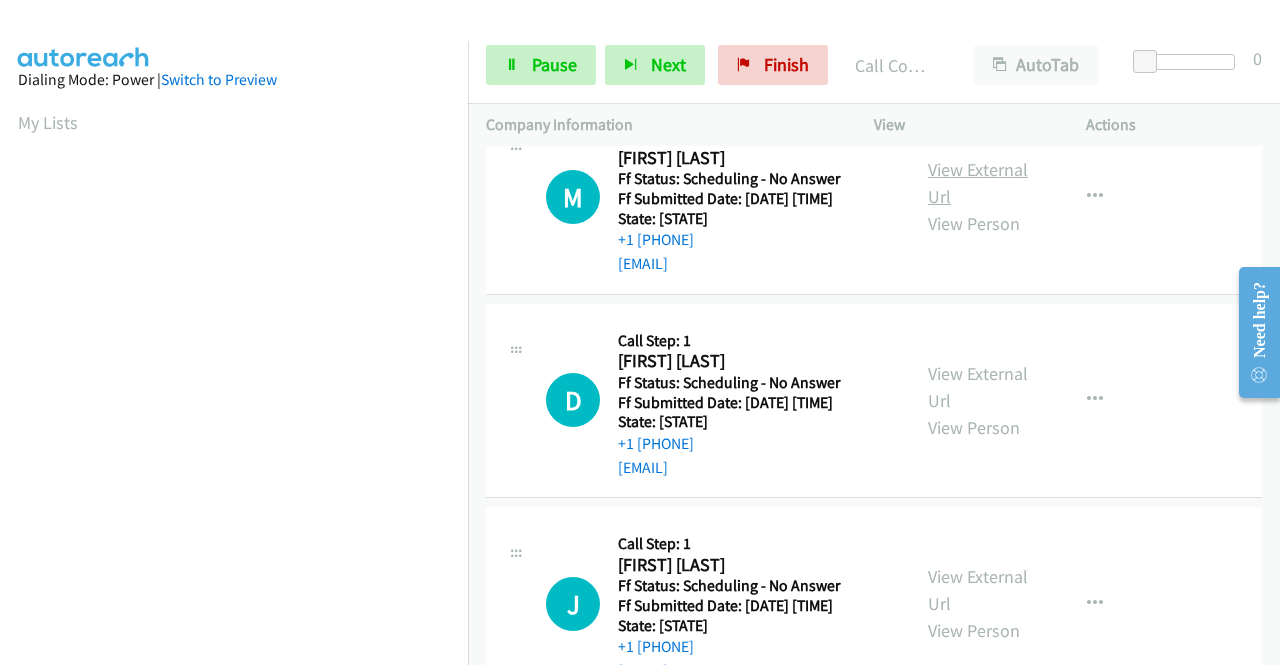 click on "View External Url" at bounding box center (978, 183) 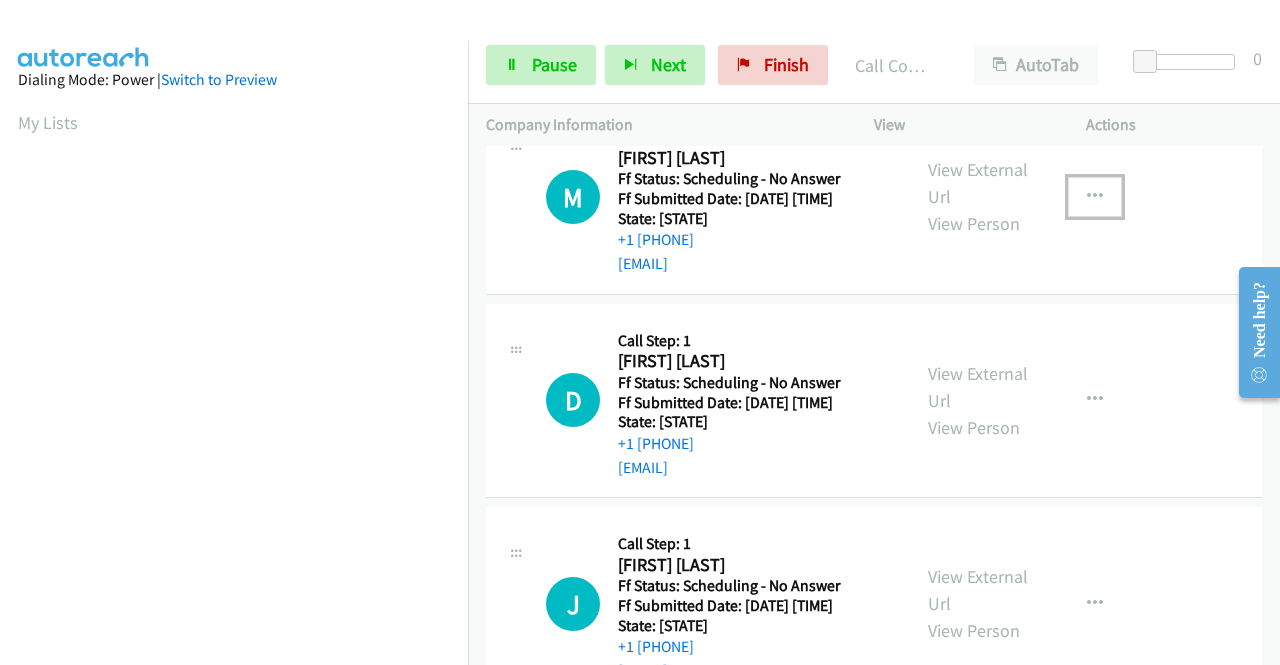 click at bounding box center [1095, 197] 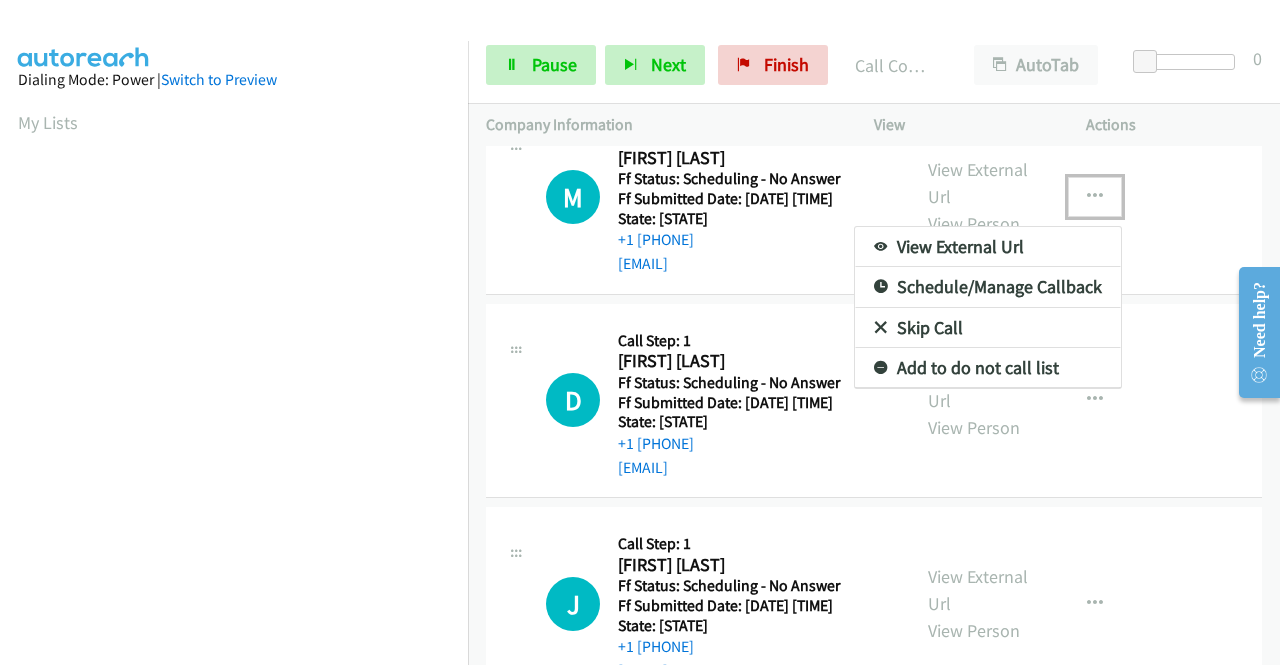 click on "Skip Call" at bounding box center [988, 328] 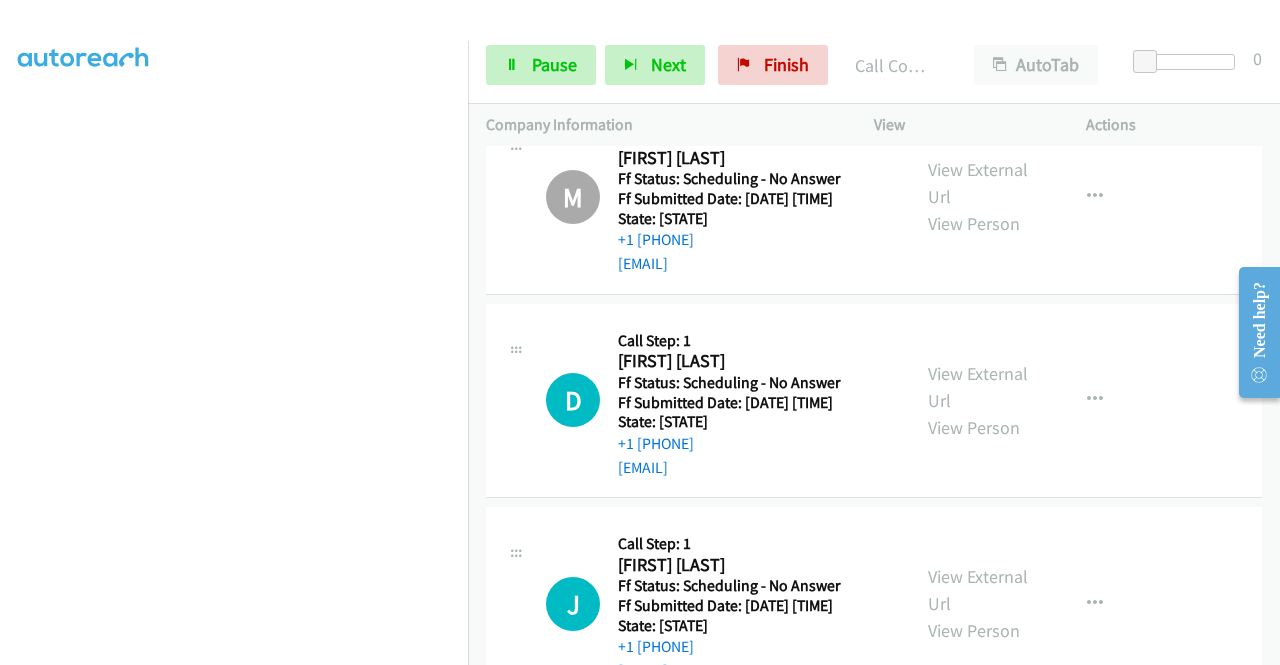 scroll, scrollTop: 0, scrollLeft: 0, axis: both 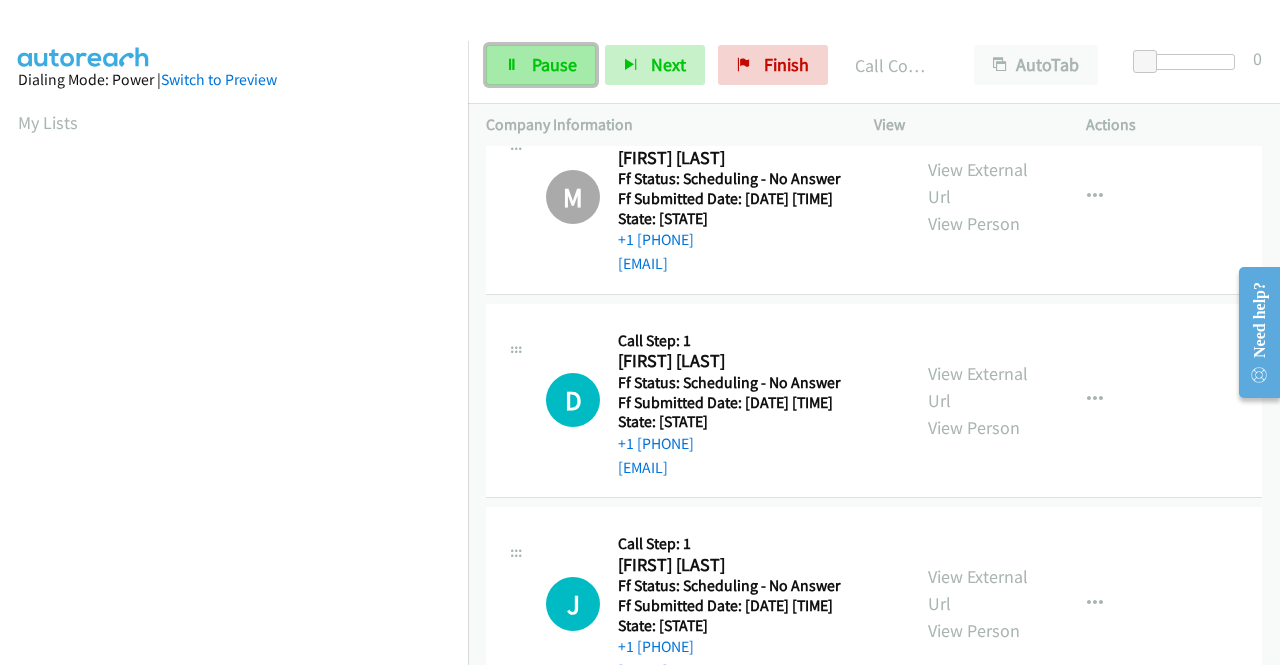 click on "Pause" at bounding box center [541, 65] 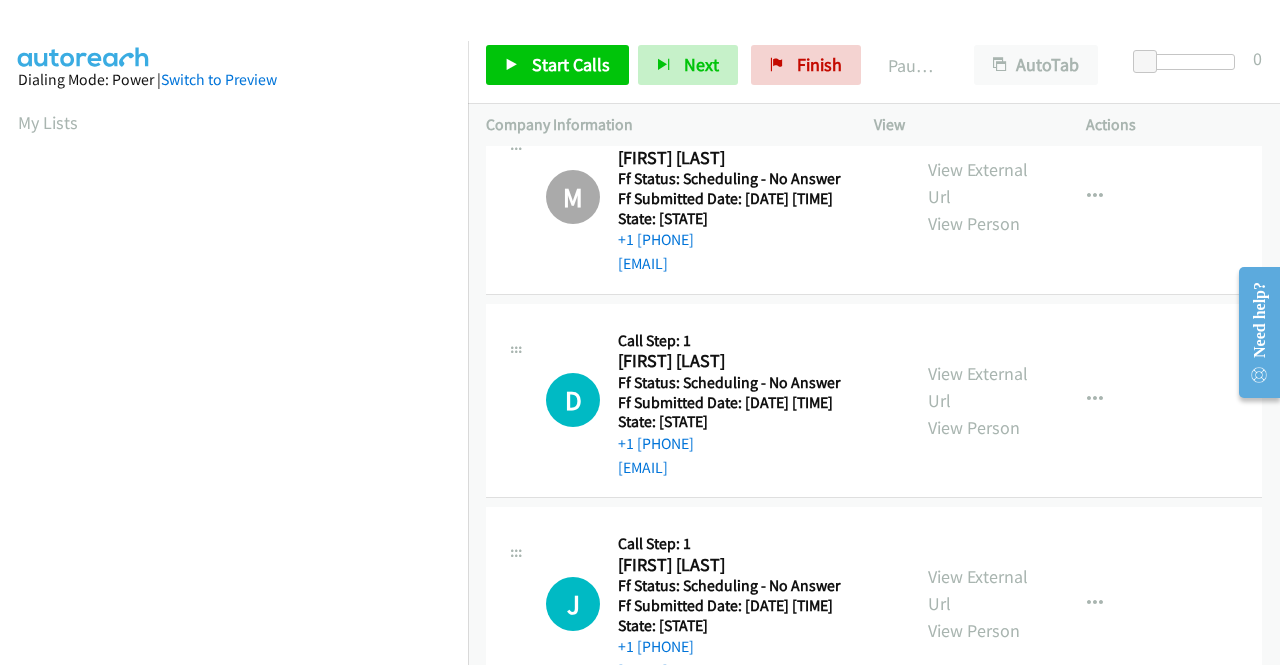 click on "Dialing Mode: Power
|
Switch to Preview
My Lists" at bounding box center [234, 594] 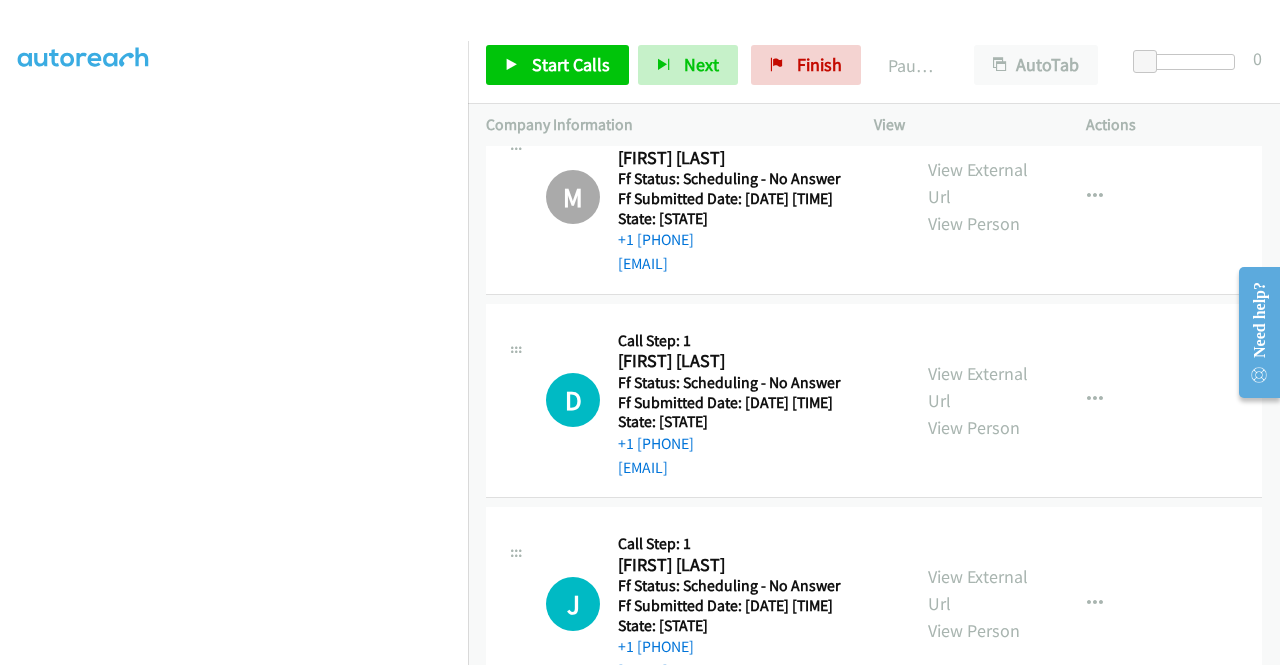 scroll, scrollTop: 456, scrollLeft: 0, axis: vertical 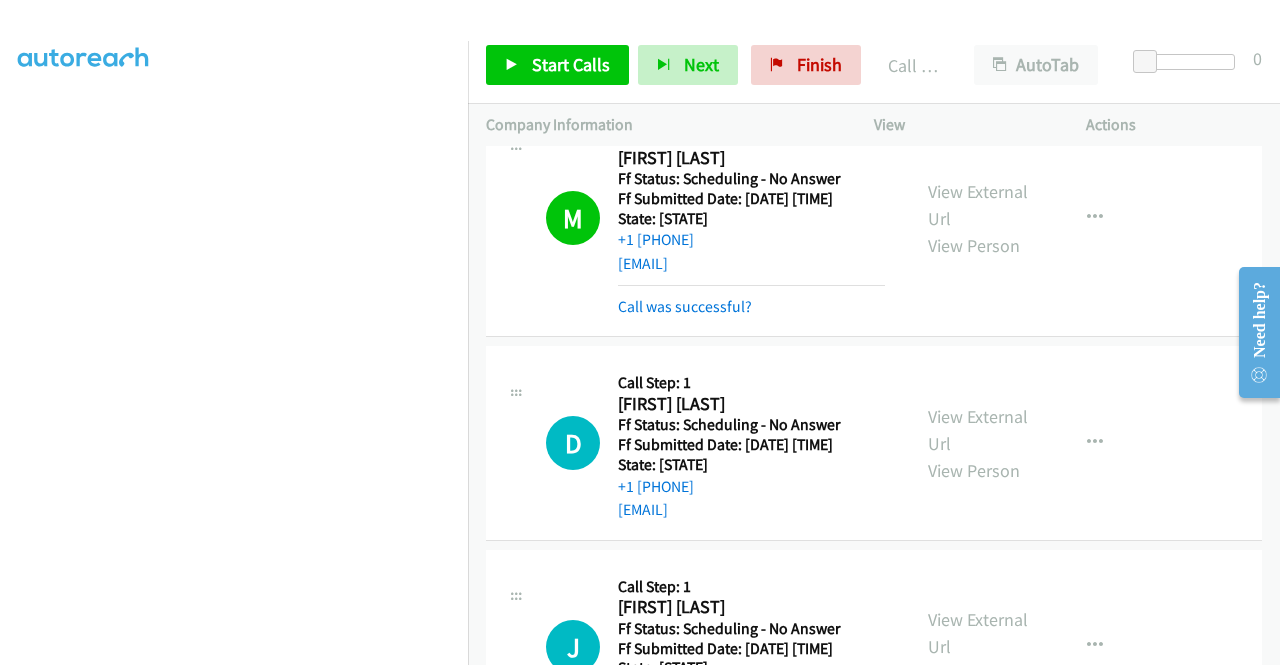 click on "Dialing Mode: Power
|
Switch to Preview
My Lists" at bounding box center [234, 152] 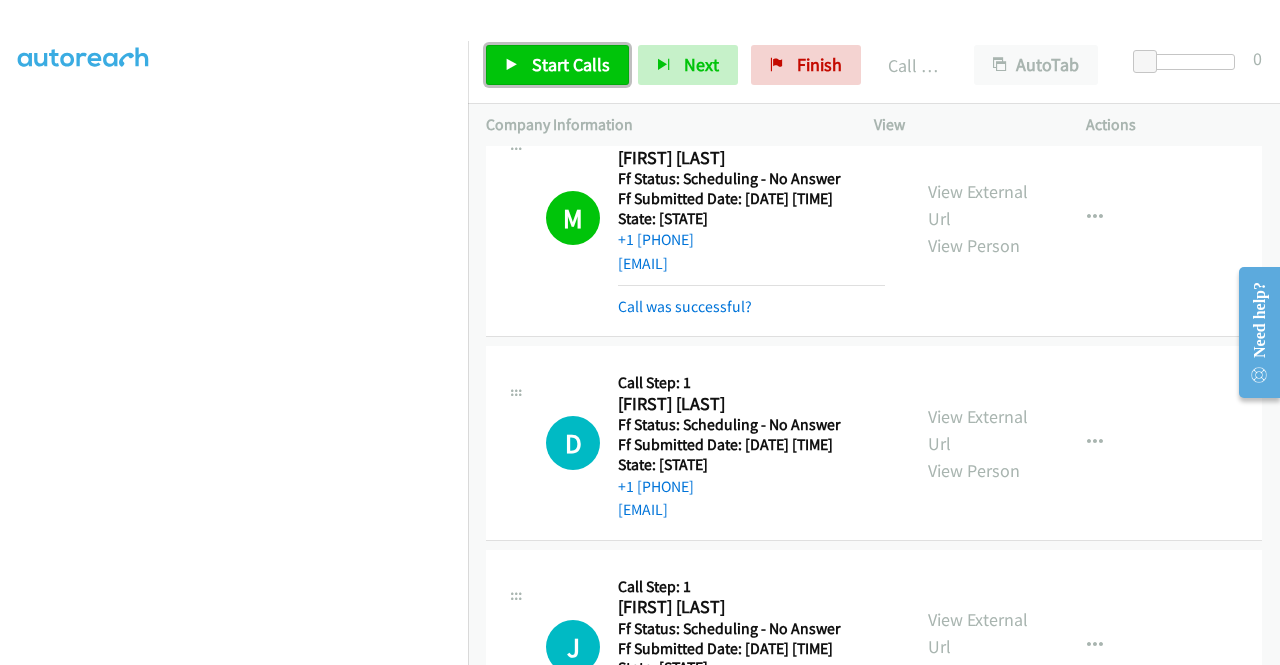 click on "Start Calls" at bounding box center (571, 64) 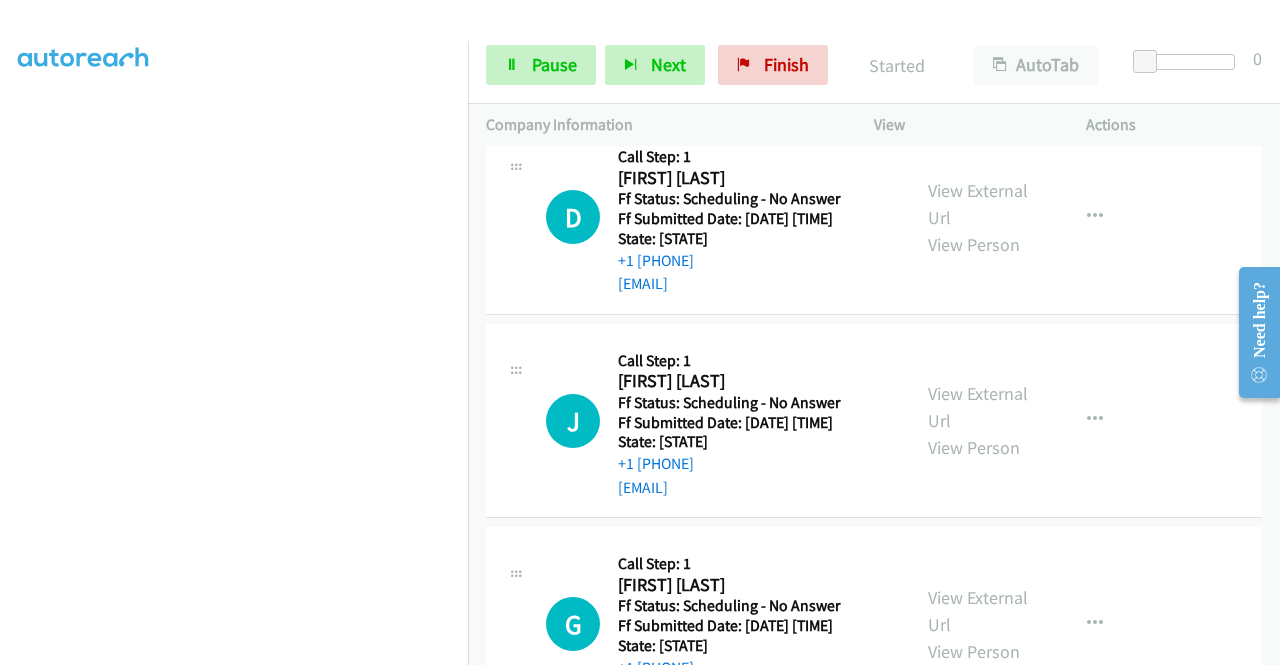scroll, scrollTop: 753, scrollLeft: 0, axis: vertical 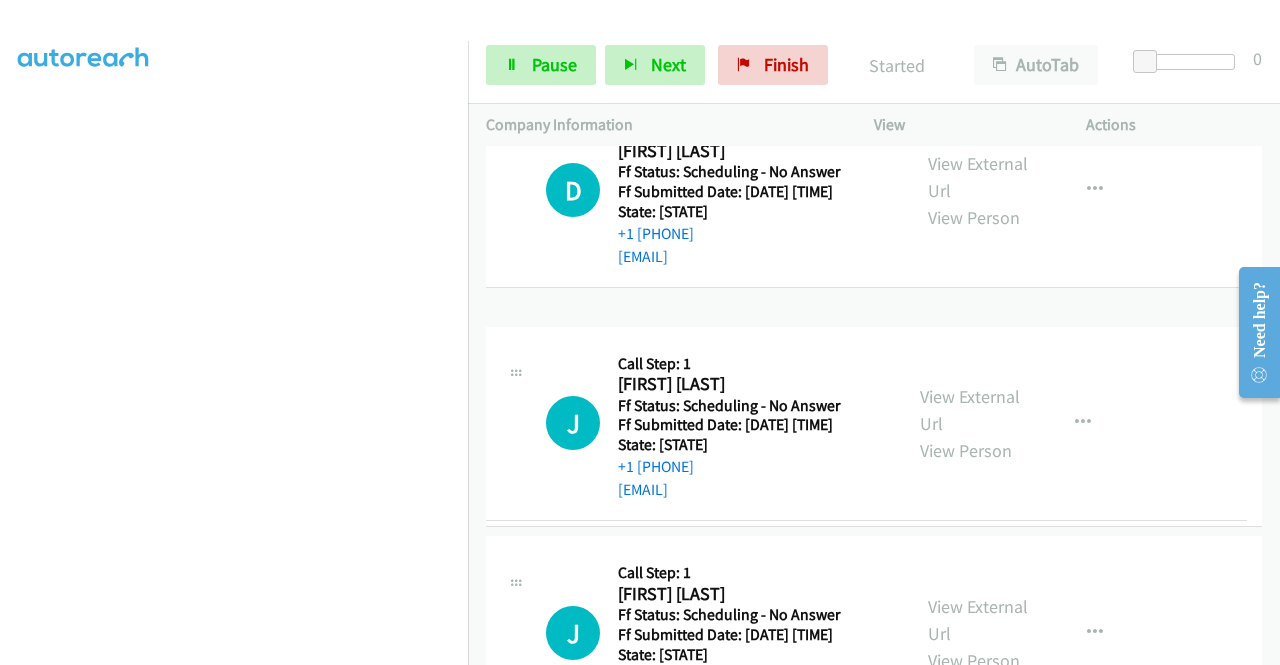 drag, startPoint x: 1159, startPoint y: 453, endPoint x: 1166, endPoint y: 399, distance: 54.451813 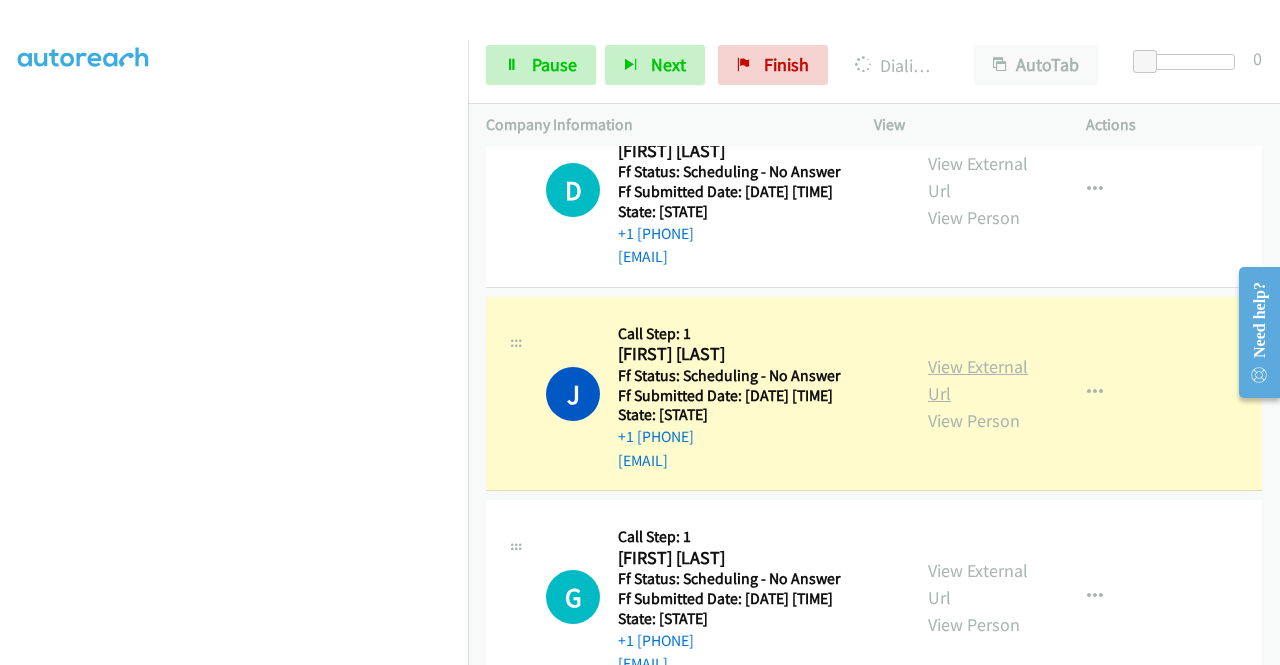 click on "View External Url" at bounding box center (978, 380) 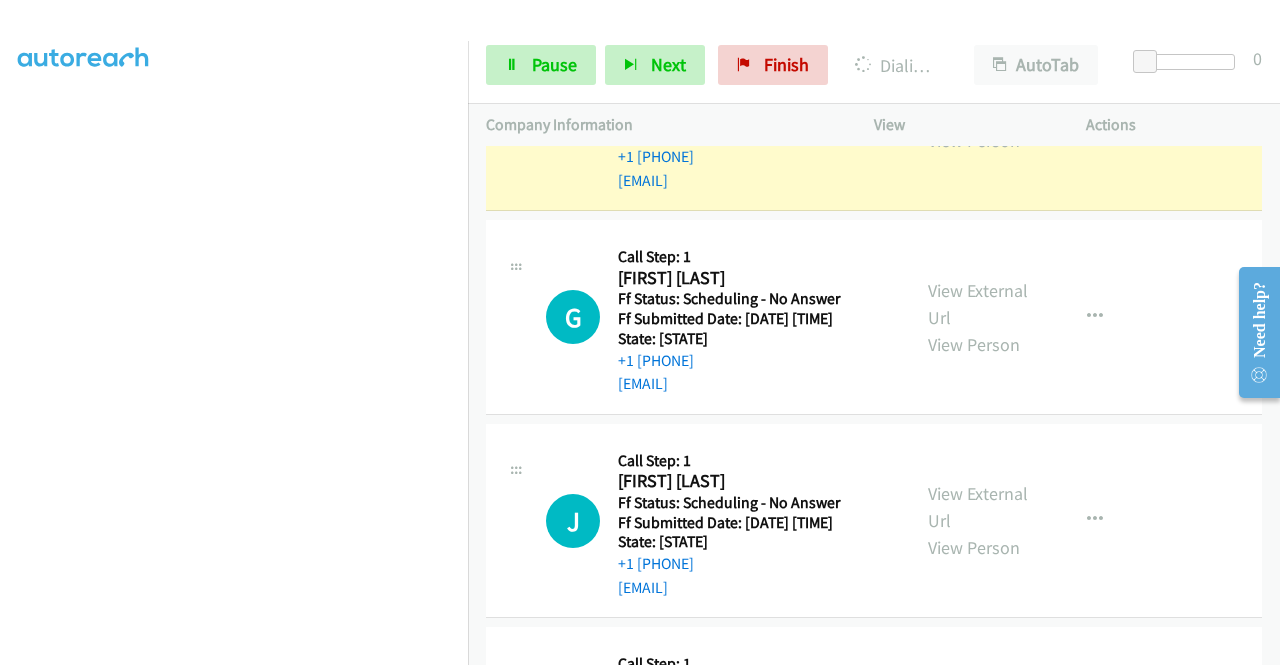 scroll, scrollTop: 1100, scrollLeft: 0, axis: vertical 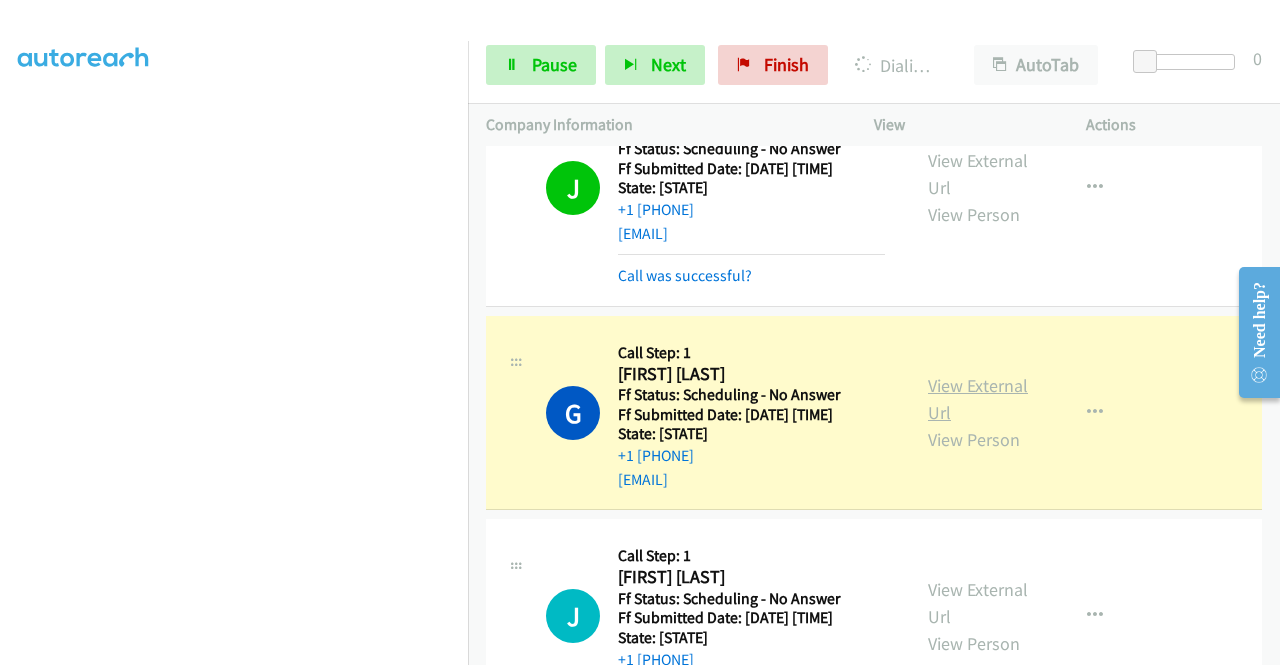 click on "View External Url" at bounding box center [978, 399] 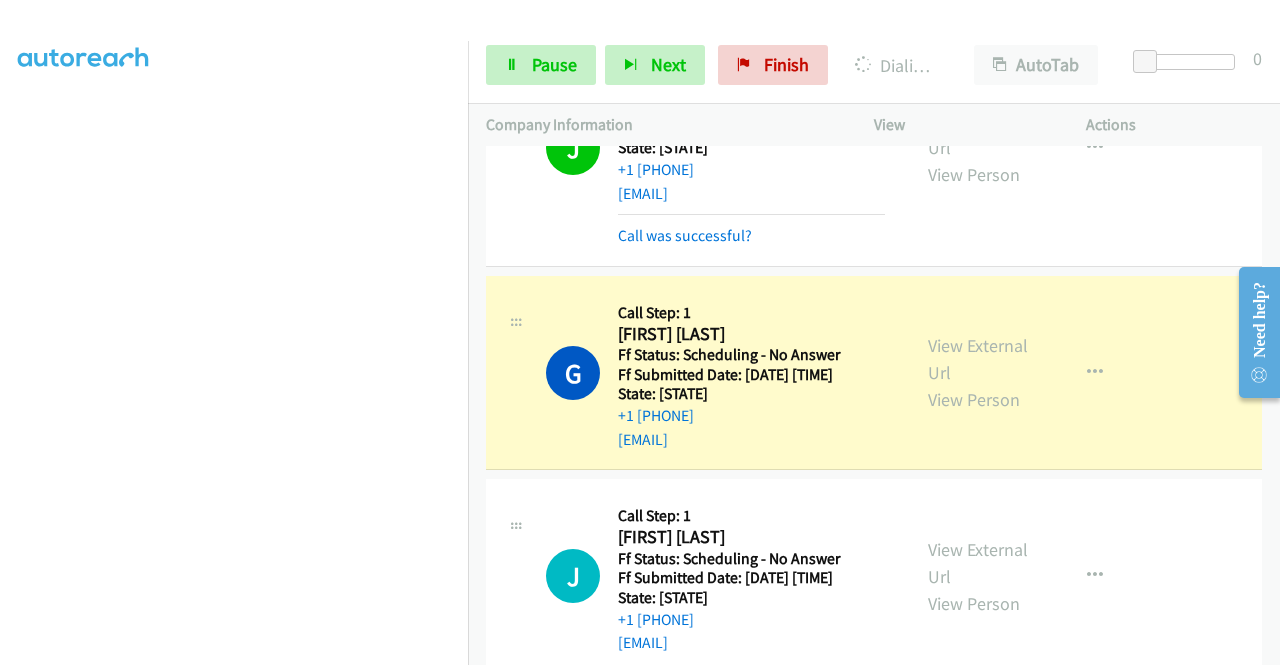 scroll, scrollTop: 1206, scrollLeft: 0, axis: vertical 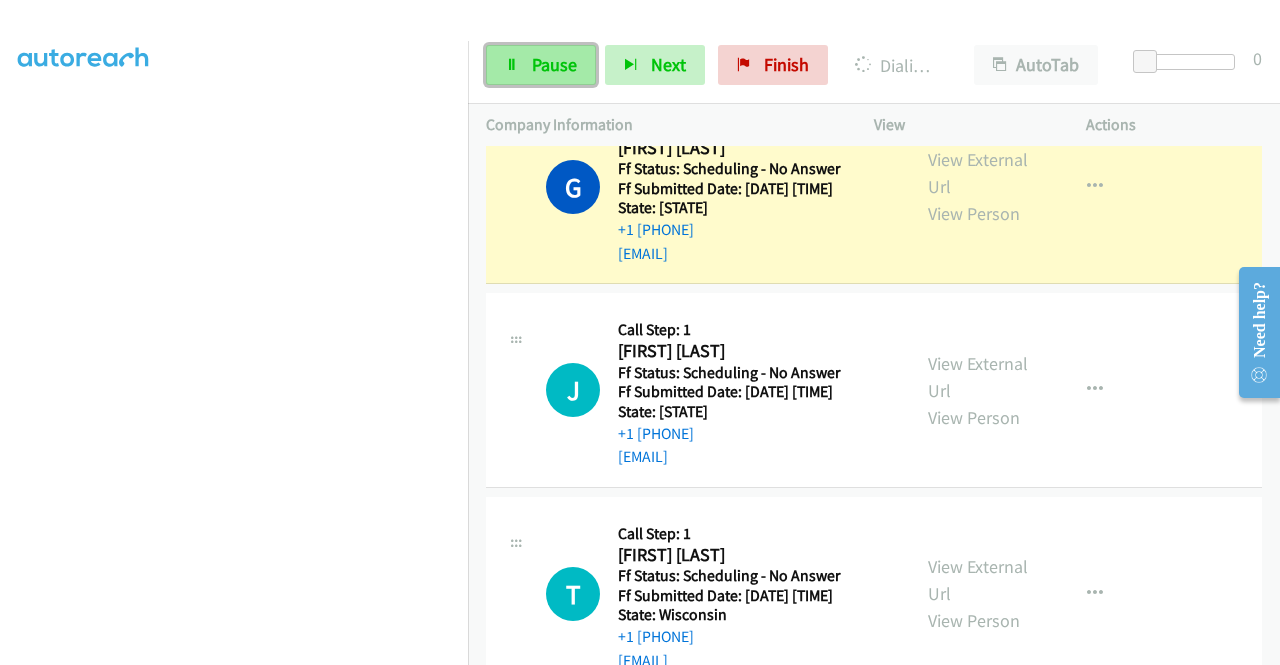 click on "Pause" at bounding box center [554, 64] 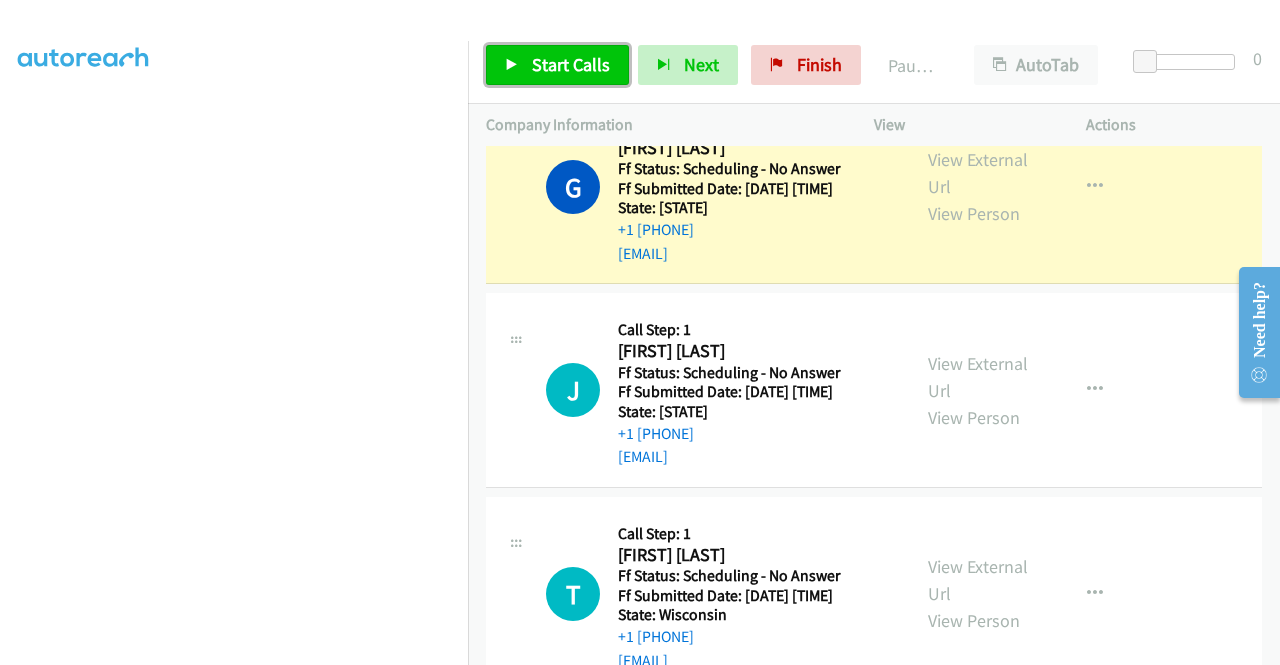 click on "Start Calls" at bounding box center (571, 64) 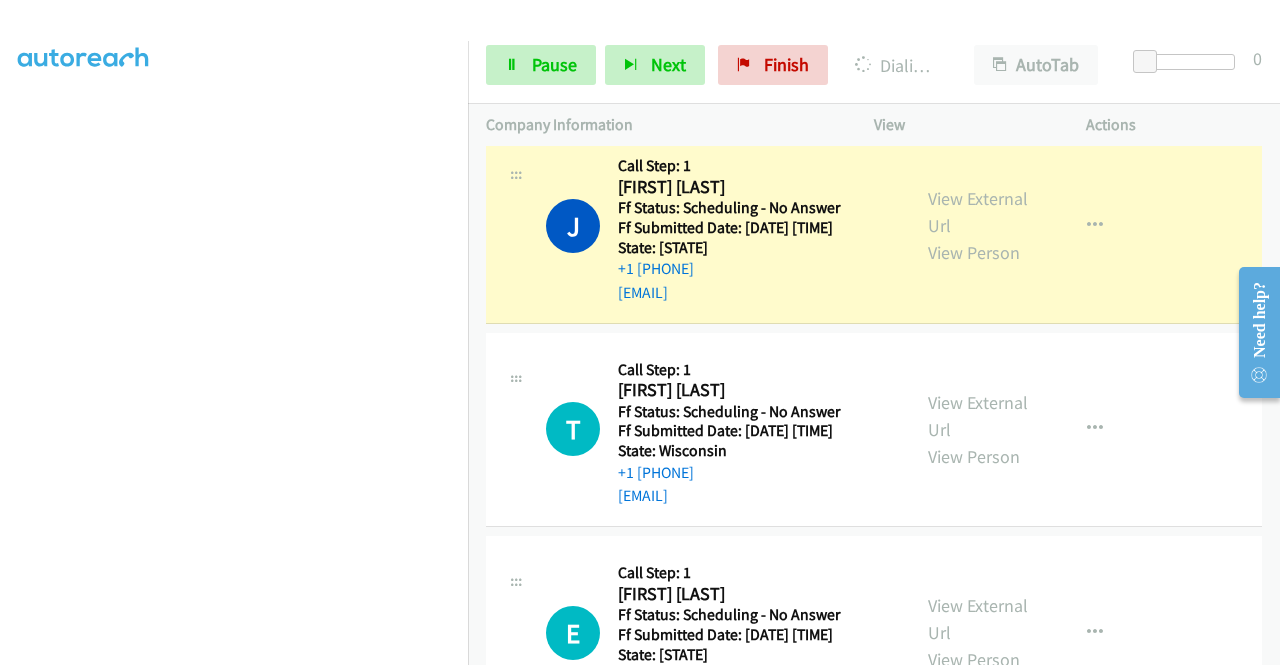 scroll, scrollTop: 1444, scrollLeft: 0, axis: vertical 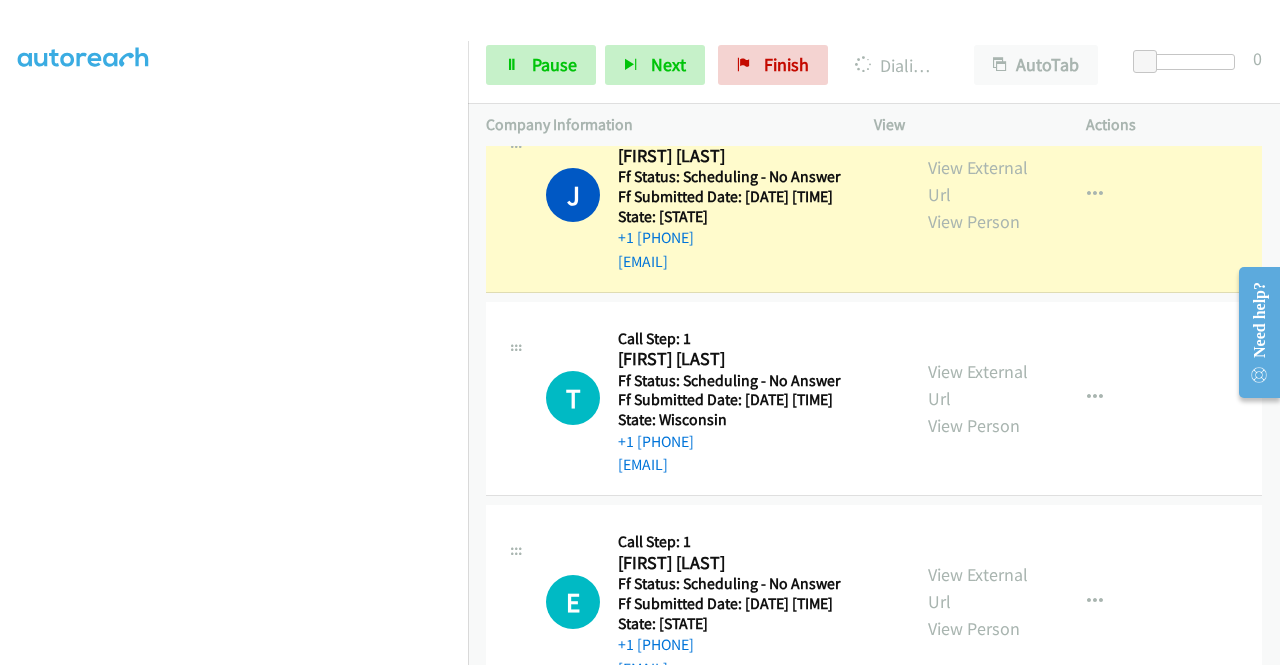 drag, startPoint x: 1279, startPoint y: 461, endPoint x: 56, endPoint y: 123, distance: 1268.8472 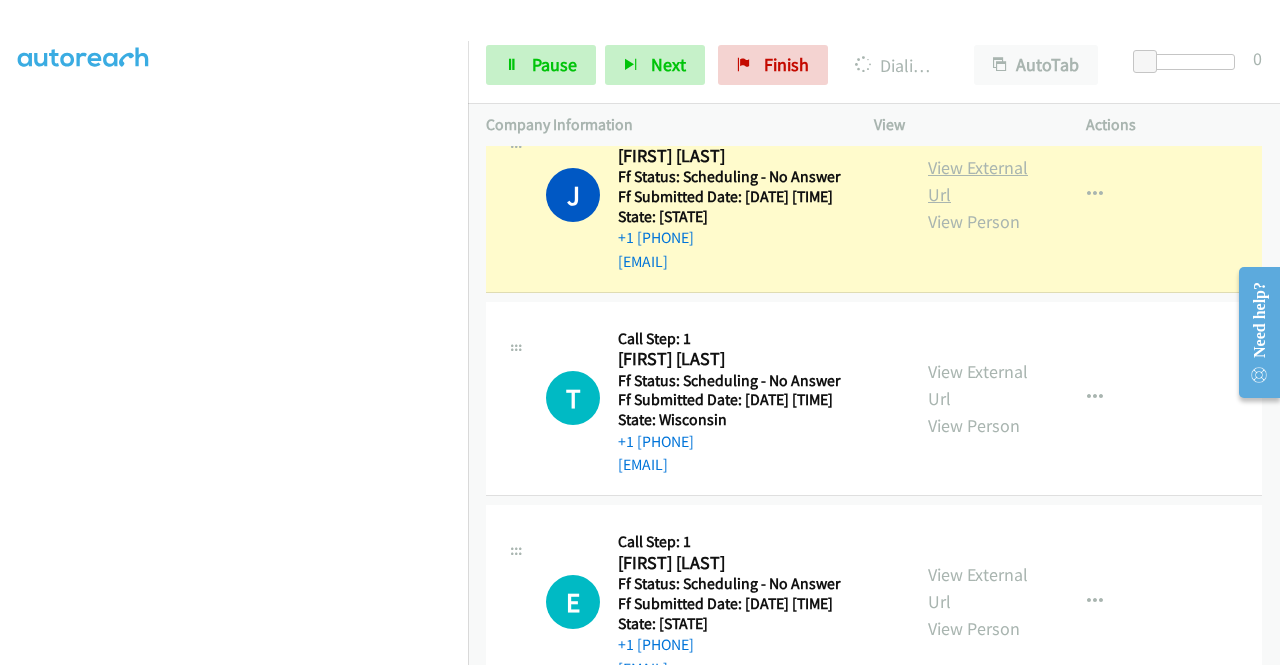 click on "View External Url" at bounding box center (978, 181) 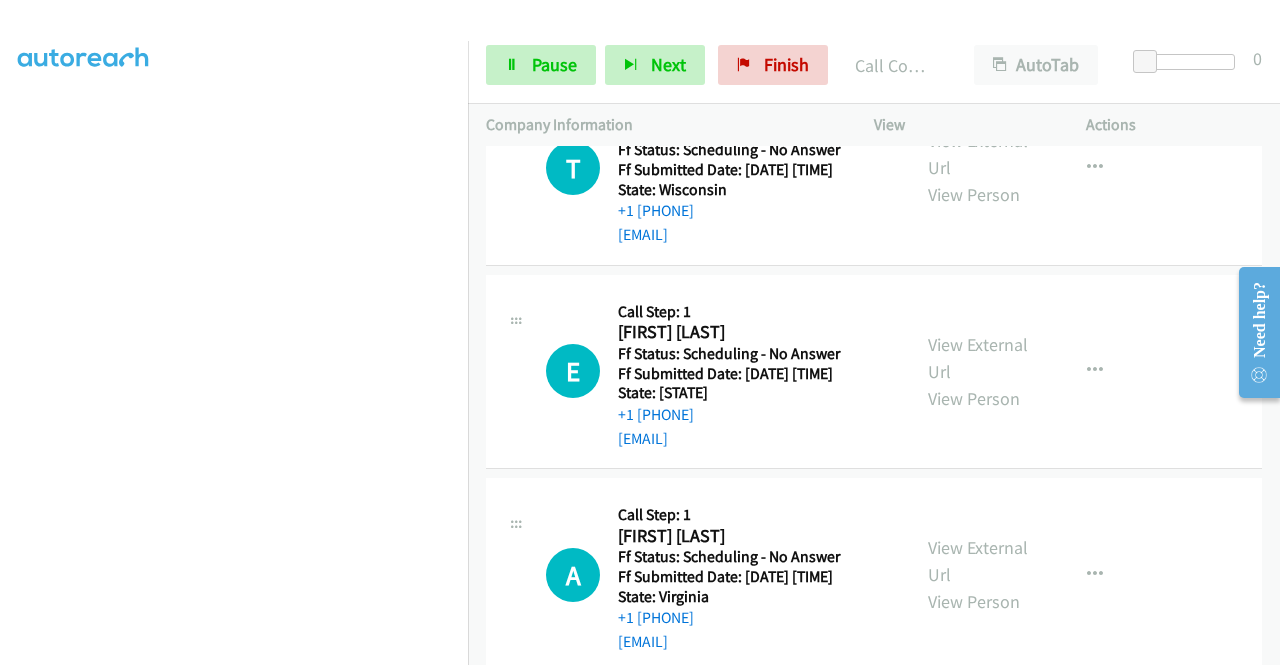 scroll, scrollTop: 1737, scrollLeft: 0, axis: vertical 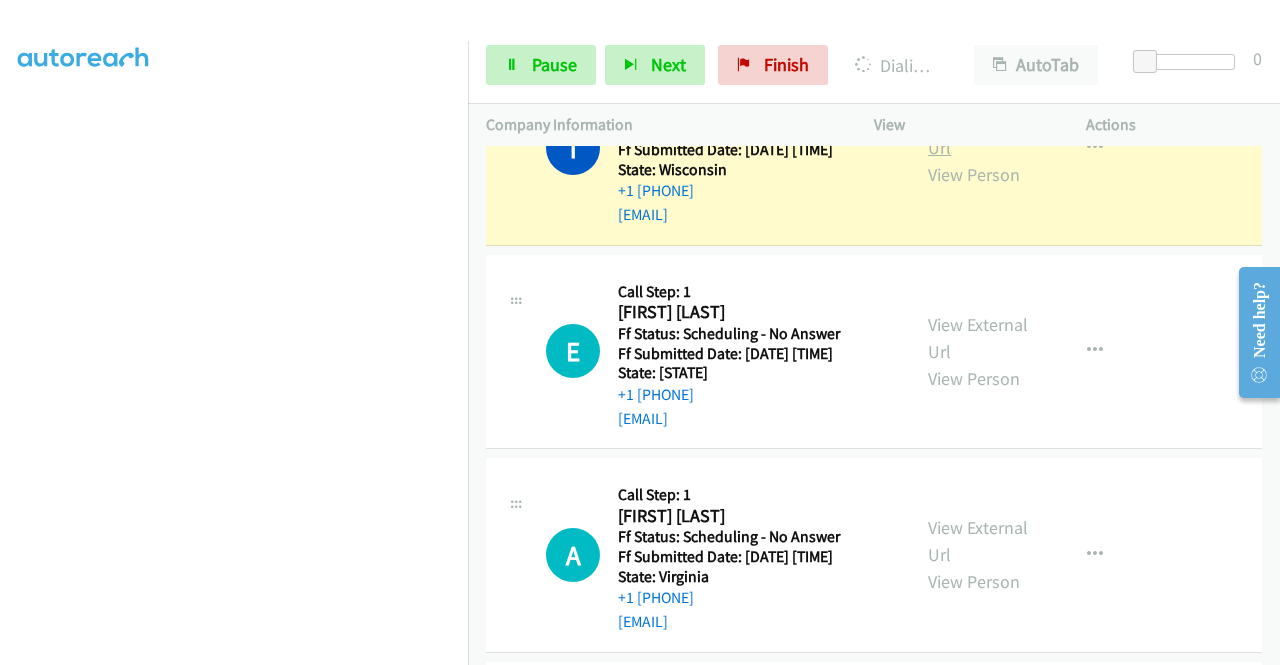 click on "View External Url" at bounding box center (978, 134) 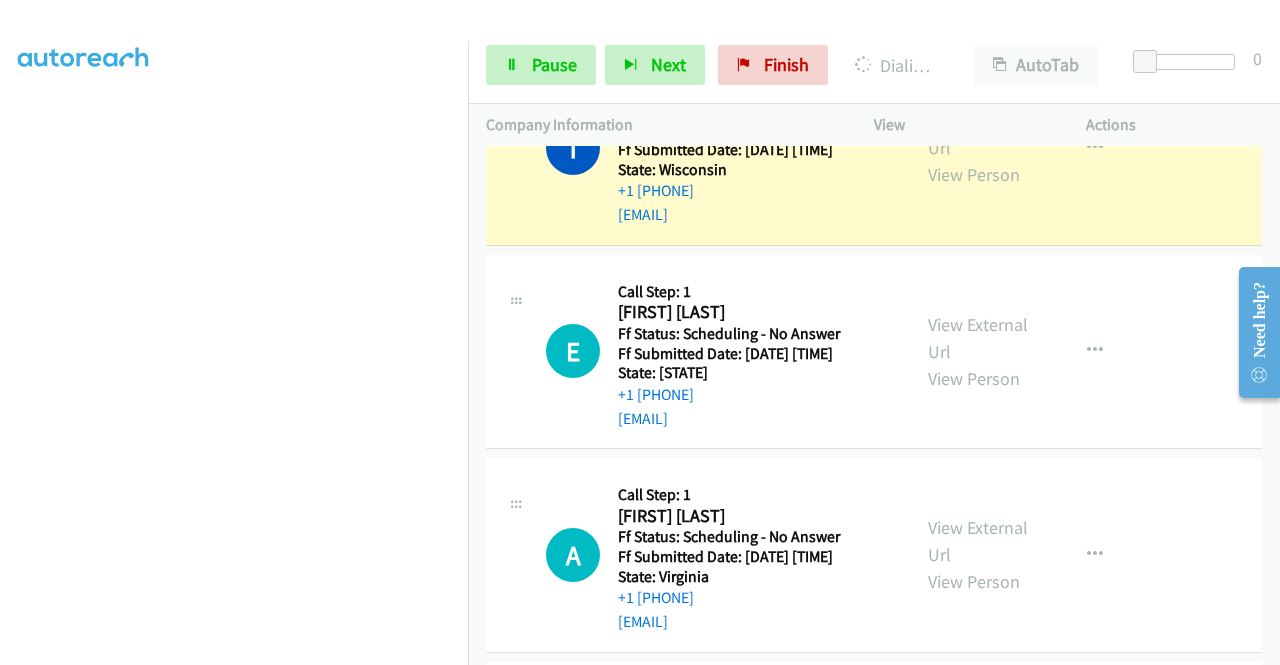 scroll, scrollTop: 0, scrollLeft: 0, axis: both 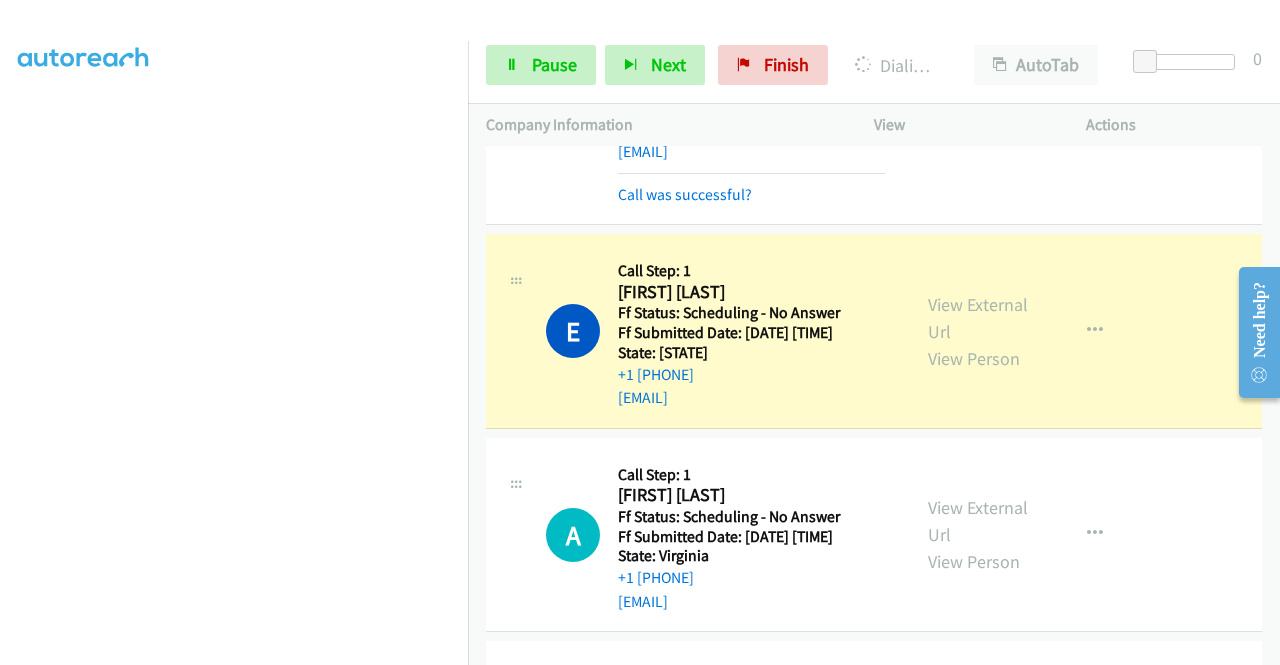 click on "View External Url
View Person" at bounding box center (980, 331) 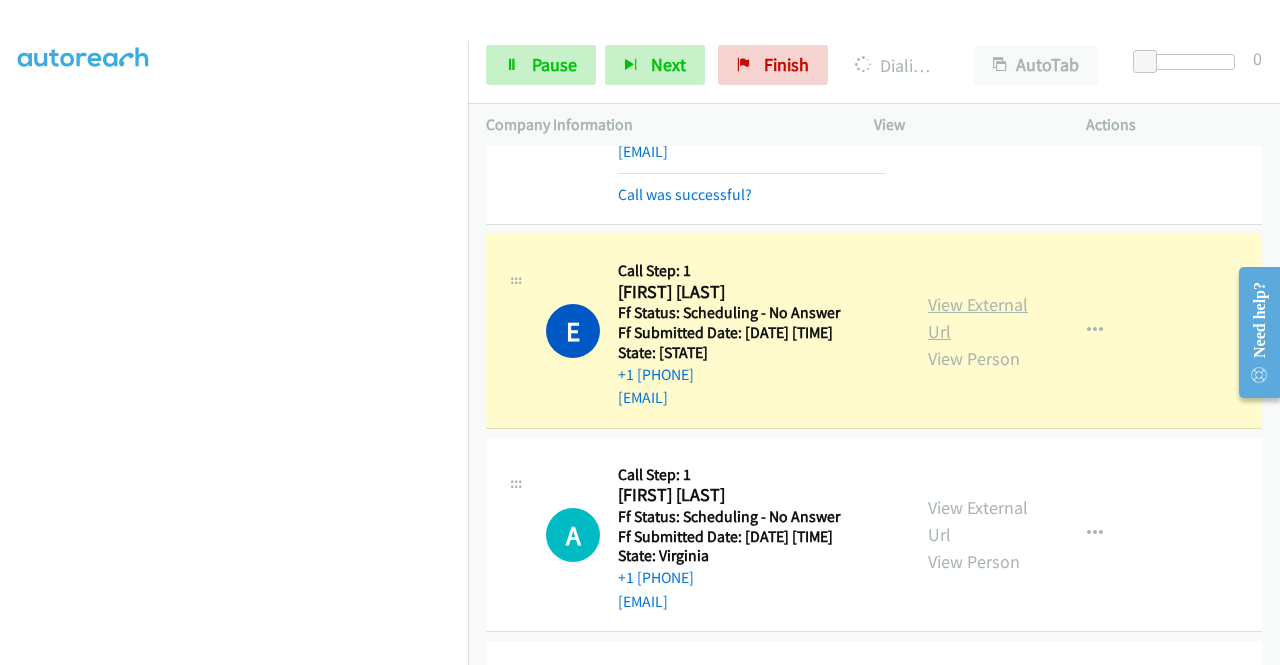 click on "View External Url" at bounding box center [978, 318] 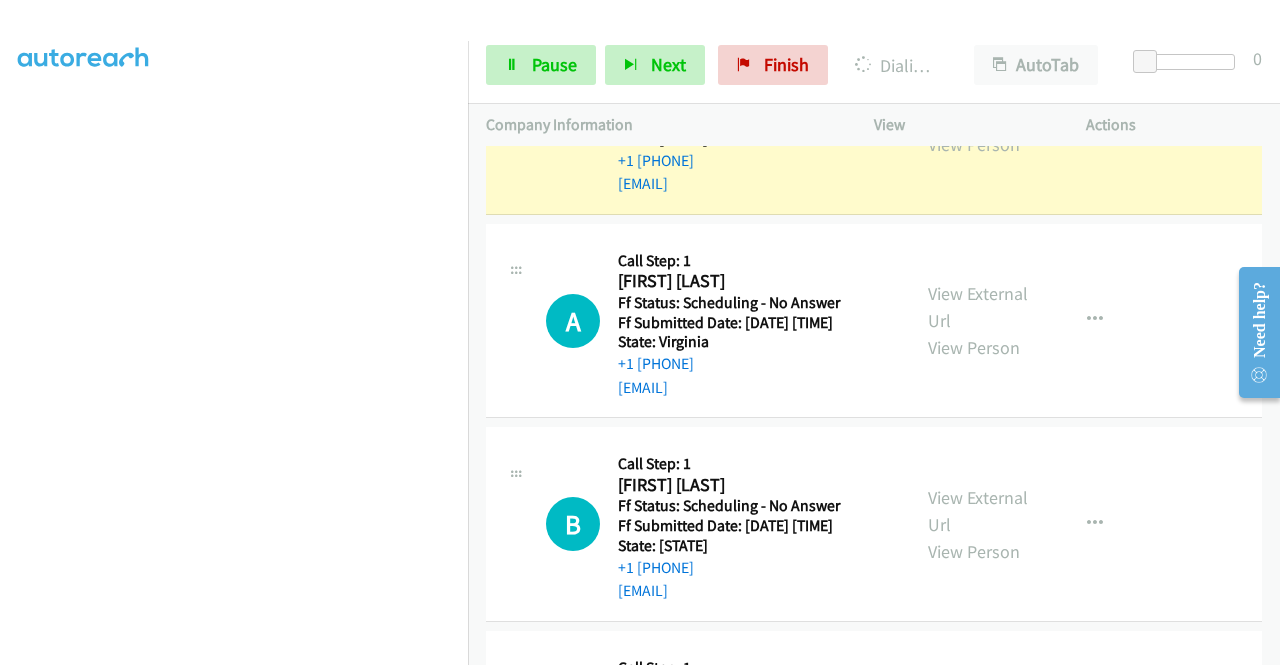 scroll, scrollTop: 2080, scrollLeft: 0, axis: vertical 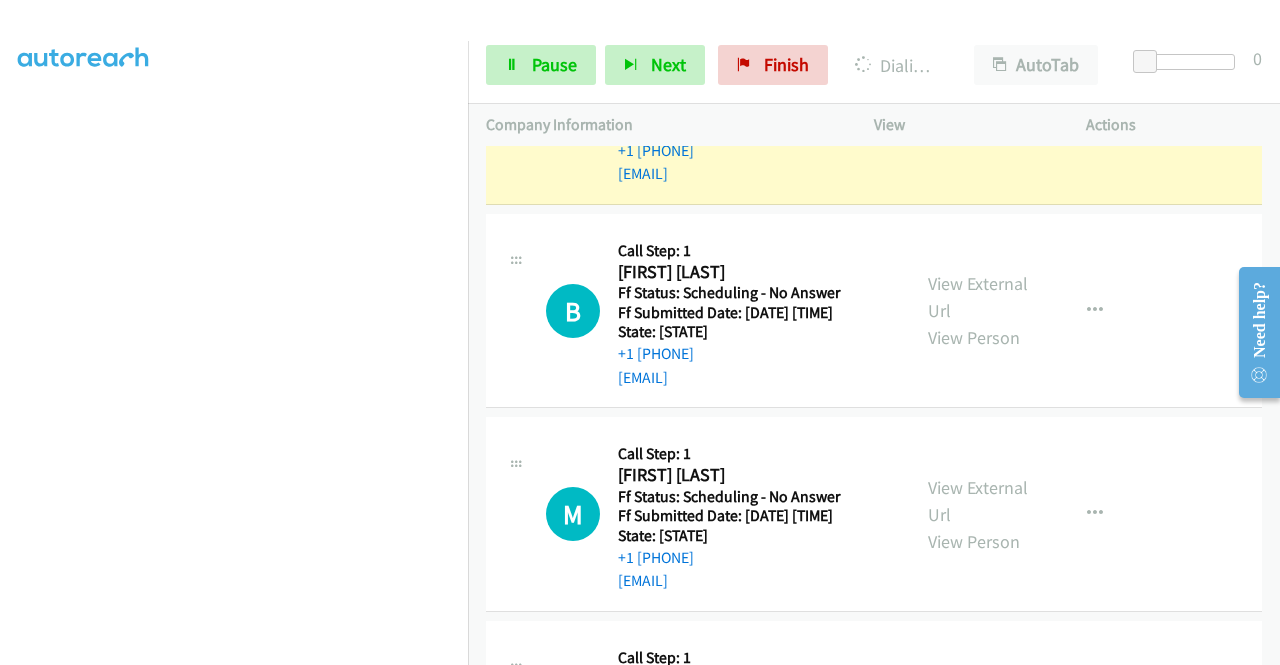 click on "View External Url" at bounding box center (978, 94) 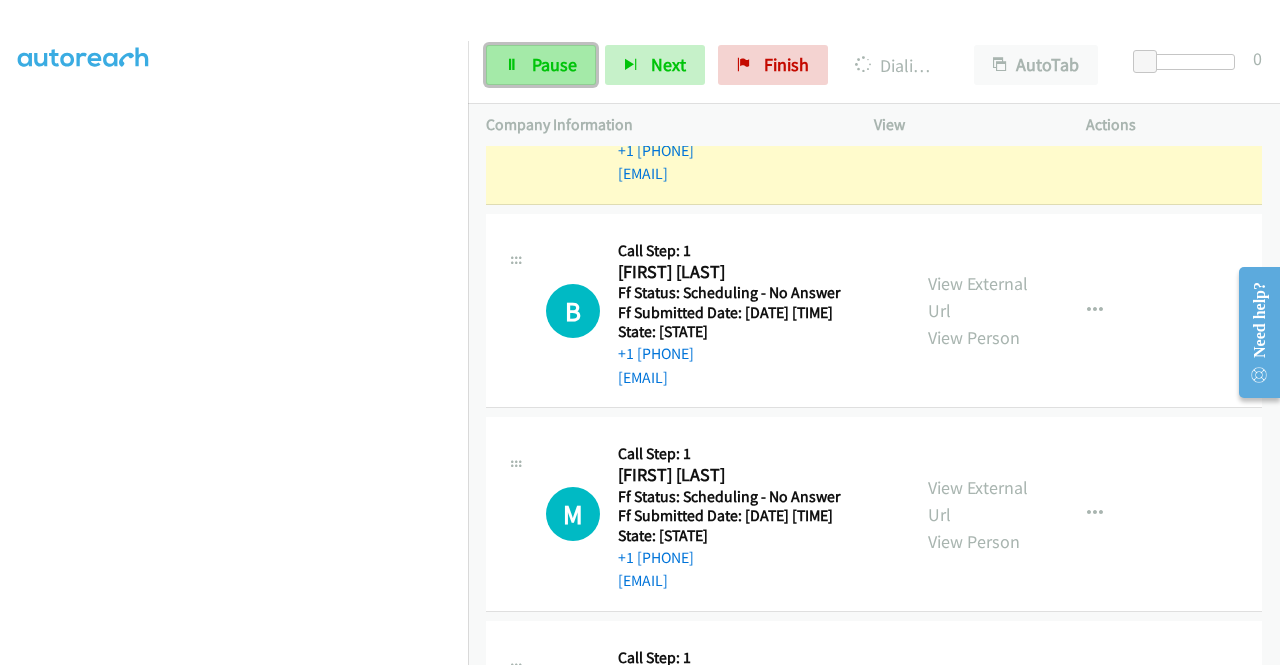 click on "Pause" at bounding box center (541, 65) 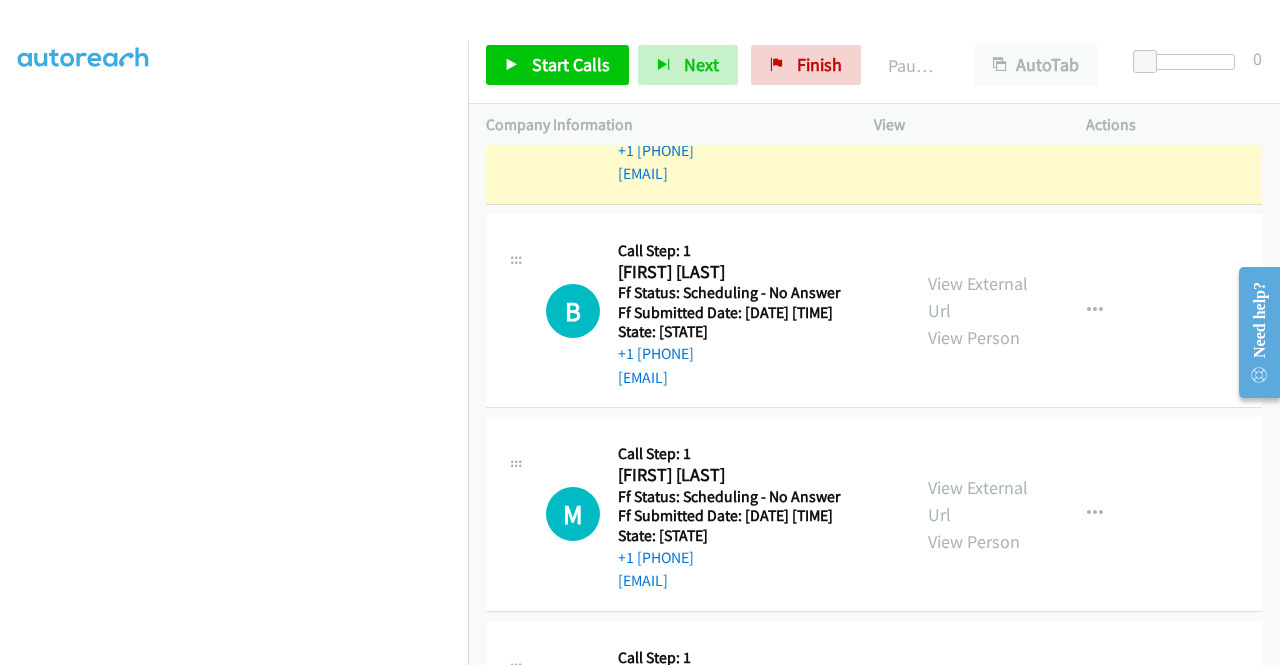 click on "A
Callback Scheduled
Call Step: 1
Ashley Malaquias
America/New_York
Ff Status: Scheduling - No Answer
Ff Submitted Date: 2025-08-06 18:37:03 +0000
State: Virginia
+1 813-361-6869
ammalaquias@gmail.com
Call was successful?
View External Url
View Person
View External Url
Email
Schedule/Manage Callback
Skip Call
Add to do not call list" at bounding box center (874, 108) 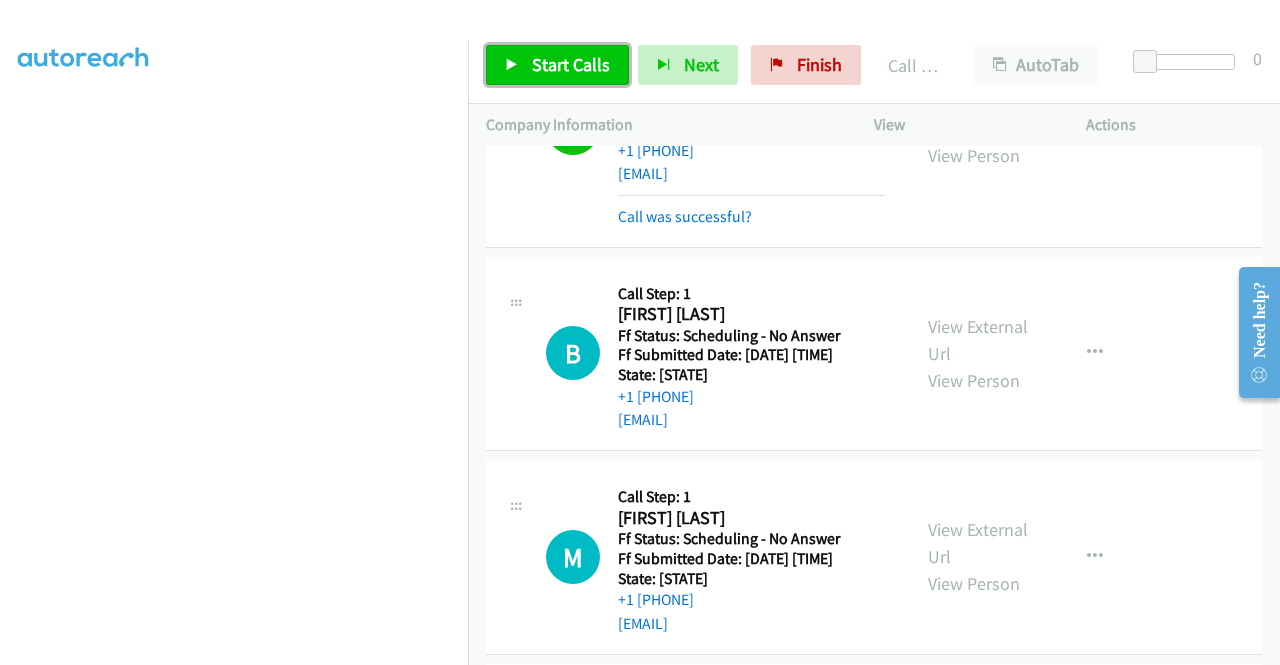 click on "Start Calls" at bounding box center [571, 64] 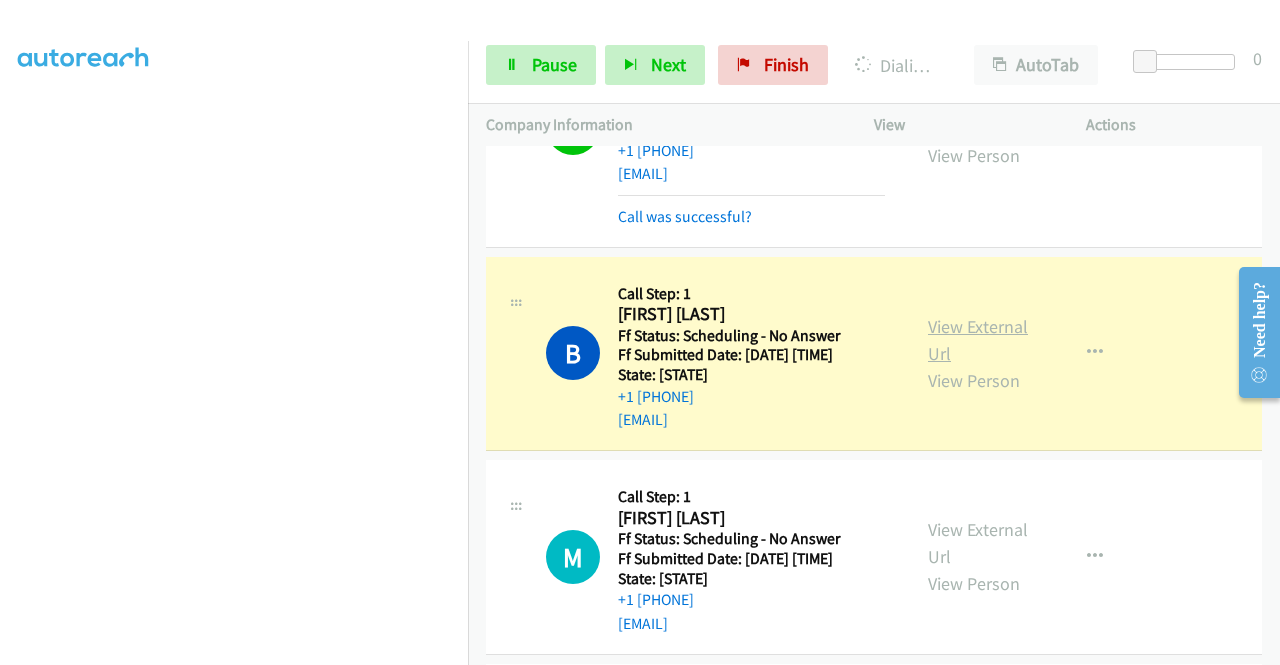 click on "View External Url" at bounding box center (978, 340) 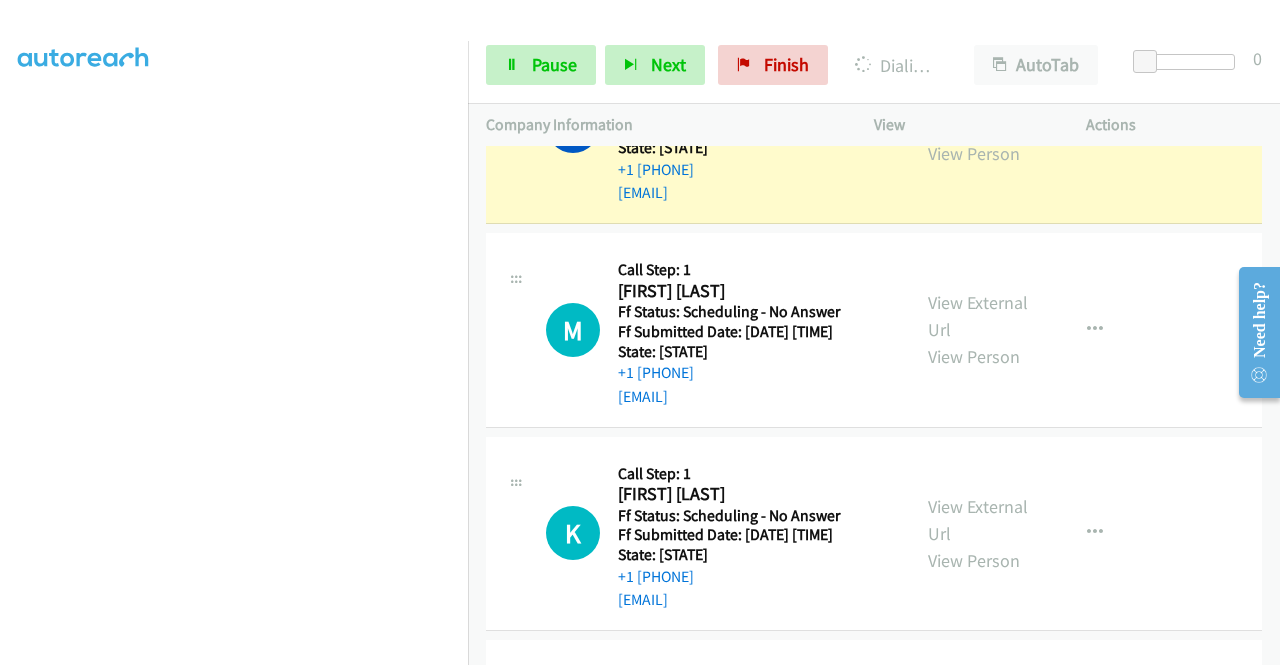 scroll, scrollTop: 2564, scrollLeft: 0, axis: vertical 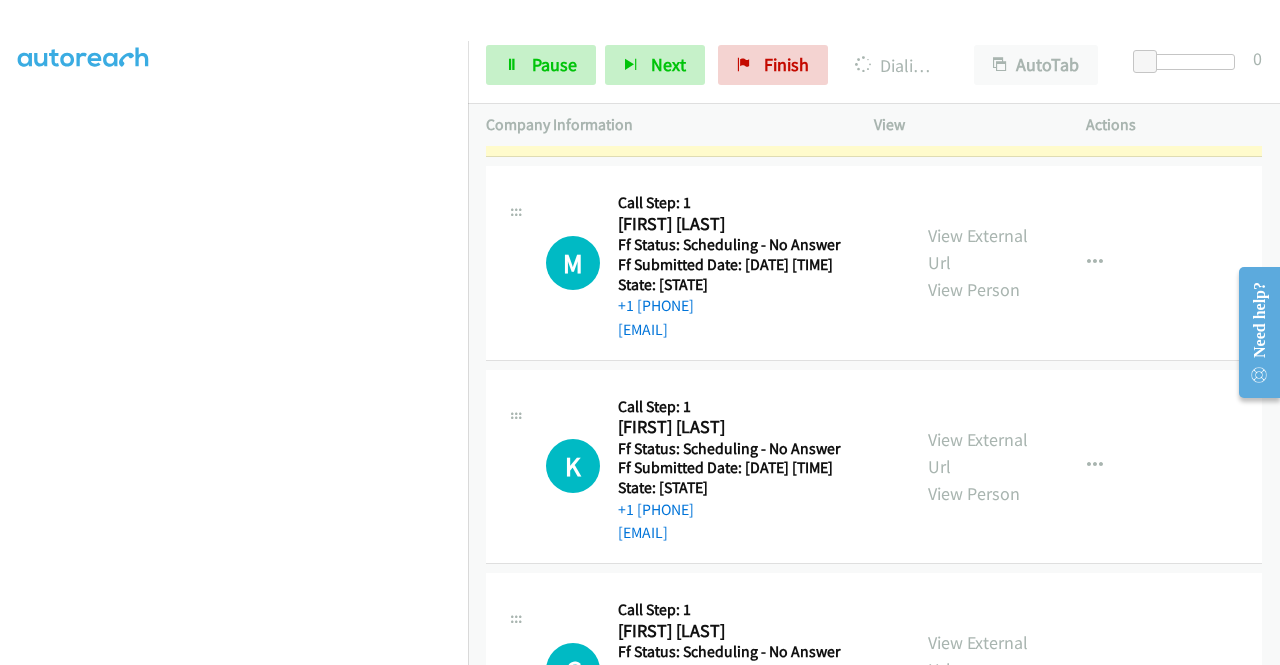 click on "B
Callback Scheduled
Call Step: 1
Brandi Flittner
America/Chicago
Ff Status: Scheduling - No Answer
Ff Submitted Date: 2025-08-06 18:33:07 +0000
State: Illinois
+1 317-508-6921
brandi.kay.riggs@gmail.com
Call was successful?
View External Url
View Person
View External Url
Email
Schedule/Manage Callback
Skip Call
Add to do not call list" at bounding box center (874, 60) 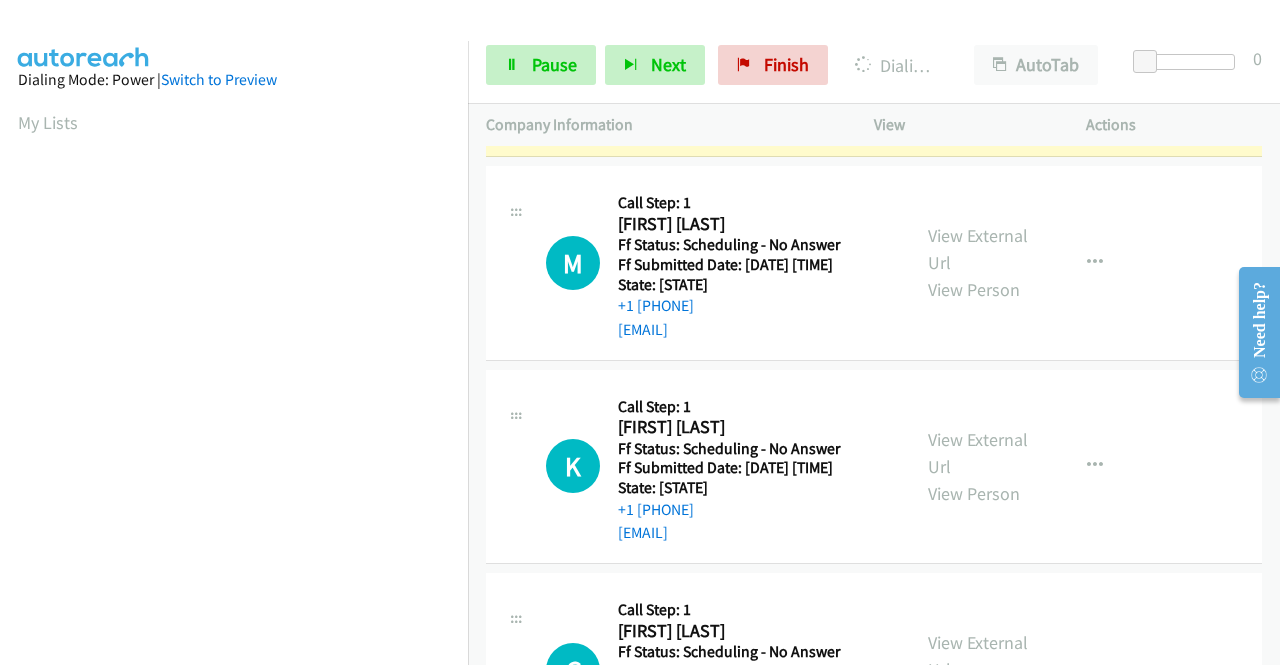 scroll, scrollTop: 456, scrollLeft: 0, axis: vertical 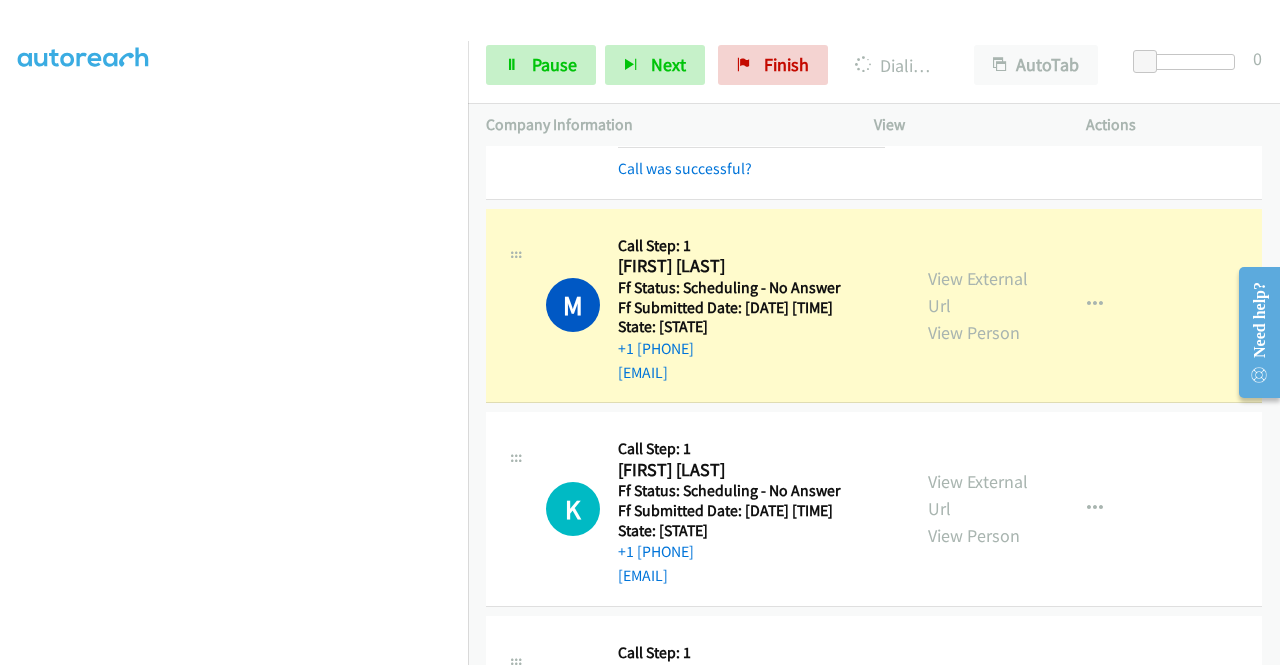 click on "View External Url
View Person
View External Url
Email
Schedule/Manage Callback
Skip Call
Add to do not call list" at bounding box center (1025, 306) 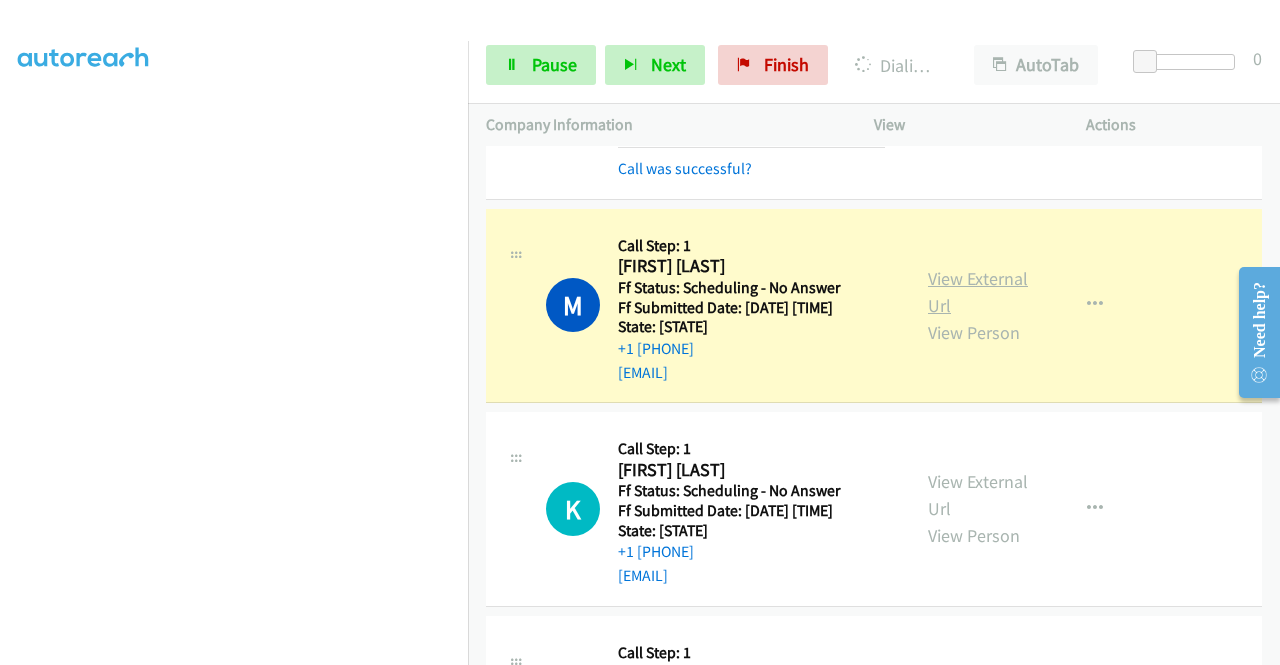 click on "View External Url" at bounding box center (978, 292) 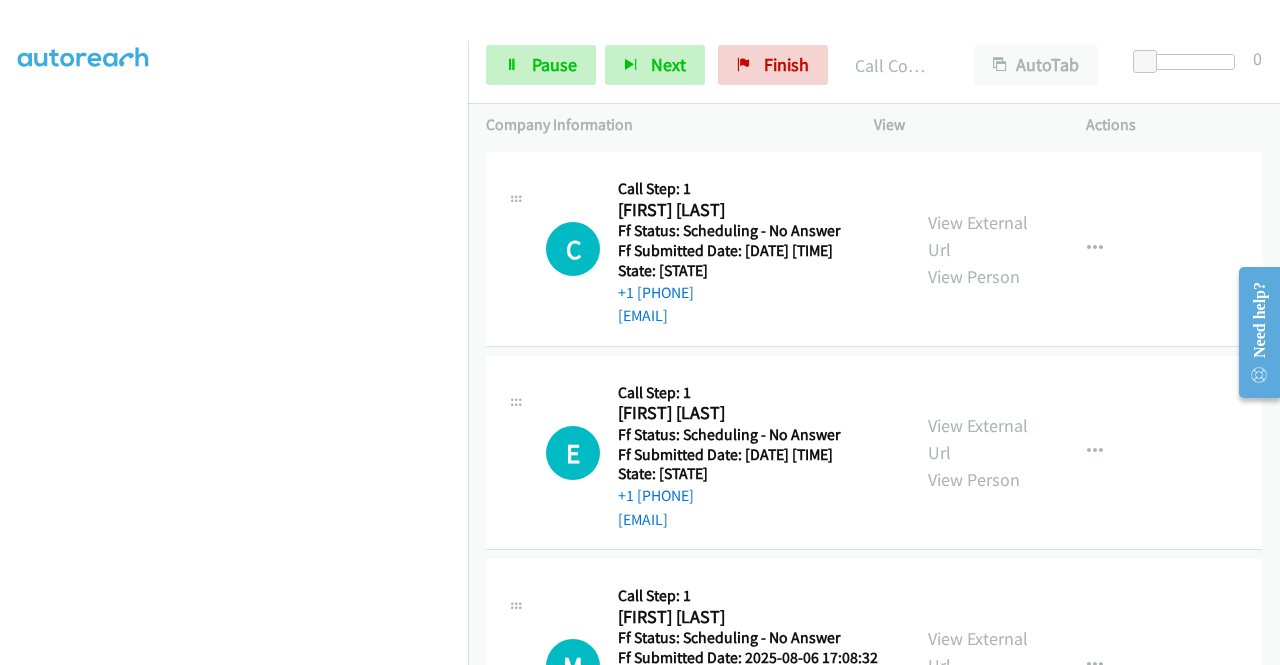 scroll, scrollTop: 3110, scrollLeft: 0, axis: vertical 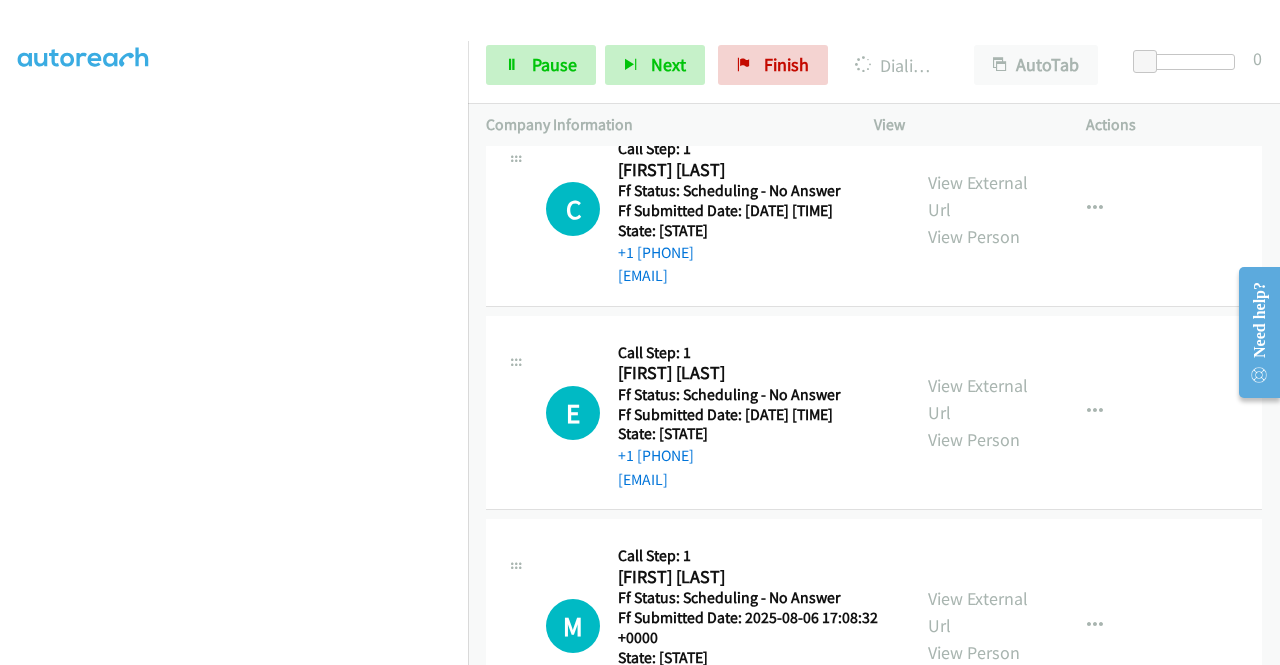 click on "View External Url" at bounding box center [978, -8] 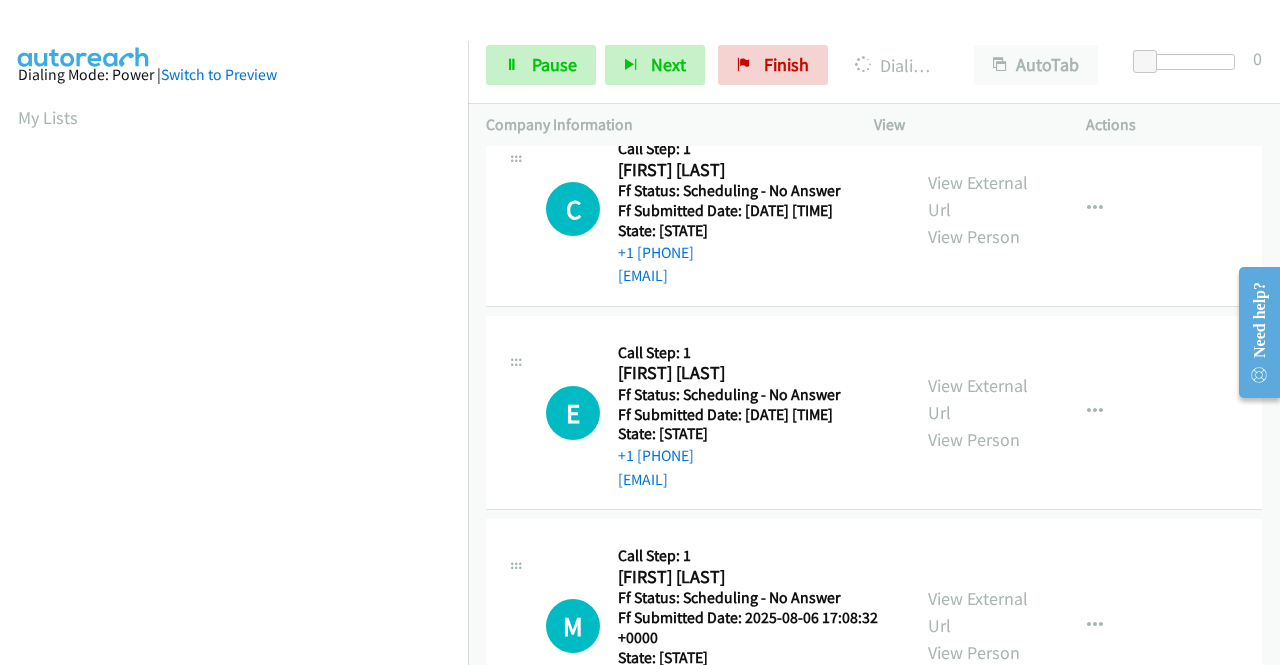 scroll, scrollTop: 0, scrollLeft: 0, axis: both 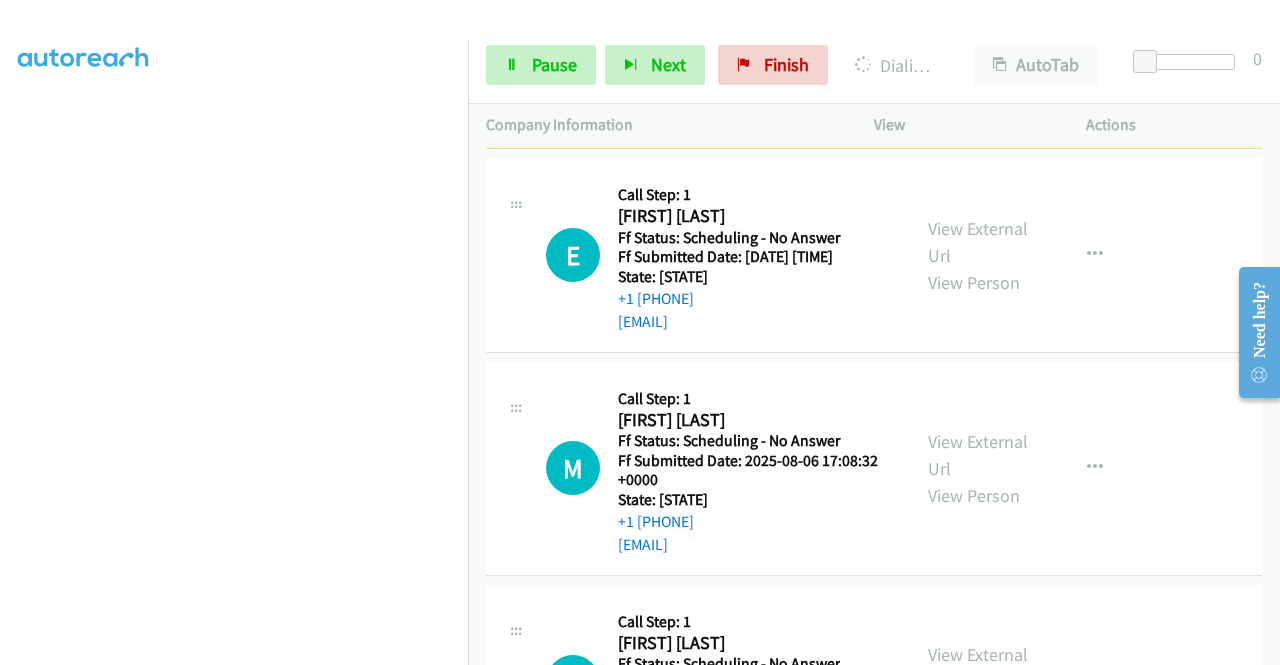 click on "View External Url
View Person" at bounding box center (980, 51) 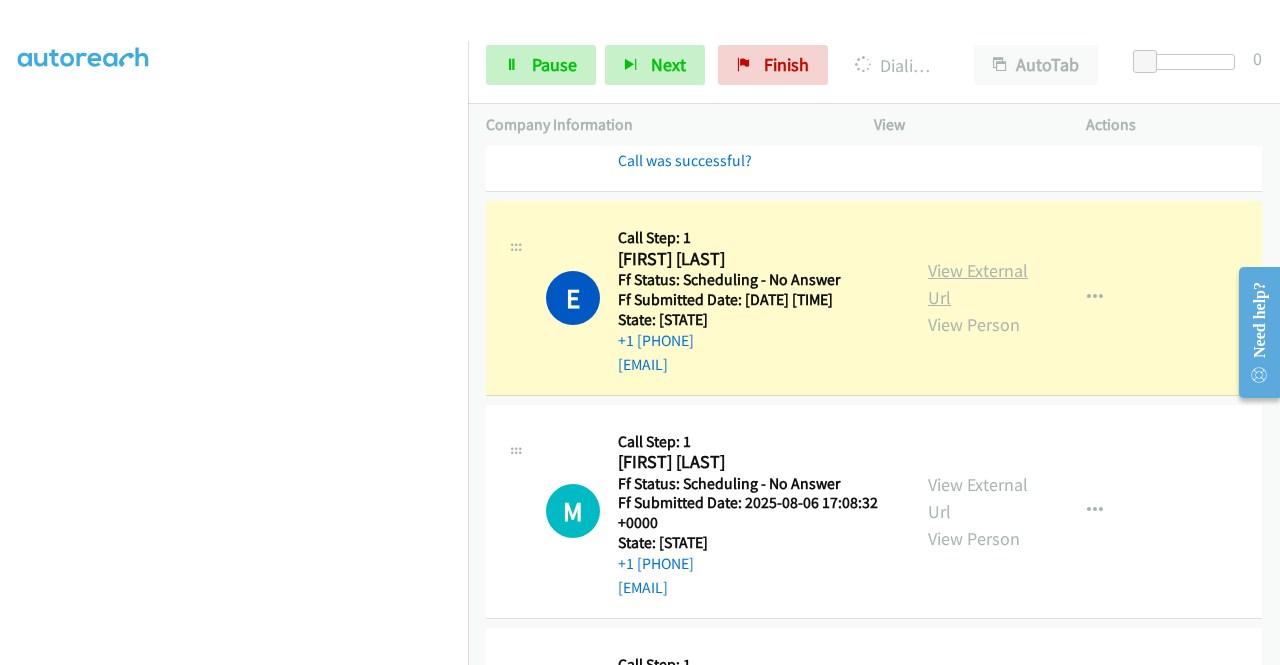 click on "View External Url" at bounding box center [978, 284] 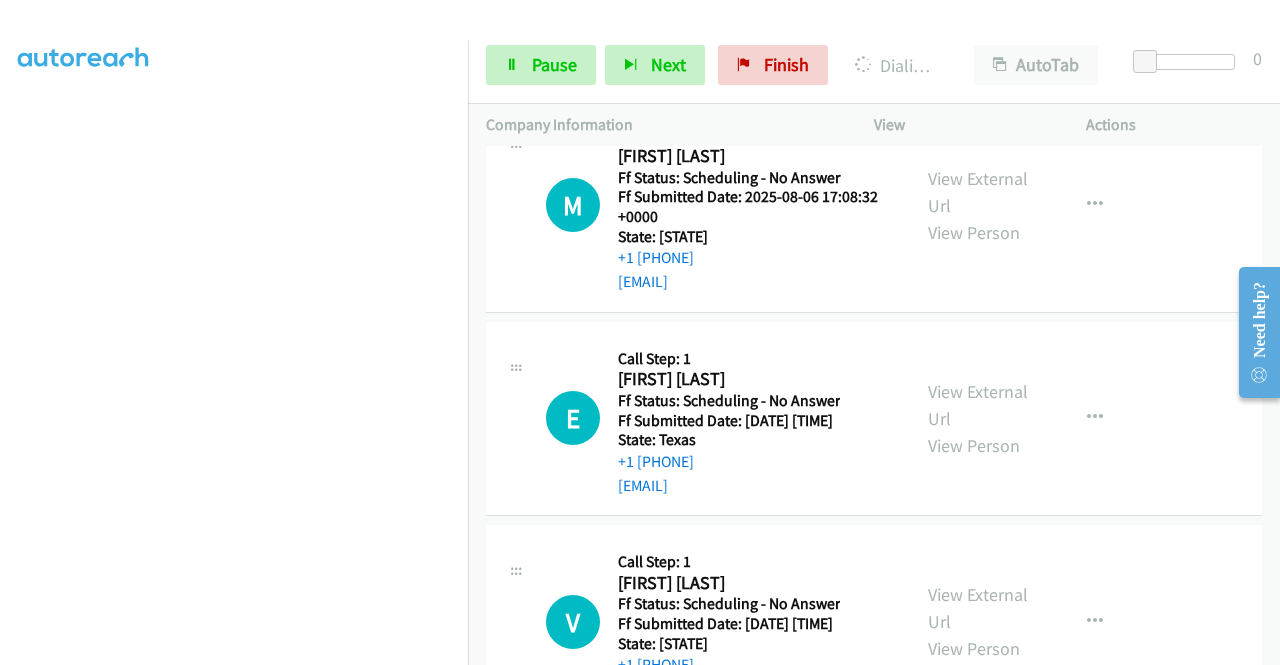 scroll, scrollTop: 3682, scrollLeft: 0, axis: vertical 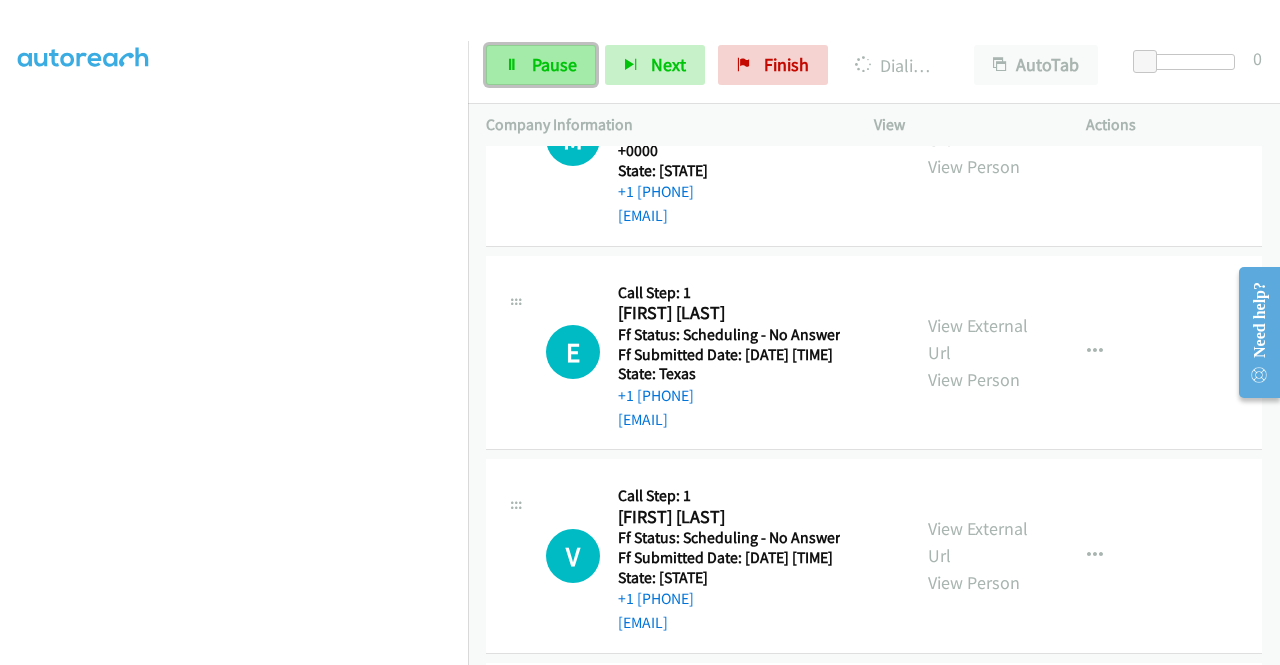 click on "Pause" at bounding box center (541, 65) 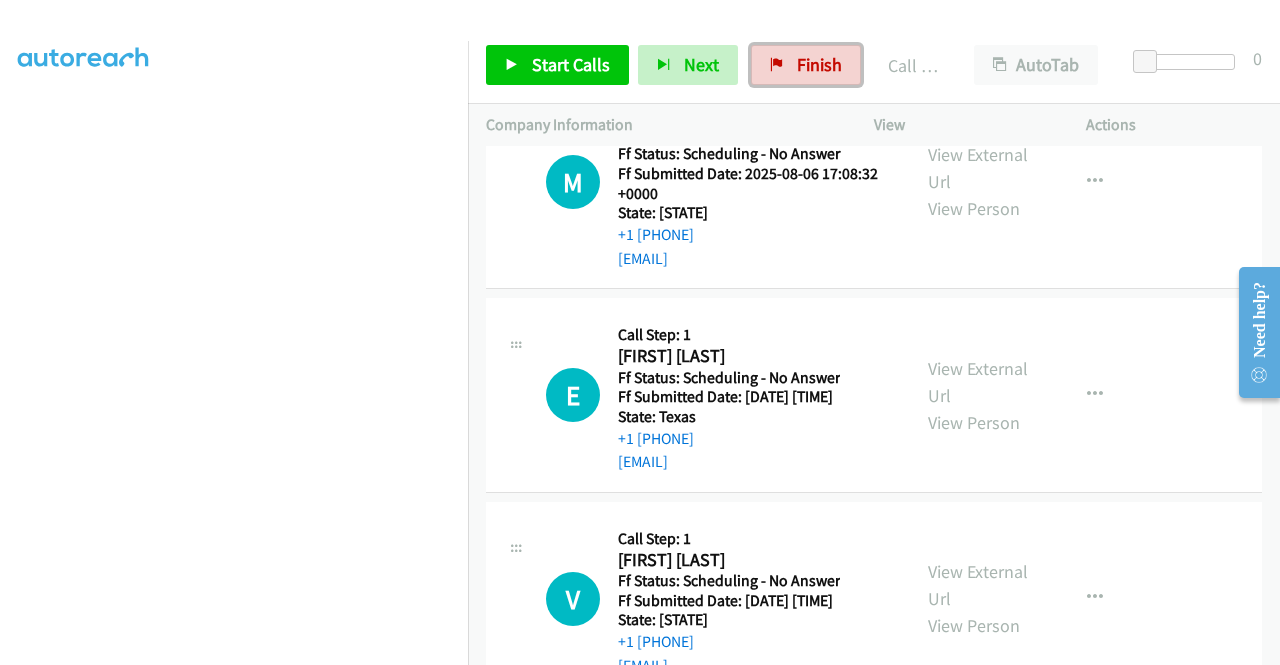 click on "Finish" at bounding box center (819, 64) 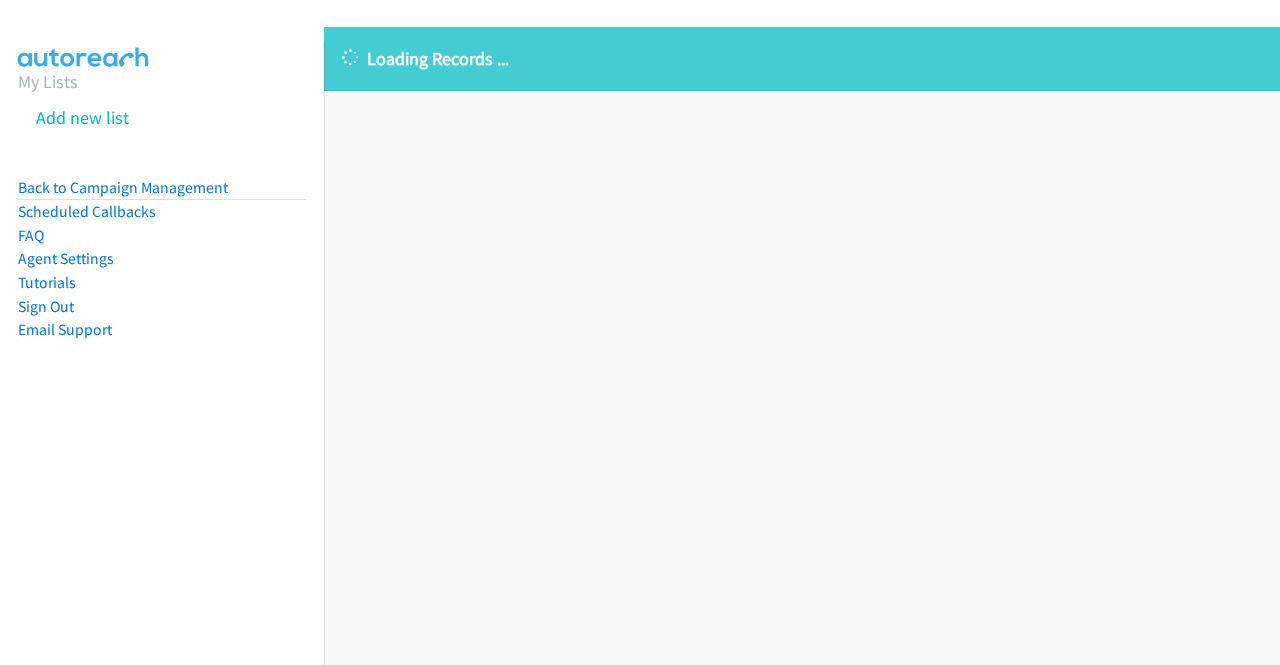 scroll, scrollTop: 0, scrollLeft: 0, axis: both 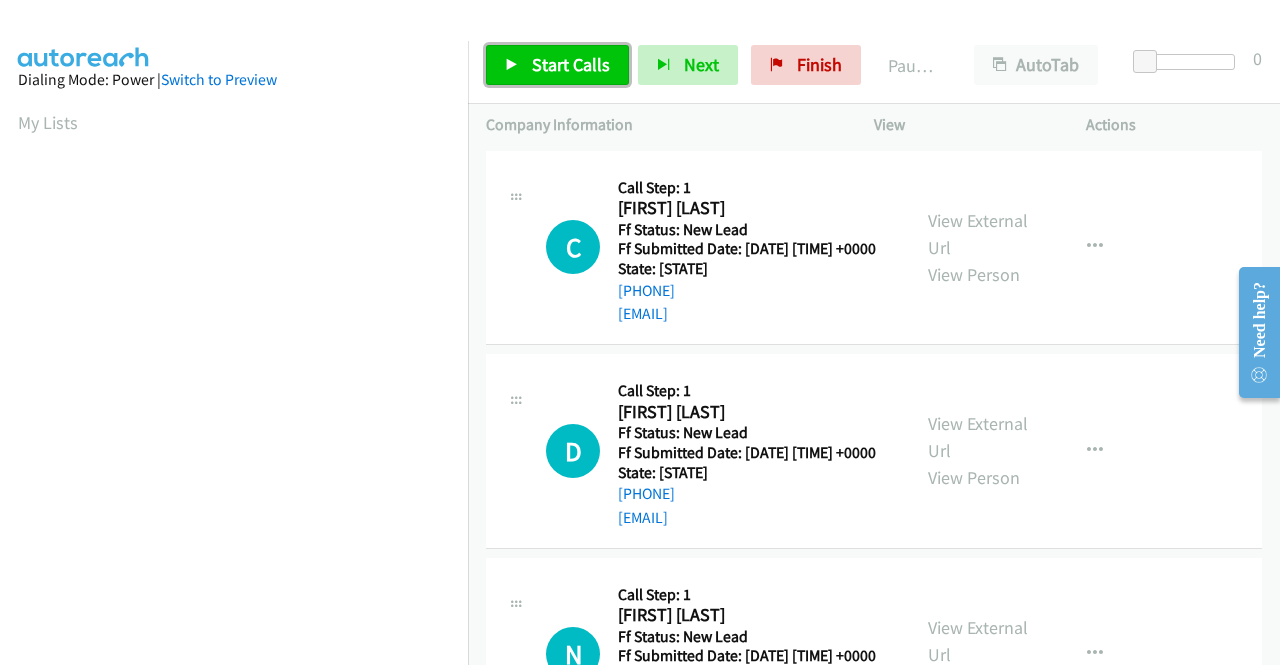 click on "Start Calls" at bounding box center (557, 65) 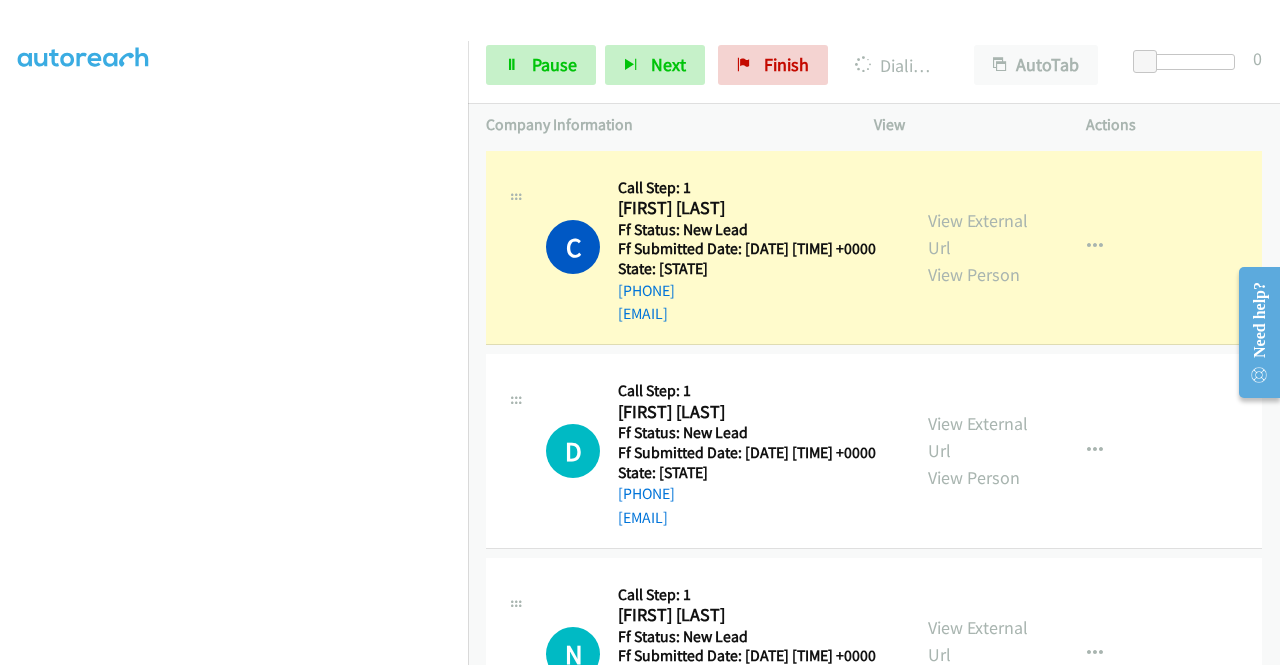scroll, scrollTop: 456, scrollLeft: 0, axis: vertical 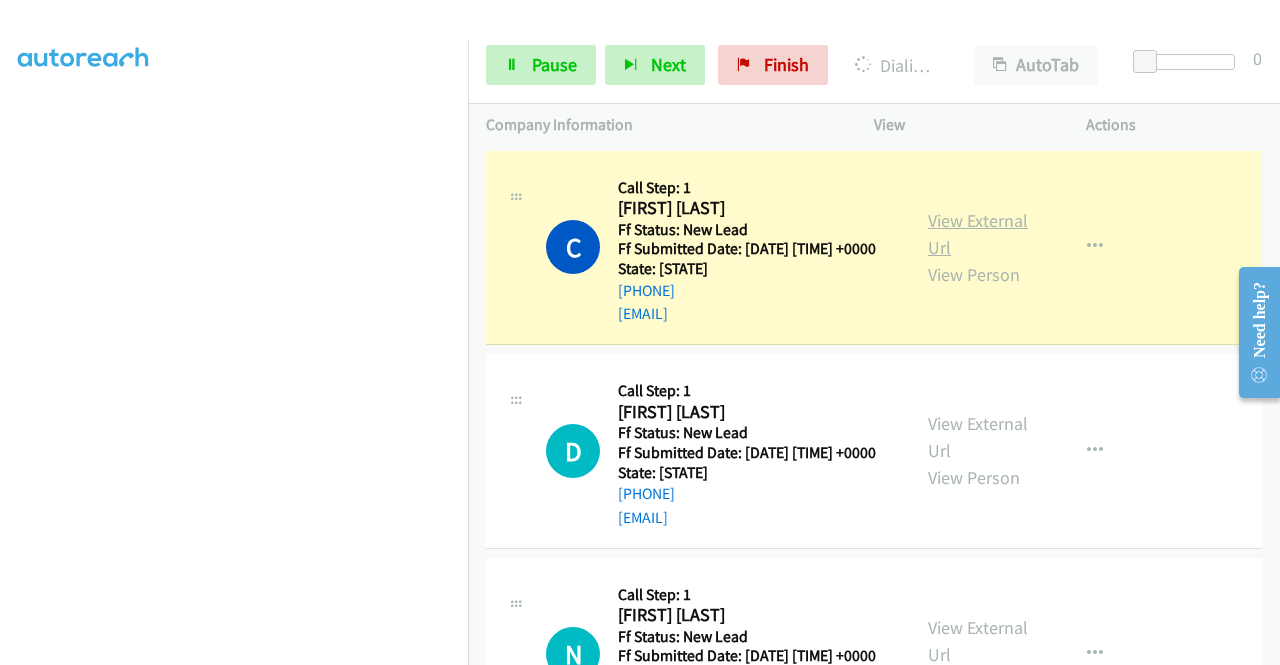 click on "View External Url" at bounding box center (978, 234) 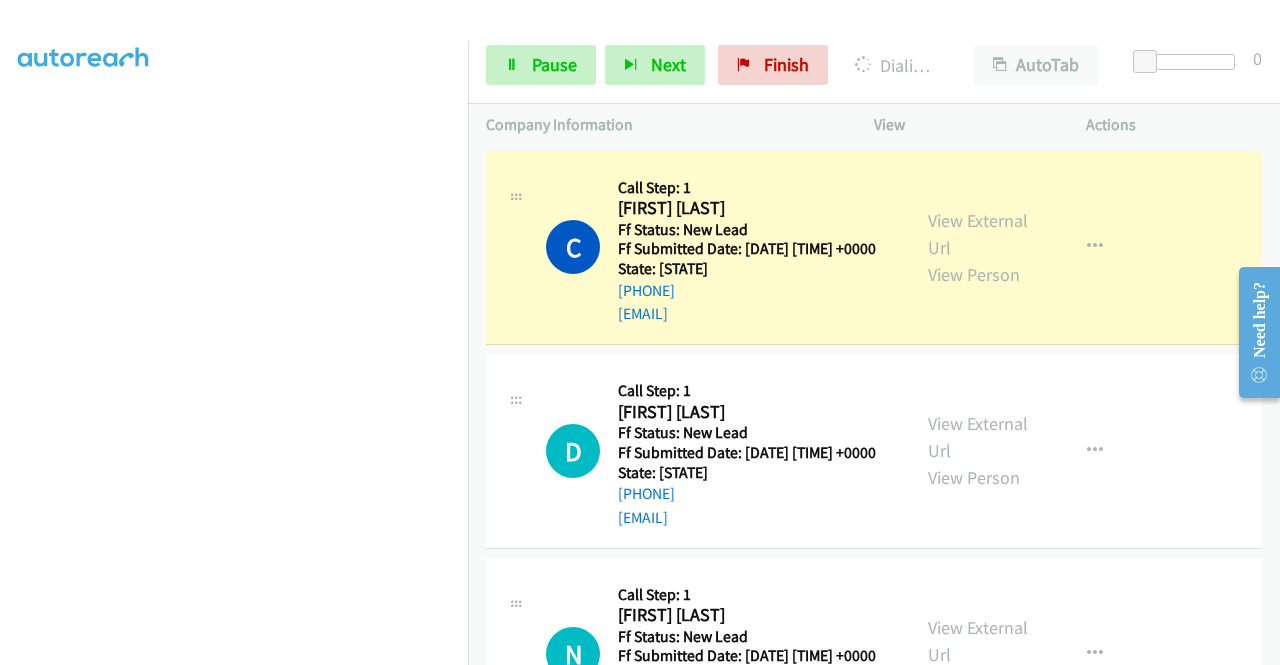 click on "C
Callback Scheduled
Call Step: 1
[FIRST] [LAST]
America/New_York
Ff Status: New Lead
Ff Submitted Date: [DATE] [TIME] +0000
State: [STATE]
[PHONE]
[EMAIL]
Call was successful?
View External Url
View Person
View External Url
Email
Schedule/Manage Callback
Skip Call
Add to do not call list" at bounding box center (874, 248) 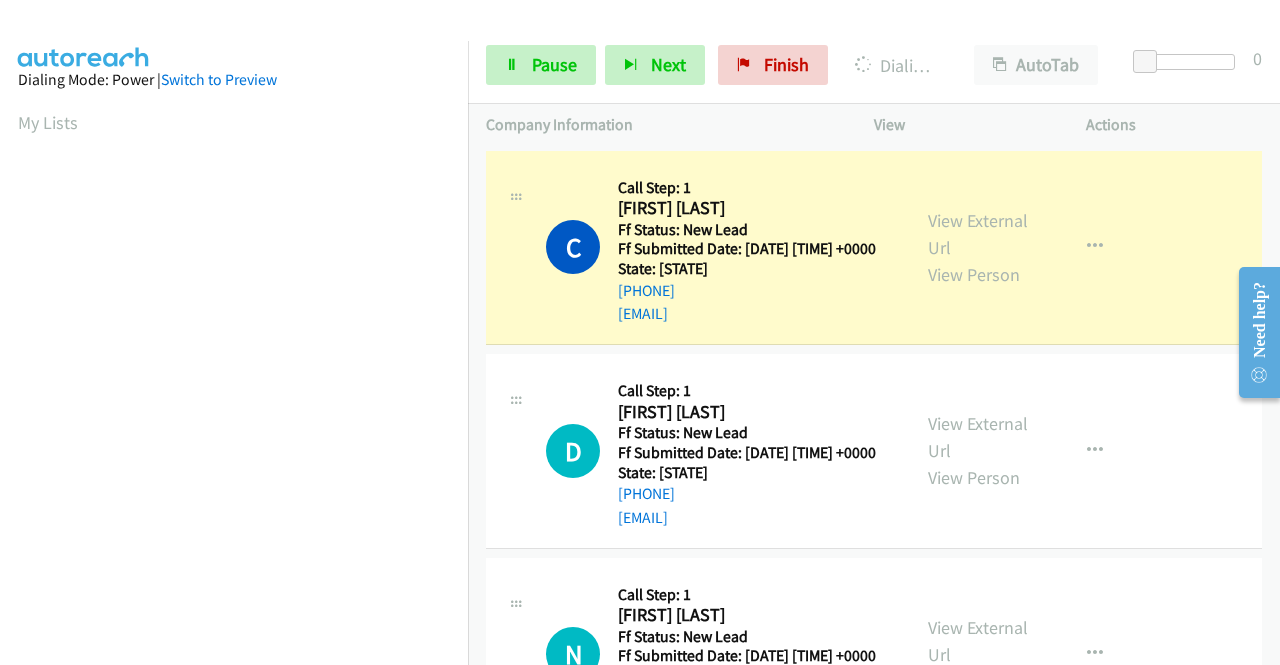 scroll, scrollTop: 456, scrollLeft: 0, axis: vertical 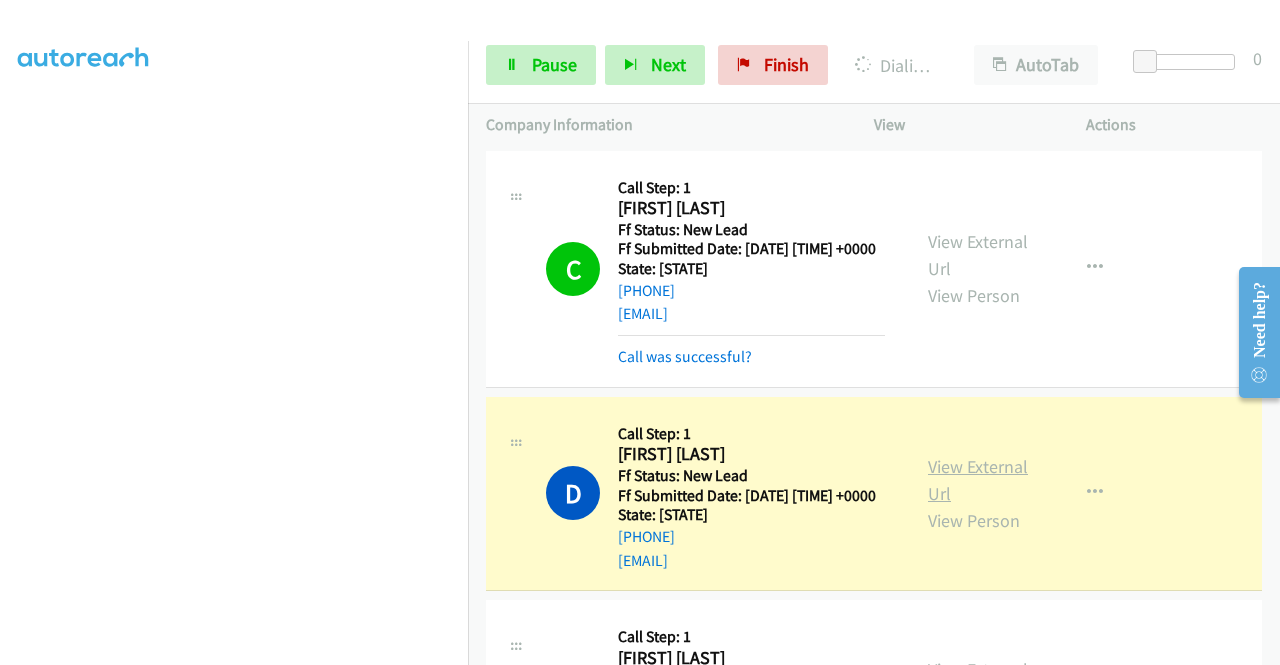 click on "View External Url" at bounding box center [978, 480] 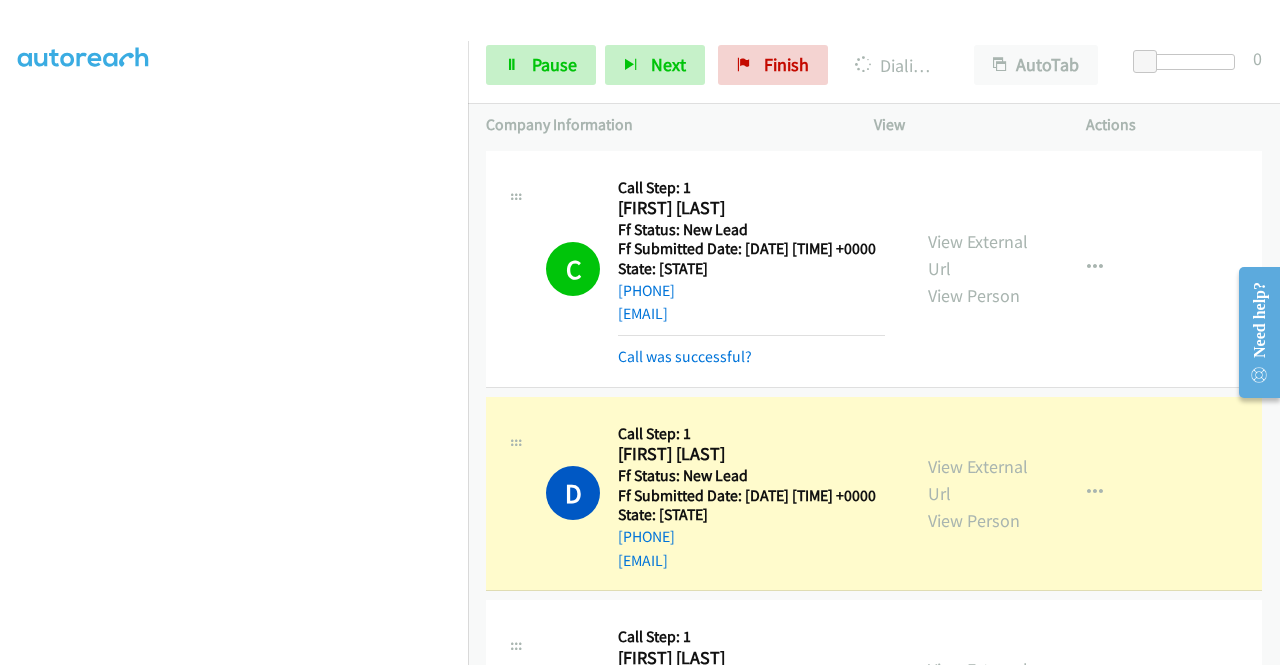 scroll, scrollTop: 0, scrollLeft: 0, axis: both 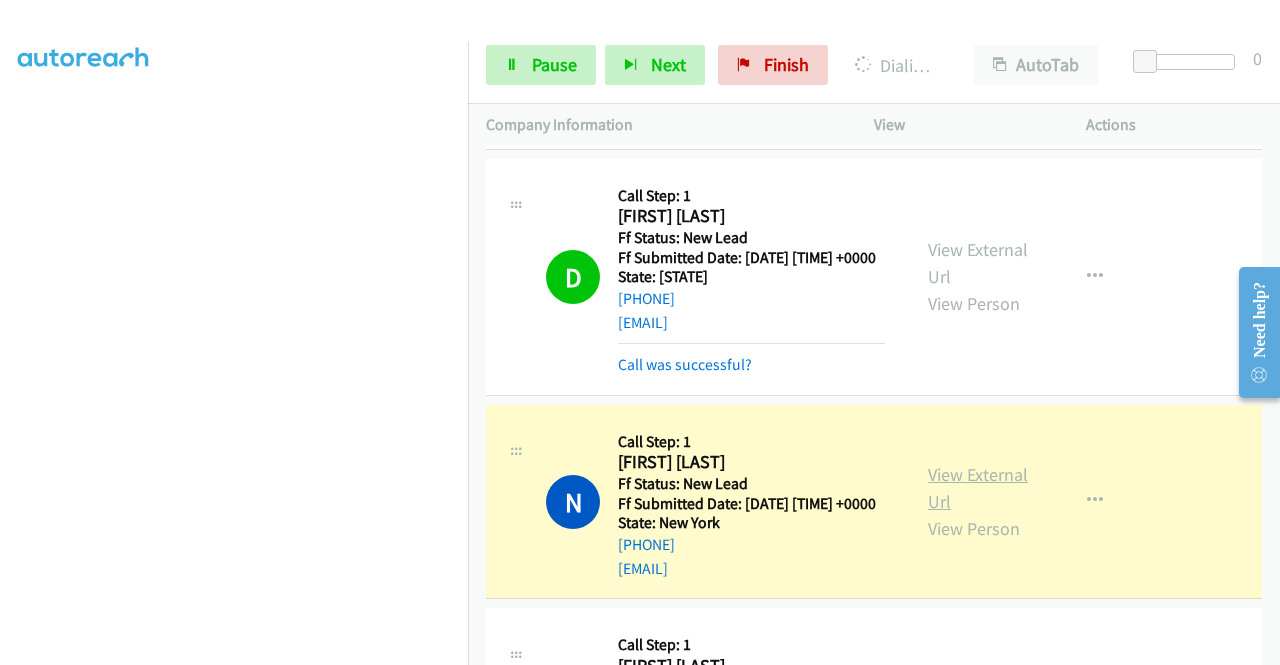 click on "View External Url" at bounding box center (978, 488) 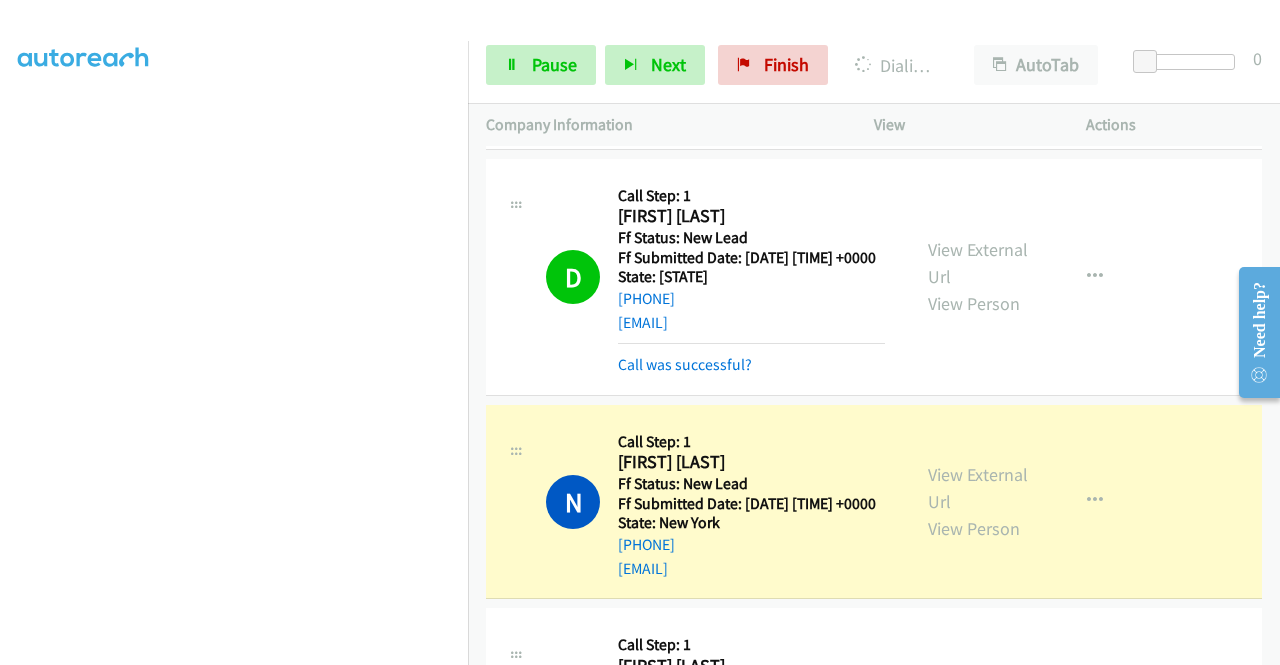 scroll, scrollTop: 0, scrollLeft: 0, axis: both 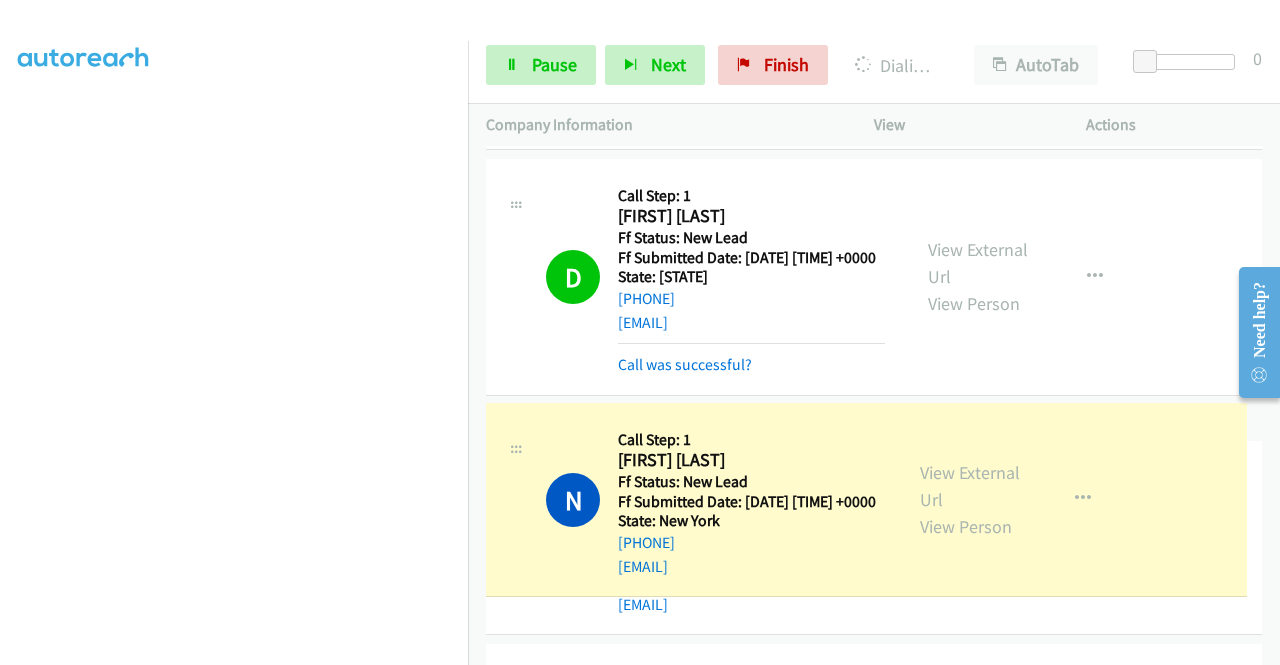 drag, startPoint x: 941, startPoint y: 511, endPoint x: 943, endPoint y: 472, distance: 39.051247 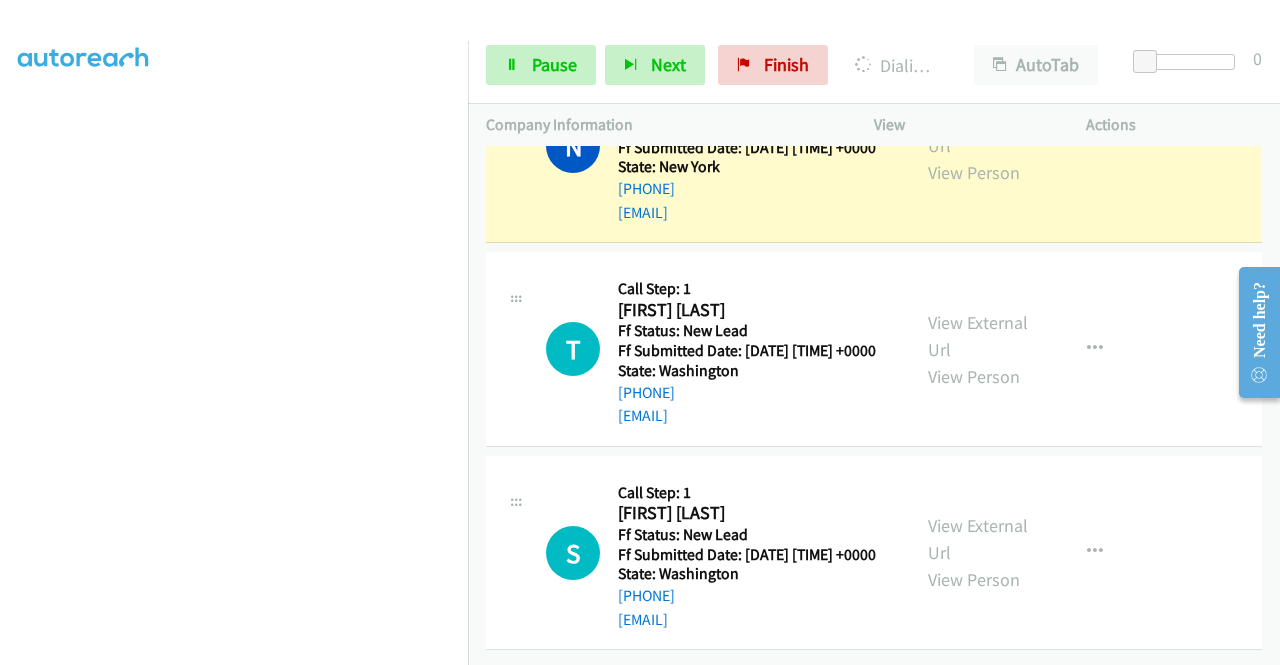 scroll, scrollTop: 690, scrollLeft: 0, axis: vertical 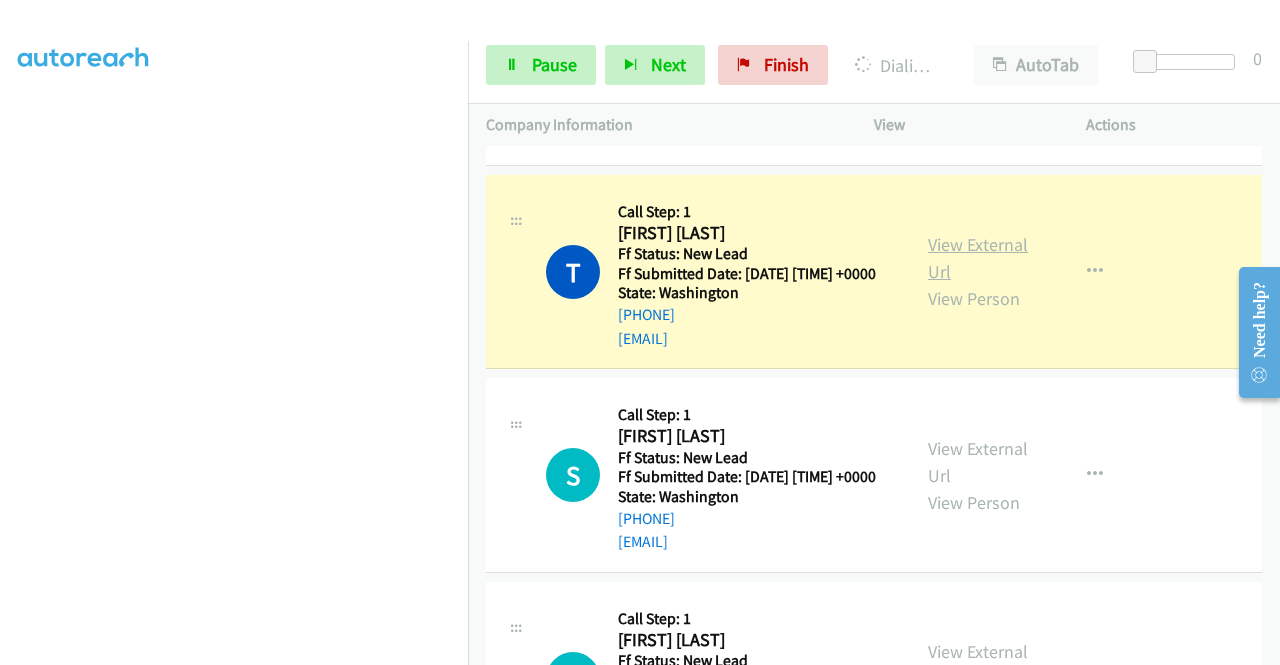 click on "View External Url" at bounding box center (978, 258) 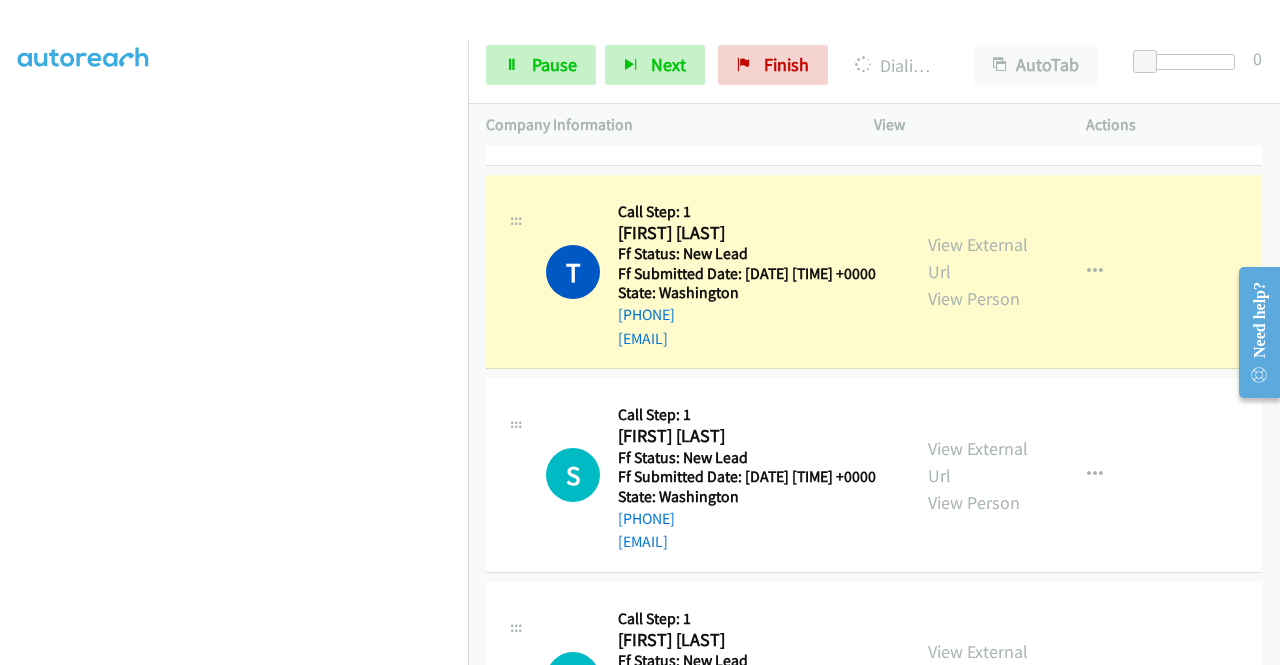 scroll, scrollTop: 0, scrollLeft: 0, axis: both 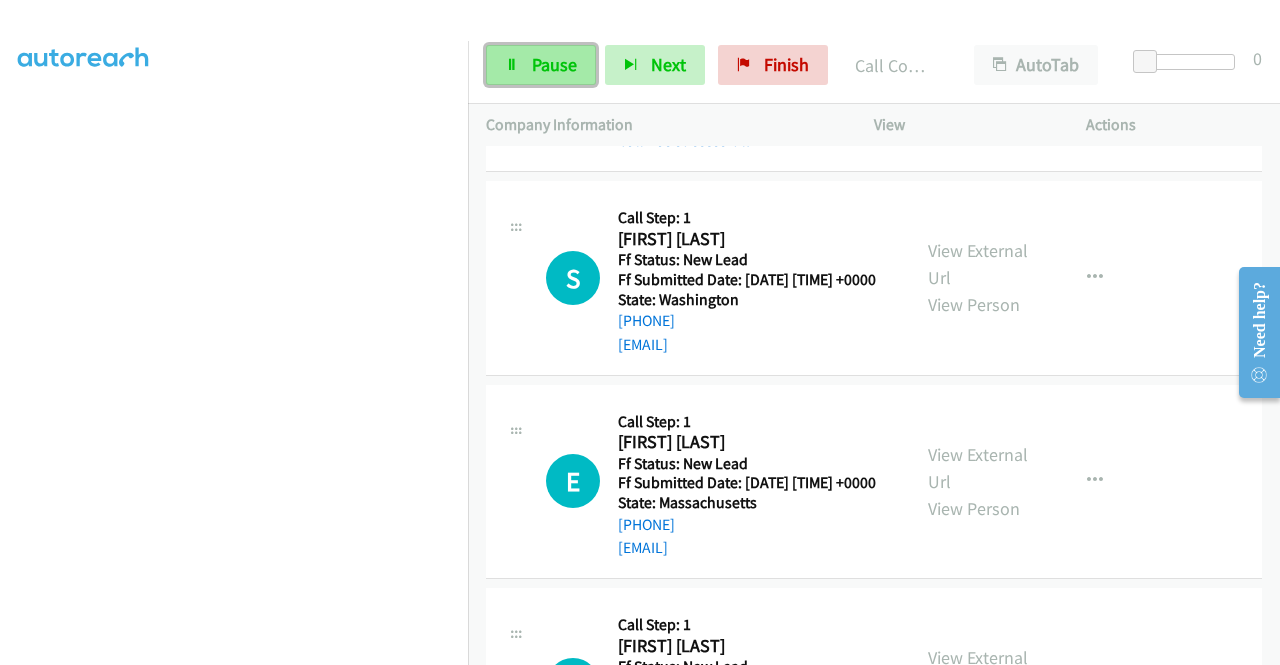 click on "Pause" at bounding box center [554, 64] 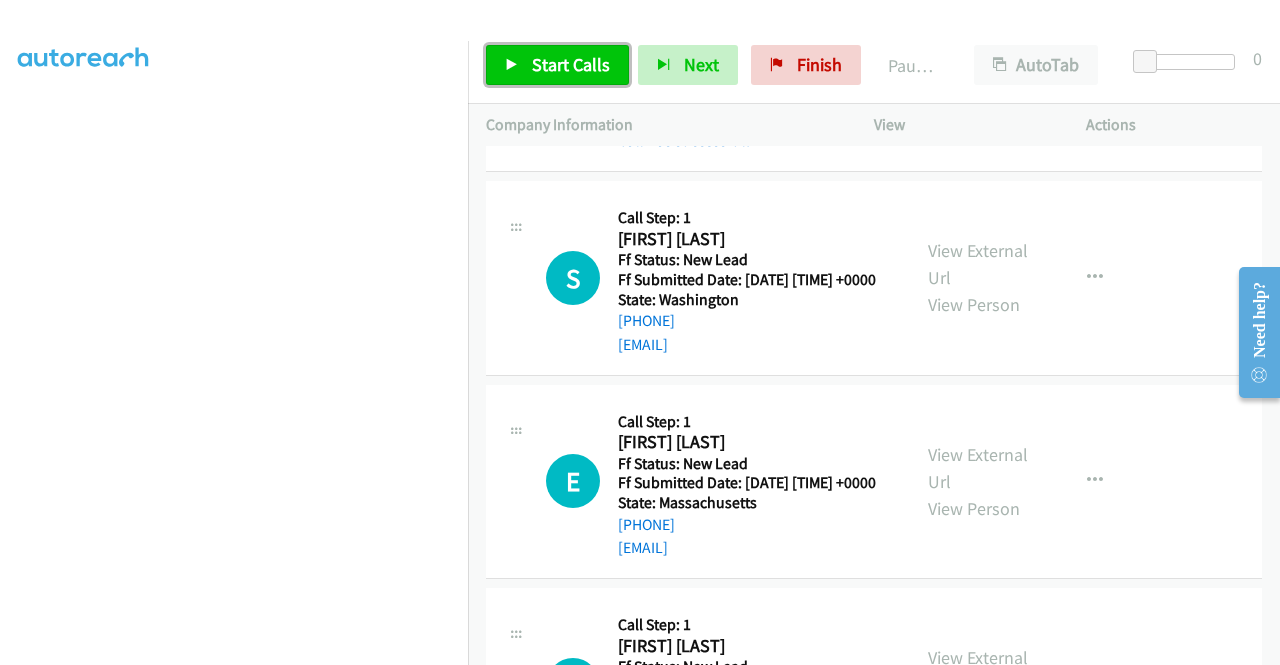 click on "Start Calls" at bounding box center (571, 64) 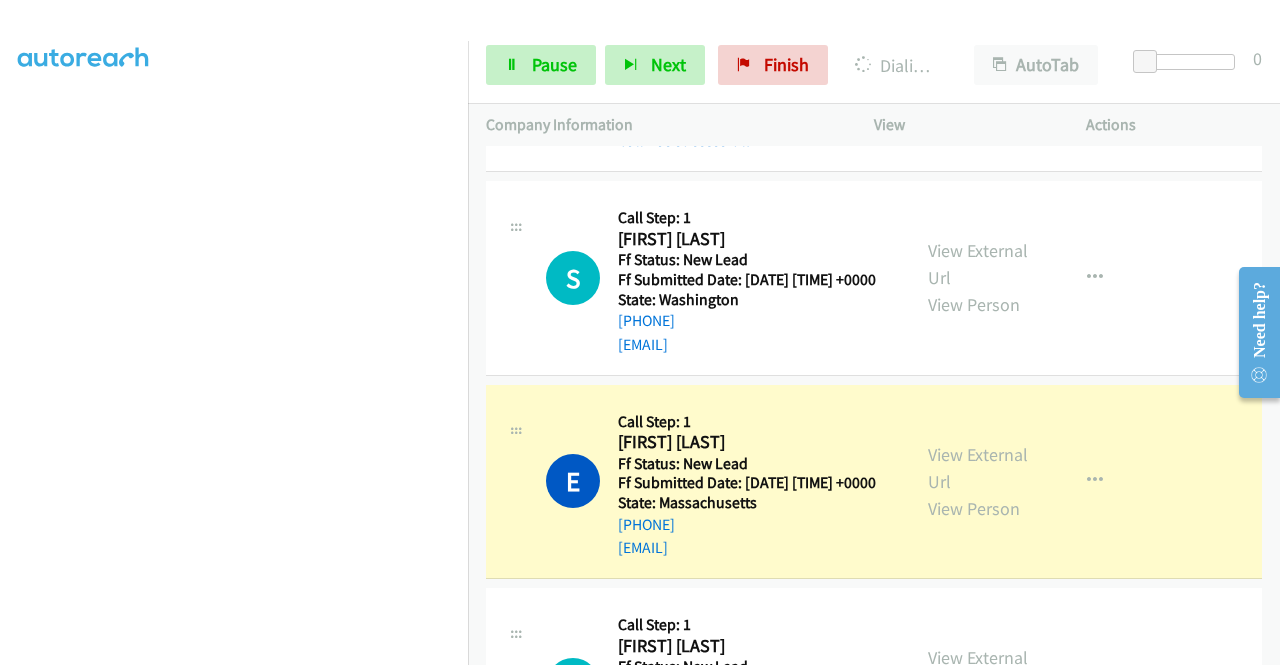 click on "View External Url
View Person
View External Url
Email
Schedule/Manage Callback
Skip Call
Add to do not call list" at bounding box center [1025, 482] 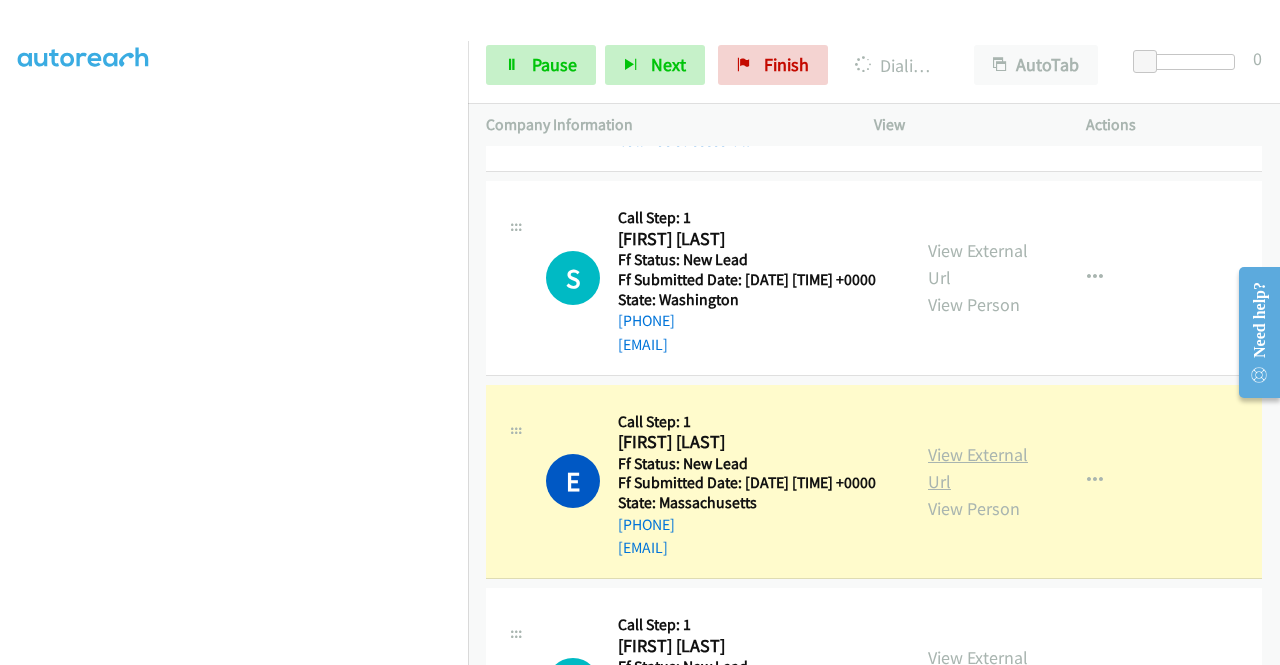 click on "View External Url" at bounding box center [978, 468] 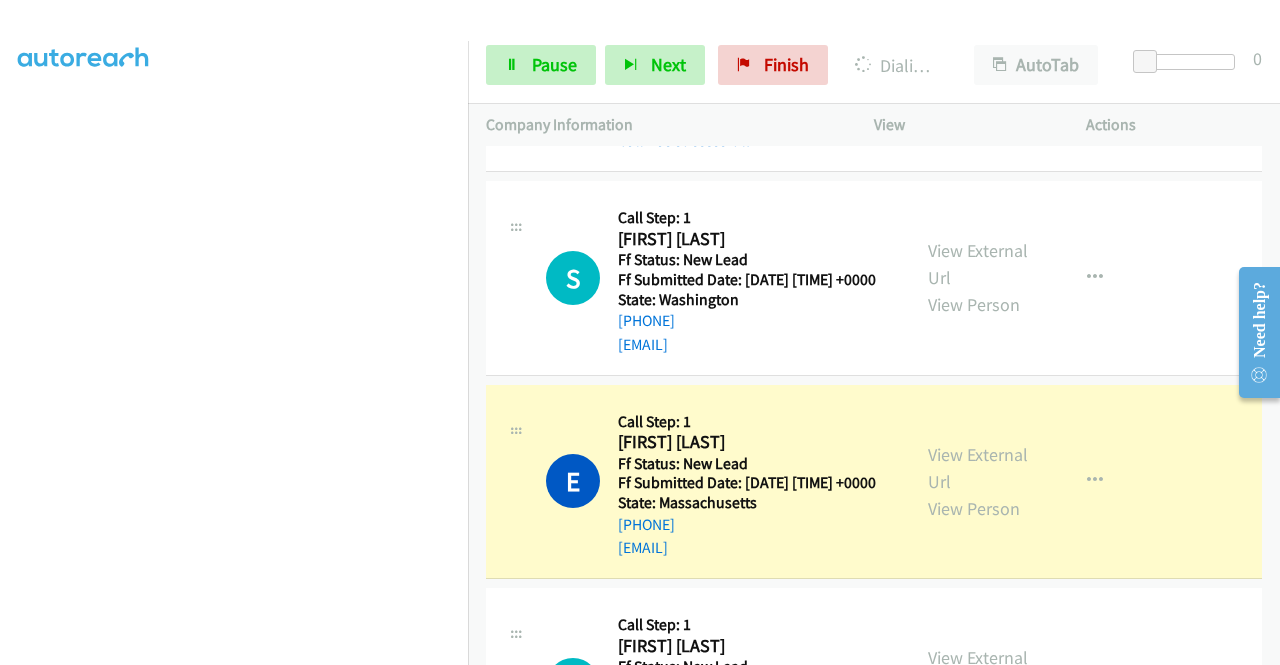 scroll, scrollTop: 456, scrollLeft: 0, axis: vertical 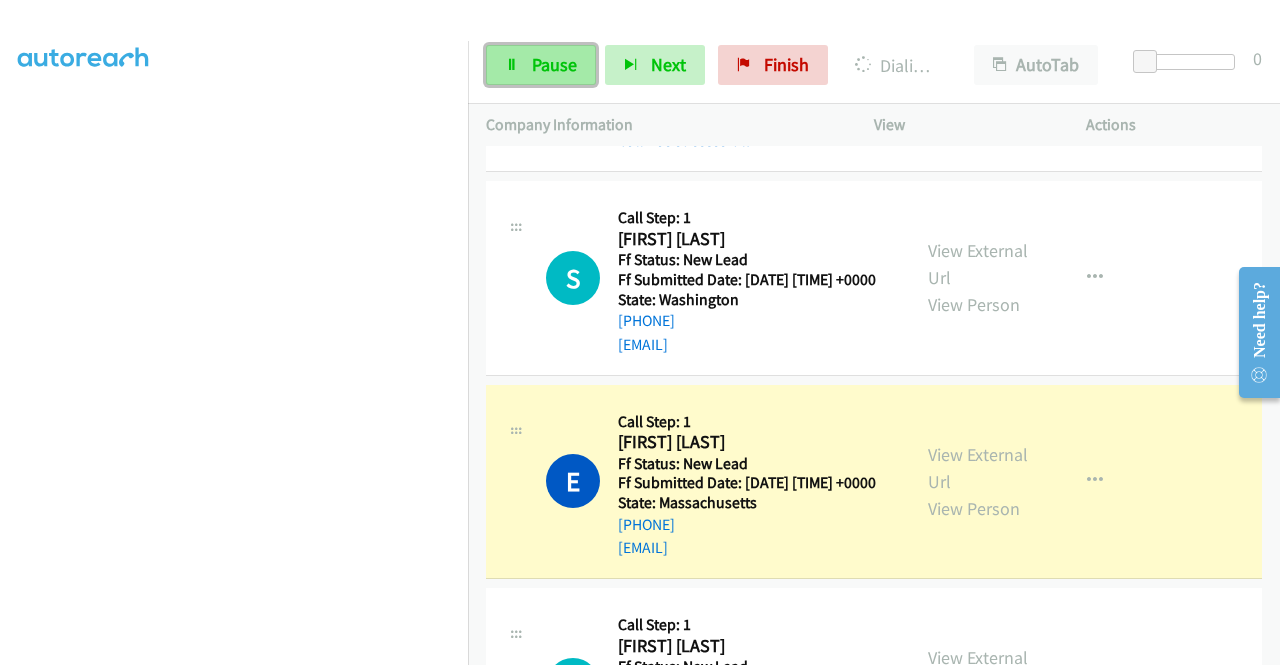 click on "Pause" at bounding box center (554, 64) 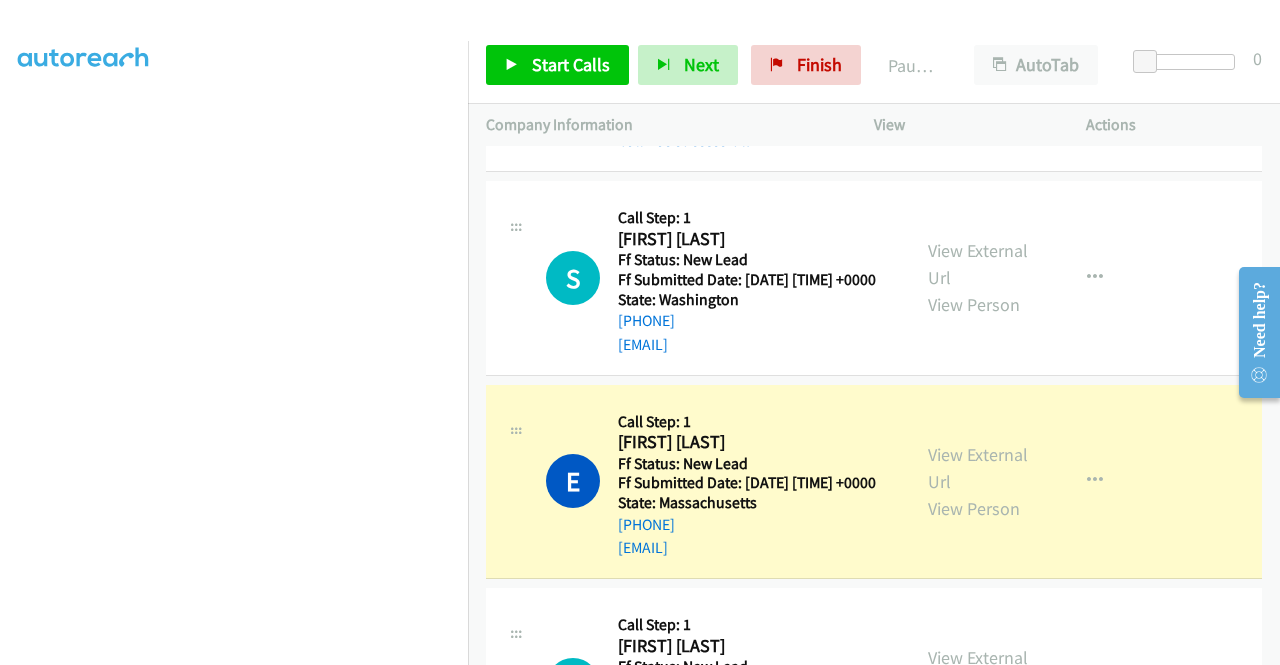 scroll, scrollTop: 456, scrollLeft: 0, axis: vertical 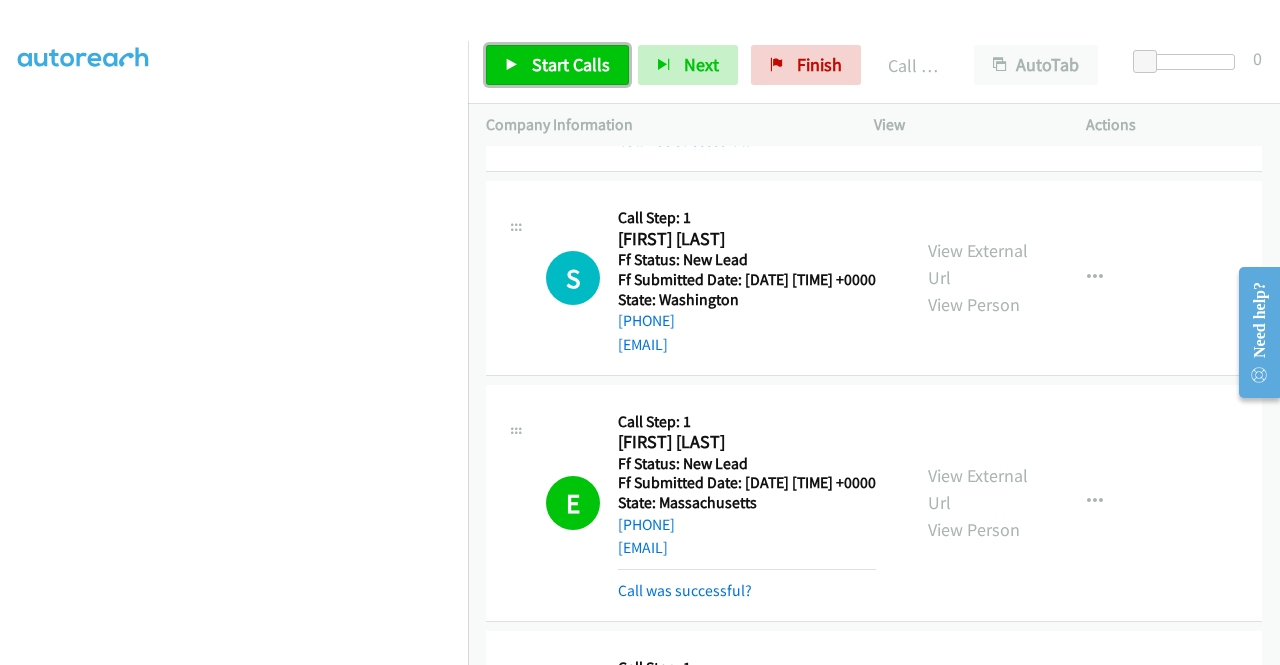 click on "Start Calls" at bounding box center (557, 65) 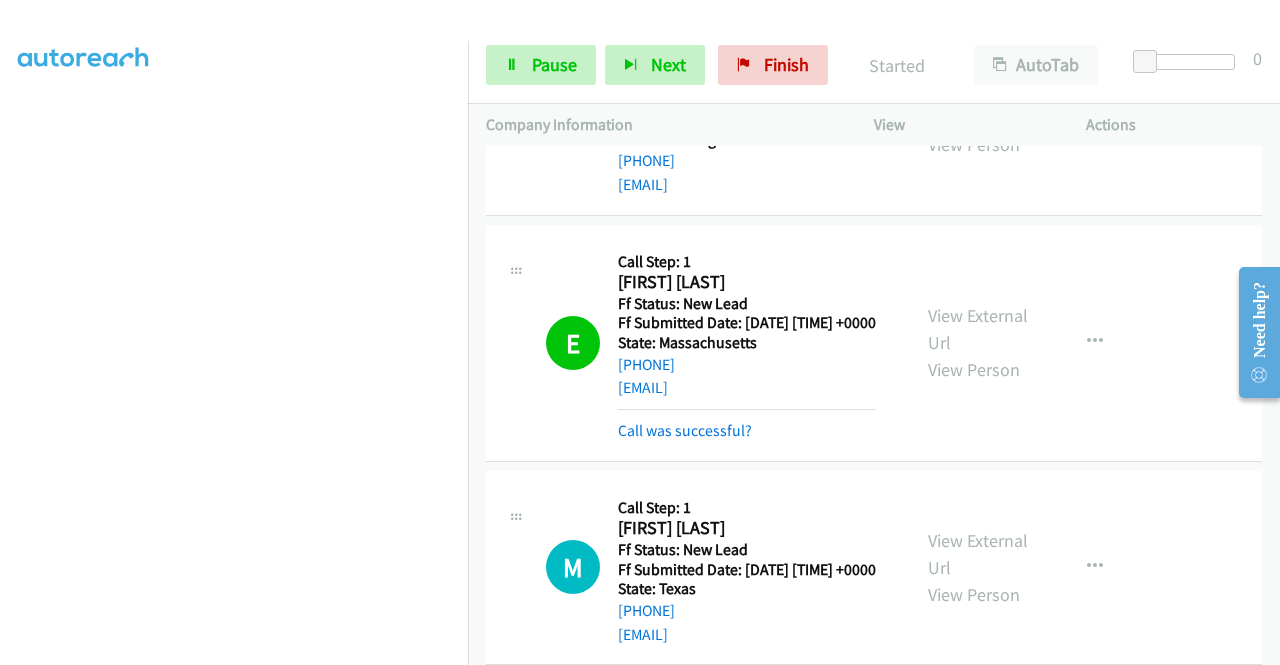scroll, scrollTop: 1134, scrollLeft: 0, axis: vertical 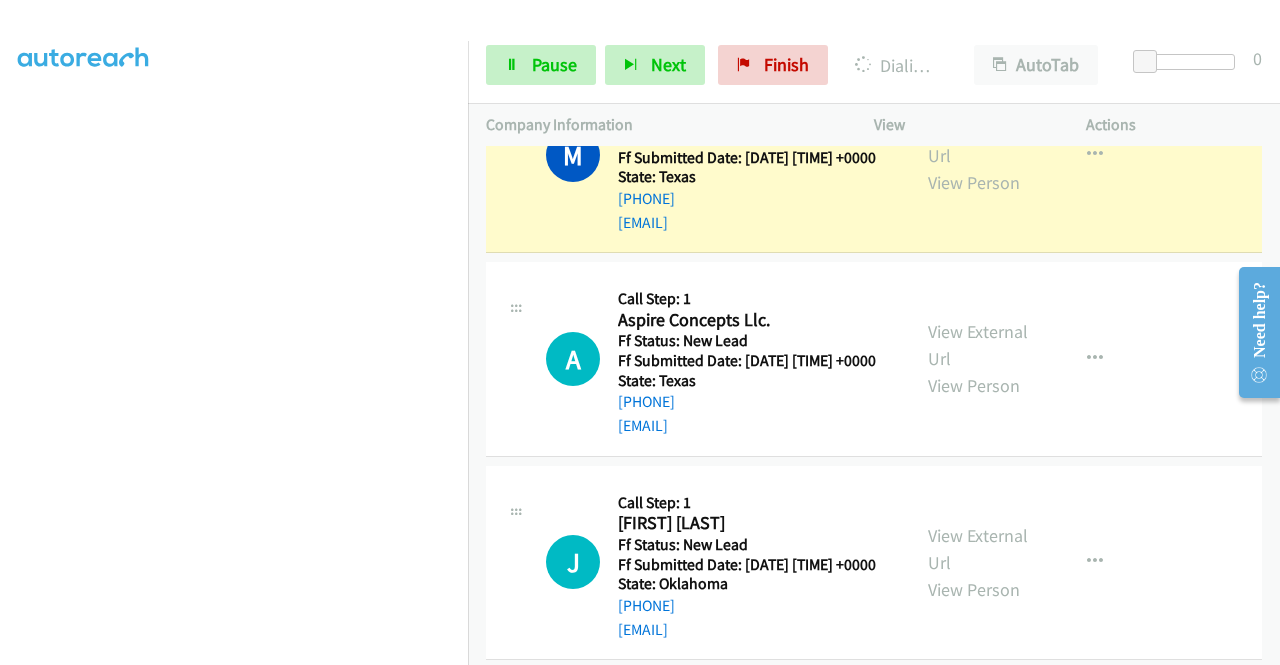 click on "View External Url
View Person
View External Url
Email
Schedule/Manage Callback
Skip Call
Add to do not call list" at bounding box center [1025, 156] 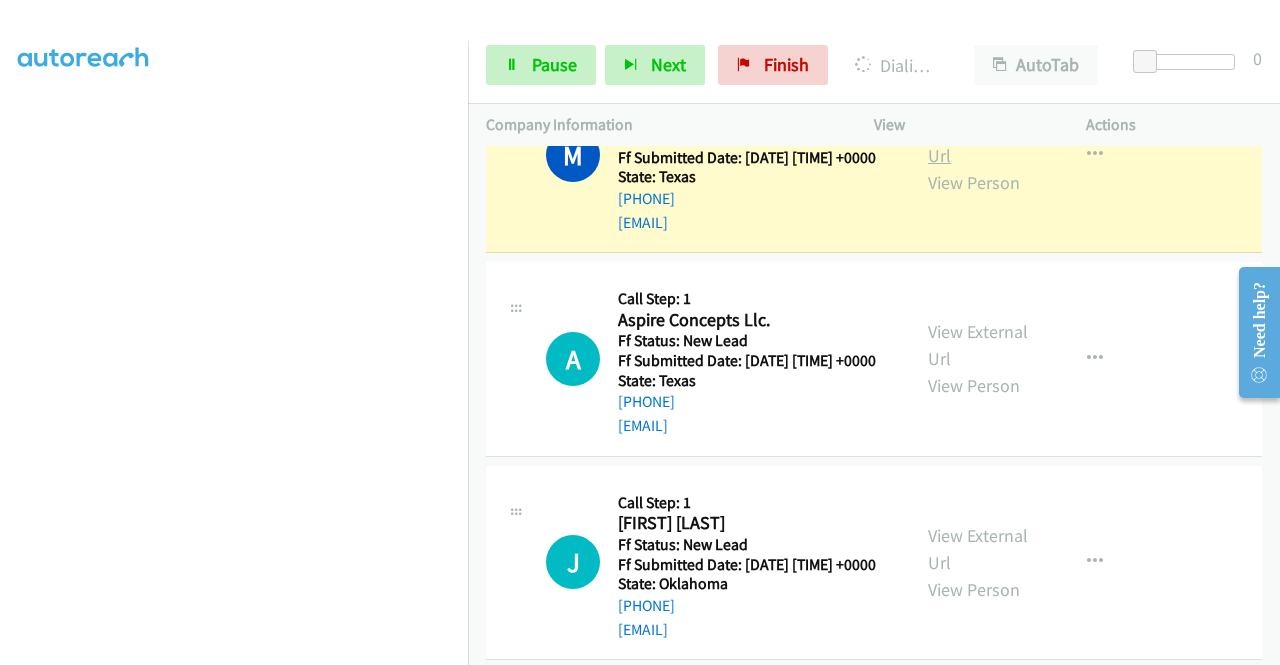 click on "View External Url" at bounding box center (978, 142) 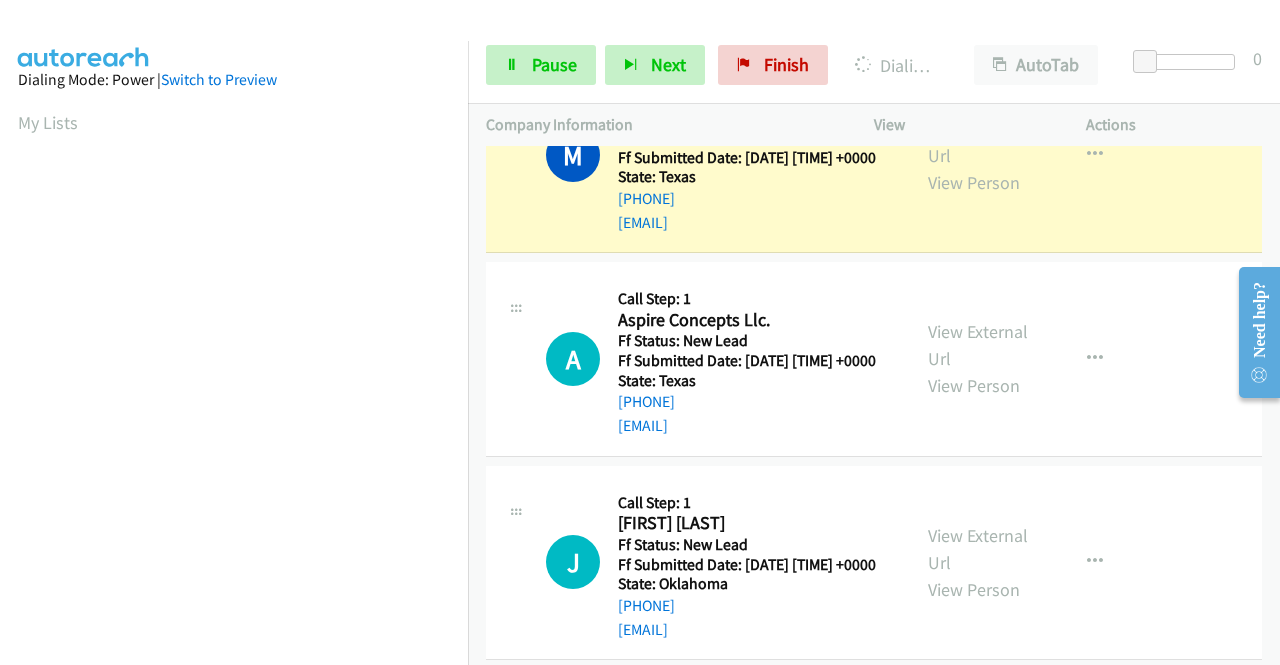scroll, scrollTop: 456, scrollLeft: 0, axis: vertical 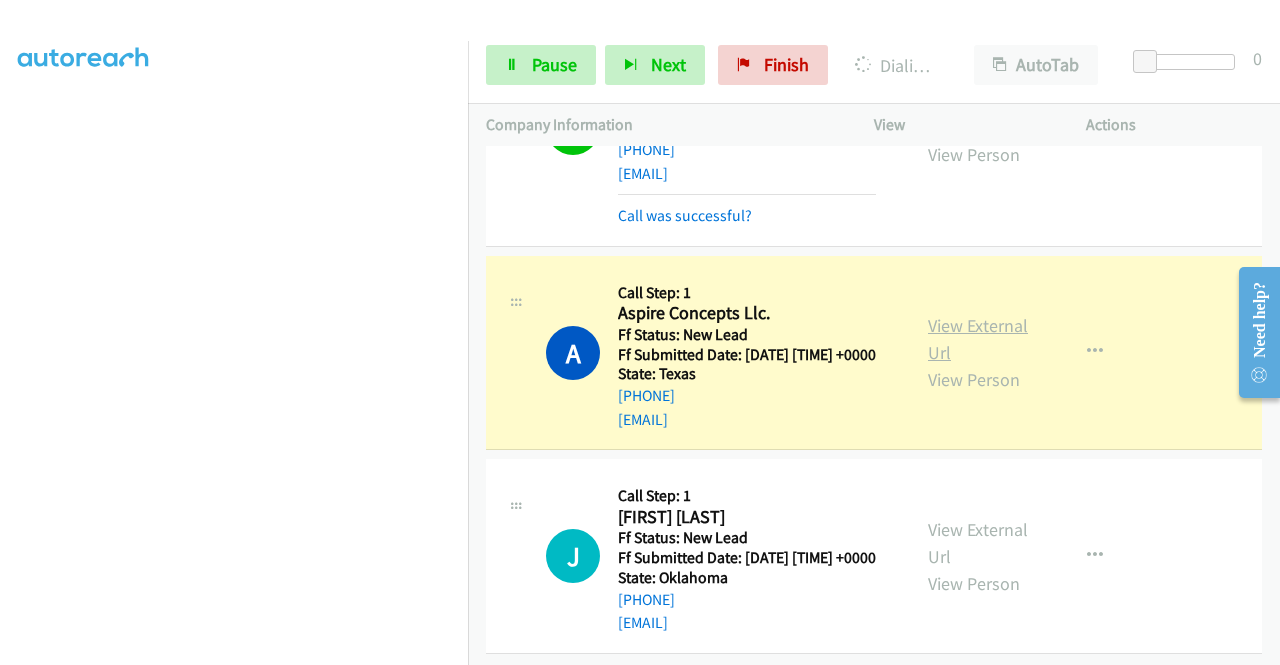 click on "View External Url" at bounding box center [978, 339] 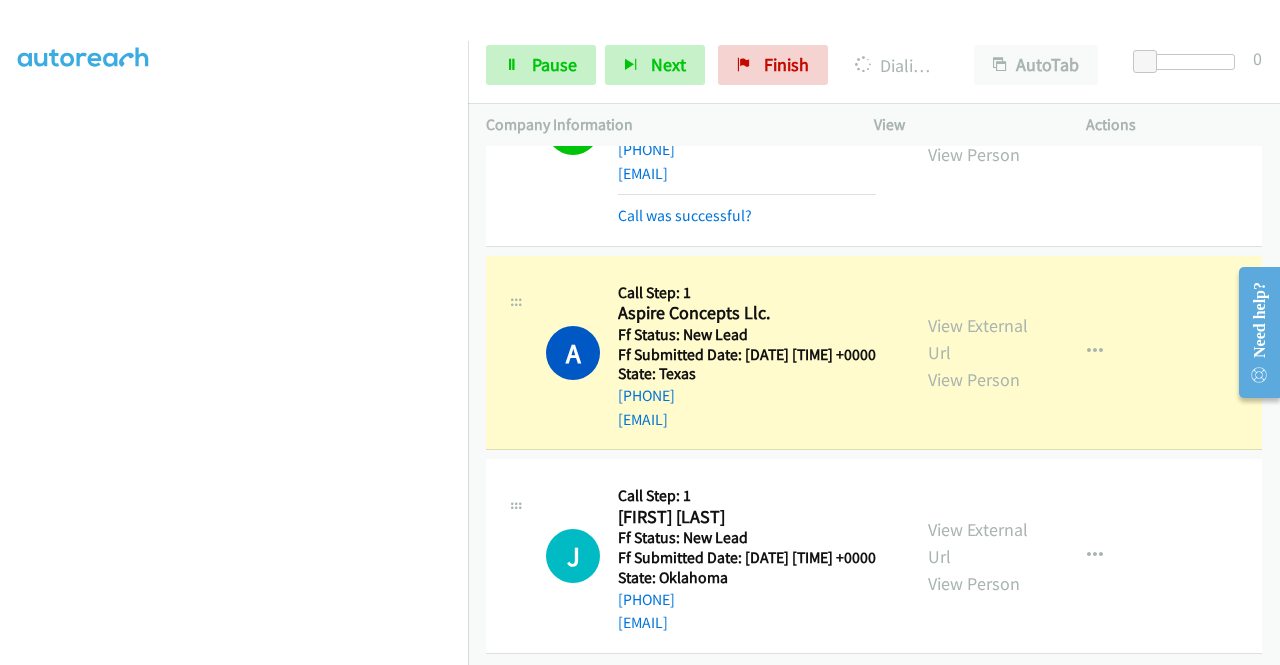 scroll, scrollTop: 453, scrollLeft: 0, axis: vertical 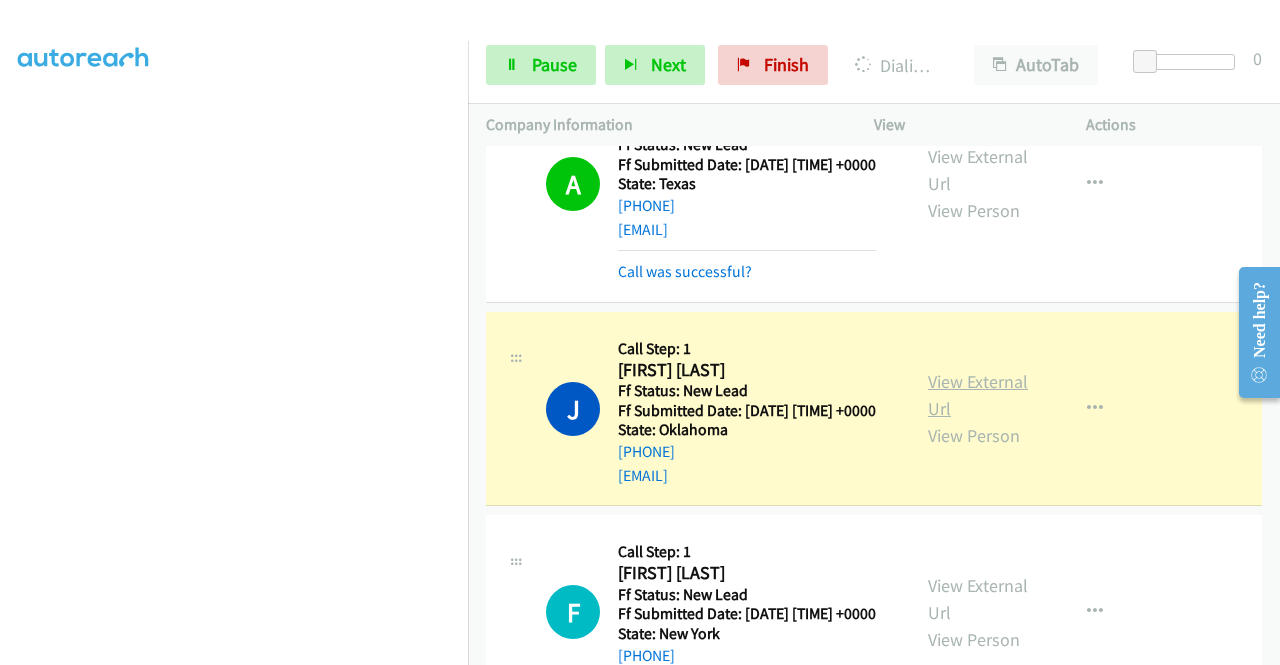 click on "View External Url" at bounding box center (978, 395) 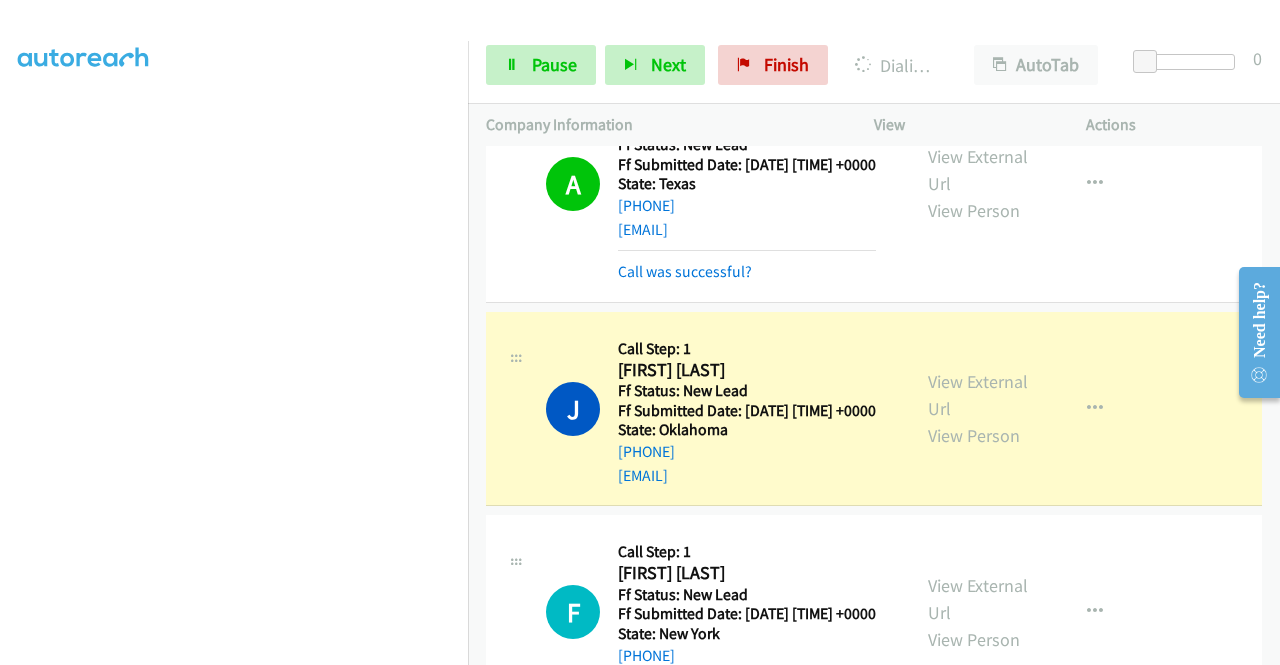 scroll, scrollTop: 0, scrollLeft: 0, axis: both 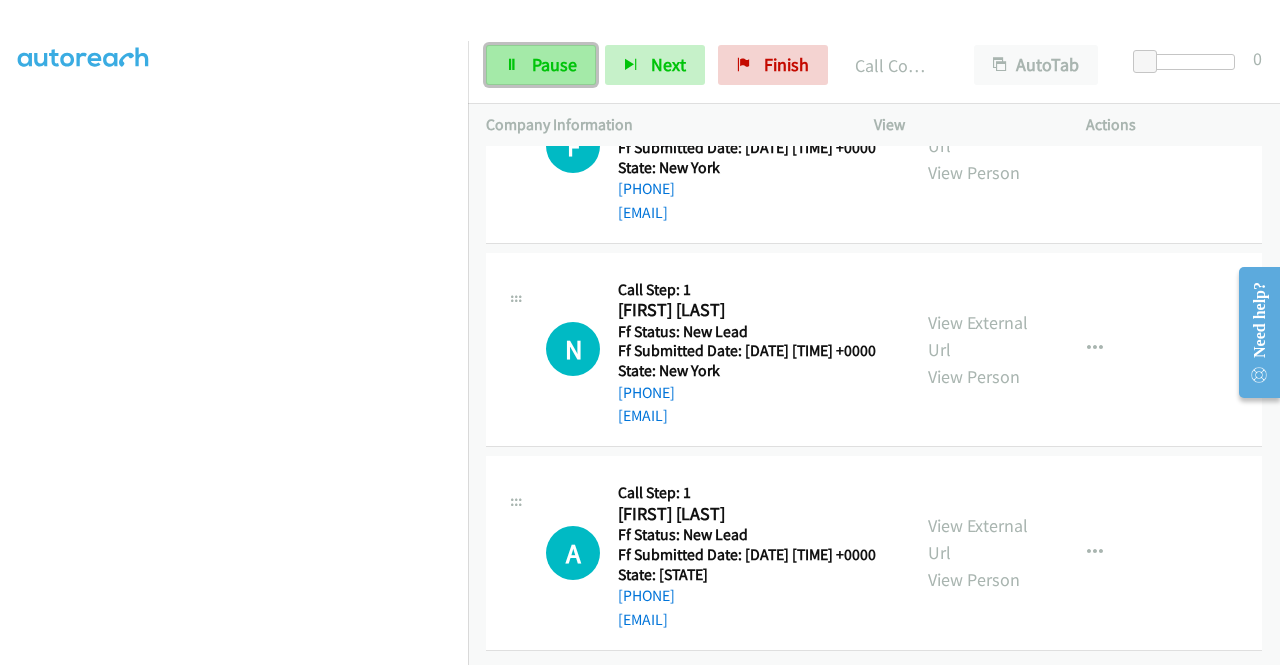 click on "Pause" at bounding box center (541, 65) 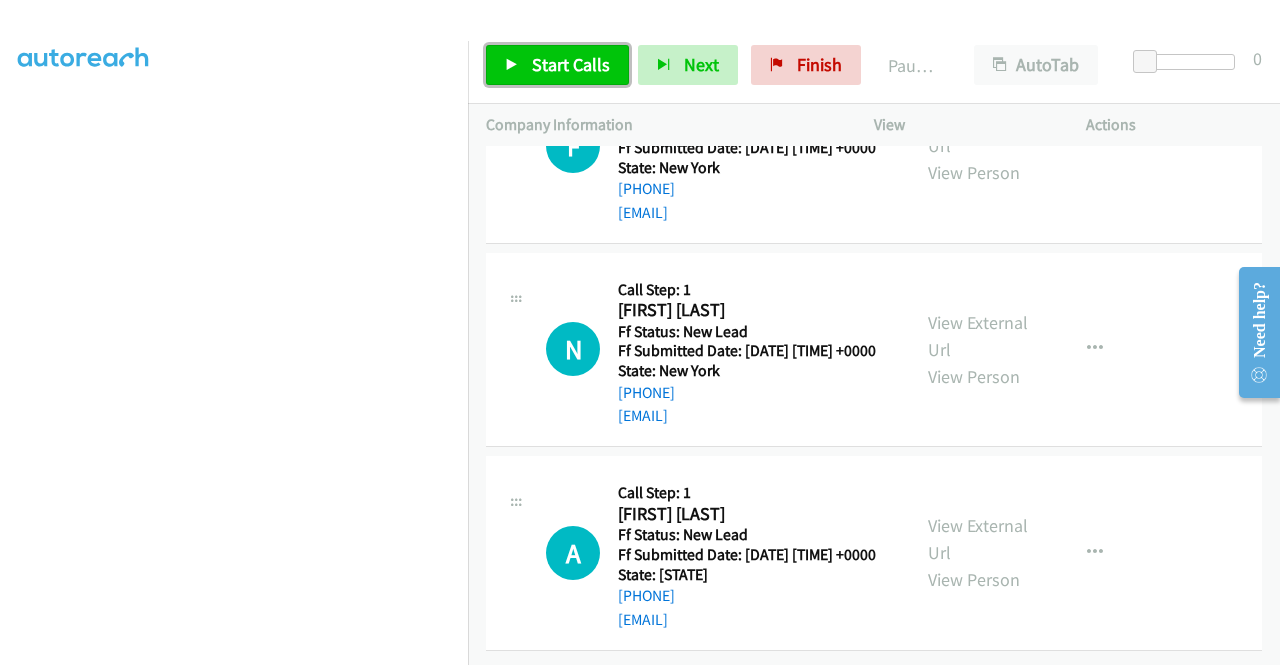 click on "Start Calls" at bounding box center (571, 64) 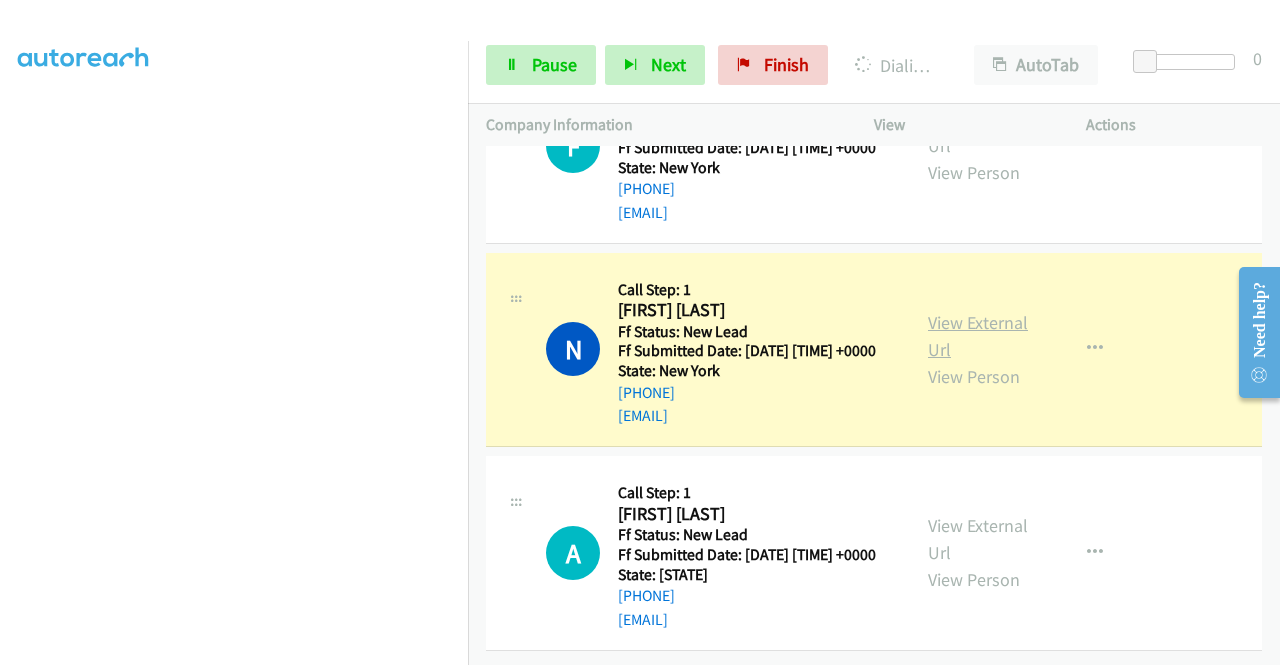 click on "View External Url" at bounding box center (978, 336) 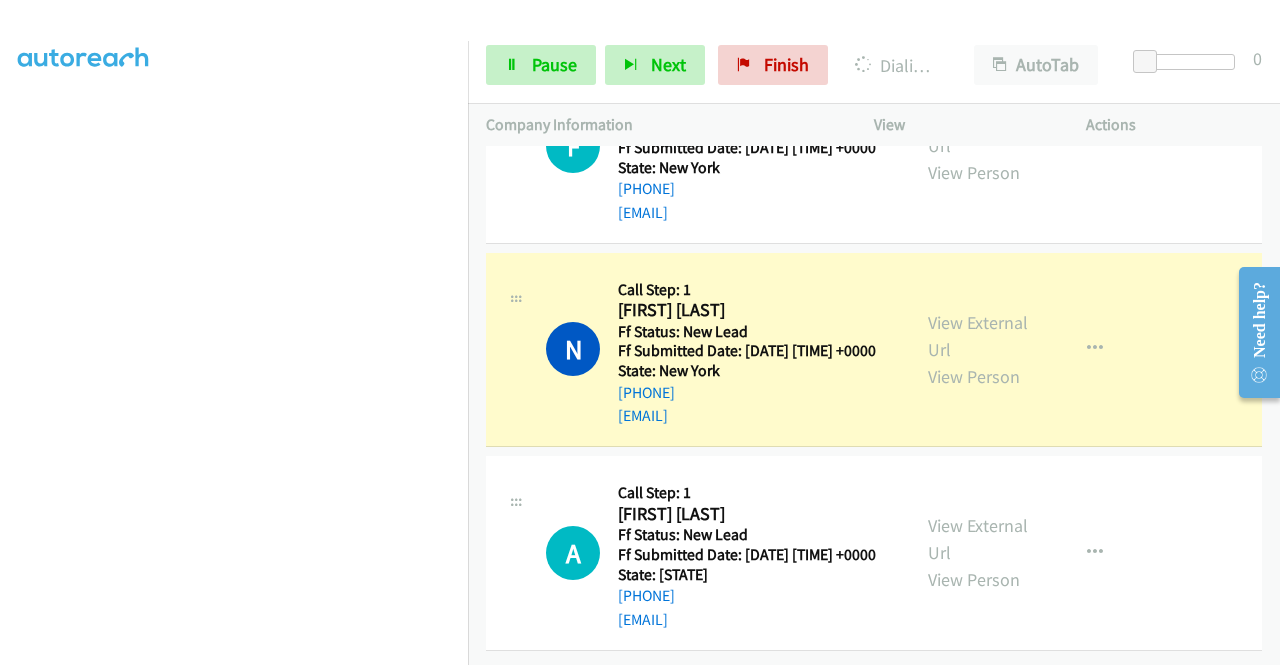 scroll, scrollTop: 0, scrollLeft: 0, axis: both 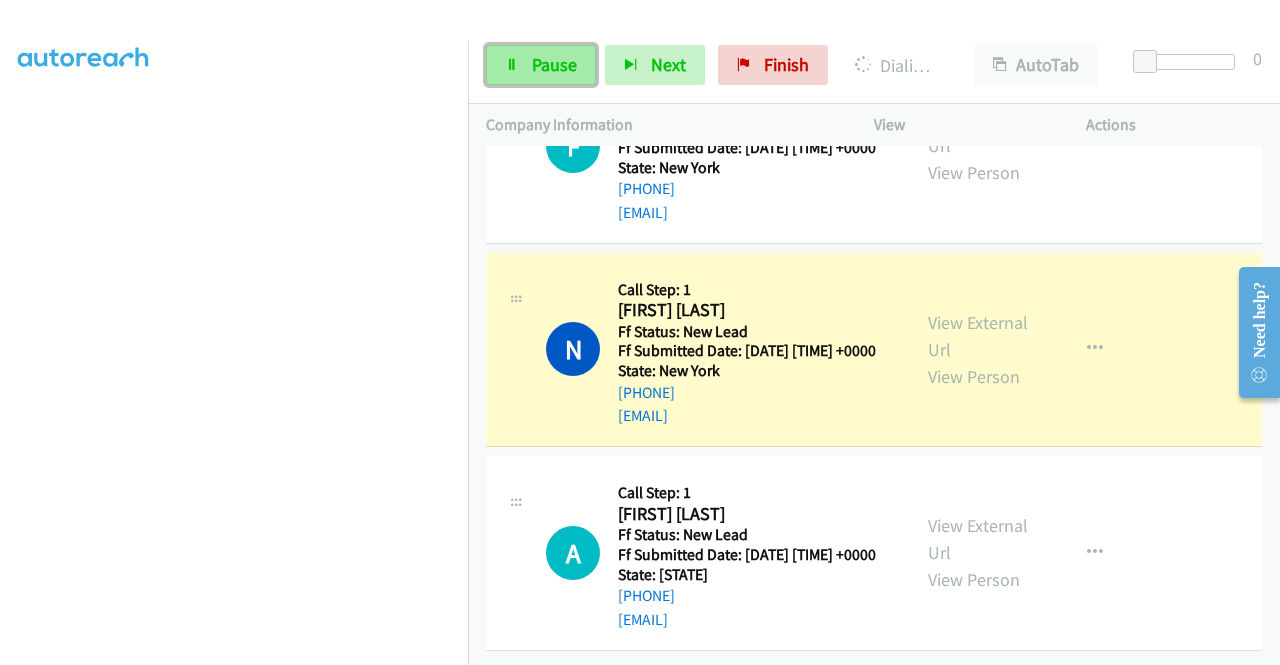 click on "Pause" at bounding box center [541, 65] 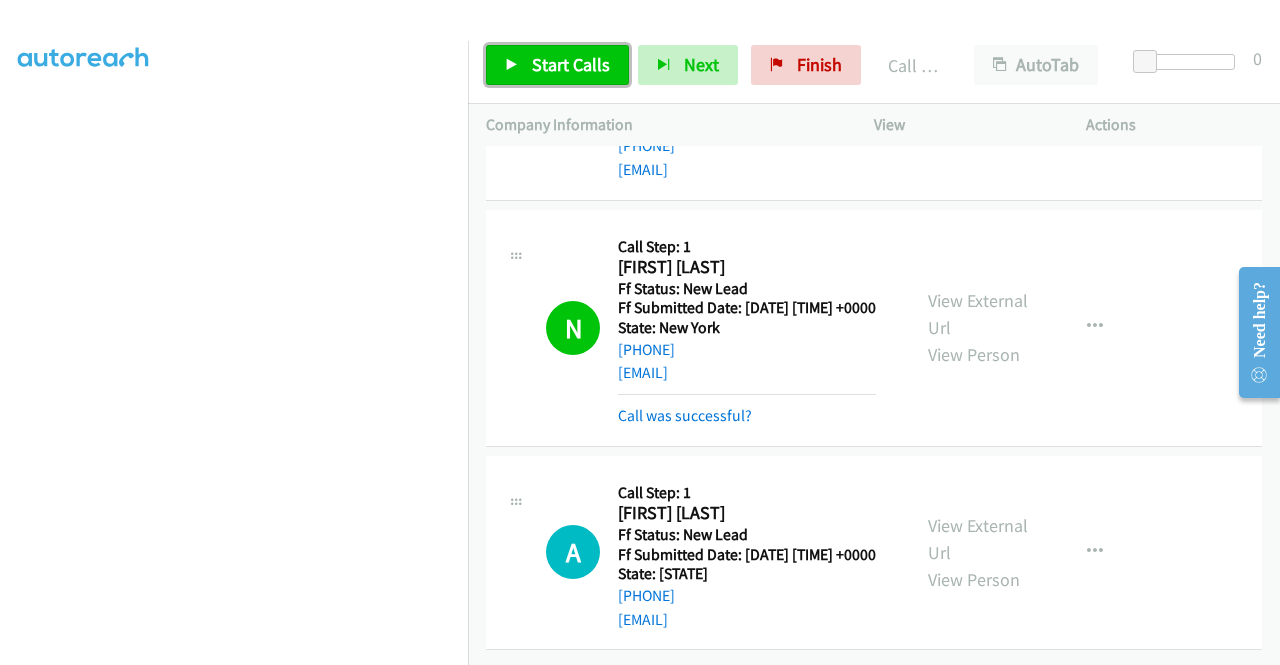click on "Start Calls" at bounding box center (571, 64) 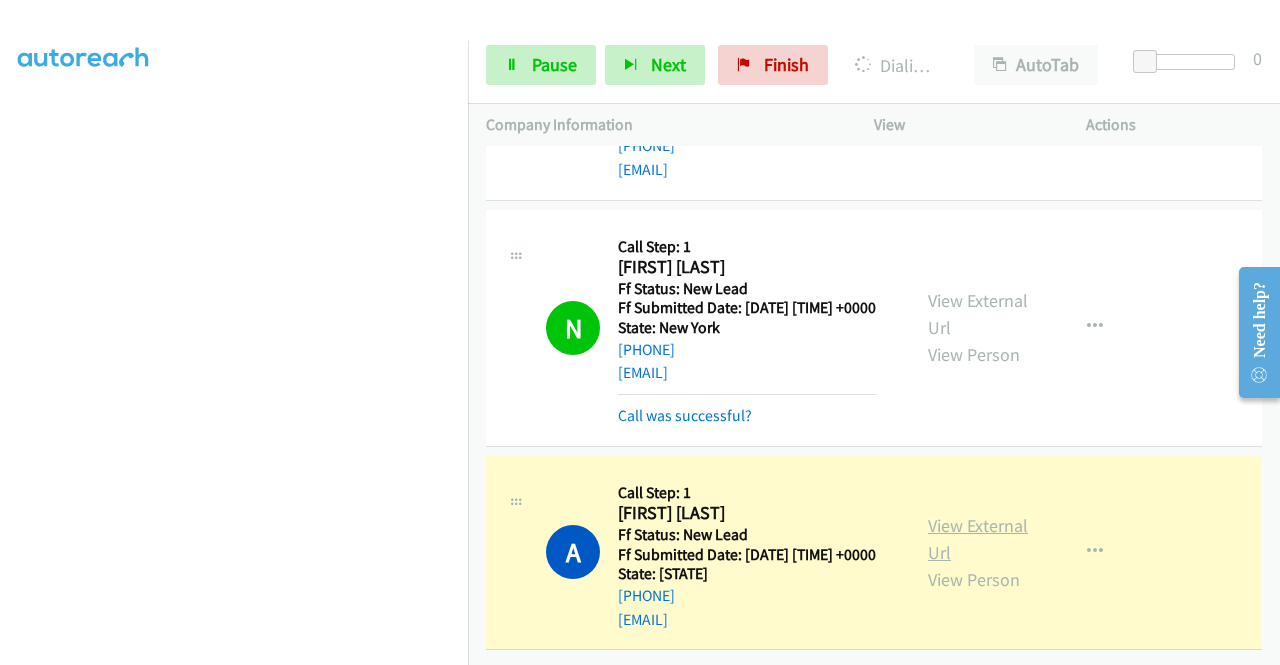 click on "View External Url" at bounding box center (978, 539) 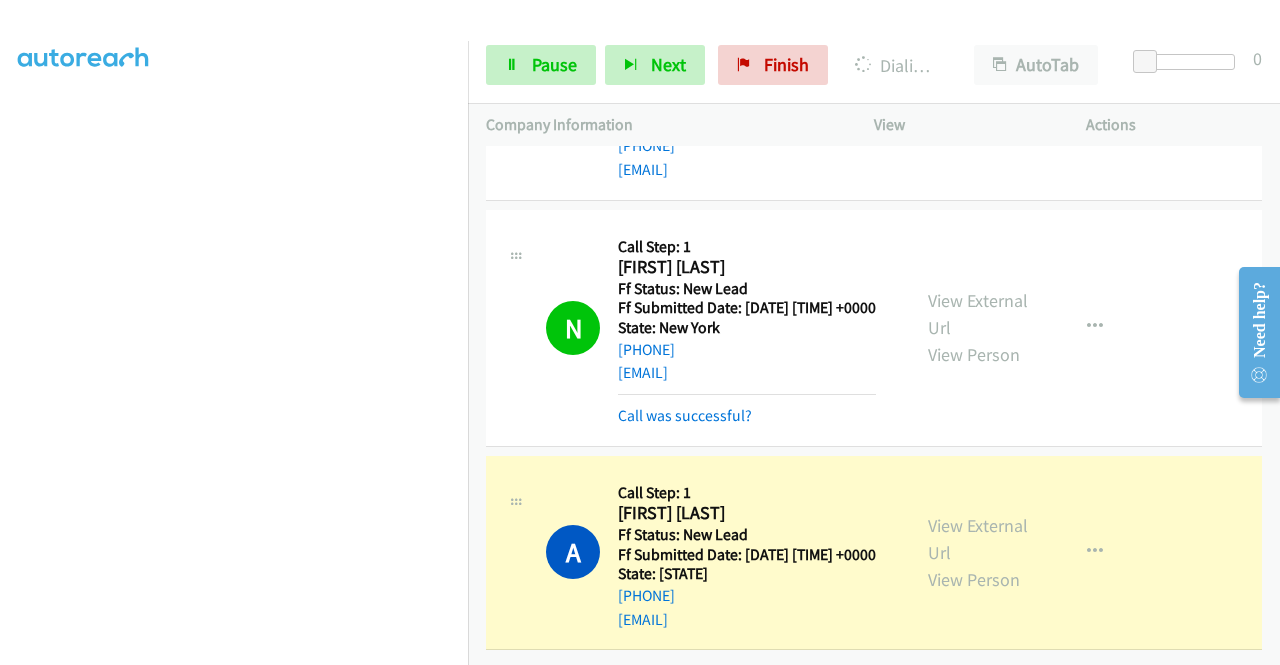 scroll, scrollTop: 456, scrollLeft: 0, axis: vertical 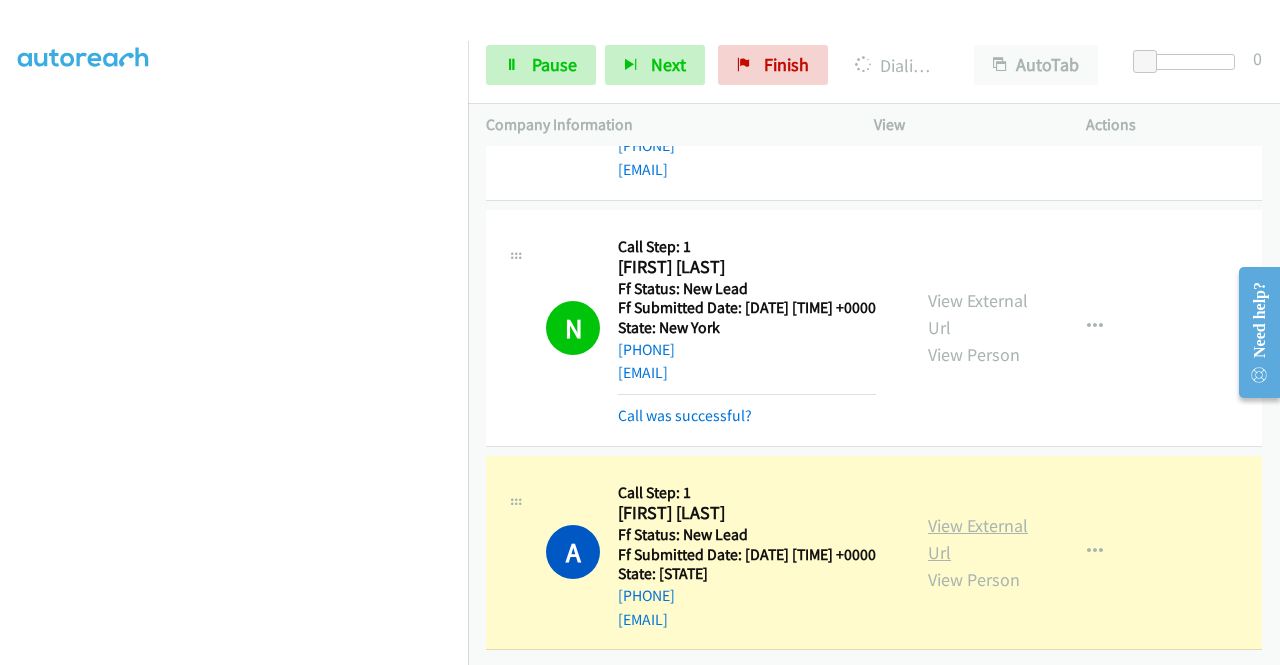 click on "View External Url" at bounding box center (978, 539) 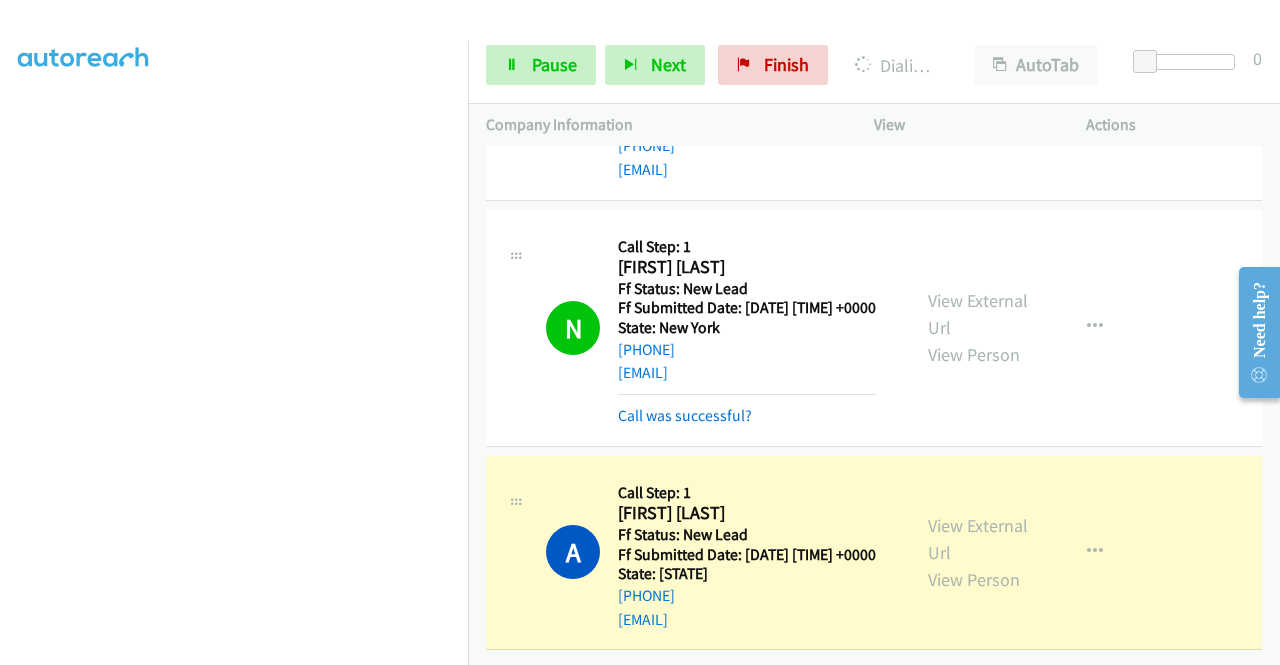 scroll, scrollTop: 2560, scrollLeft: 0, axis: vertical 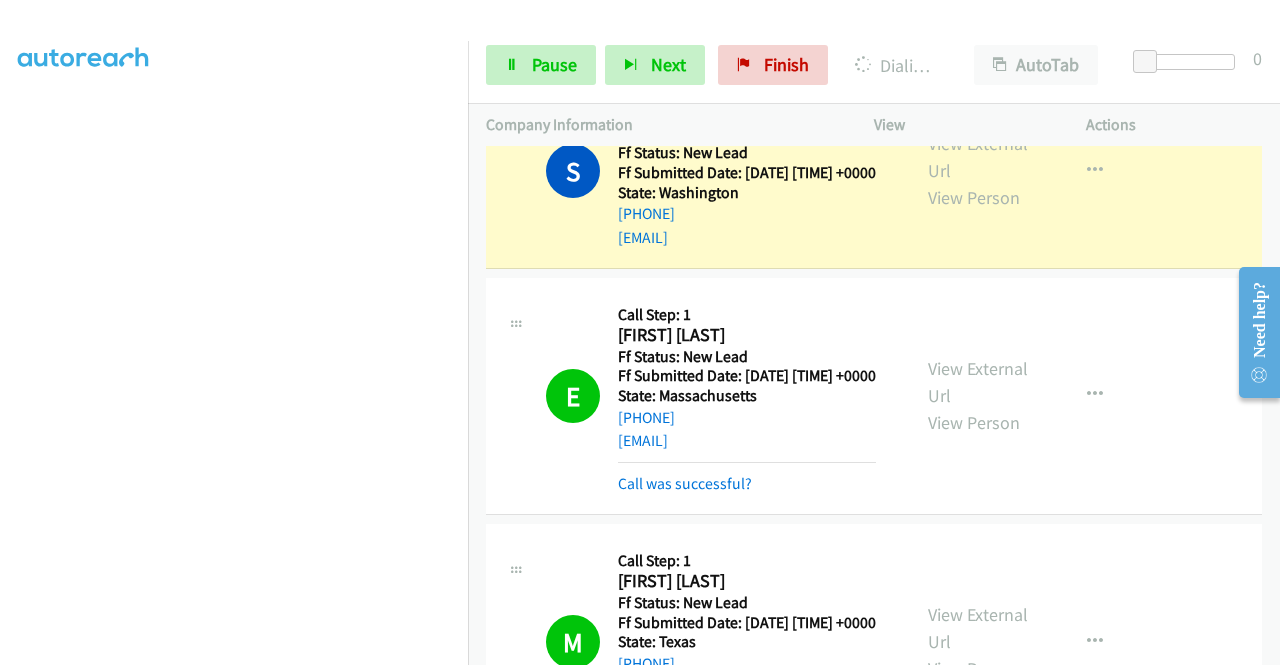 drag, startPoint x: 1278, startPoint y: 547, endPoint x: 56, endPoint y: 55, distance: 1317.326 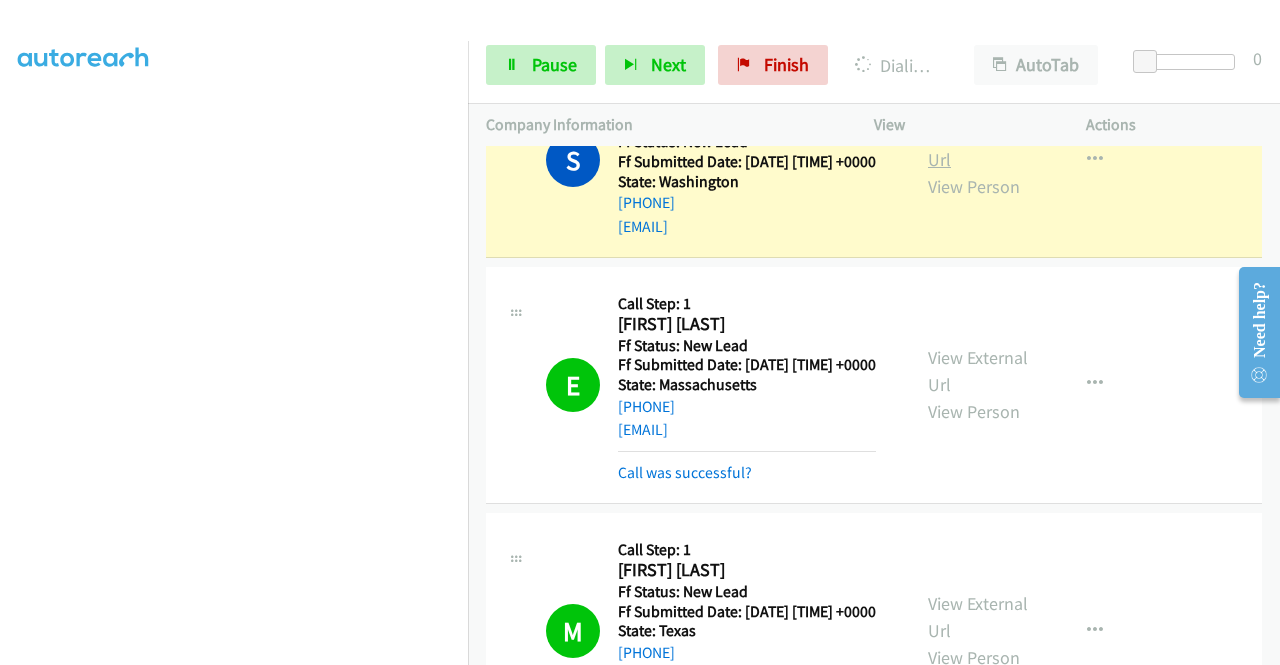 click on "View External Url" at bounding box center [978, 146] 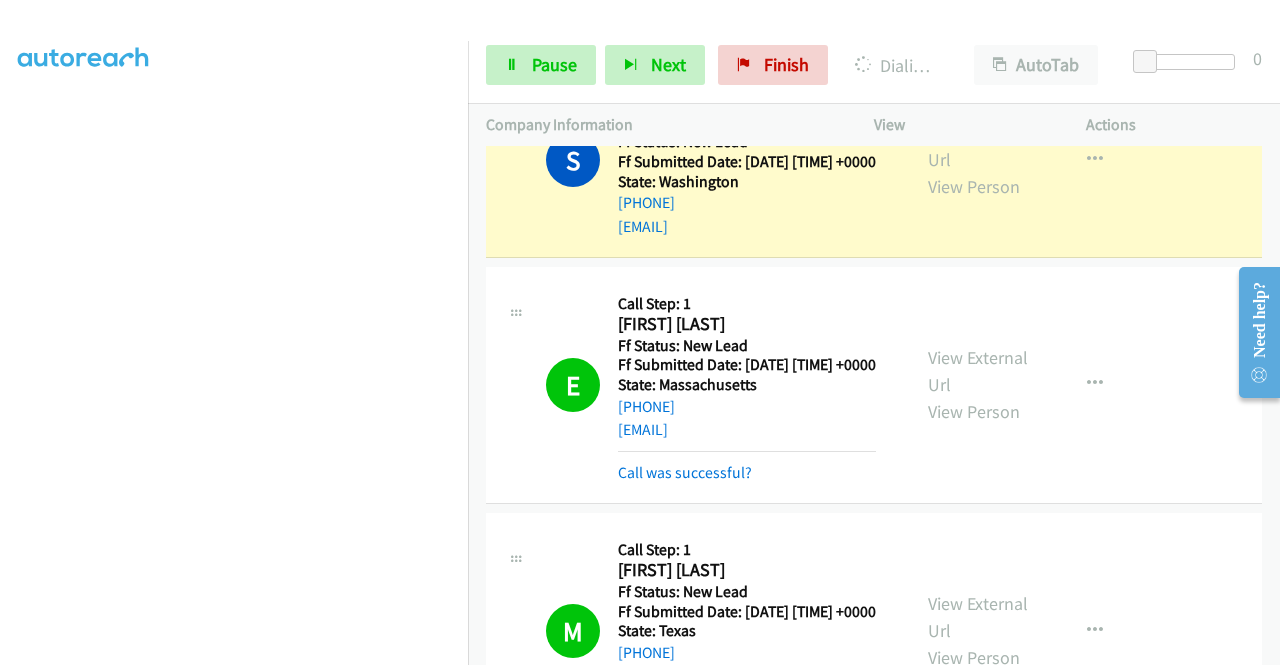 scroll, scrollTop: 0, scrollLeft: 0, axis: both 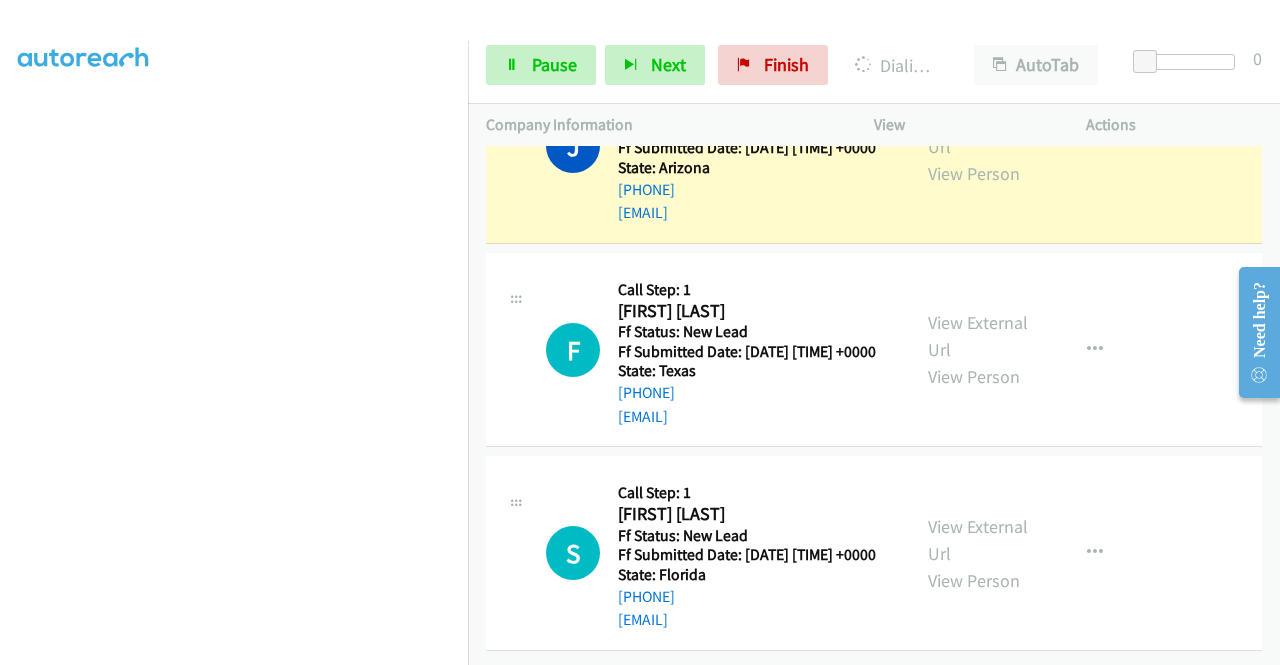click on "View External Url
View Person" at bounding box center (980, 146) 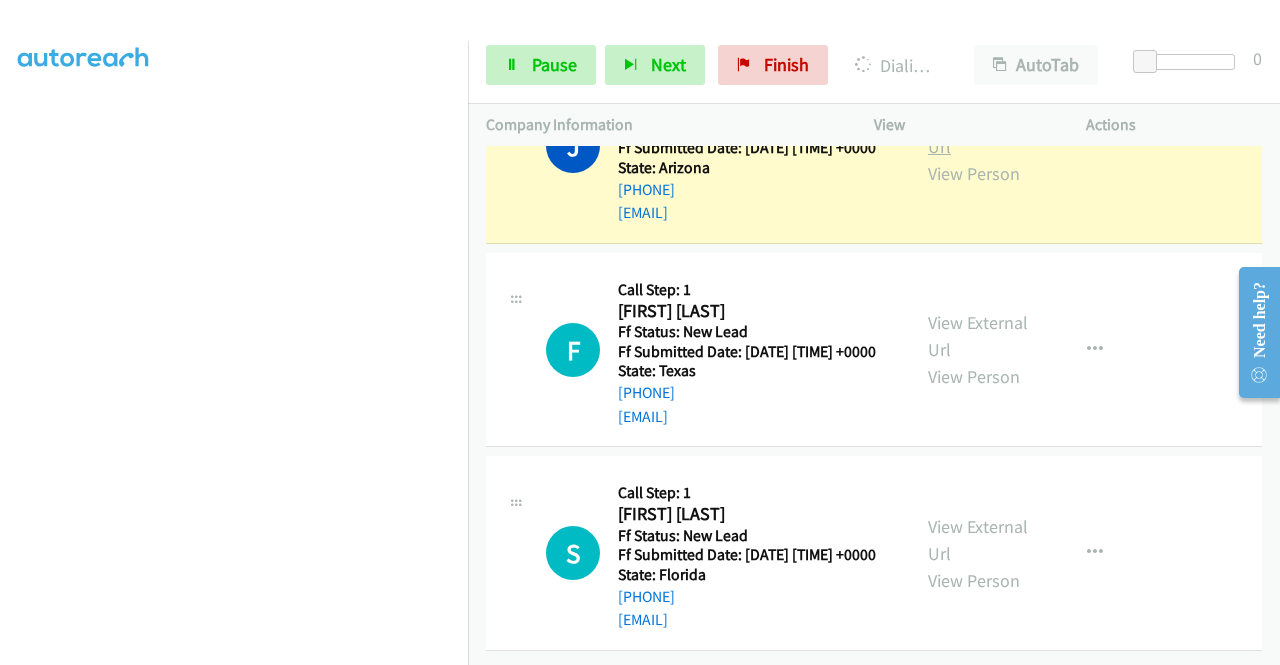 click on "View External Url" at bounding box center (978, 133) 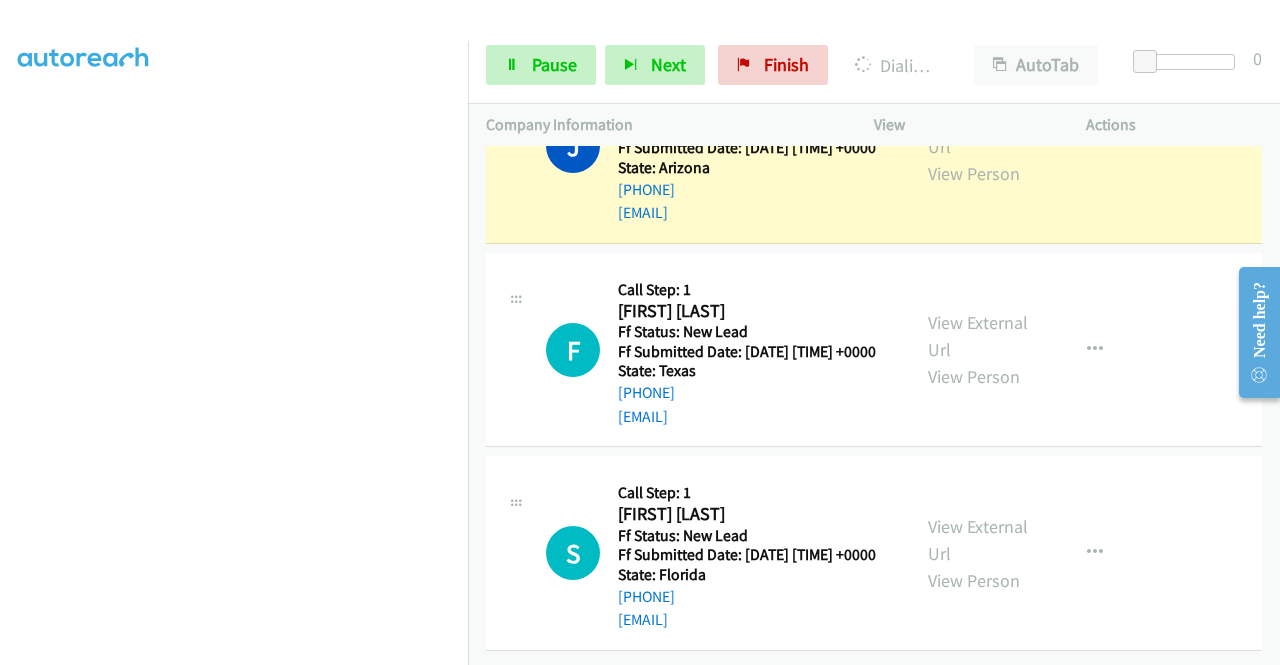 scroll, scrollTop: 0, scrollLeft: 0, axis: both 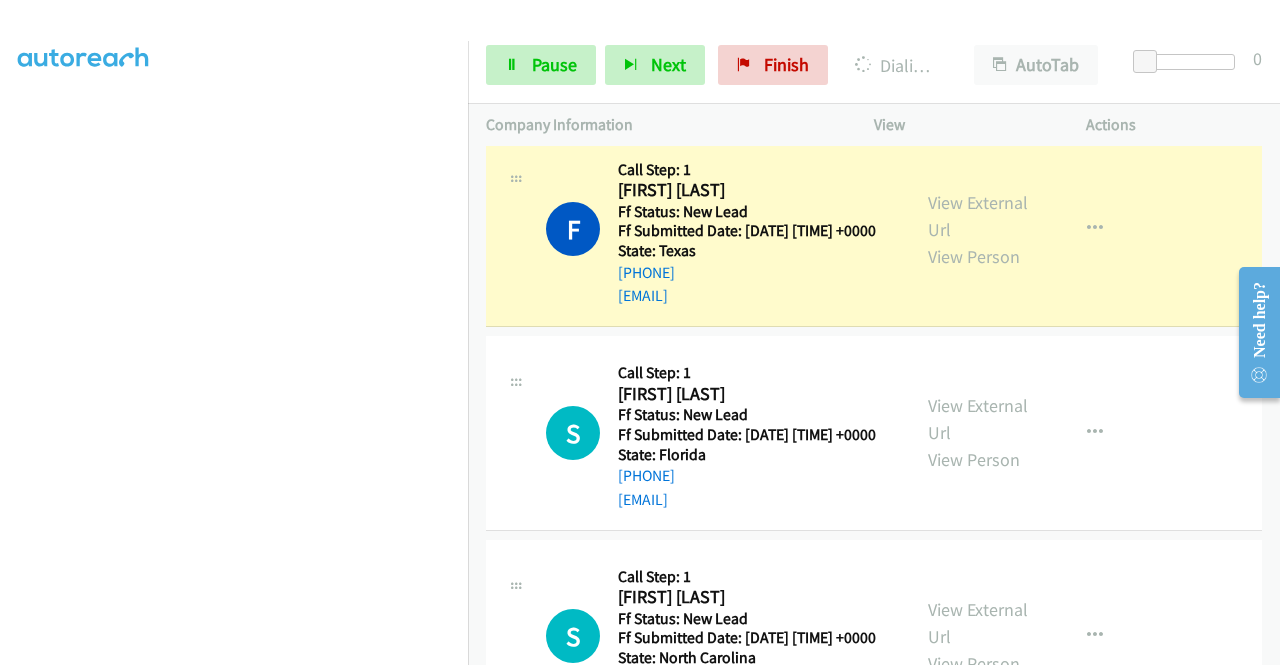 click on "View External Url
View Person" at bounding box center (980, 229) 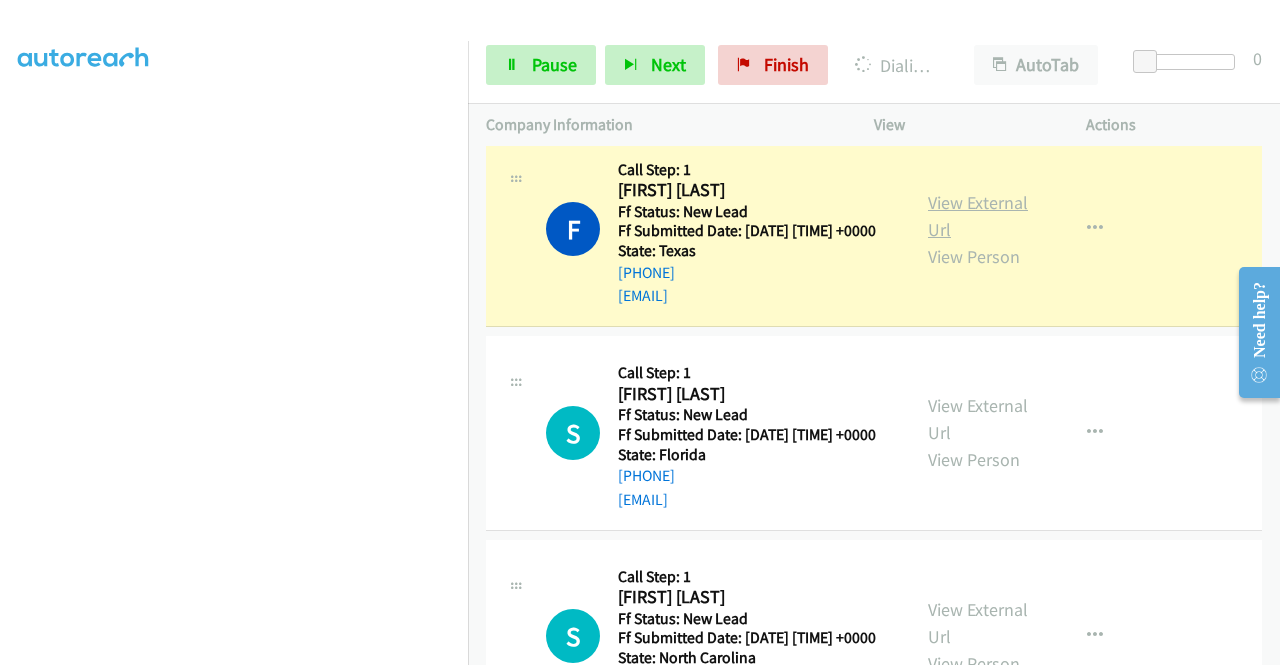 click on "View External Url" at bounding box center [978, 216] 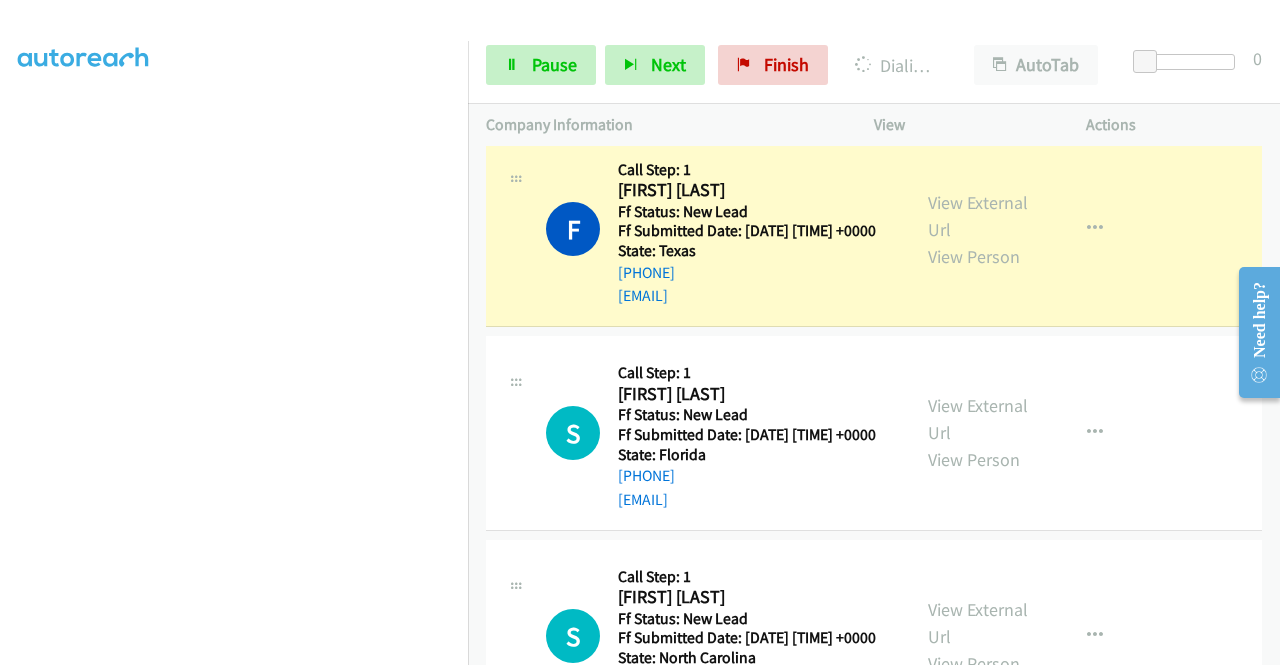 drag, startPoint x: 465, startPoint y: 435, endPoint x: 465, endPoint y: 449, distance: 14 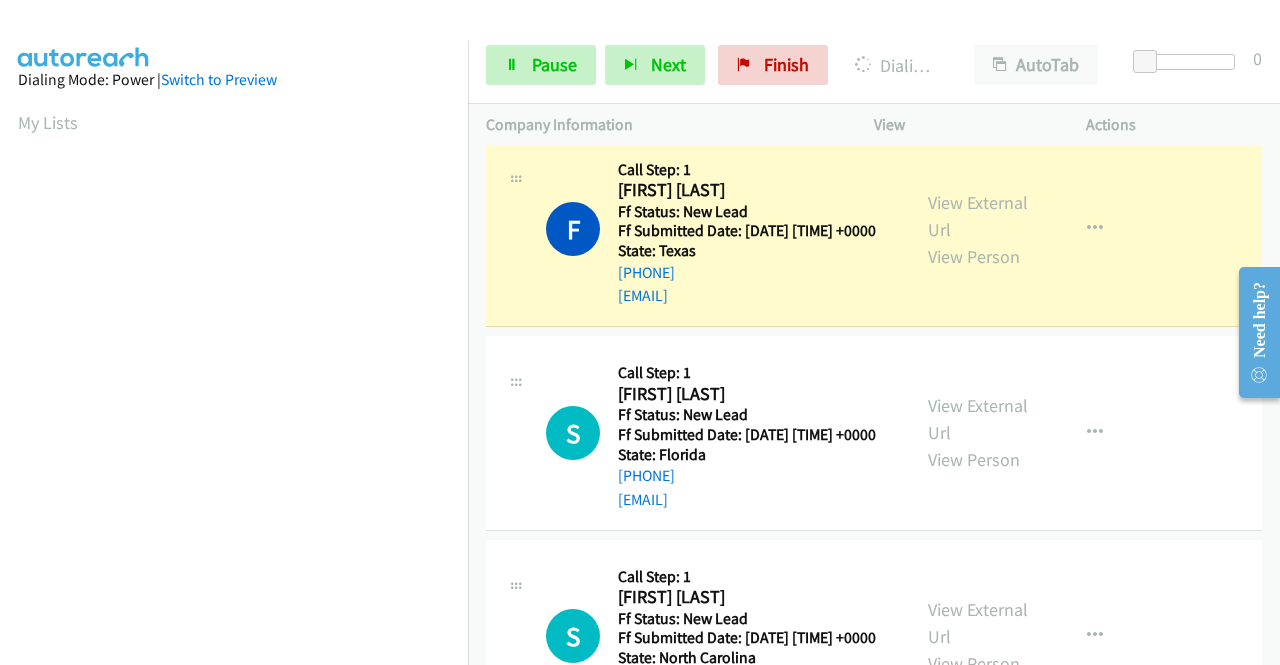 scroll, scrollTop: 456, scrollLeft: 0, axis: vertical 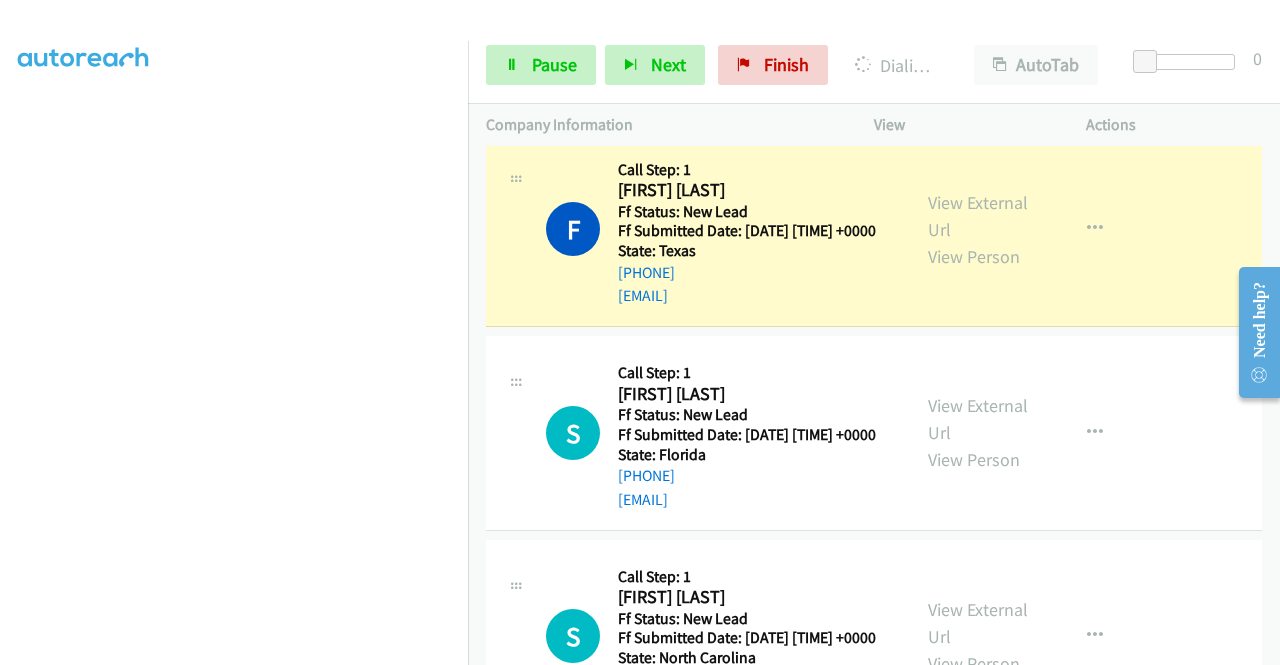 click on "F
Callback Scheduled
Call Step: 1
Feli Carl
America/Chicago
Ff Status: New Lead
Ff Submitted Date: 2025-08-07 19:50:57 +0000
State: Texas
+1 737-471-2078
carley25ny@gmail.com
Call was successful?" at bounding box center (698, 230) 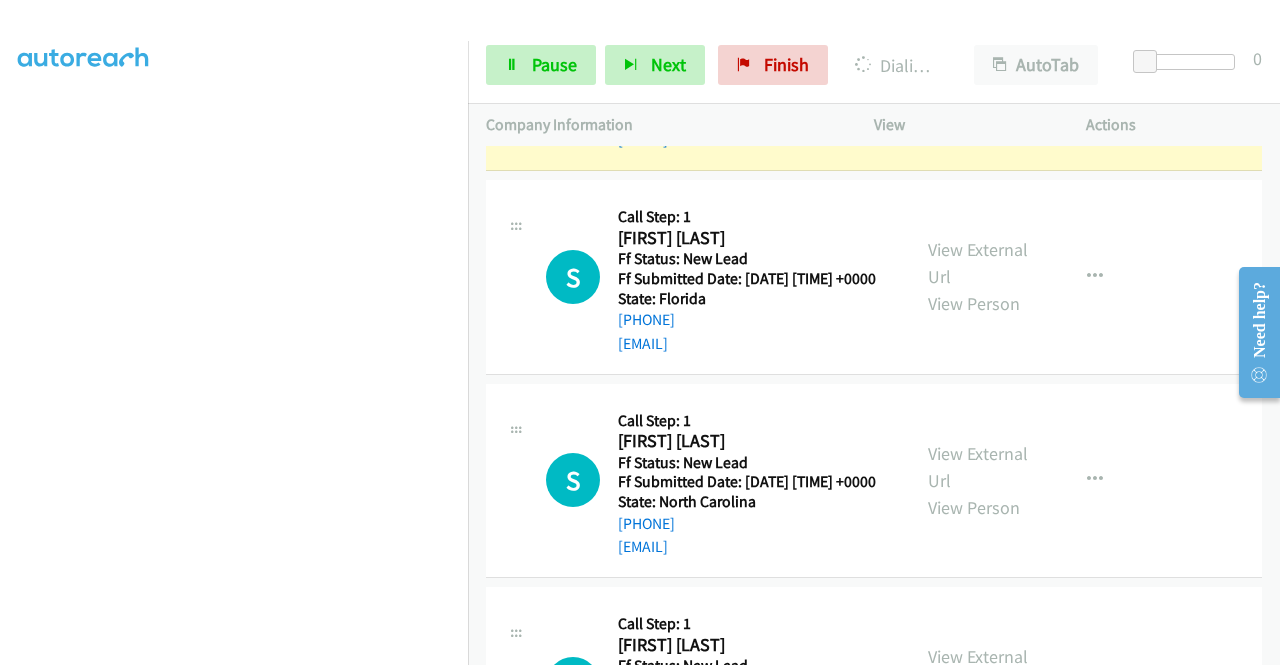 scroll, scrollTop: 3350, scrollLeft: 0, axis: vertical 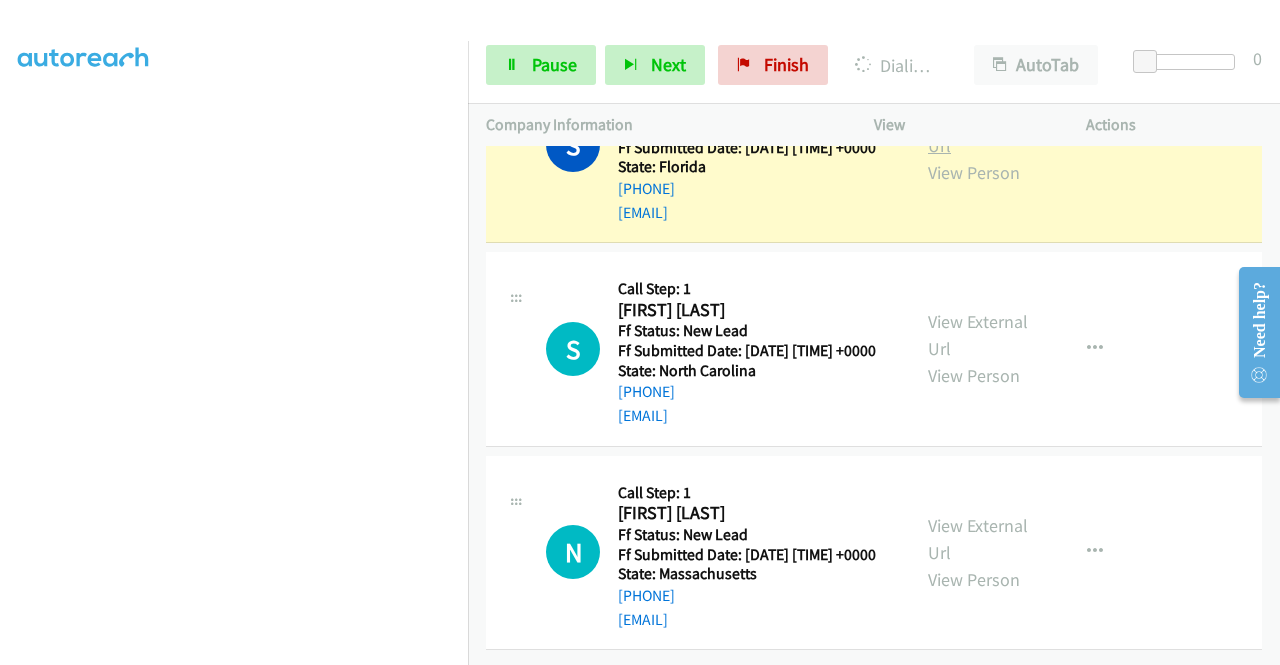 click on "View External Url" at bounding box center (978, 132) 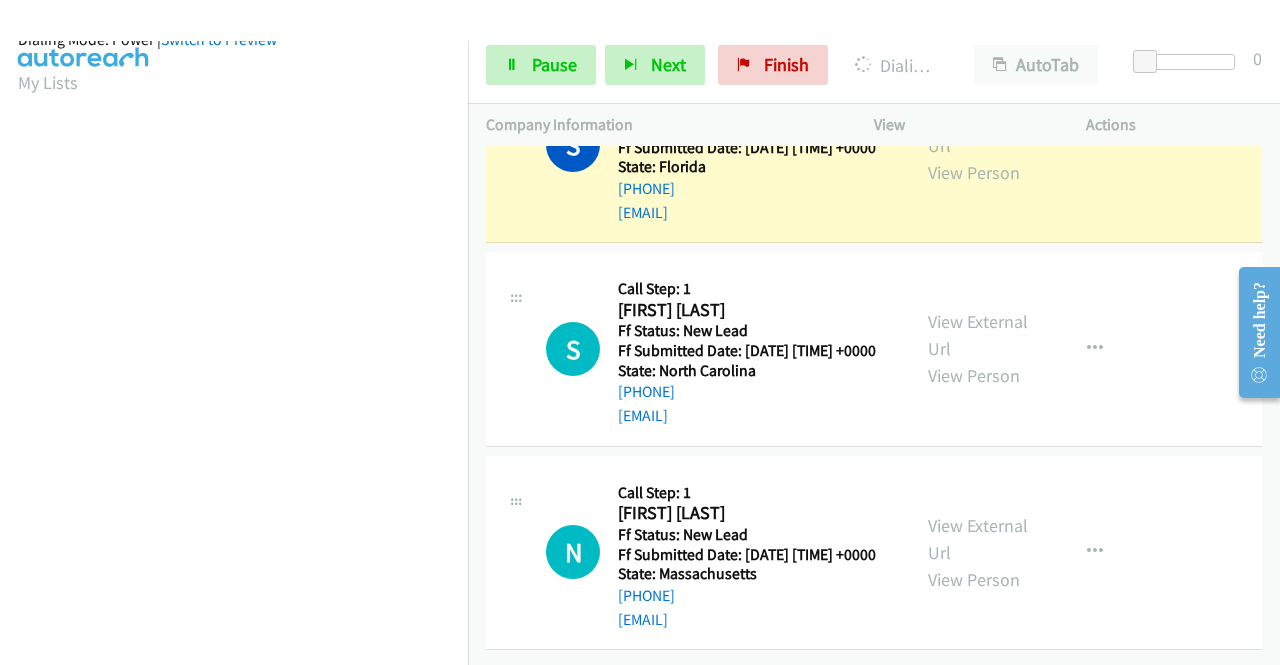 scroll, scrollTop: 456, scrollLeft: 0, axis: vertical 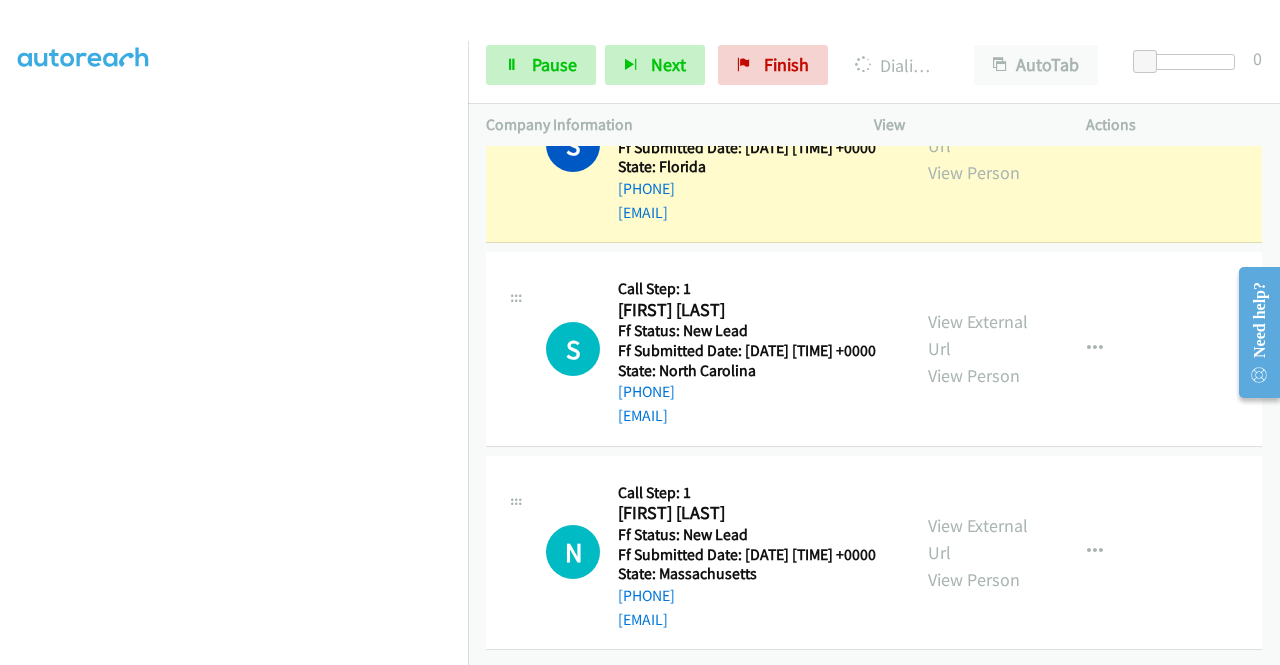 click on "View External Url
View Person" at bounding box center [980, 145] 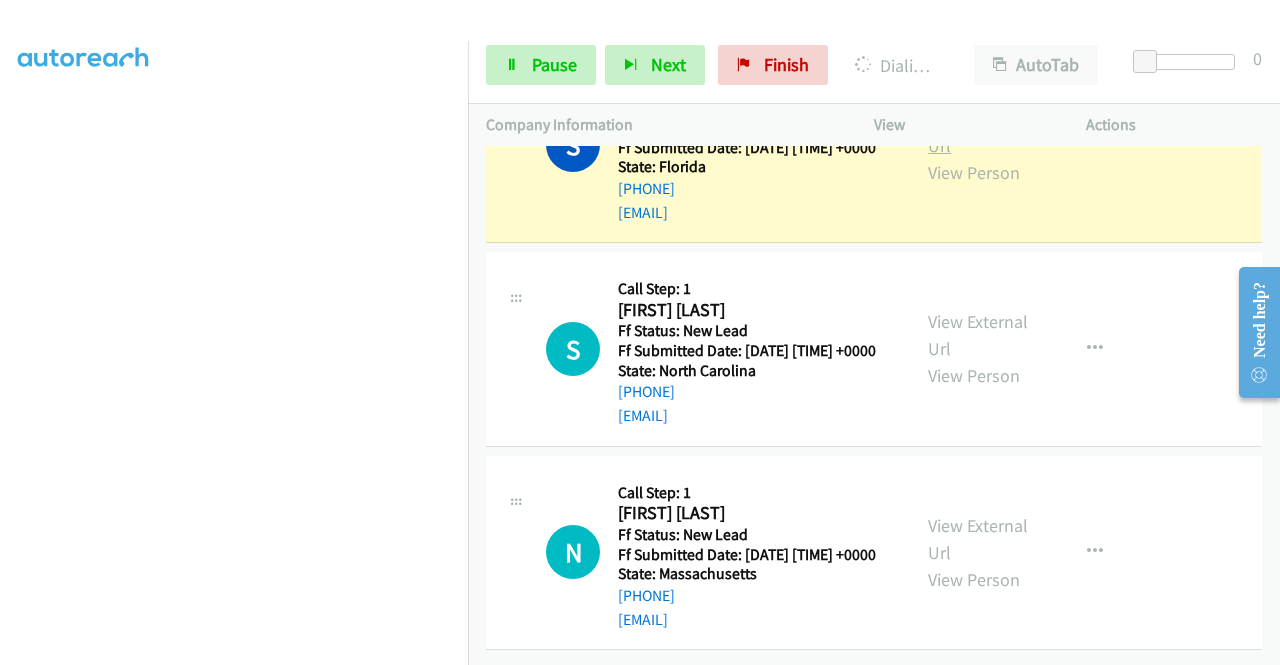 click on "View External Url" at bounding box center [978, 132] 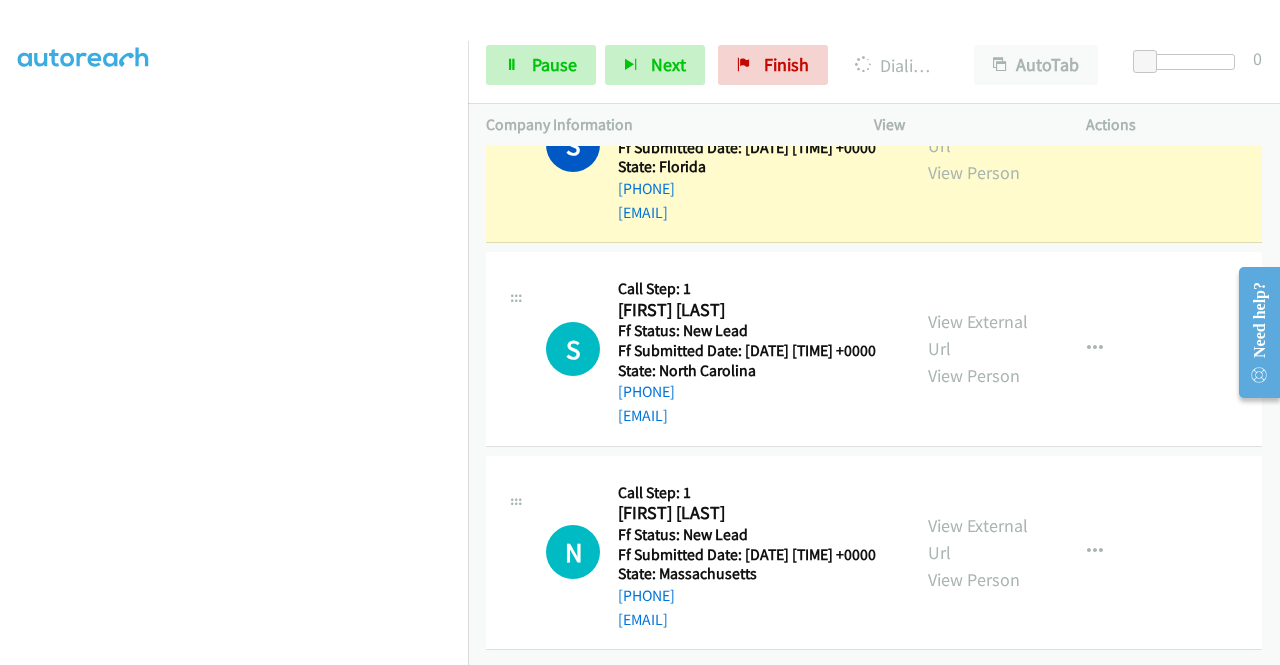 scroll, scrollTop: 0, scrollLeft: 0, axis: both 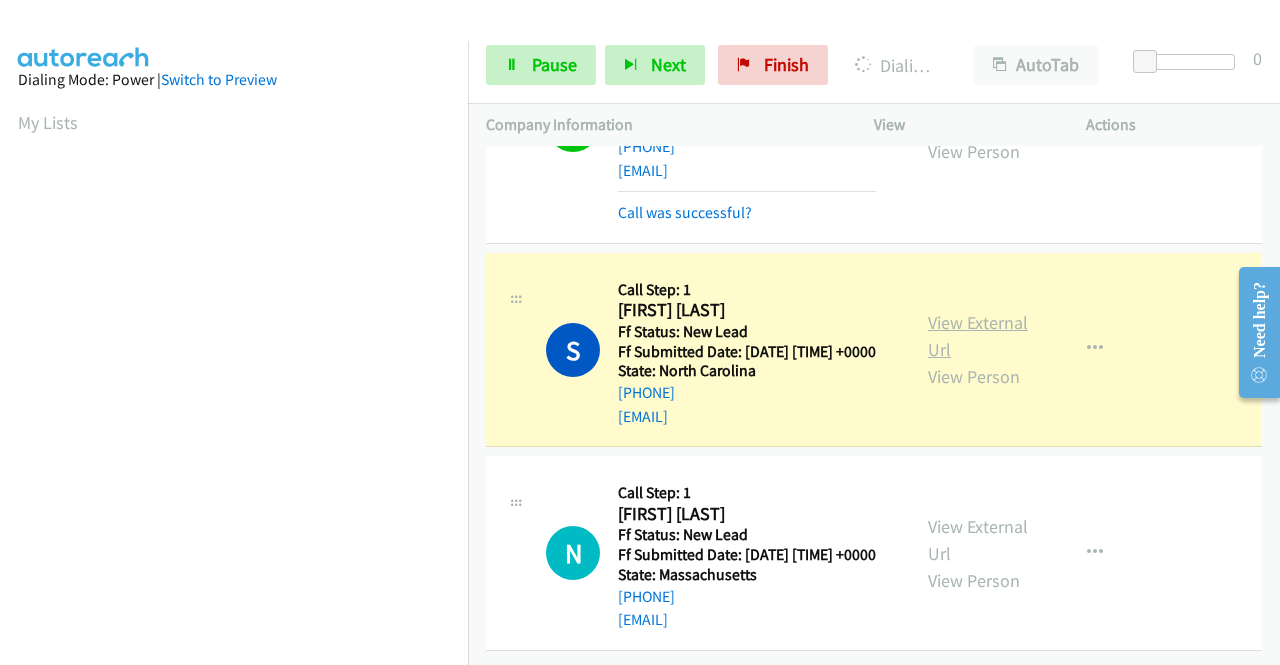 click on "View External Url" at bounding box center (978, 336) 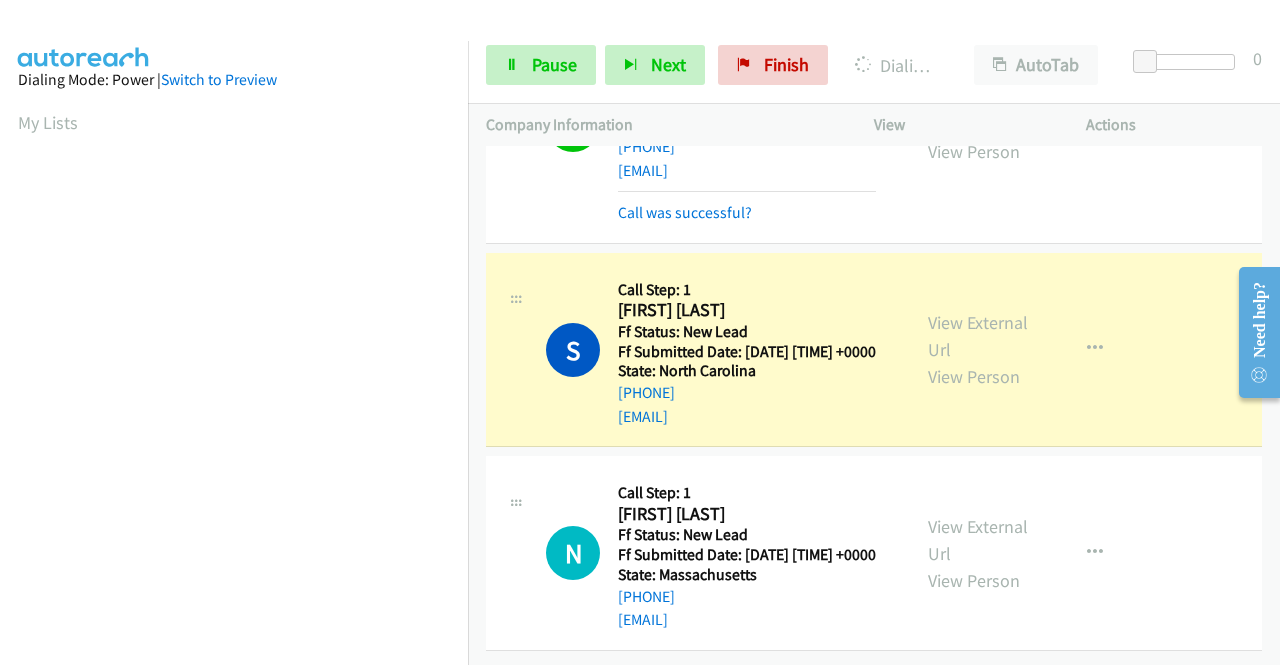 scroll, scrollTop: 456, scrollLeft: 0, axis: vertical 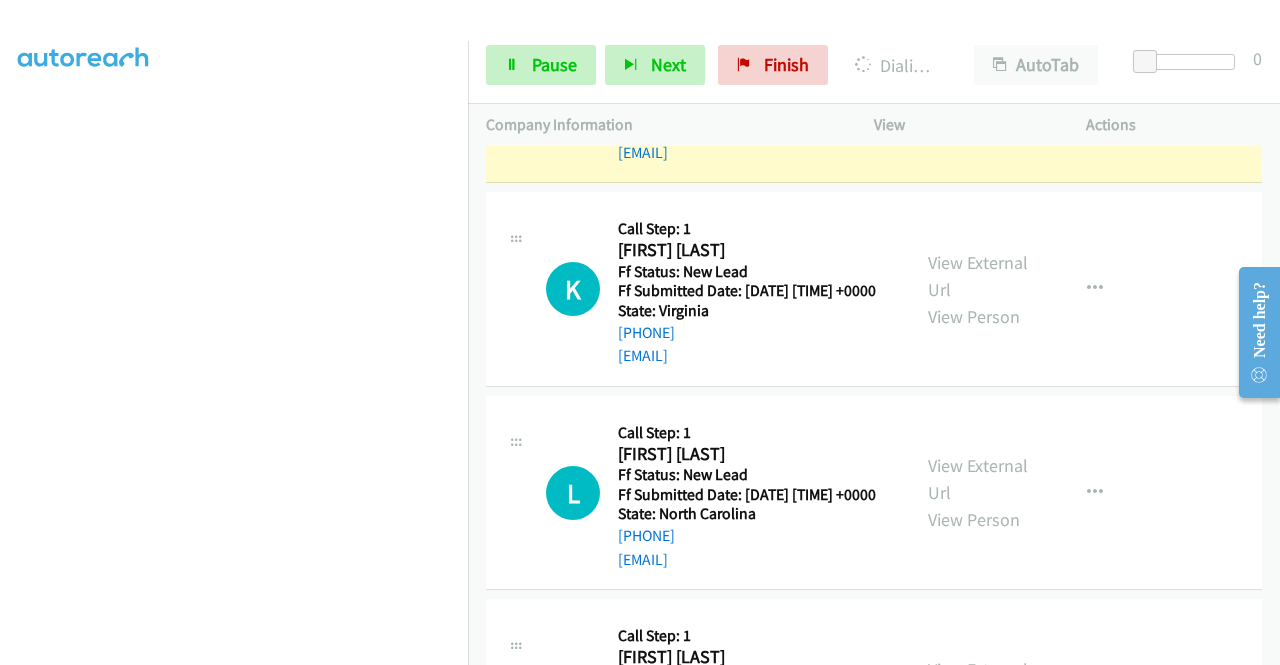 click on "View External Url
View Person
View External Url
Email
Schedule/Manage Callback
Skip Call
Add to do not call list" at bounding box center (1025, 86) 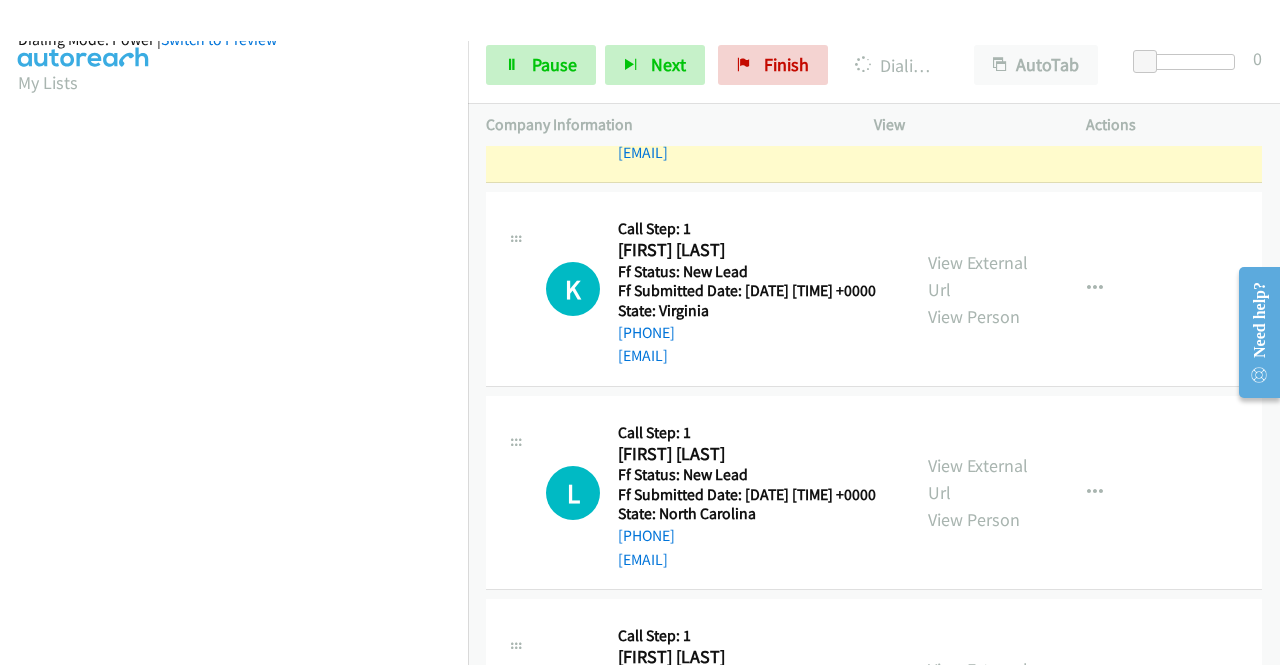scroll, scrollTop: 434, scrollLeft: 0, axis: vertical 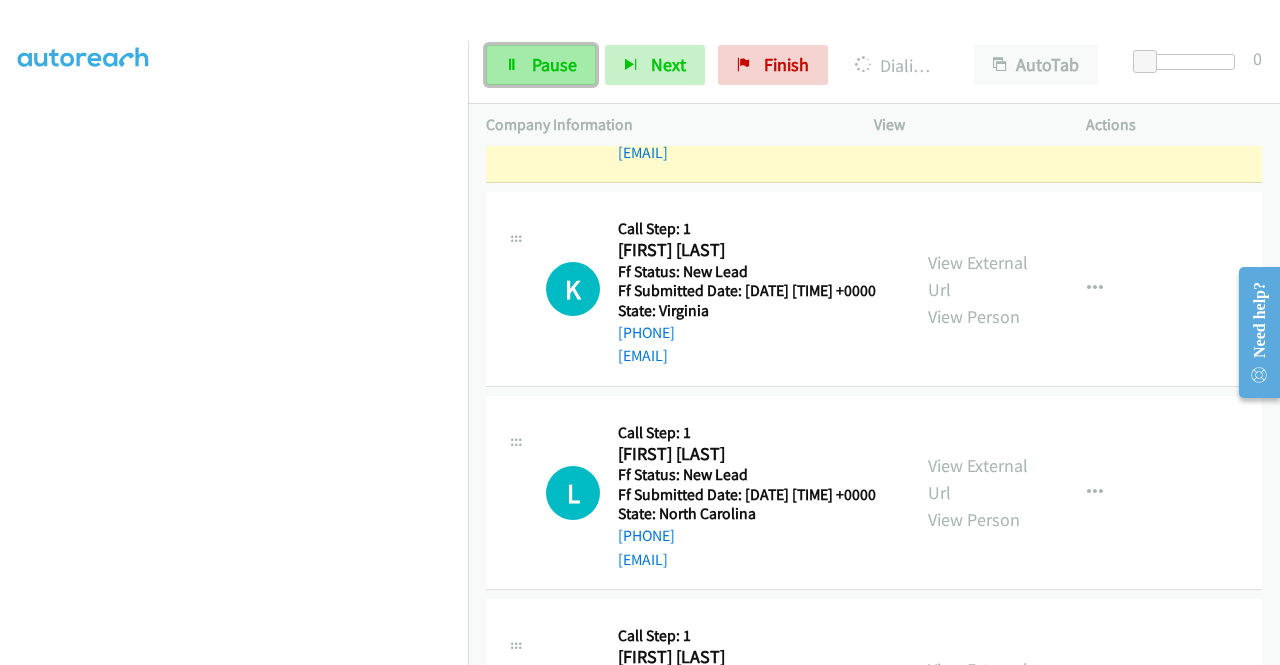 click on "Pause" at bounding box center (554, 64) 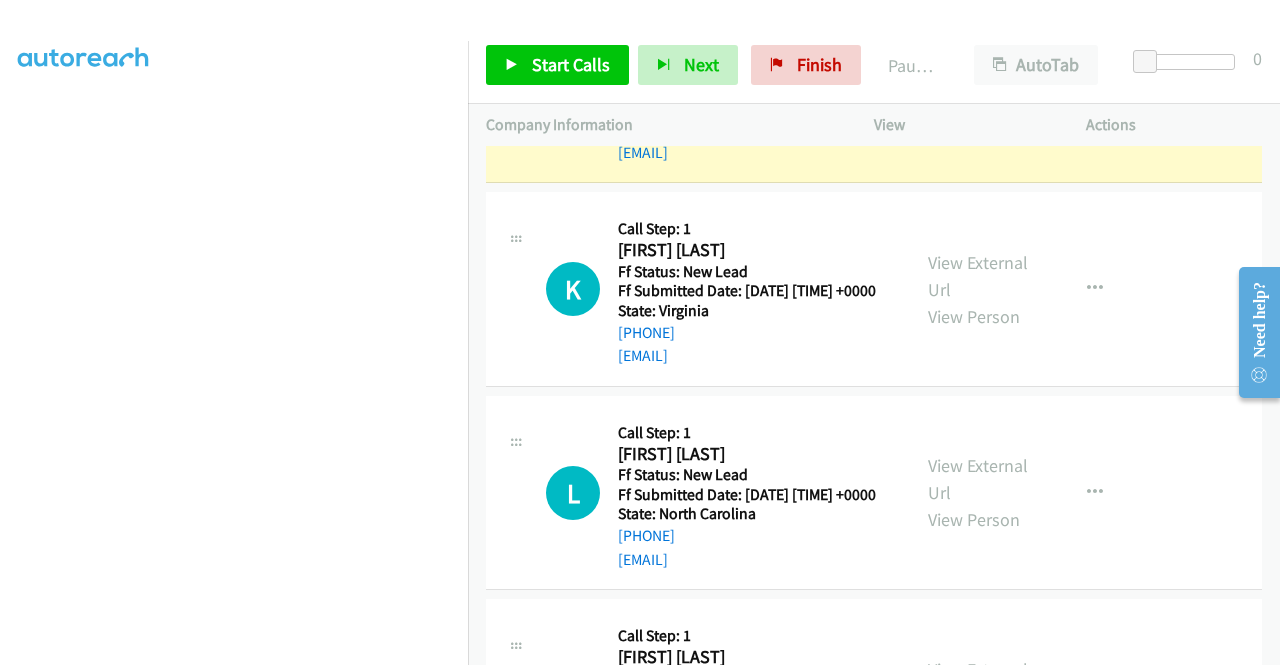 scroll, scrollTop: 0, scrollLeft: 0, axis: both 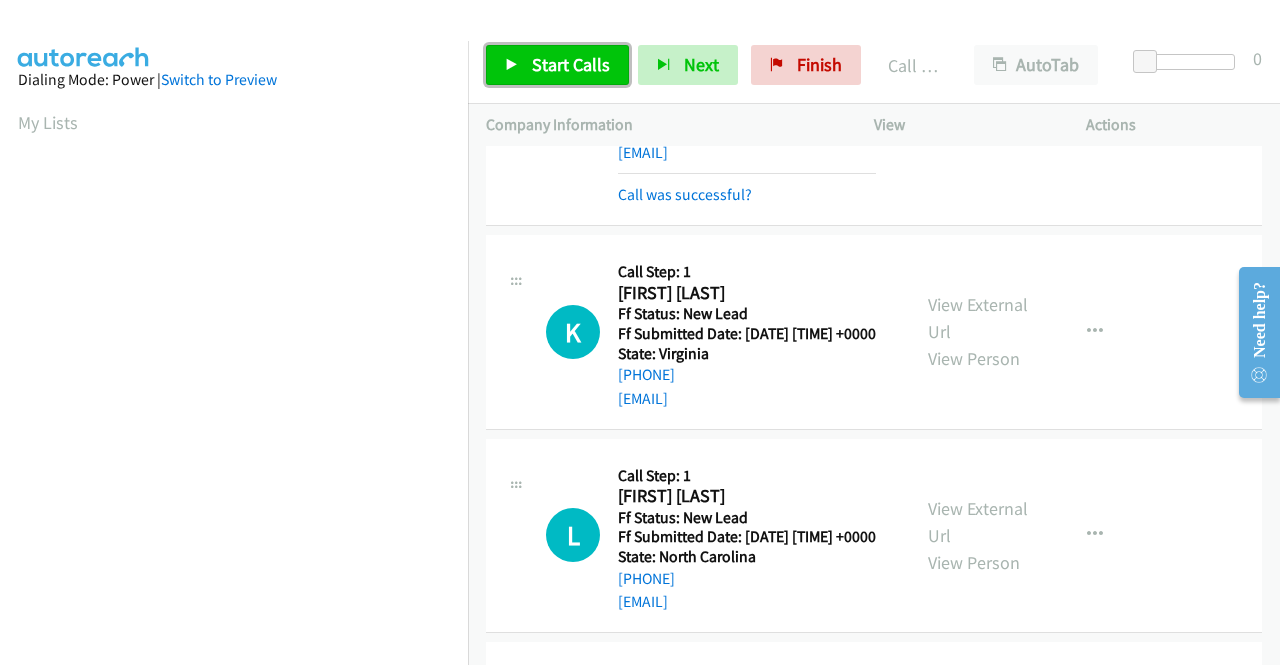 click on "Start Calls" at bounding box center (571, 64) 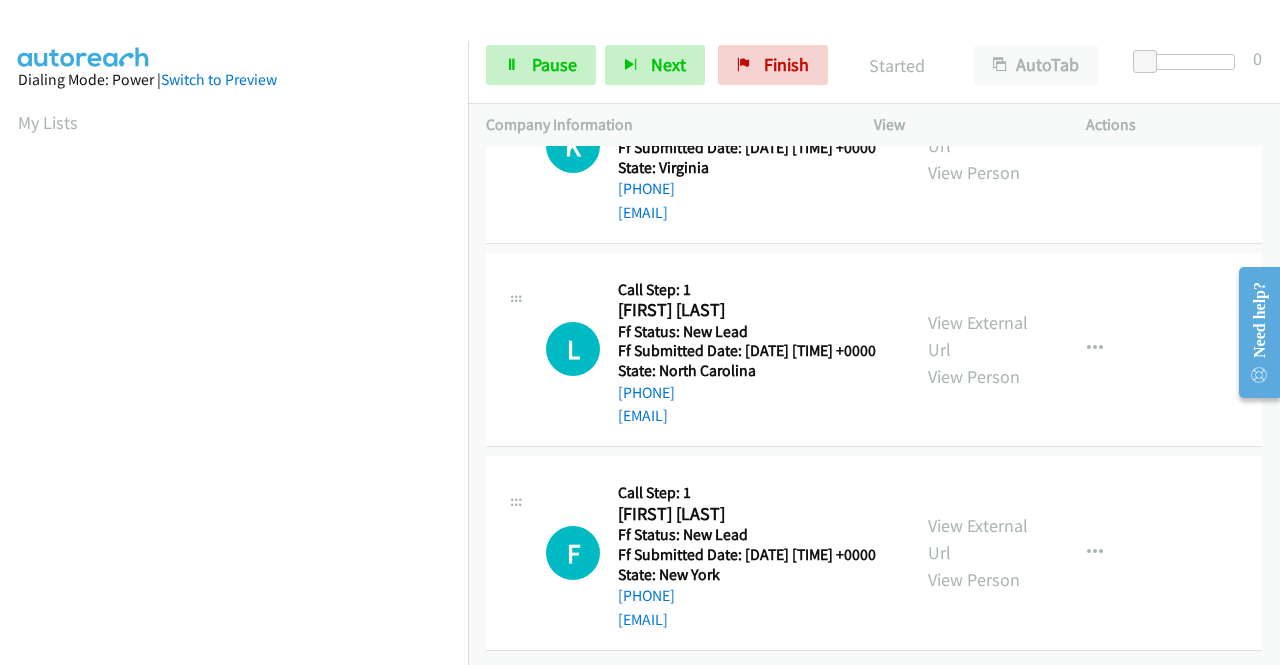 scroll, scrollTop: 4405, scrollLeft: 0, axis: vertical 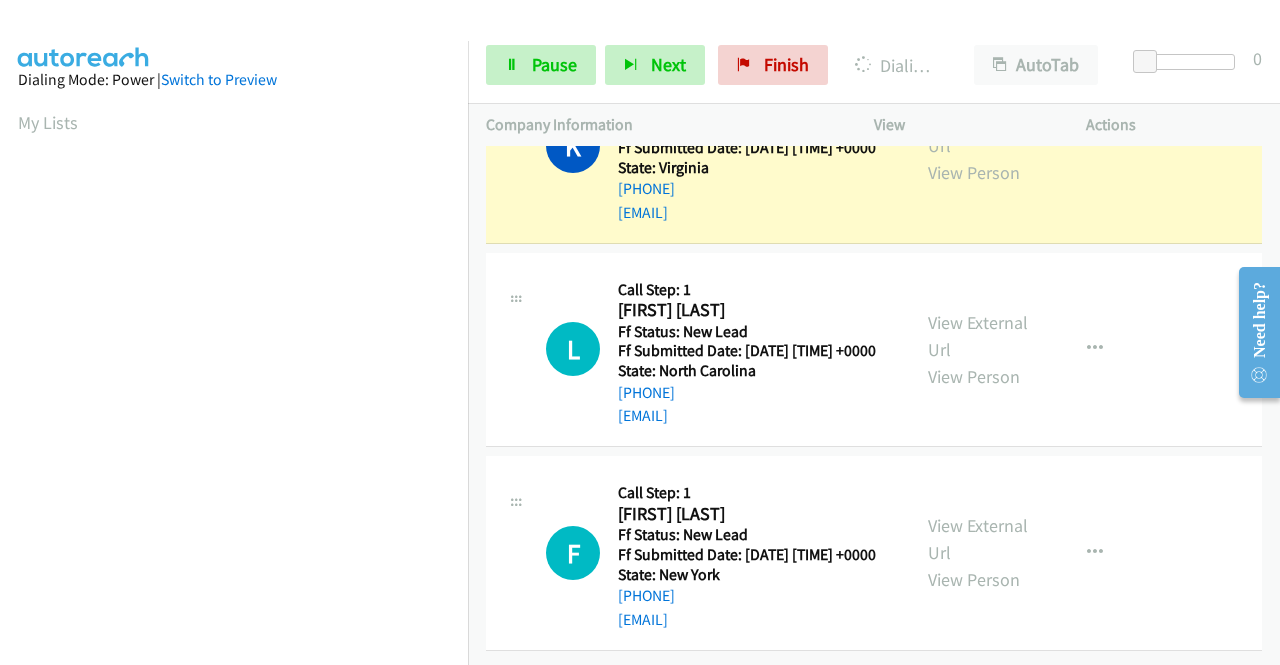 click on "Dialing Mode: Power
|
Switch to Preview
My Lists" at bounding box center [234, 594] 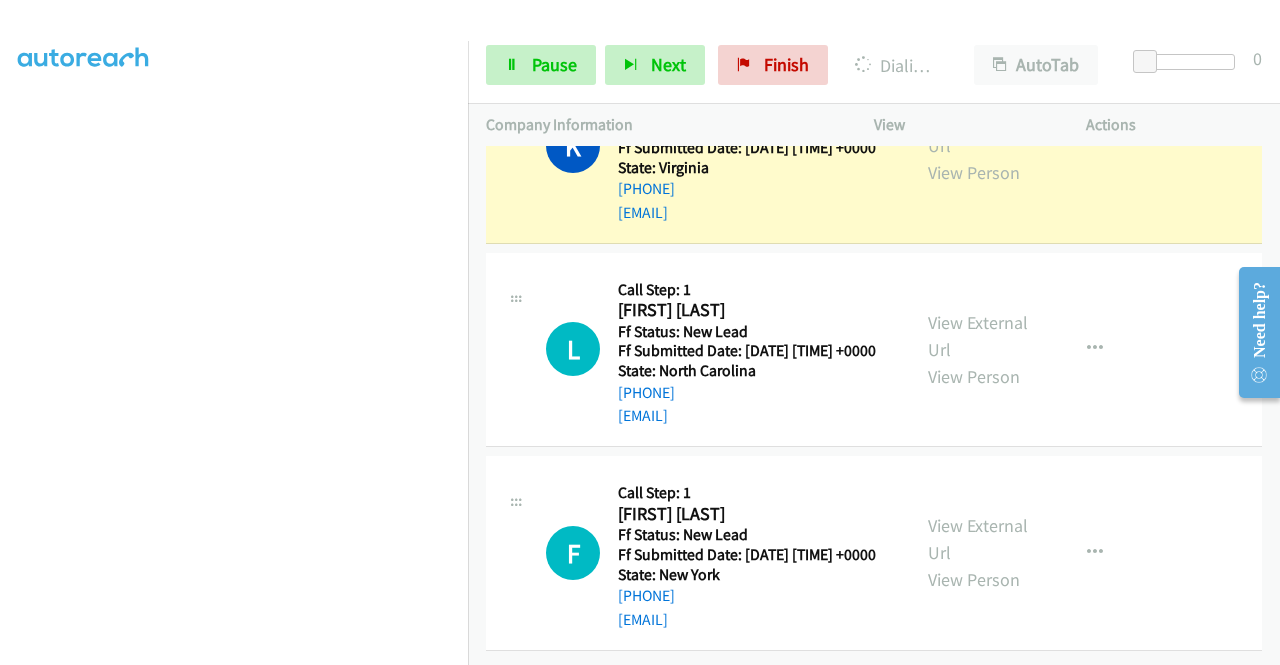 scroll, scrollTop: 456, scrollLeft: 0, axis: vertical 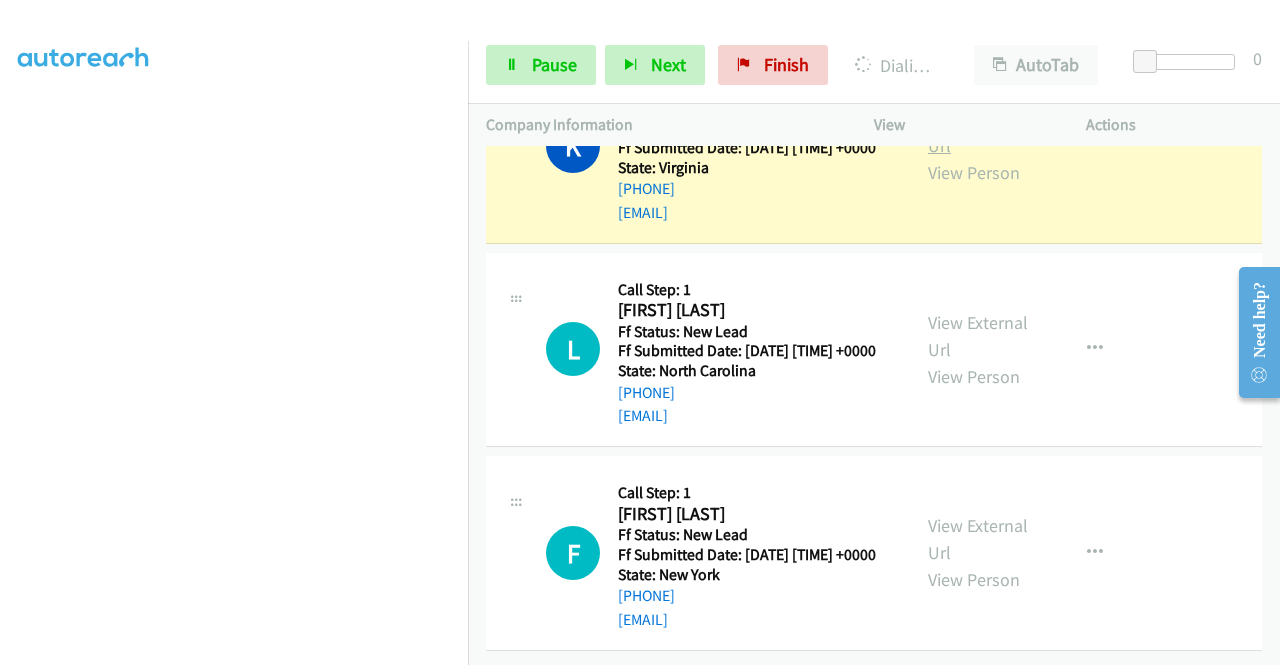 click on "View External Url" at bounding box center [978, 132] 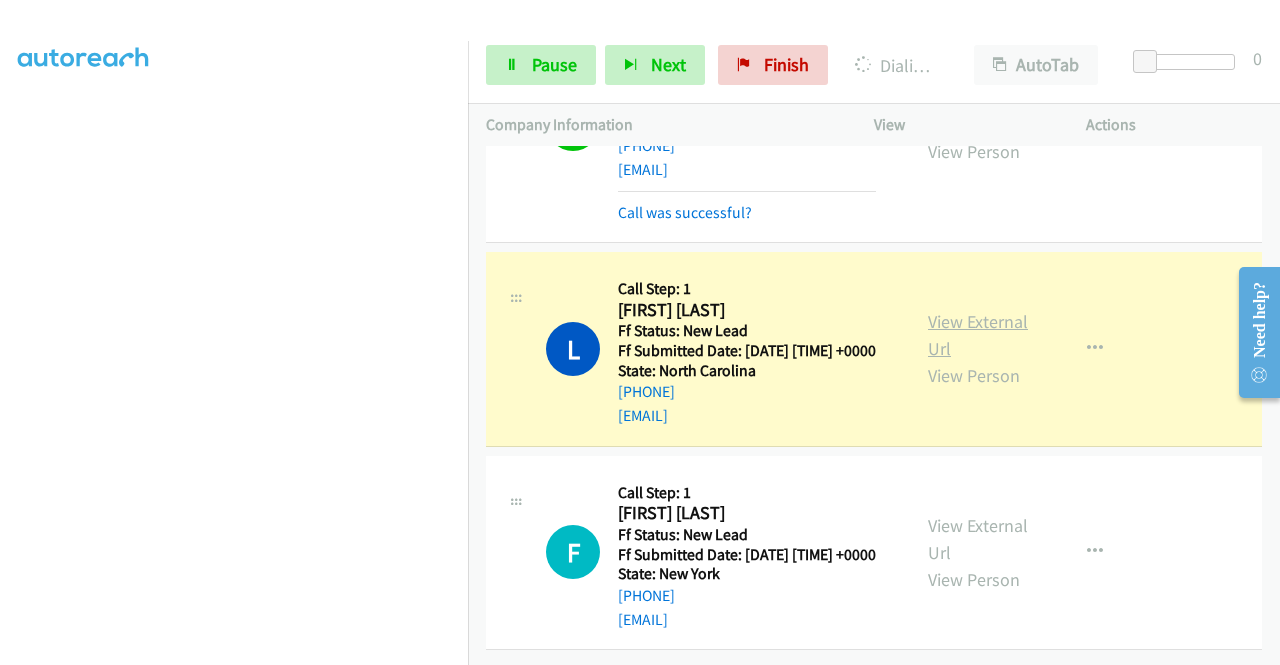 click on "View External Url" at bounding box center (978, 335) 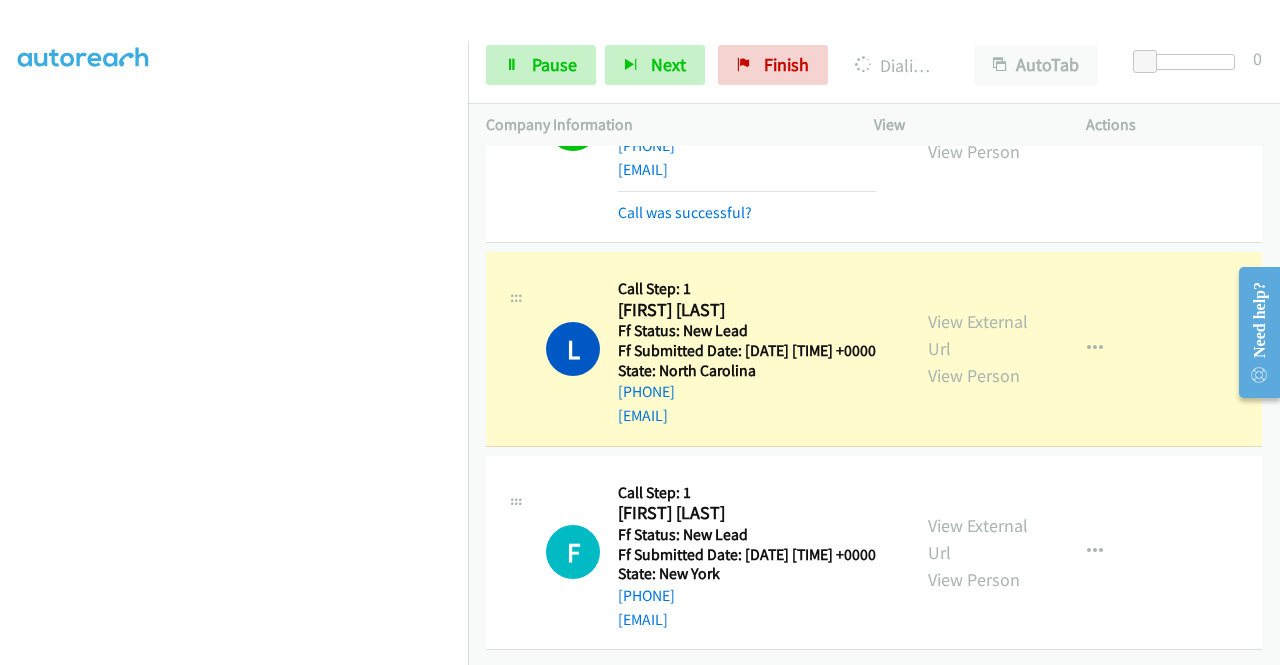 scroll, scrollTop: 0, scrollLeft: 0, axis: both 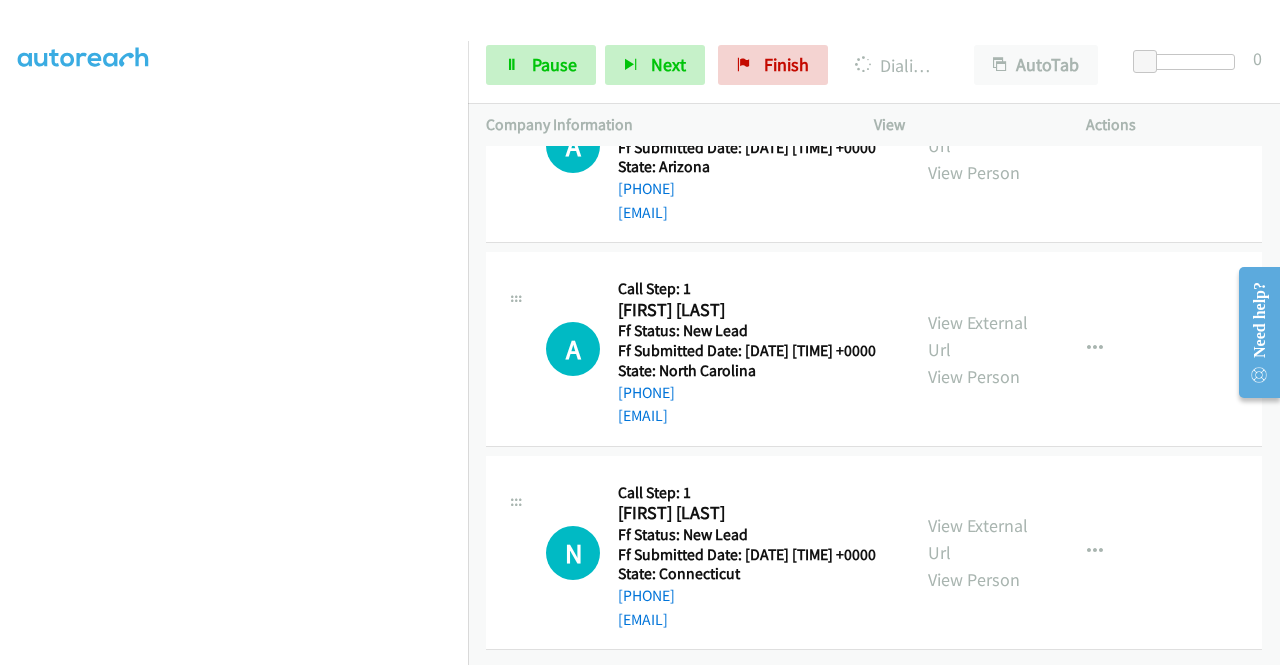 click on "View External Url" at bounding box center (978, -71) 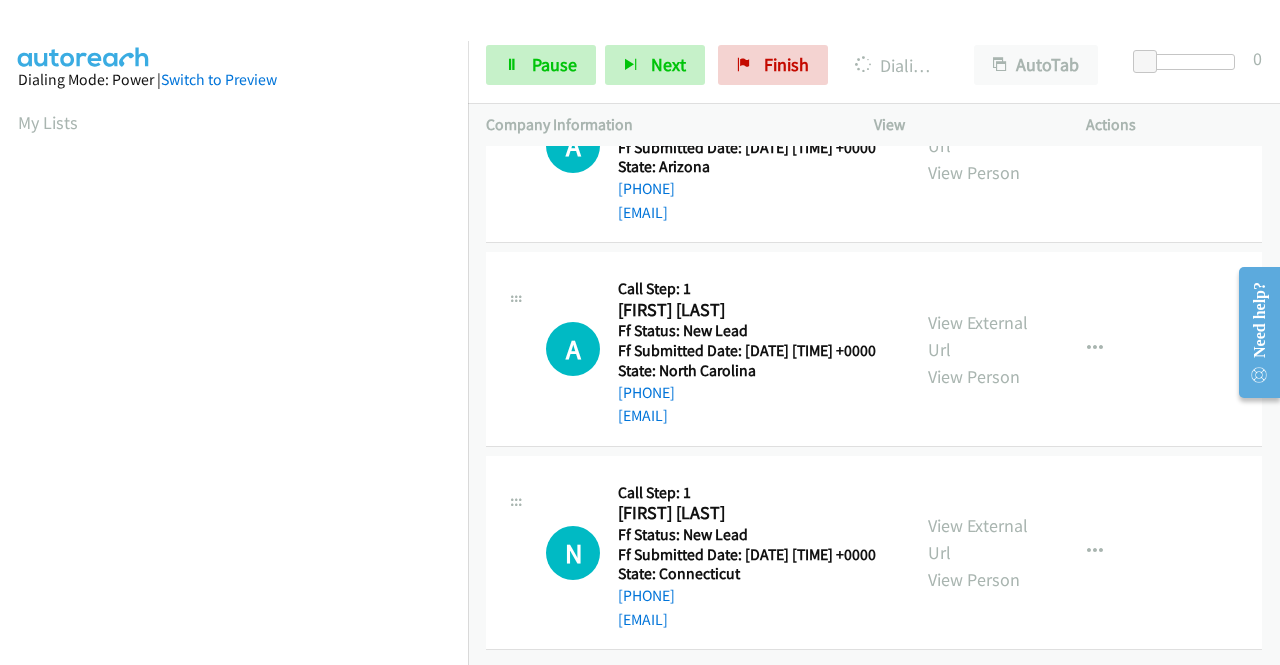 scroll, scrollTop: 456, scrollLeft: 0, axis: vertical 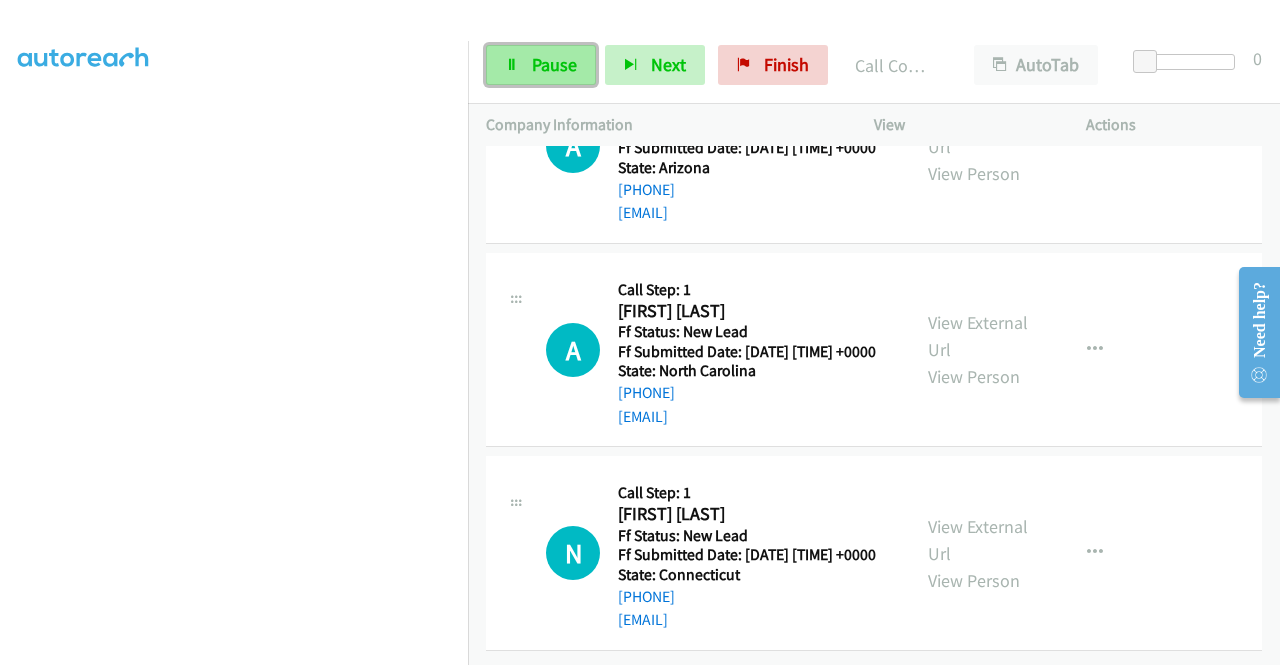 click on "Pause" at bounding box center [541, 65] 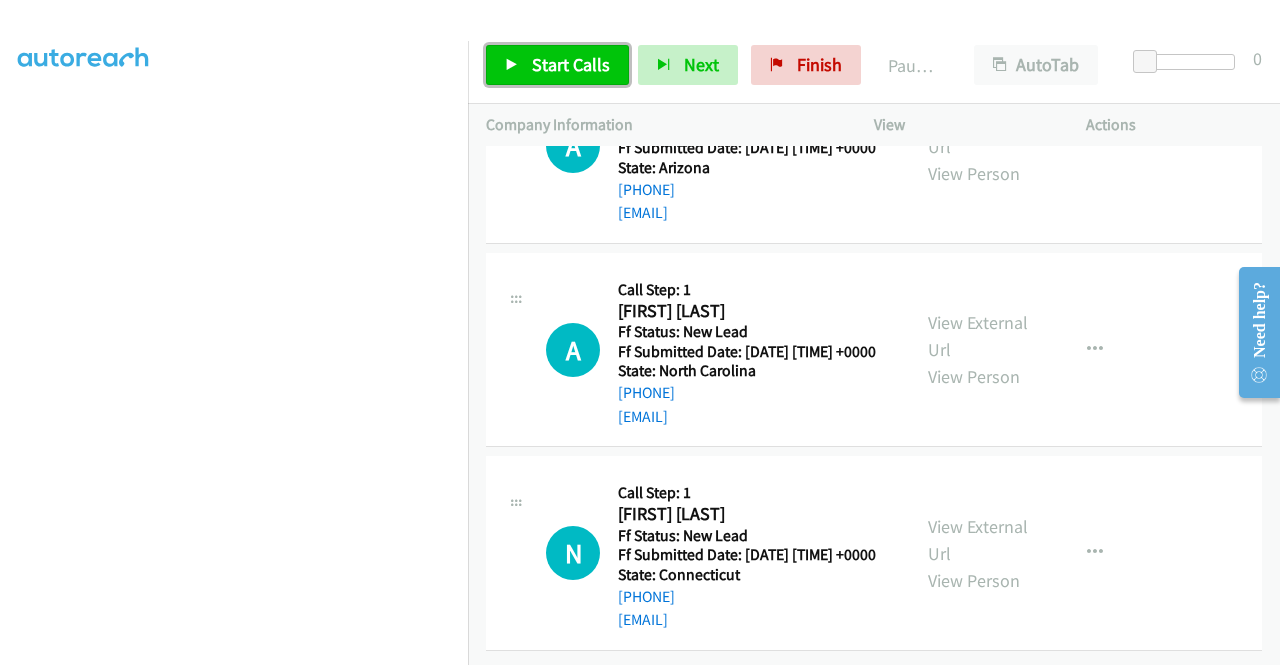 click on "Start Calls" at bounding box center [571, 64] 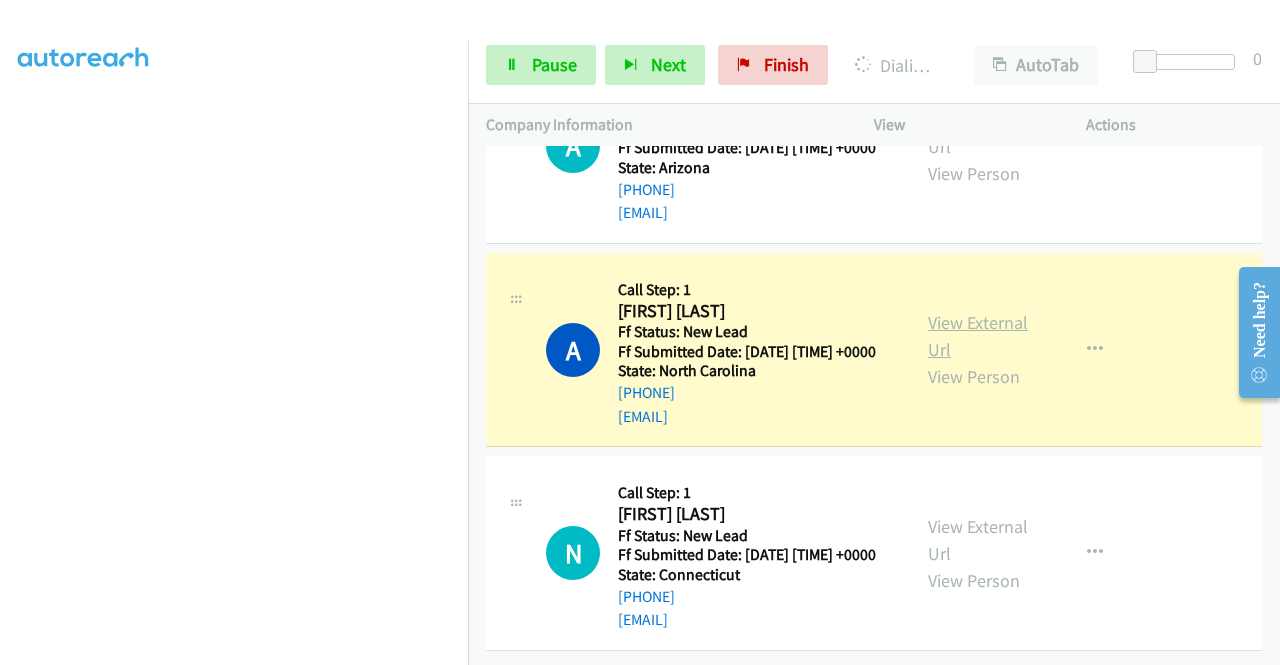 click on "View External Url" at bounding box center [978, 336] 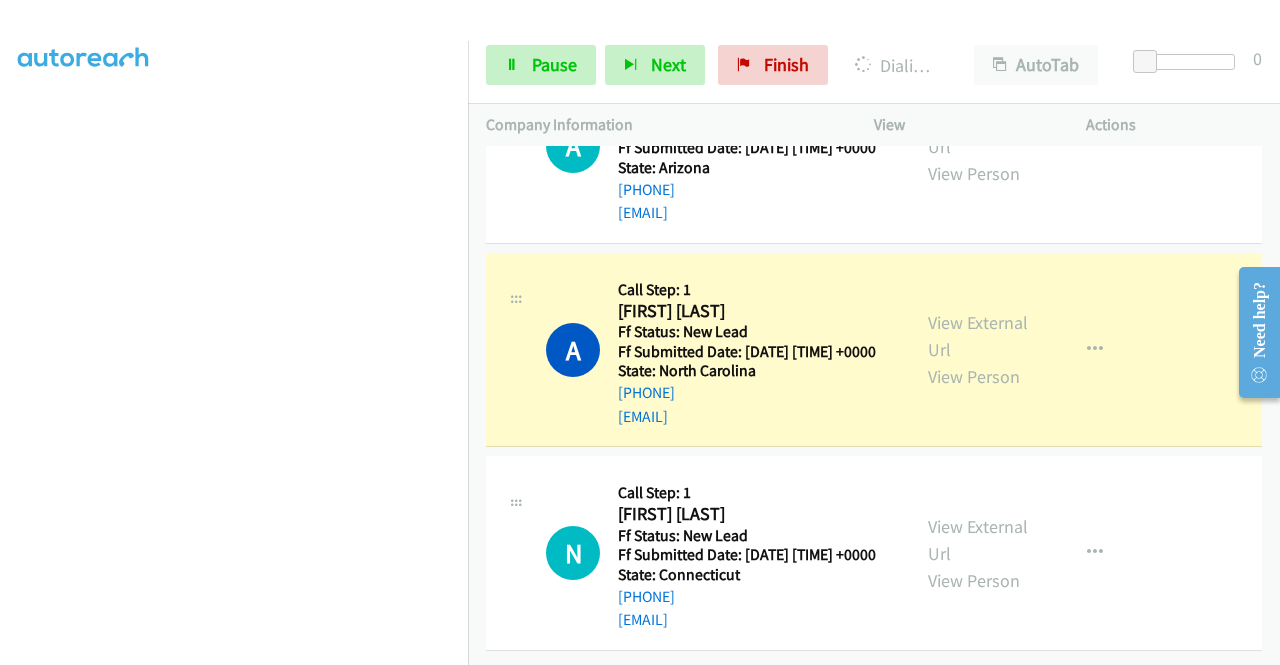 scroll, scrollTop: 0, scrollLeft: 0, axis: both 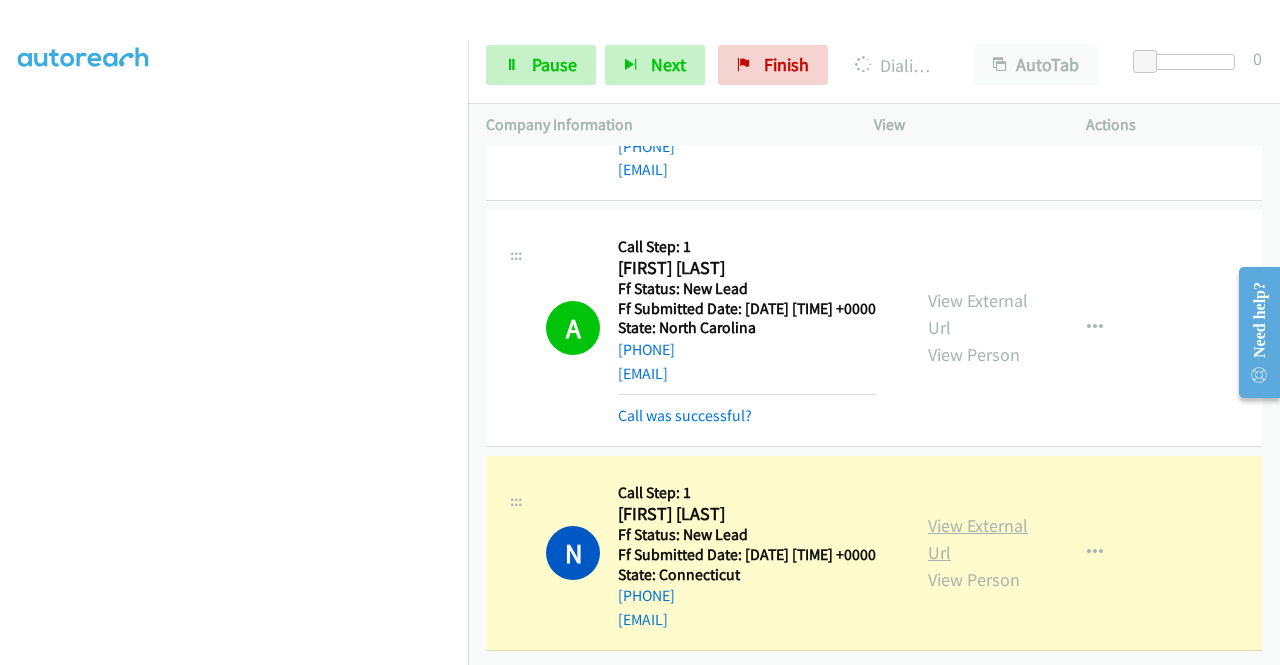 click on "View External Url" at bounding box center [978, 539] 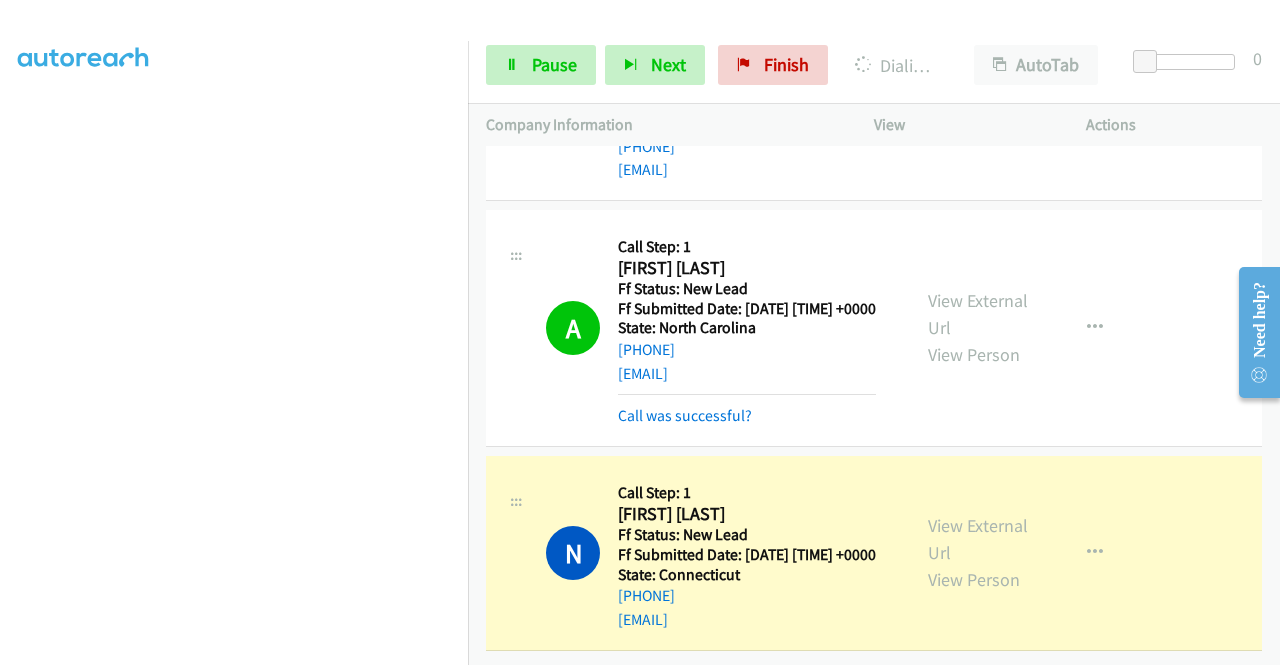 scroll, scrollTop: 0, scrollLeft: 0, axis: both 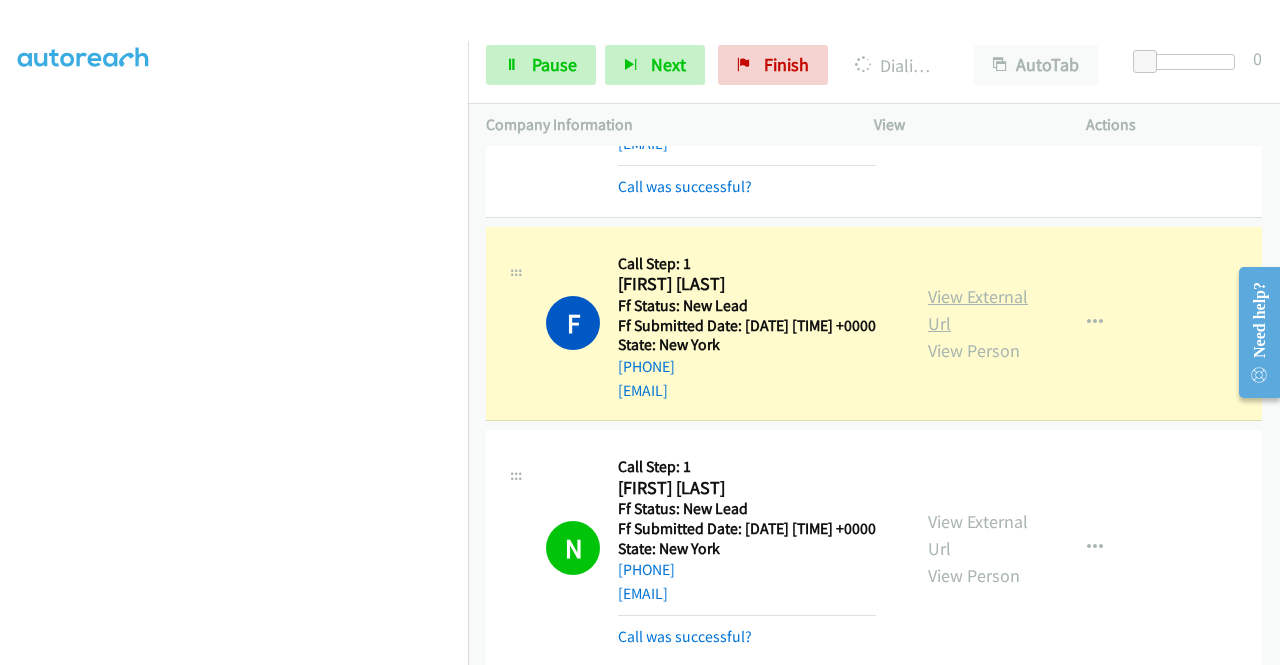 click on "View External Url" at bounding box center [978, 310] 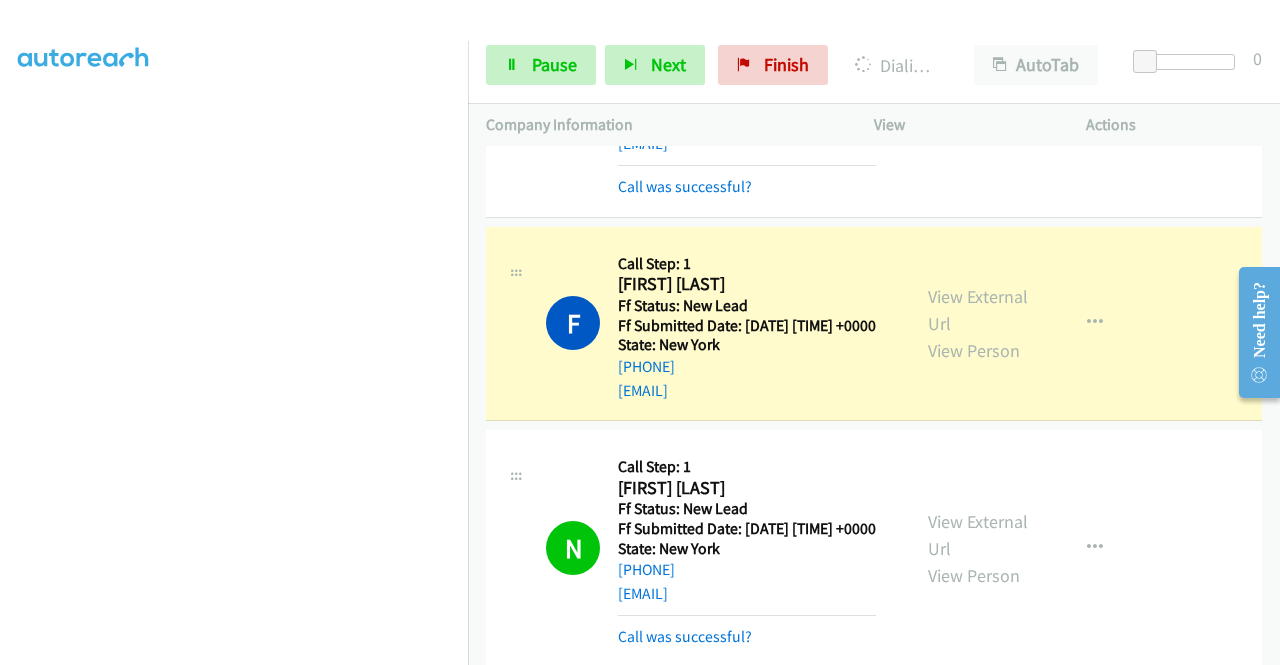 scroll, scrollTop: 456, scrollLeft: 0, axis: vertical 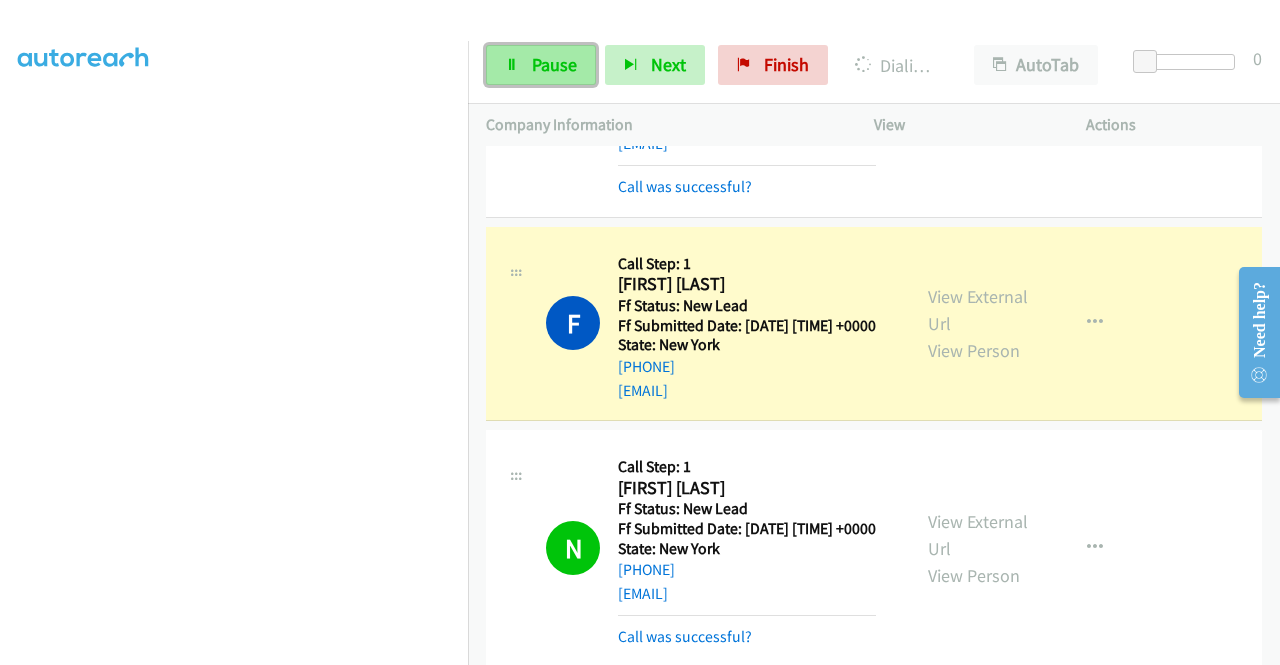 click on "Pause" at bounding box center [554, 64] 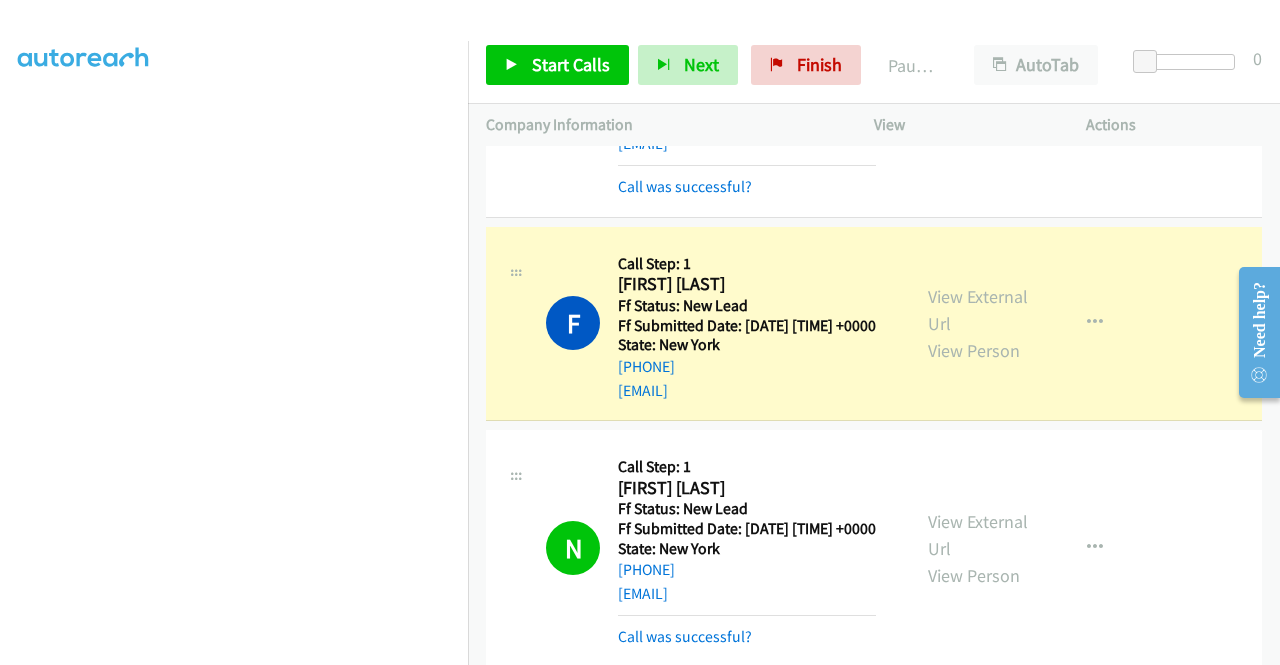 scroll, scrollTop: 0, scrollLeft: 0, axis: both 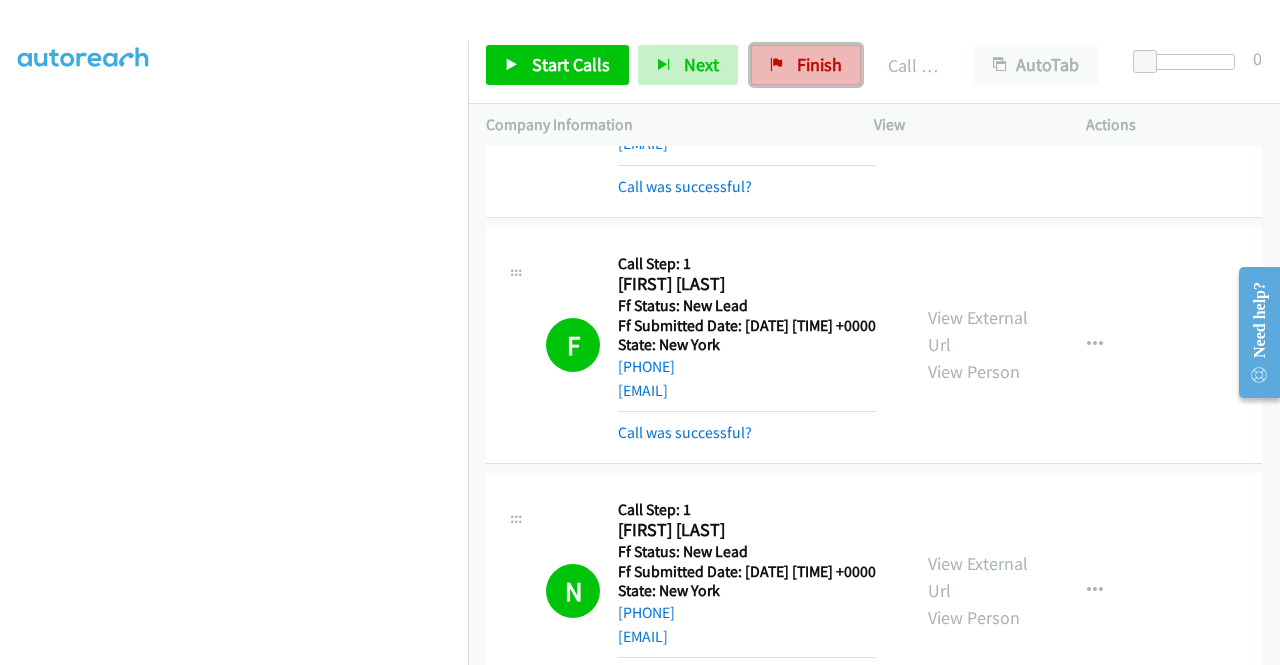 click on "Finish" at bounding box center [819, 64] 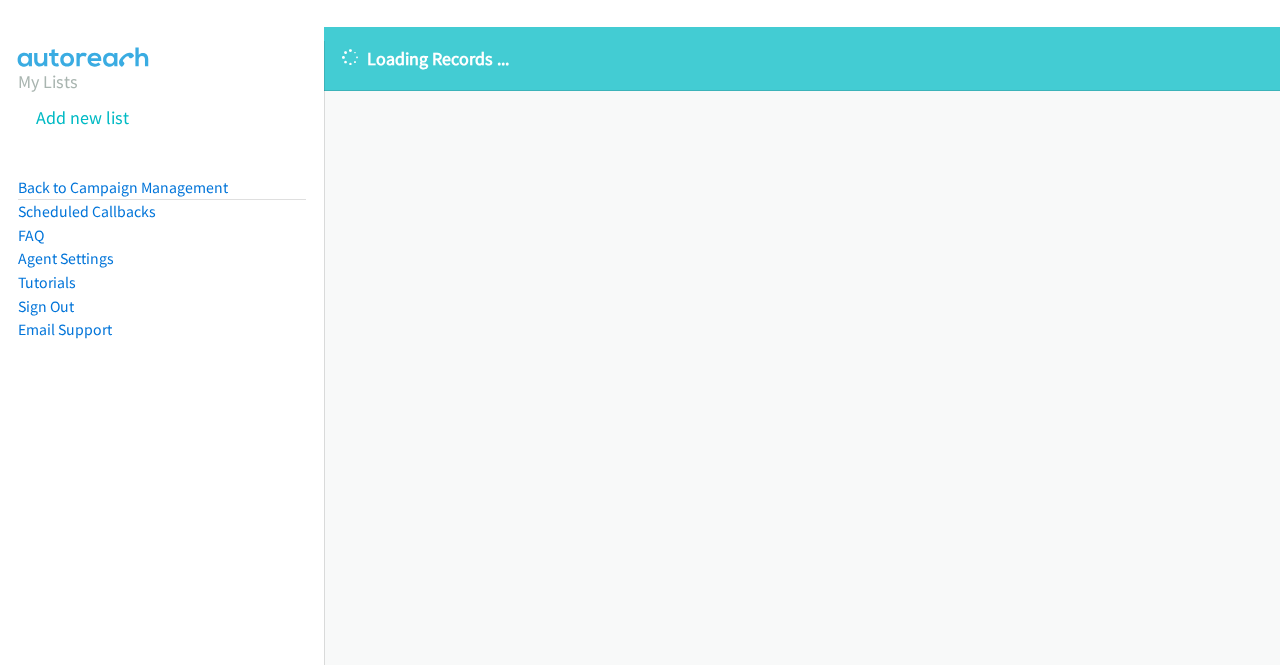 scroll, scrollTop: 0, scrollLeft: 0, axis: both 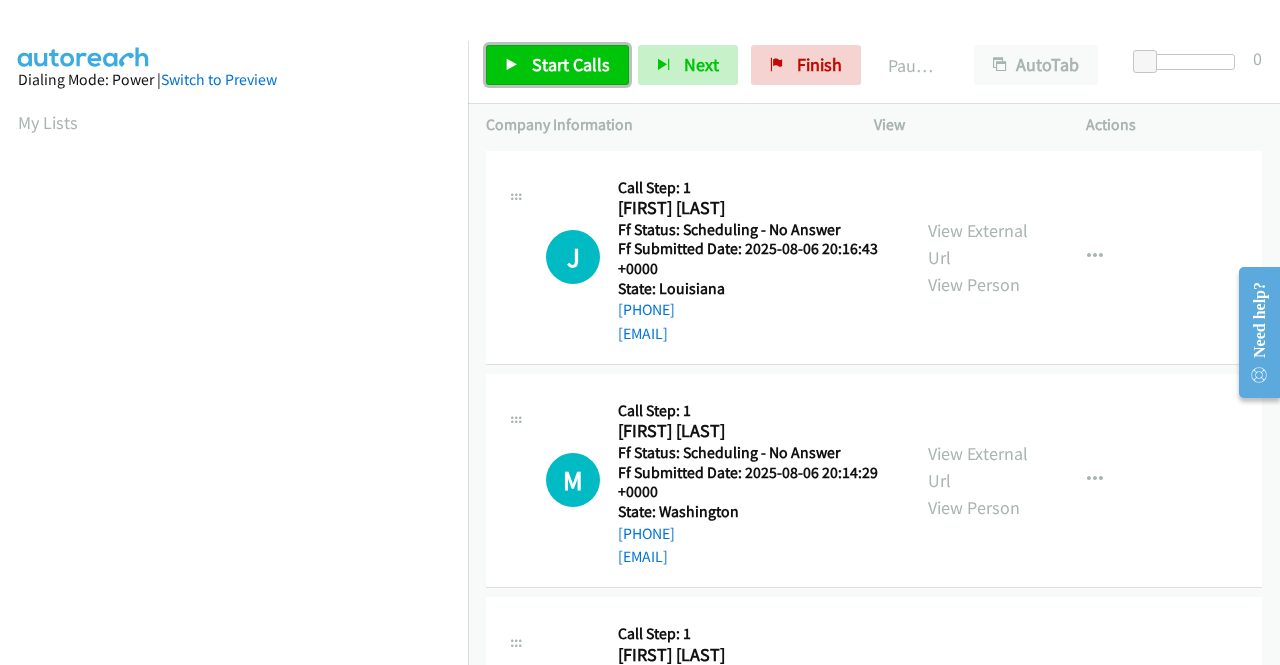 click on "Start Calls" at bounding box center [557, 65] 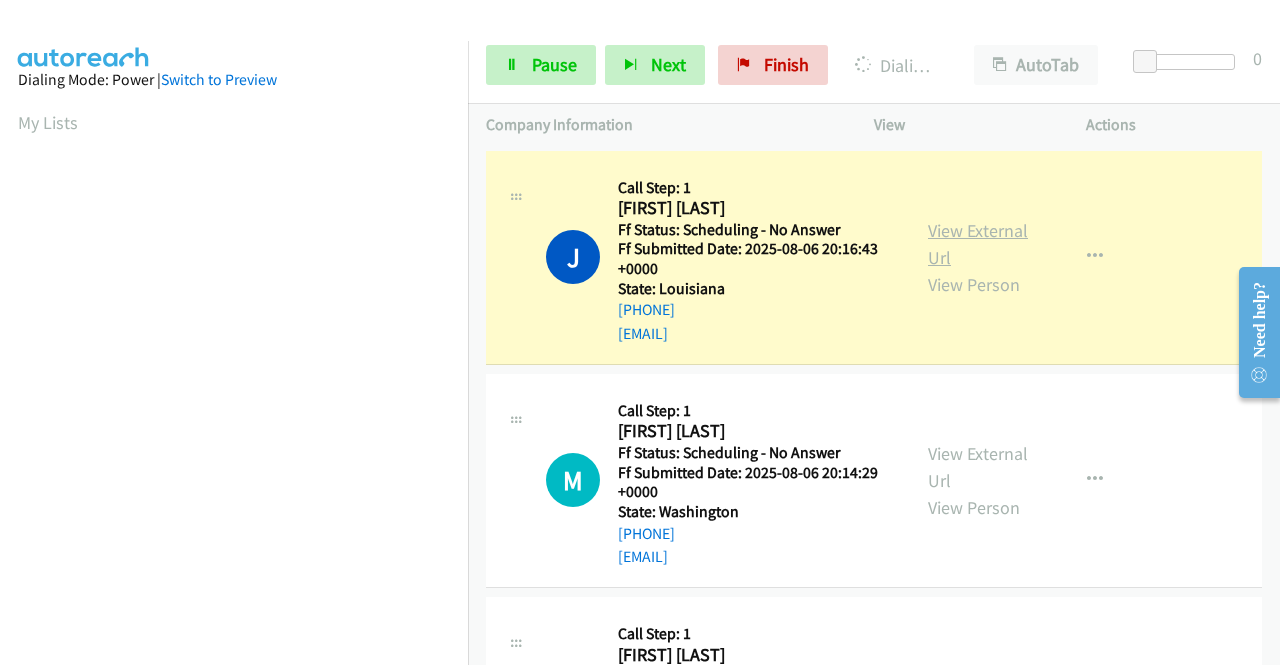 click on "View External Url" at bounding box center [978, 244] 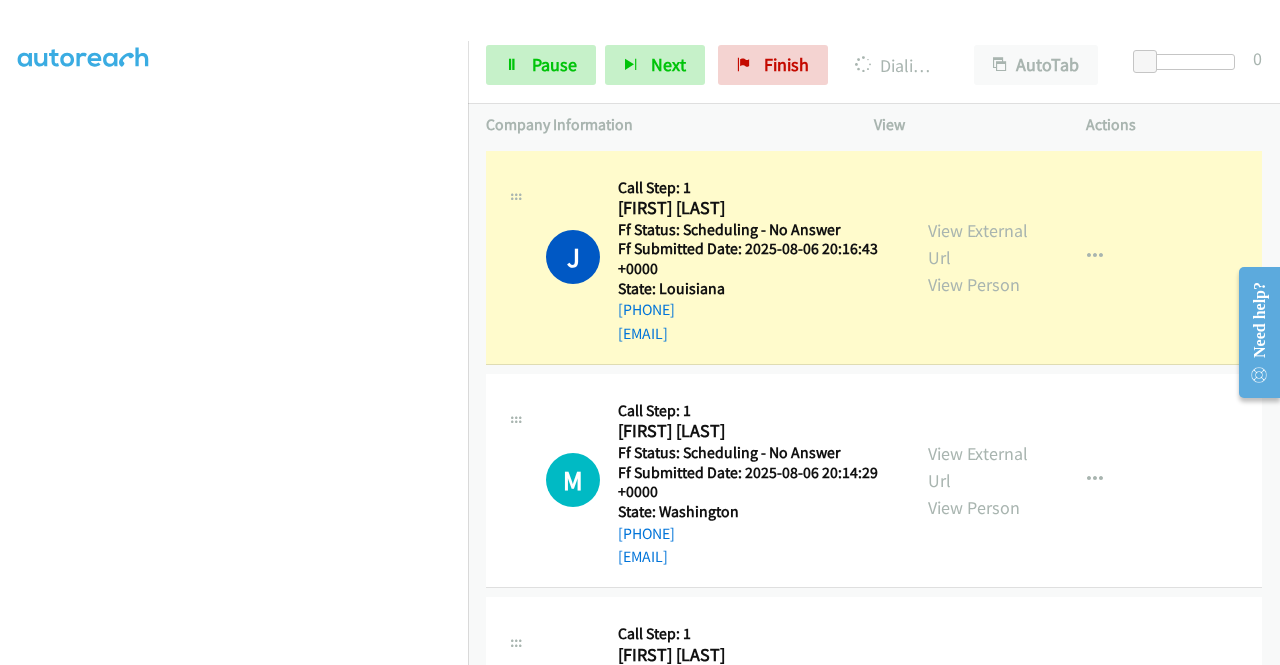 scroll, scrollTop: 456, scrollLeft: 0, axis: vertical 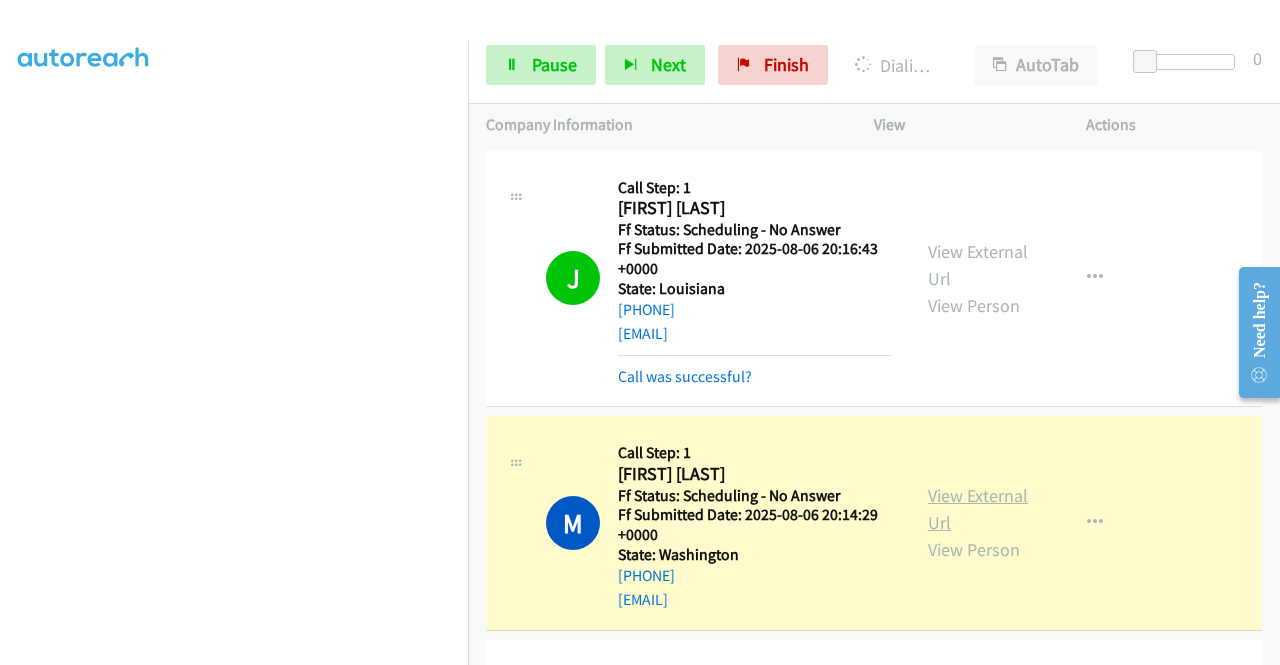 click on "View External Url" at bounding box center (978, 509) 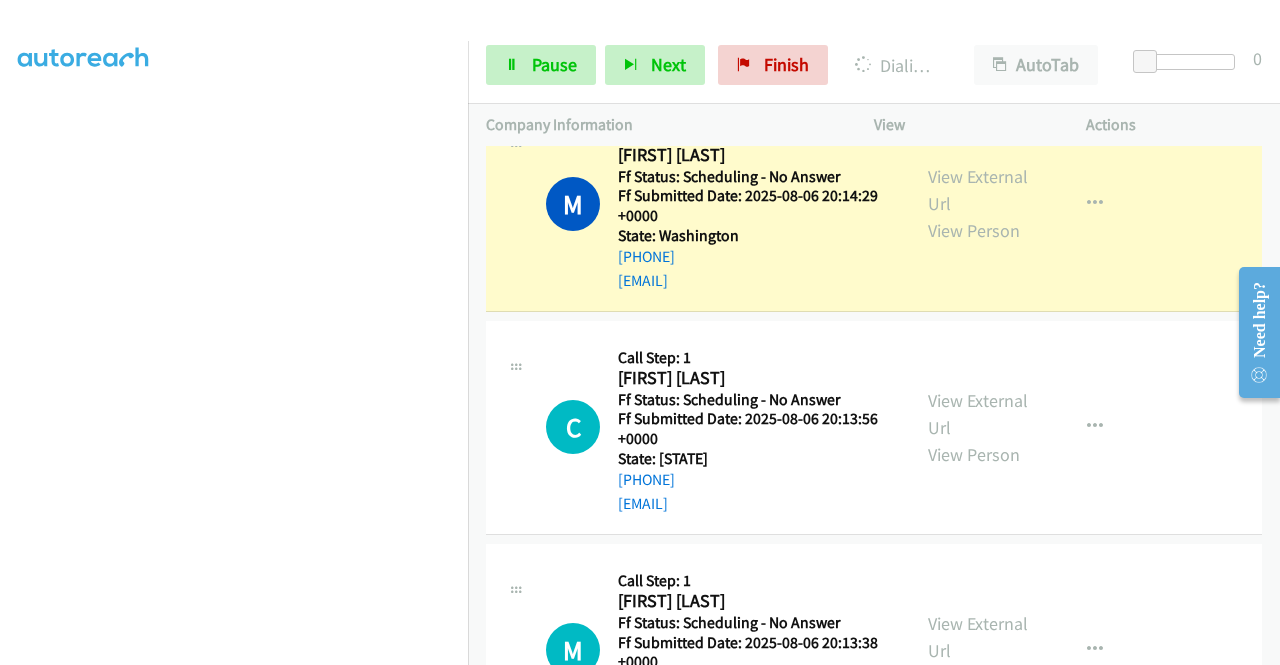 scroll, scrollTop: 320, scrollLeft: 0, axis: vertical 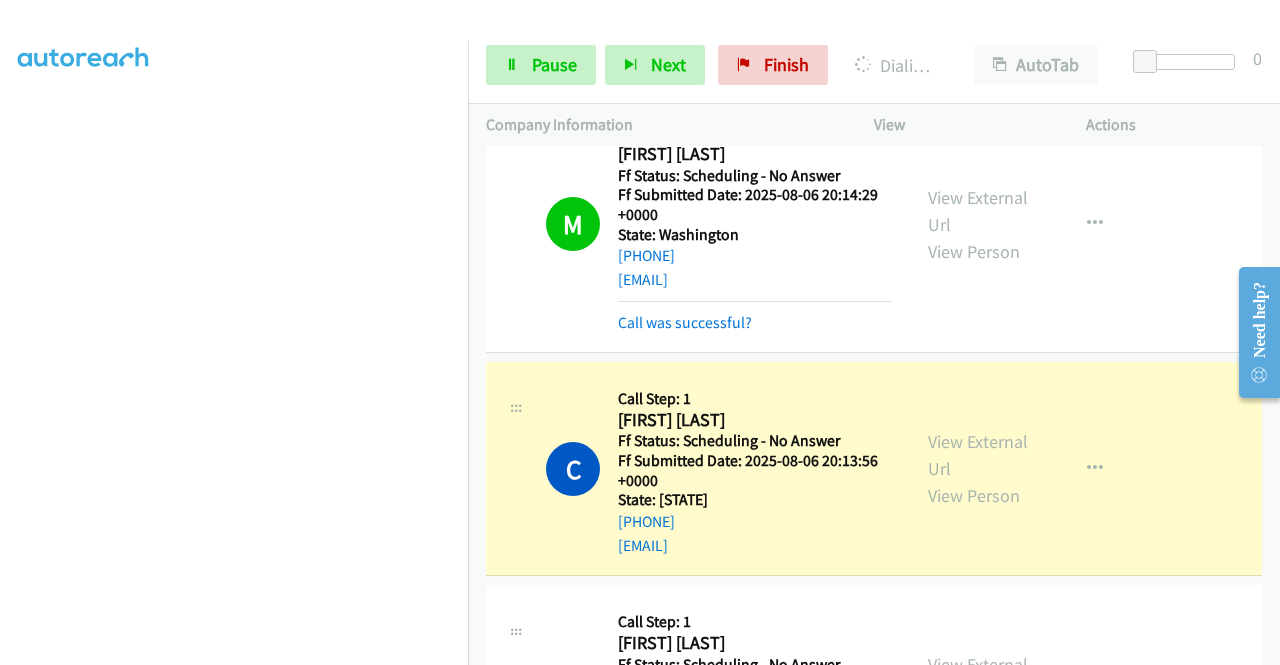 click on "View External Url
View Person
View External Url
Email
Schedule/Manage Callback
Skip Call
Add to do not call list" at bounding box center (1025, 468) 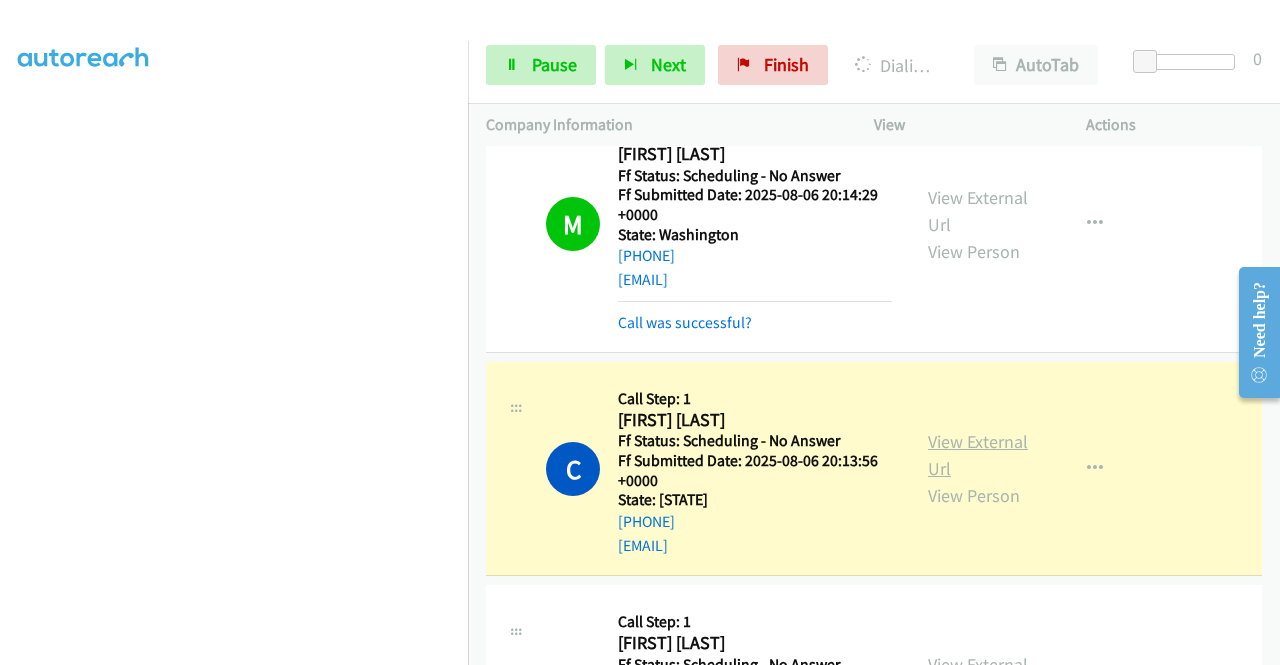click on "View External Url" at bounding box center (978, 455) 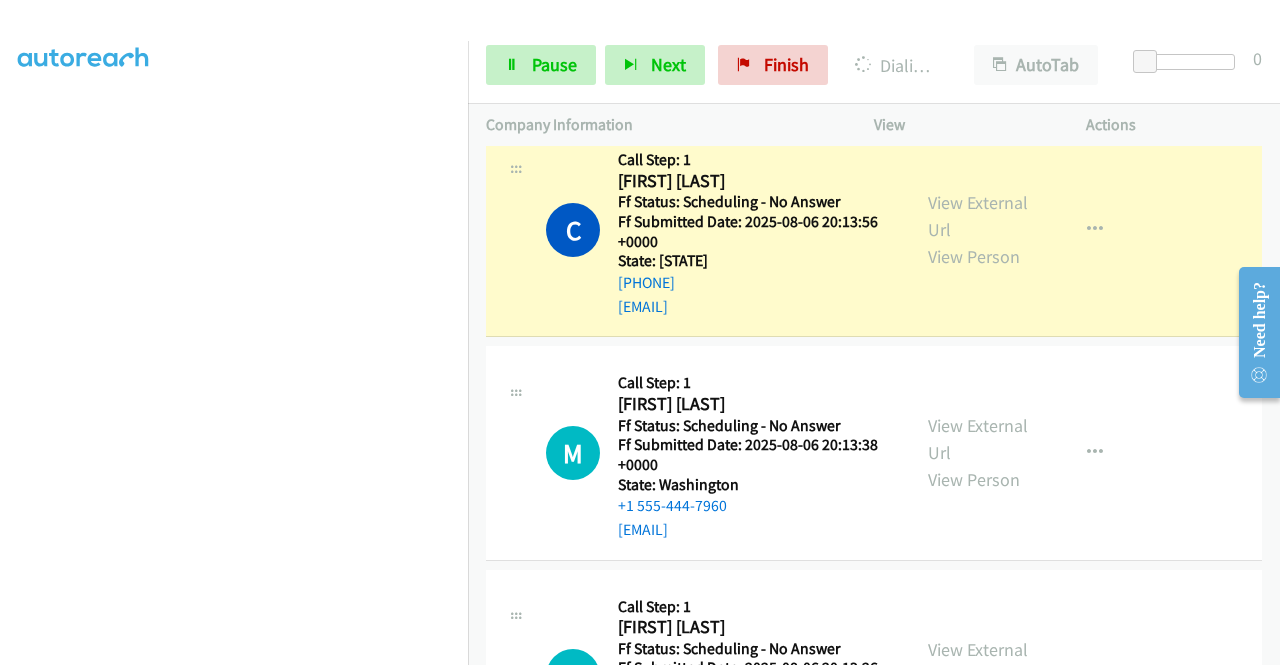 scroll, scrollTop: 560, scrollLeft: 0, axis: vertical 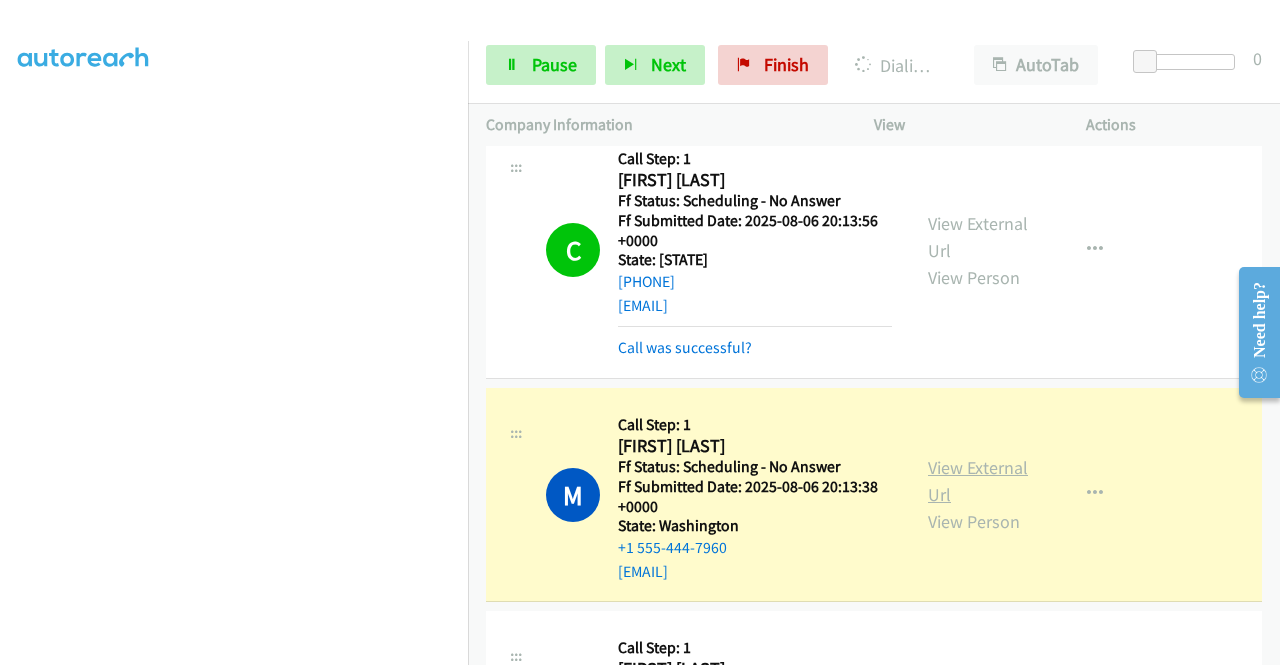 click on "View External Url" at bounding box center (978, 481) 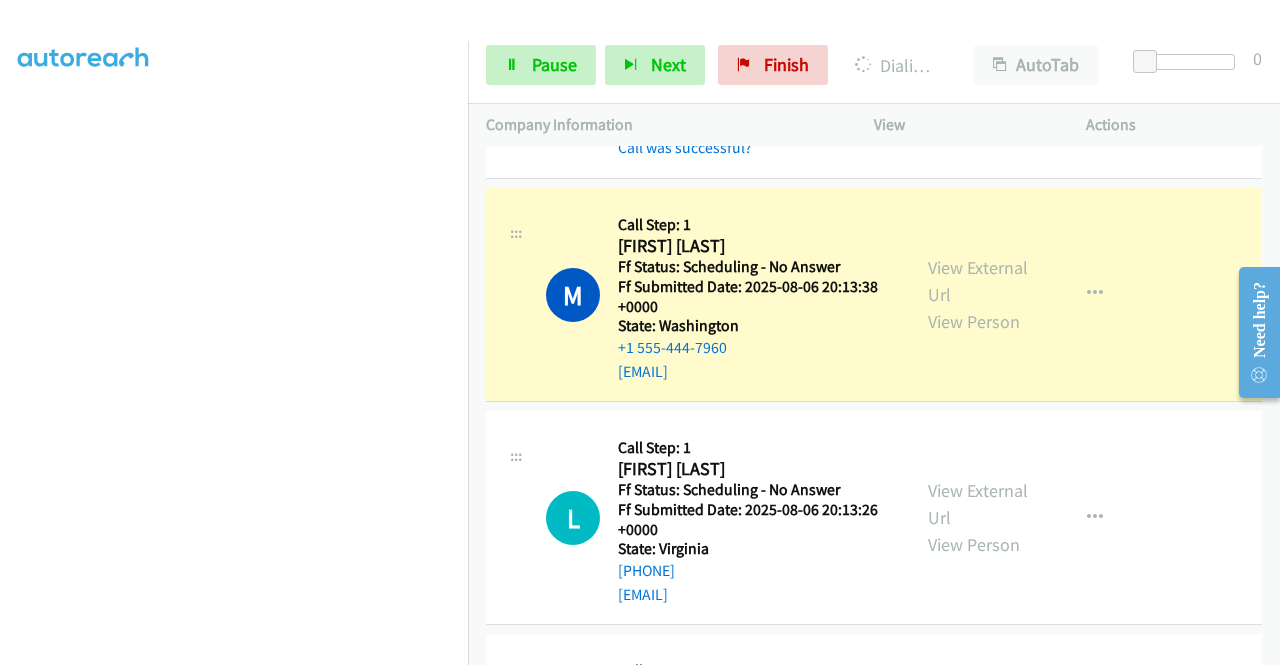 scroll, scrollTop: 853, scrollLeft: 0, axis: vertical 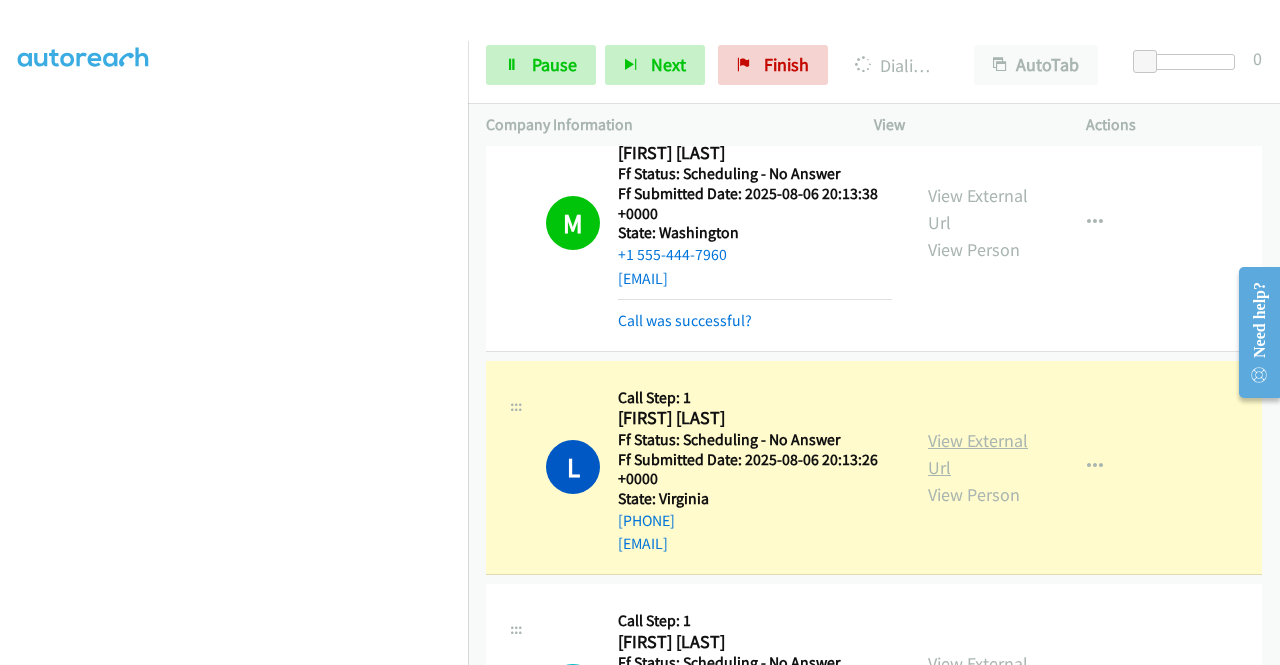 click on "View External Url" at bounding box center [978, 454] 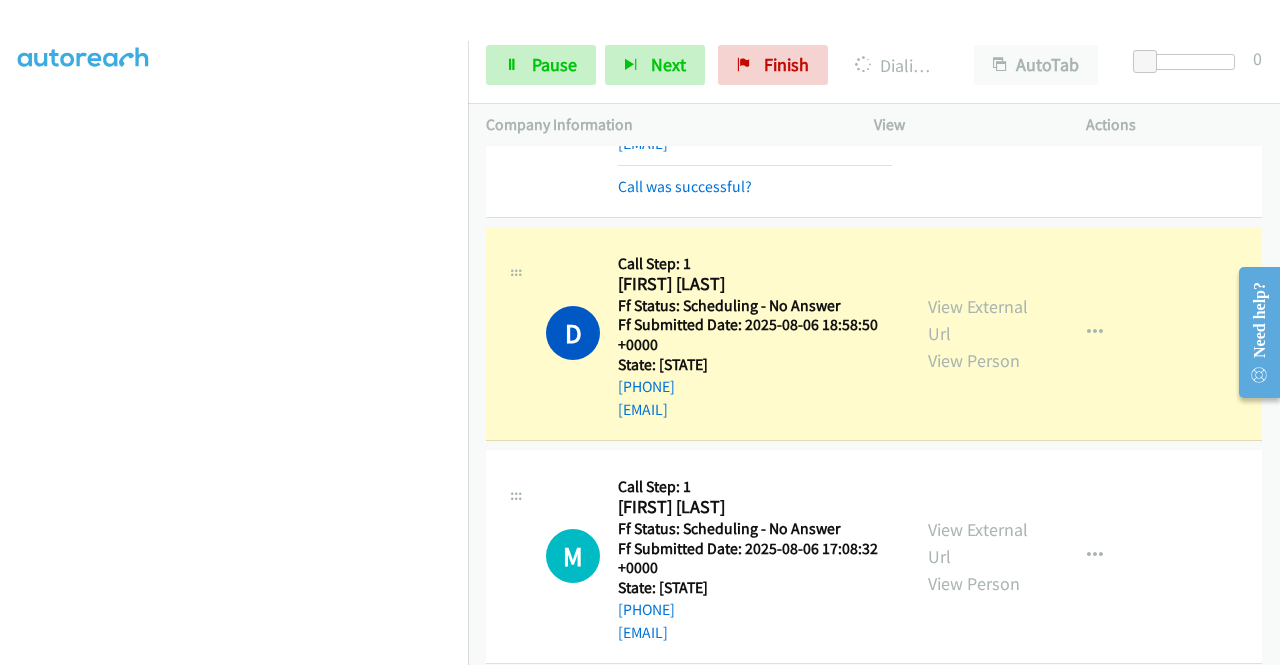 scroll, scrollTop: 1293, scrollLeft: 0, axis: vertical 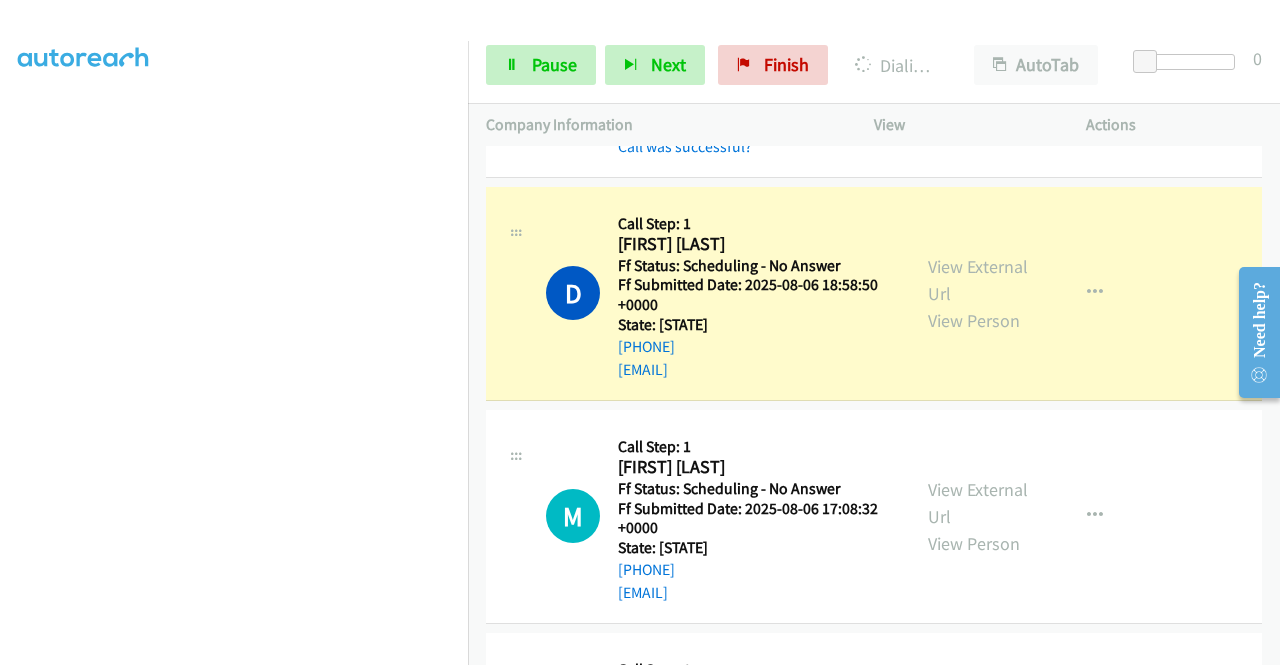 click on "View External Url
View Person" at bounding box center (980, 293) 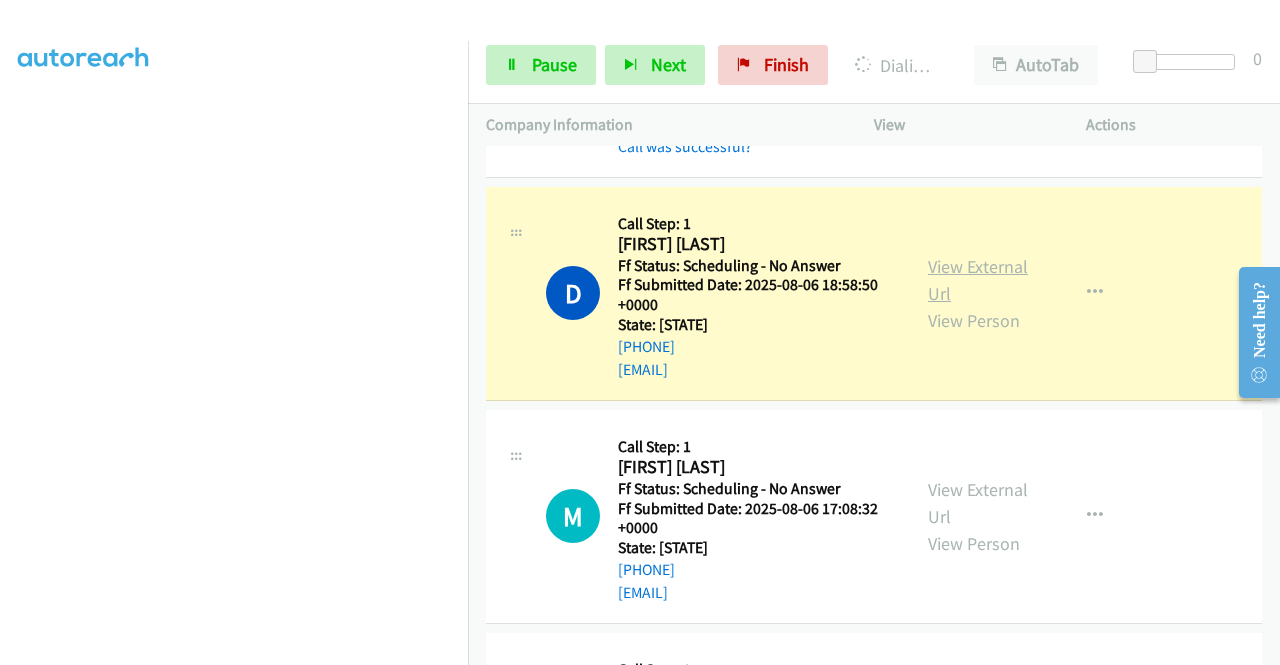 click on "View External Url" at bounding box center [978, 280] 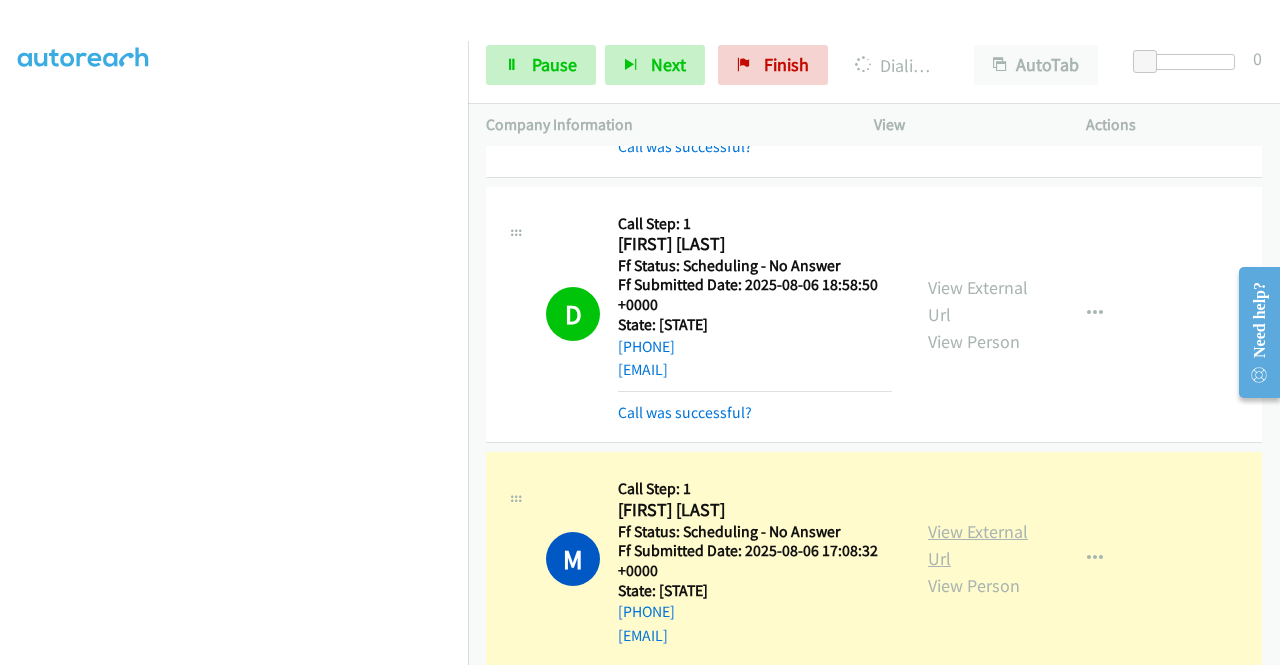click on "View External Url" at bounding box center (978, 545) 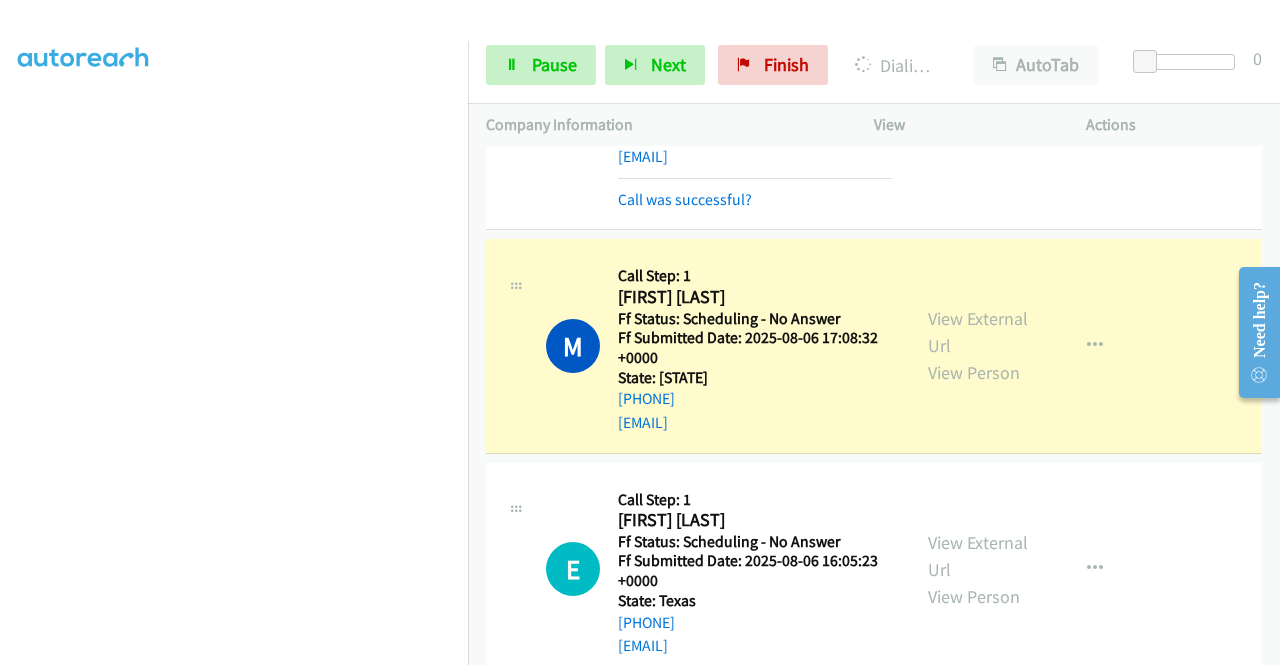 scroll, scrollTop: 1680, scrollLeft: 0, axis: vertical 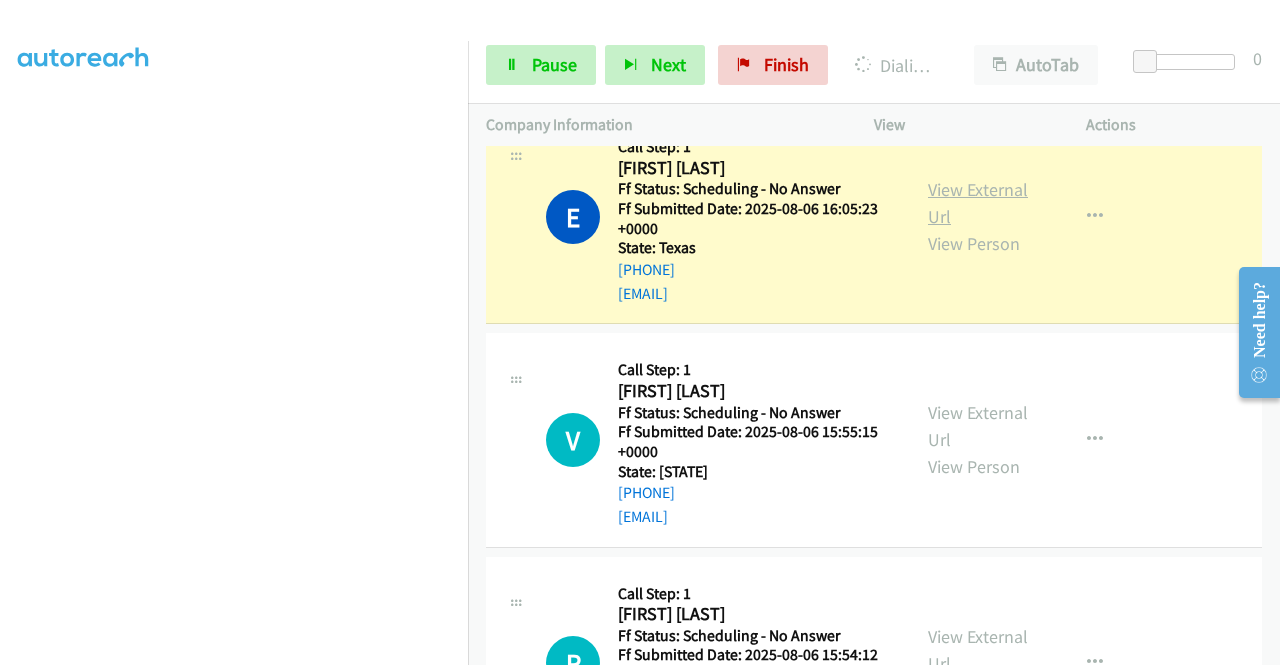 click on "View External Url" at bounding box center (978, 203) 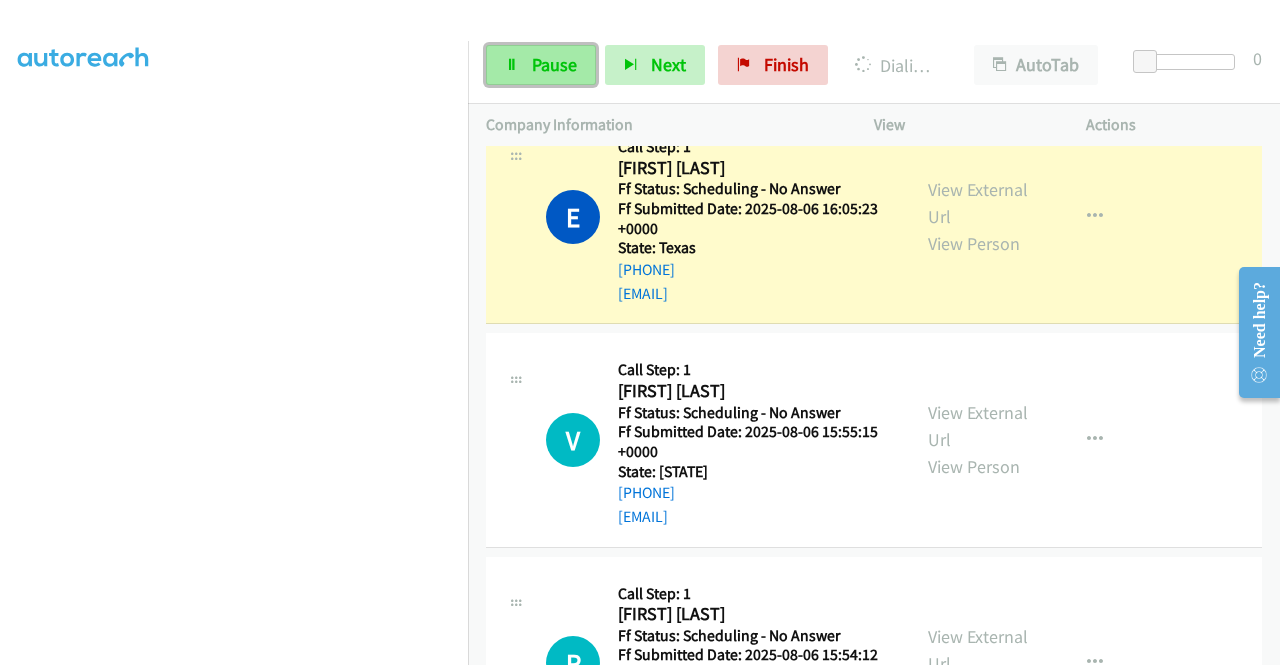 click on "Pause" at bounding box center (541, 65) 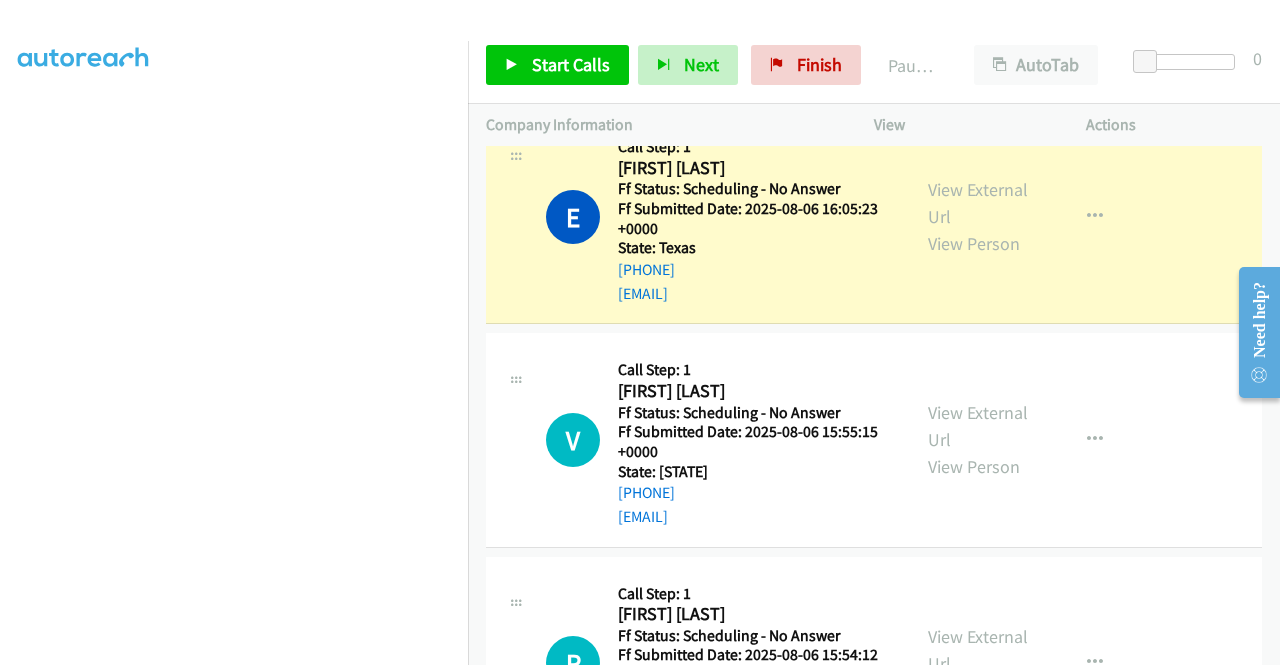 scroll, scrollTop: 0, scrollLeft: 0, axis: both 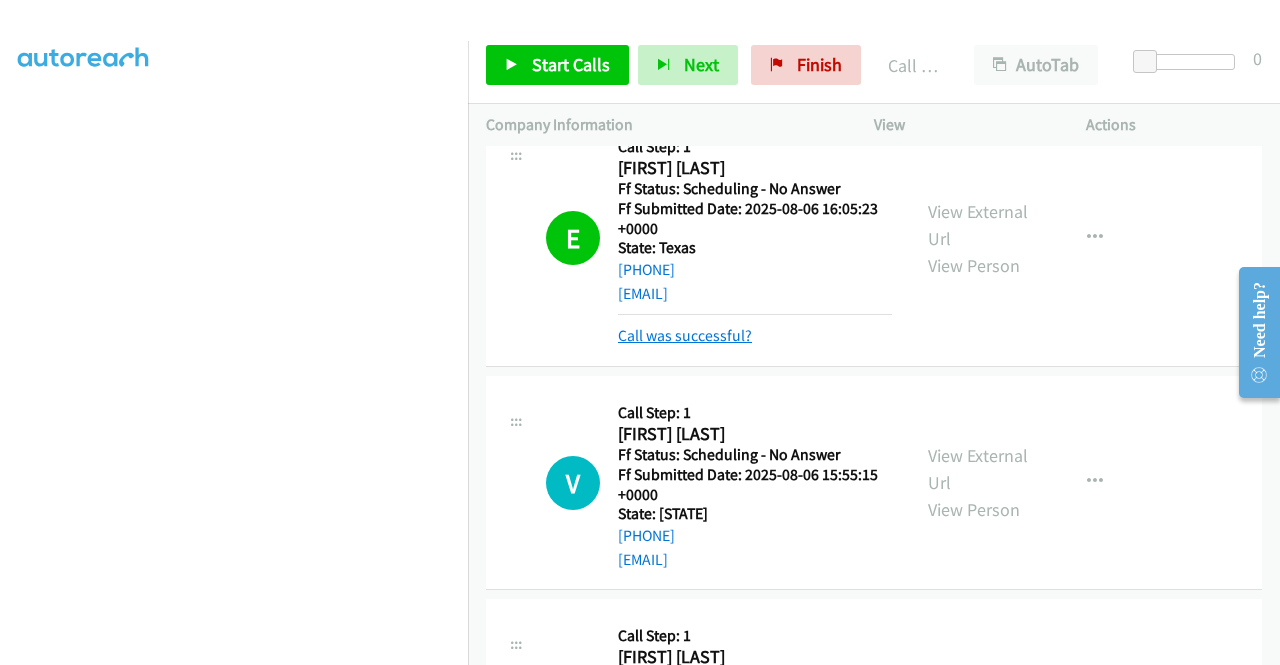 click on "Call was successful?" at bounding box center [685, 335] 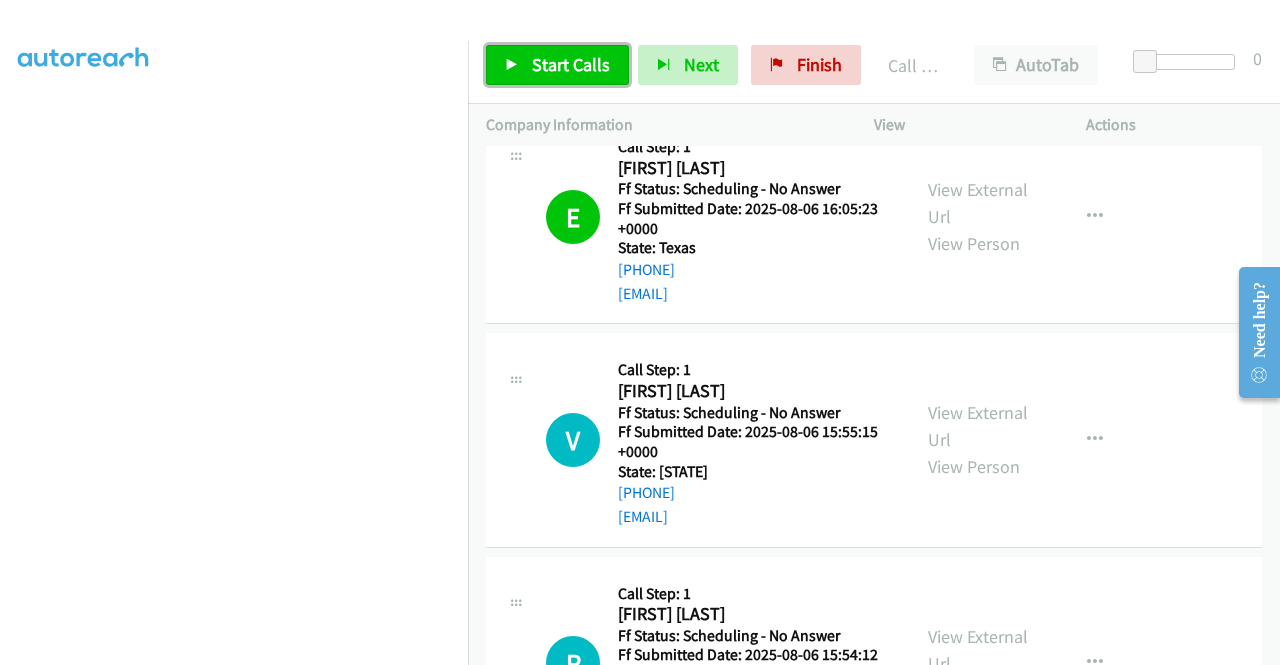 click on "Start Calls" at bounding box center (571, 64) 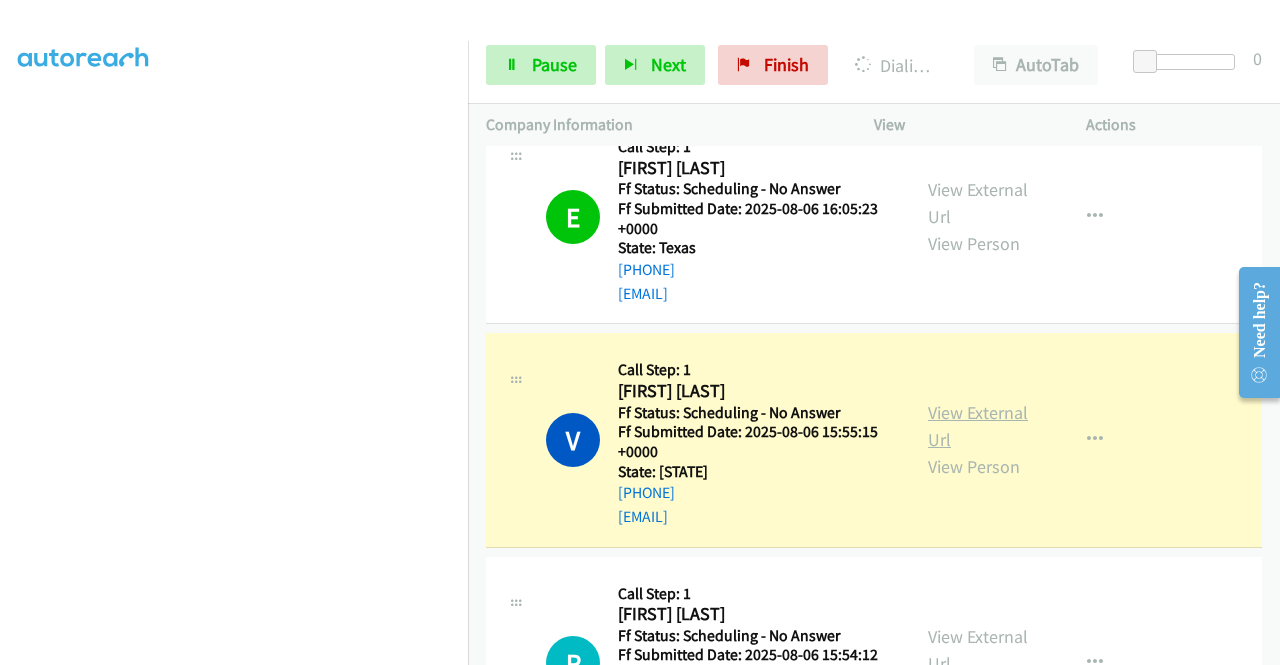 click on "View External Url" at bounding box center (978, 426) 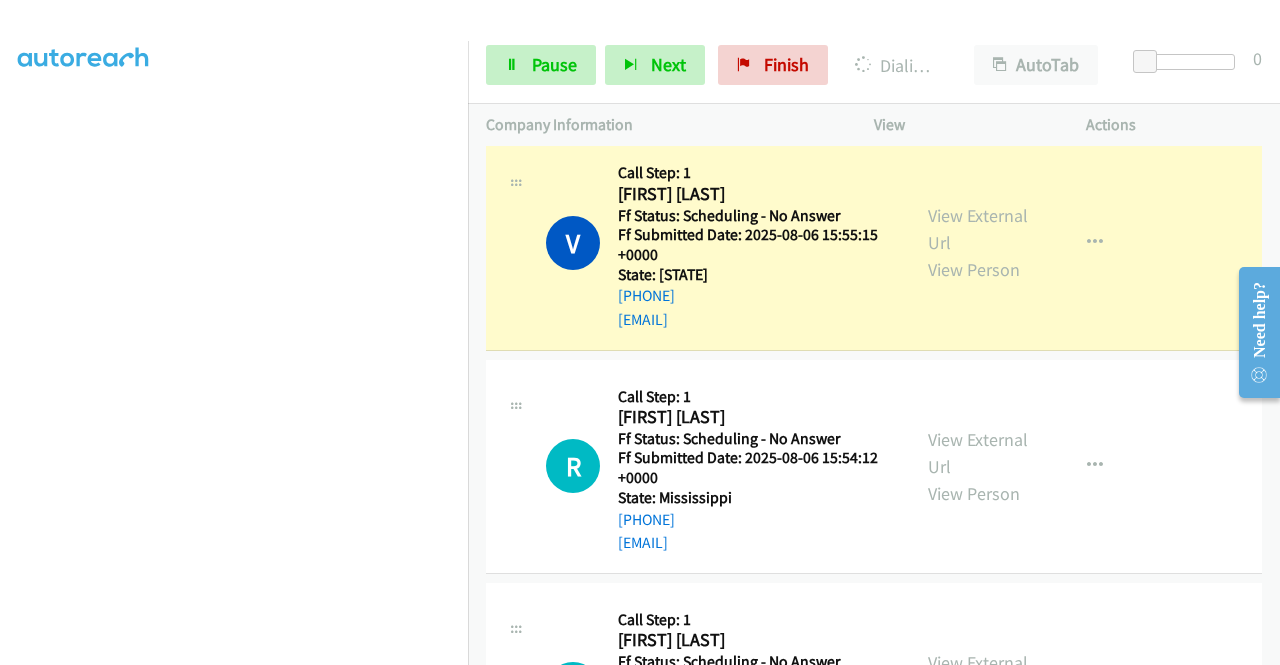scroll, scrollTop: 2114, scrollLeft: 0, axis: vertical 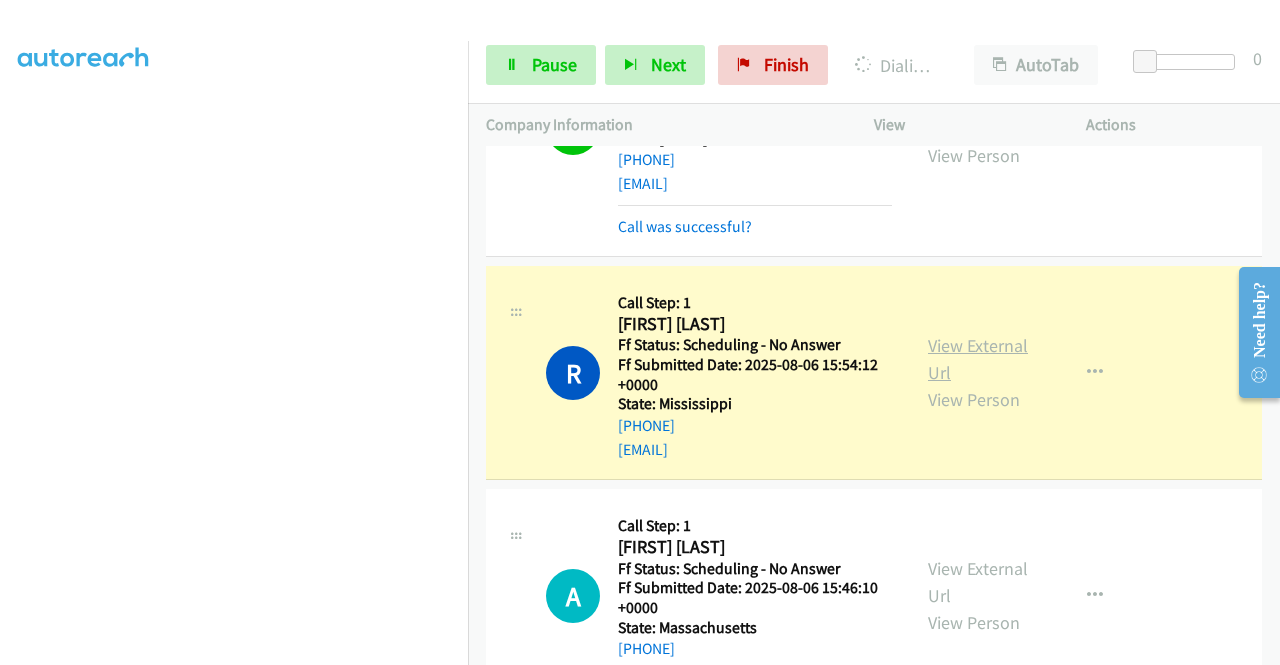 click on "View External Url" at bounding box center (978, 359) 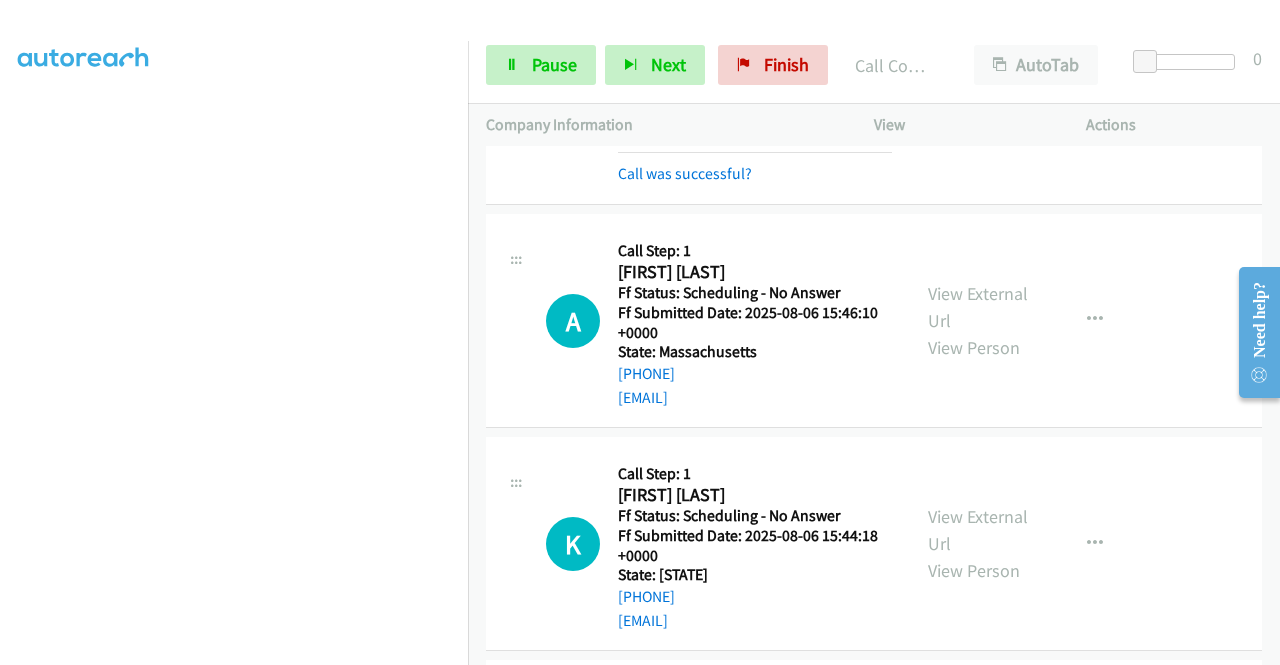 scroll, scrollTop: 2554, scrollLeft: 0, axis: vertical 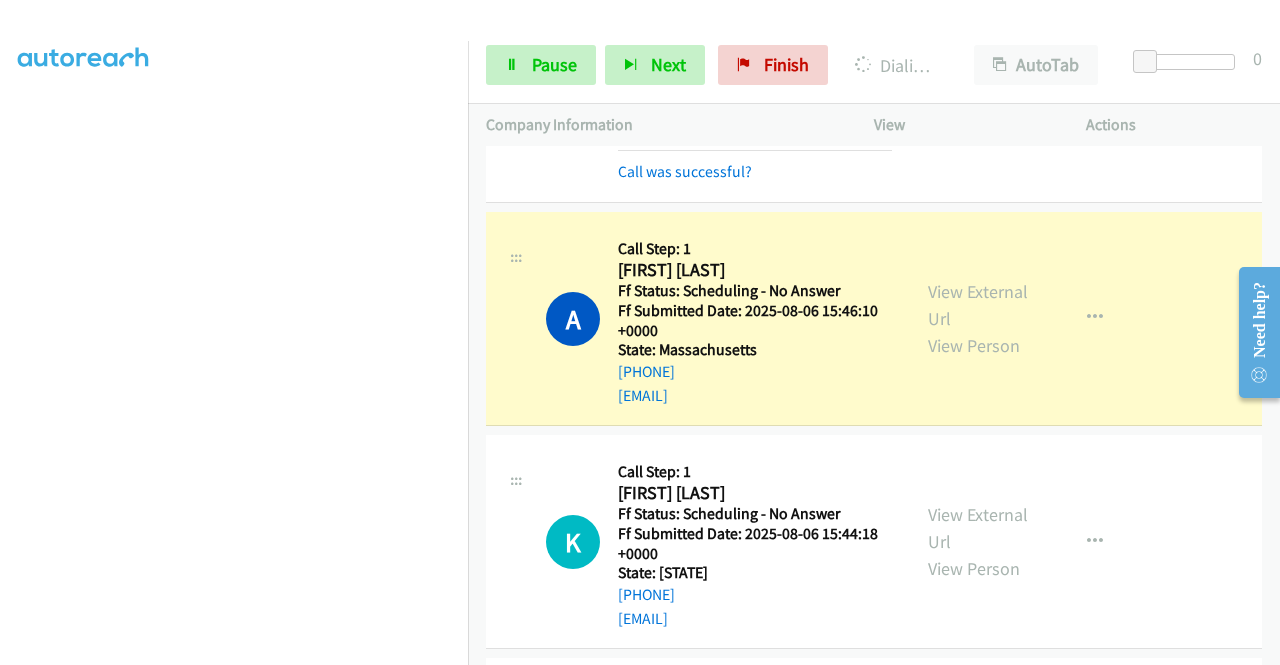 click on "View External Url
View Person" at bounding box center (980, 318) 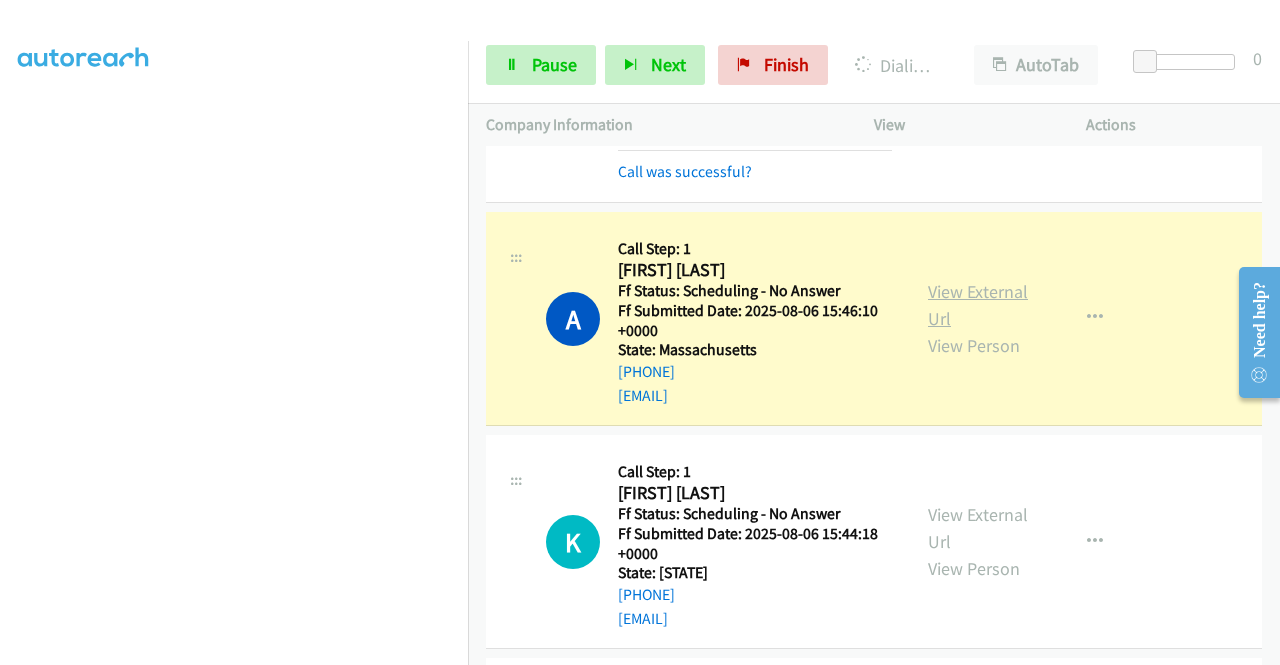 click on "View External Url" at bounding box center (978, 305) 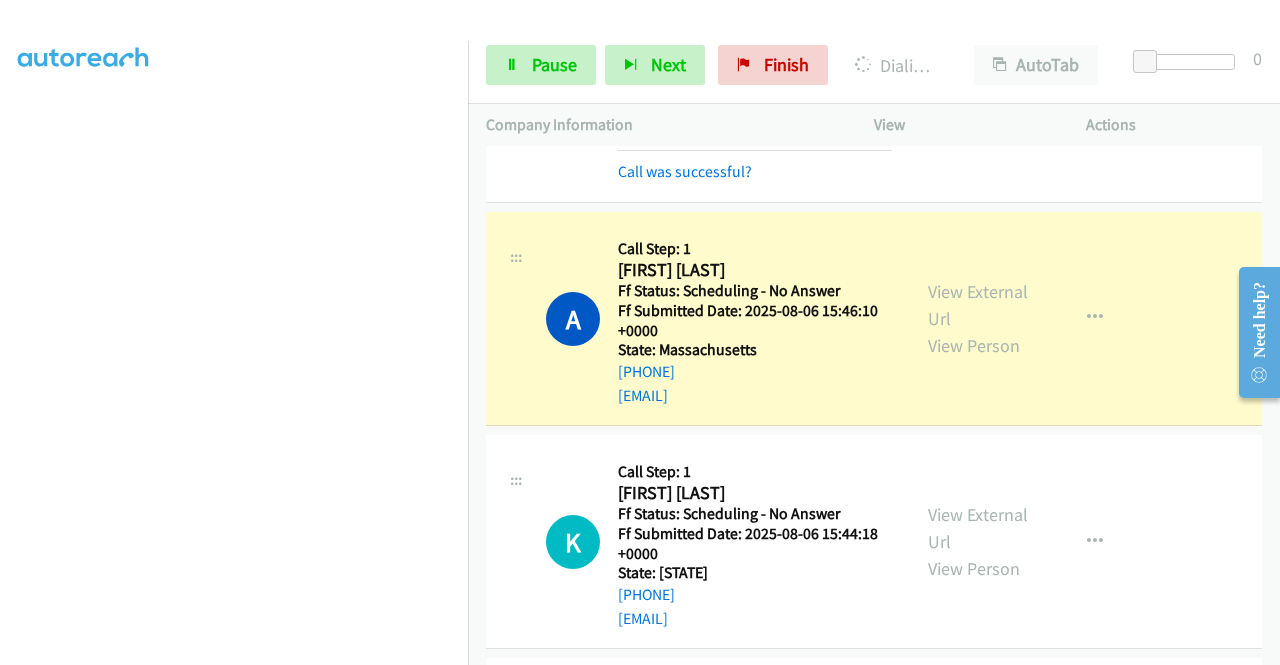 scroll, scrollTop: 0, scrollLeft: 0, axis: both 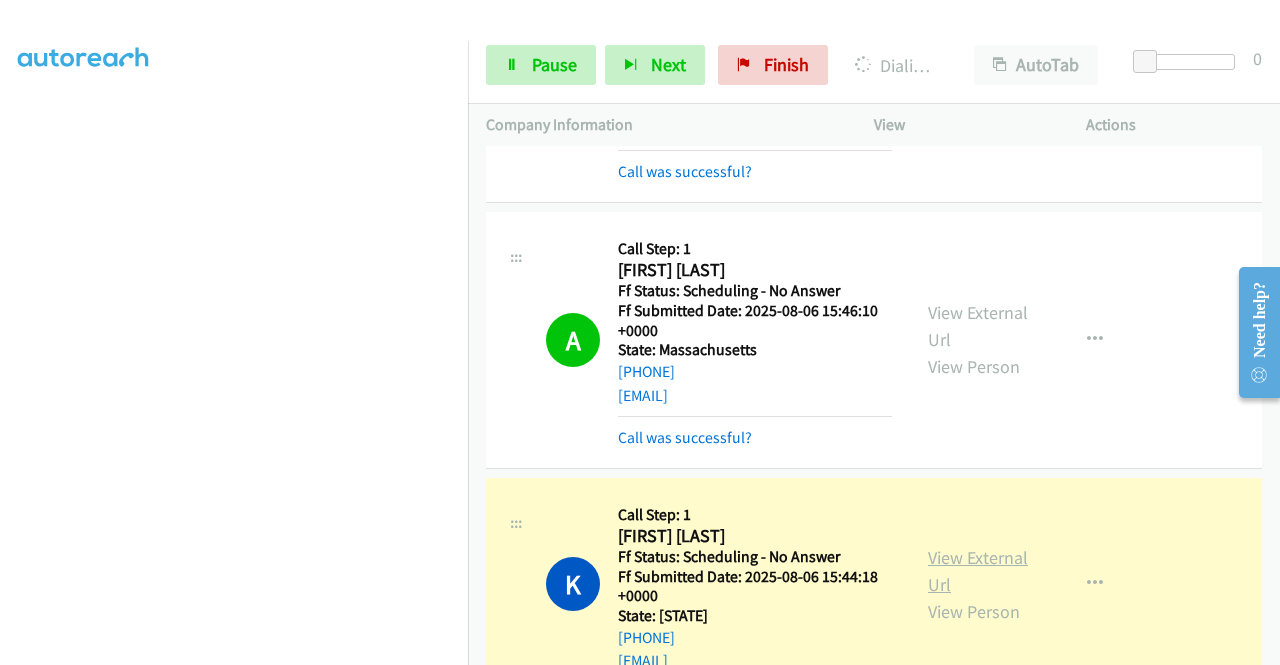 click on "View External Url" at bounding box center (978, 571) 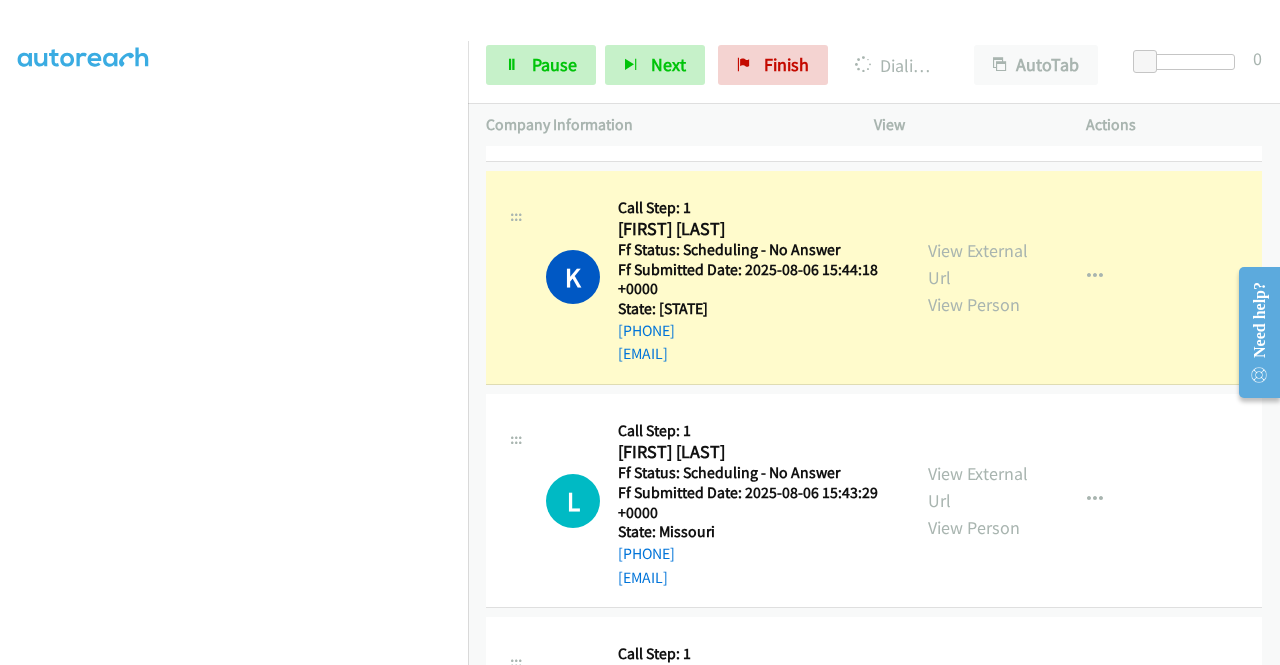 scroll, scrollTop: 2901, scrollLeft: 0, axis: vertical 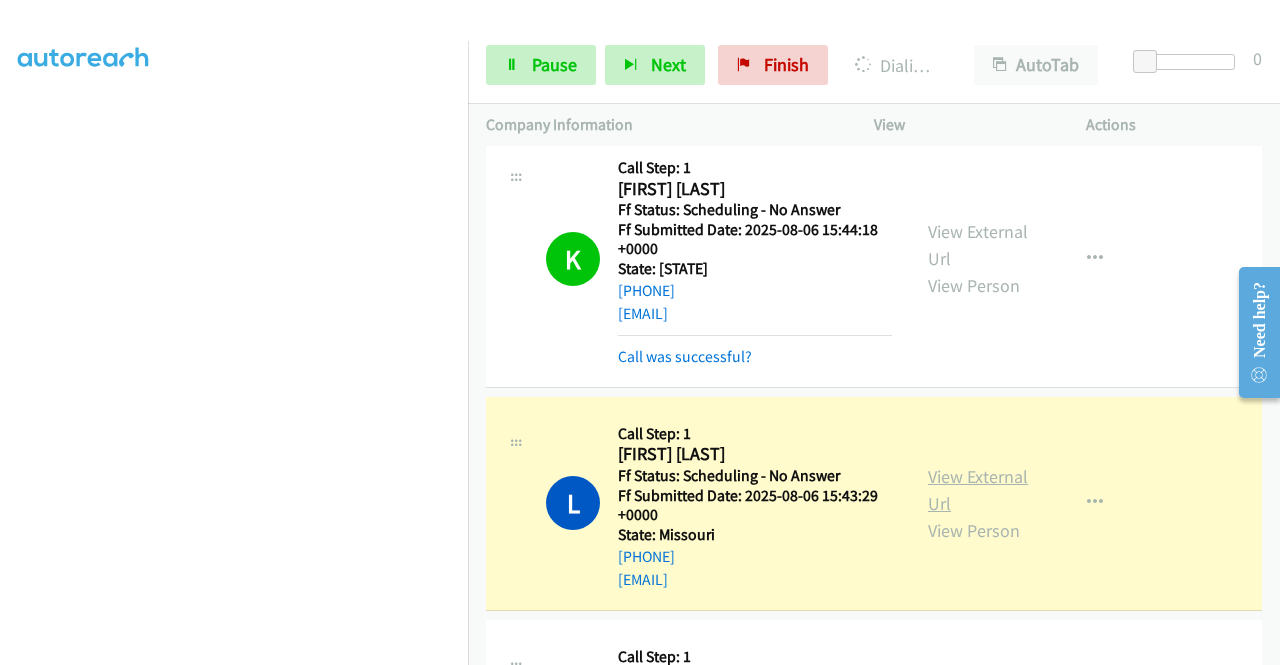 click on "View External Url" at bounding box center [978, 490] 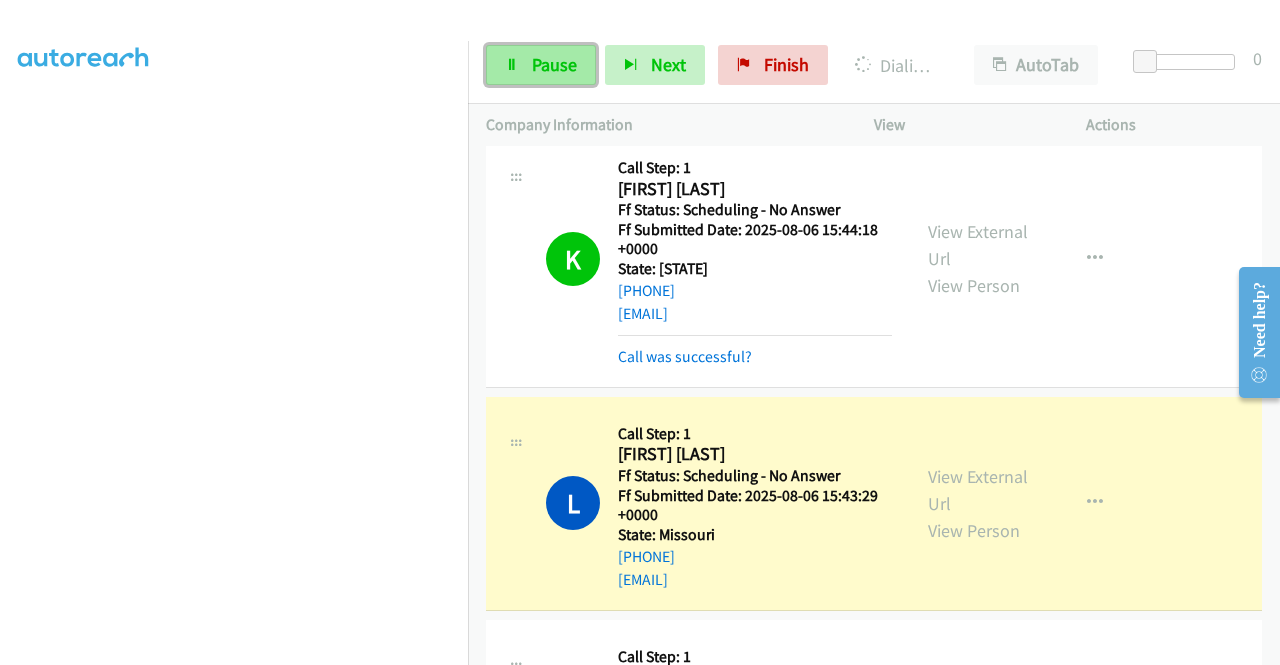 click on "Pause" at bounding box center (554, 64) 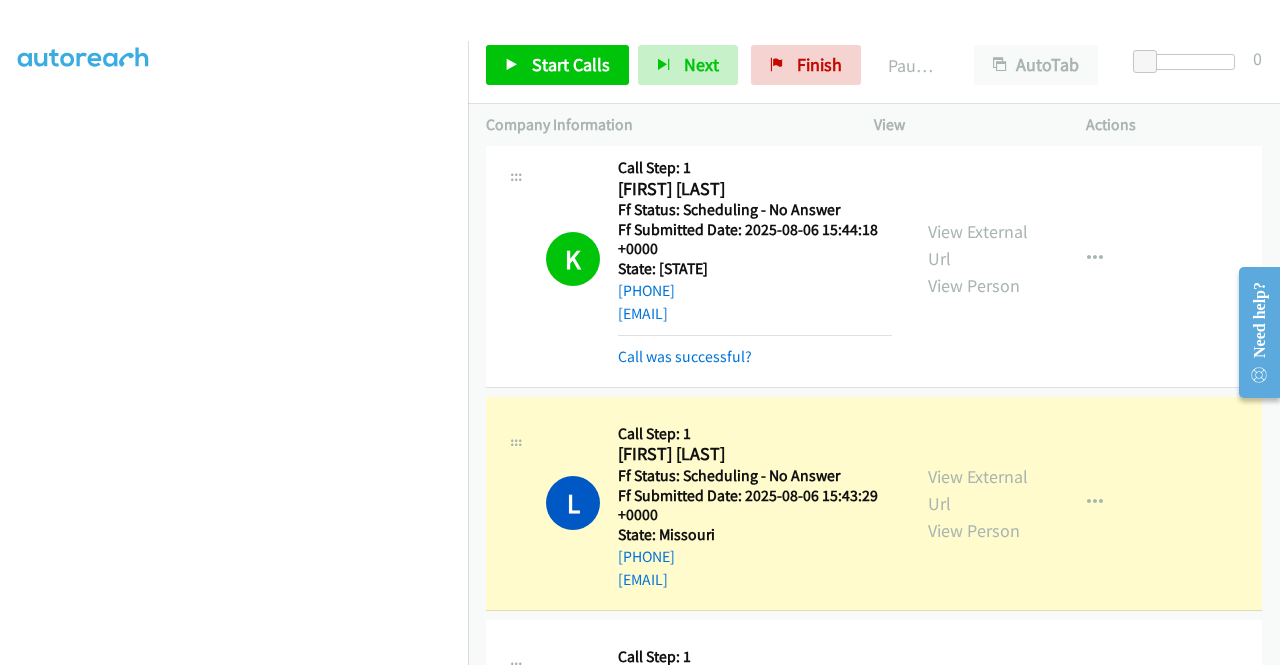 scroll, scrollTop: 0, scrollLeft: 0, axis: both 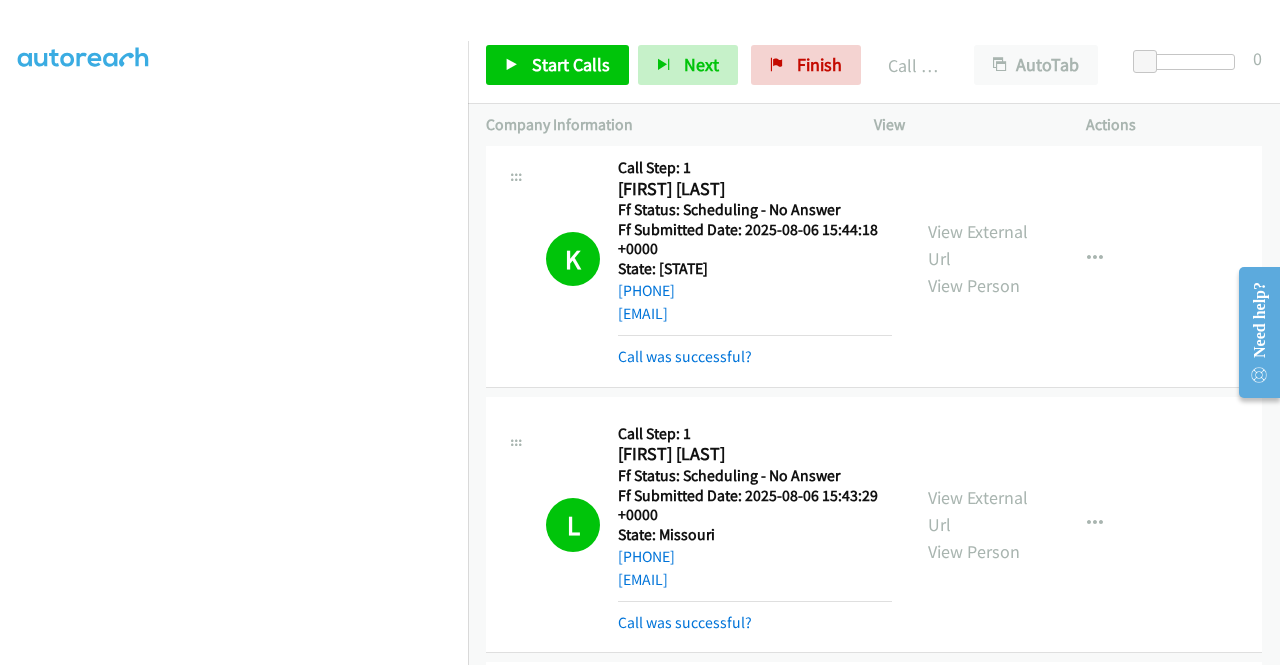click on "Start Calls
Pause
Next
Finish
Call Completed
AutoTab
AutoTab
0" at bounding box center [874, 65] 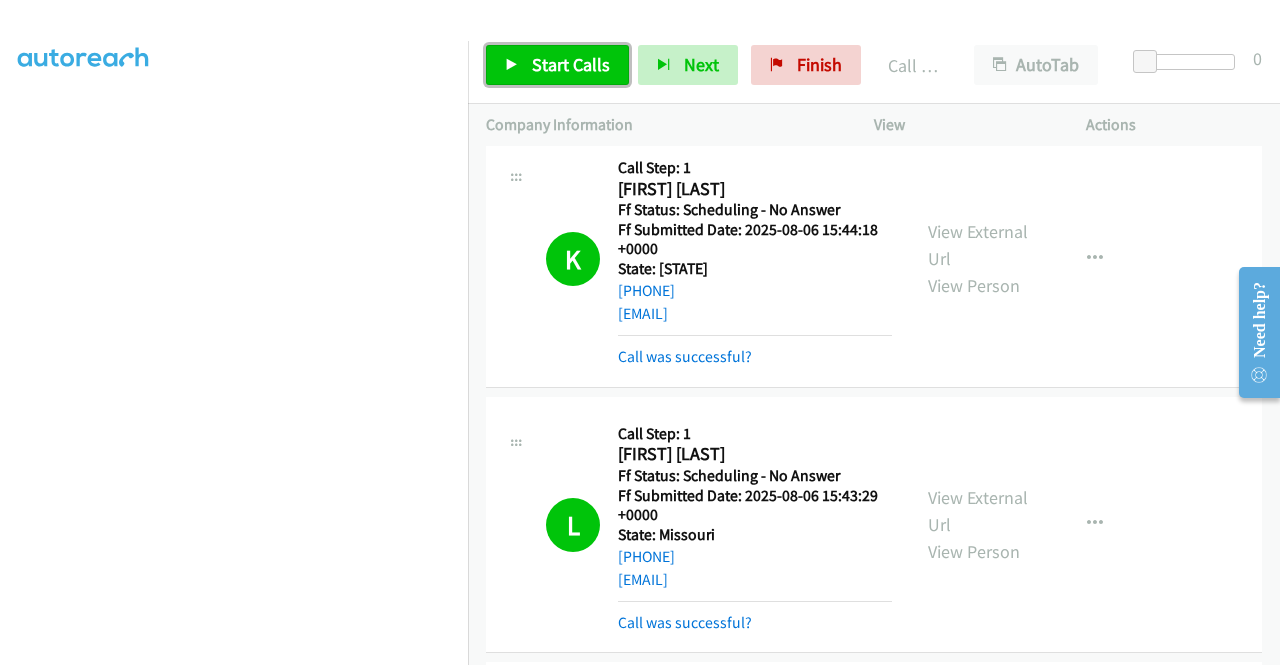 click on "Start Calls" at bounding box center [557, 65] 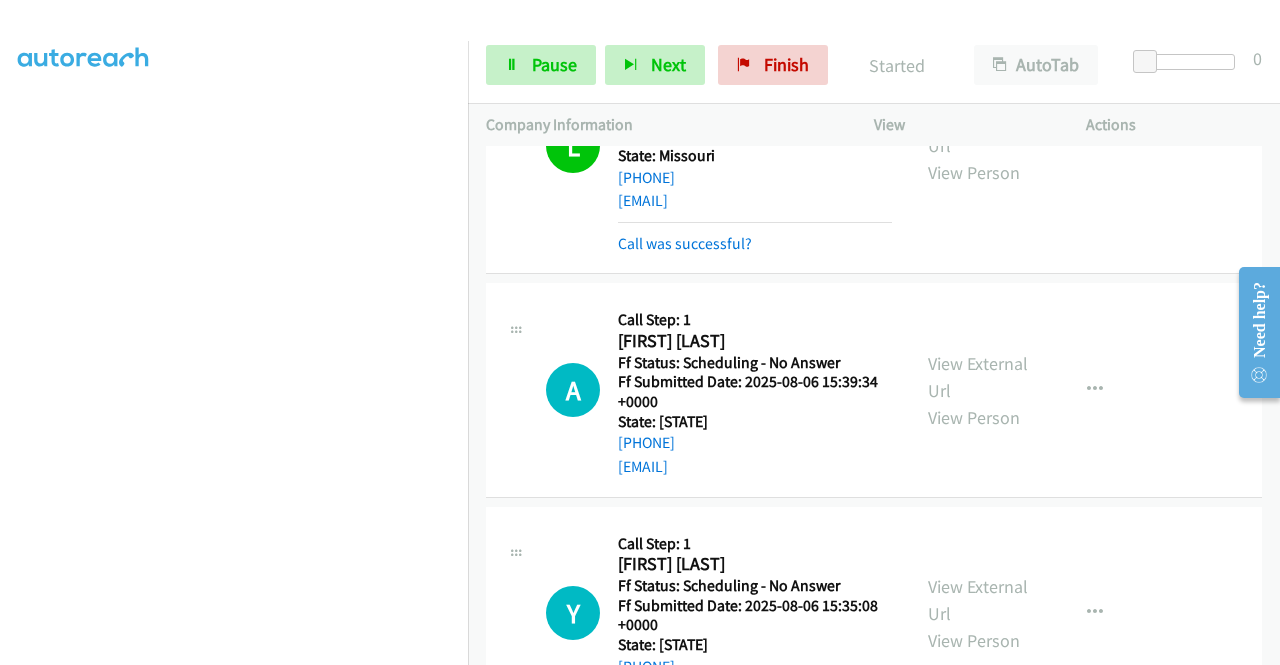 scroll, scrollTop: 3288, scrollLeft: 0, axis: vertical 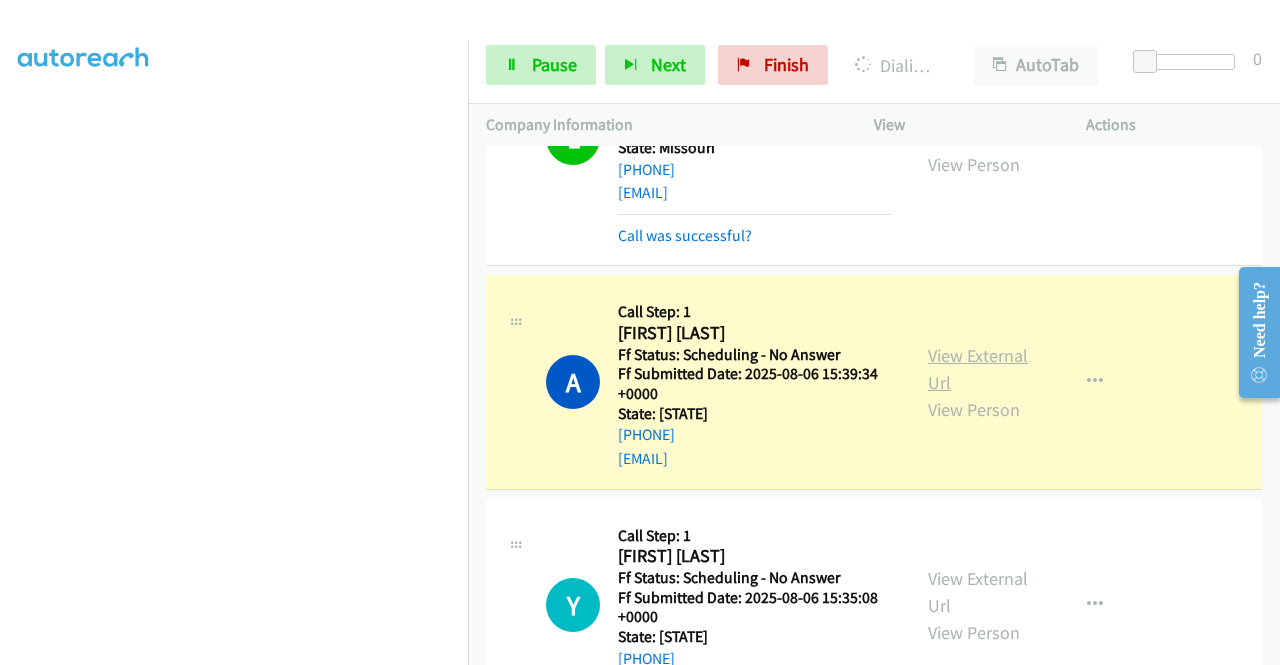 click on "View External Url" at bounding box center (978, 369) 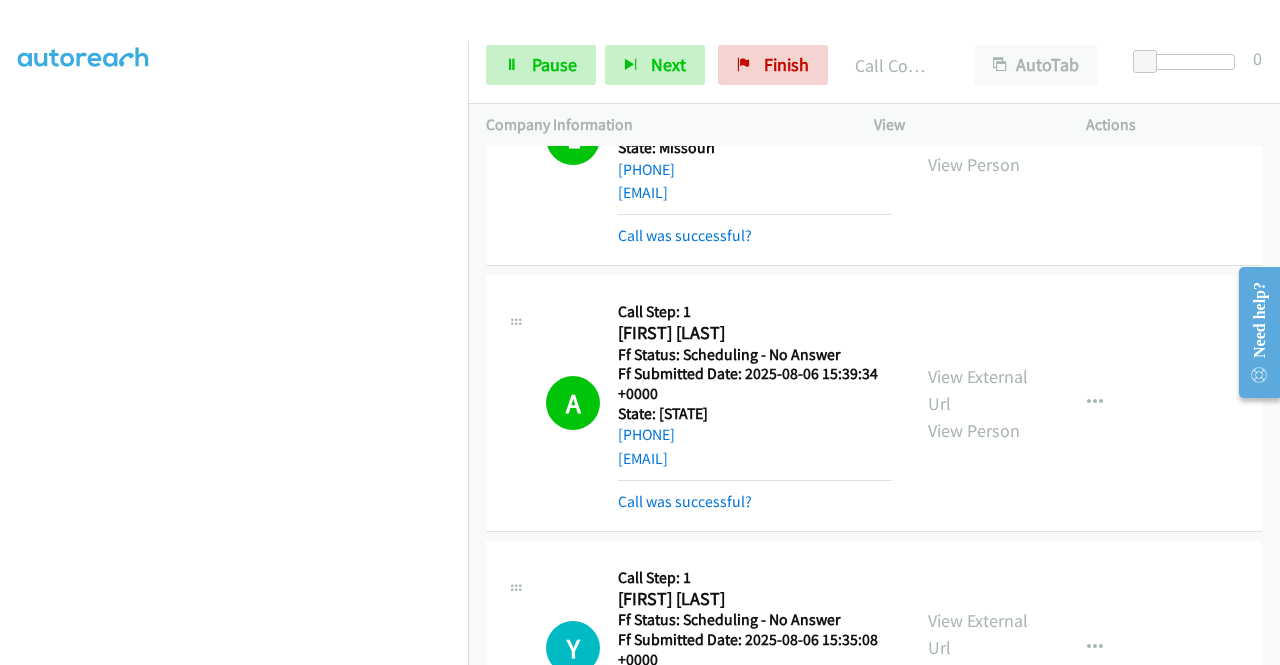 click on "[PHONE]
Call failed - Please reload the list and try again
The Callbar Failed to Load Please Open it and Reload the Page
Hmm something isn't quite right.. Please refresh the page
Hmm something isn't quite right.. Please refresh the page
No records are currently dialable. We'll auto-refresh when new records are added or you can switch to another list or campaign.
Loading New Records ...
J
Callback Scheduled
Call Step: 1
[FIRST] [LAST]
America/Chicago
Ff Status: Scheduling - No Answer
Ff Submitted Date: 2025-08-06 20:16:43 +0000
State: [STATE]
[PHONE]
[EMAIL]
Call was successful?
View External Url
View Person
View External Url
Email
Schedule/Manage Callback
Skip Call
Add to do not call list
M
Callback Scheduled" at bounding box center (874, 405) 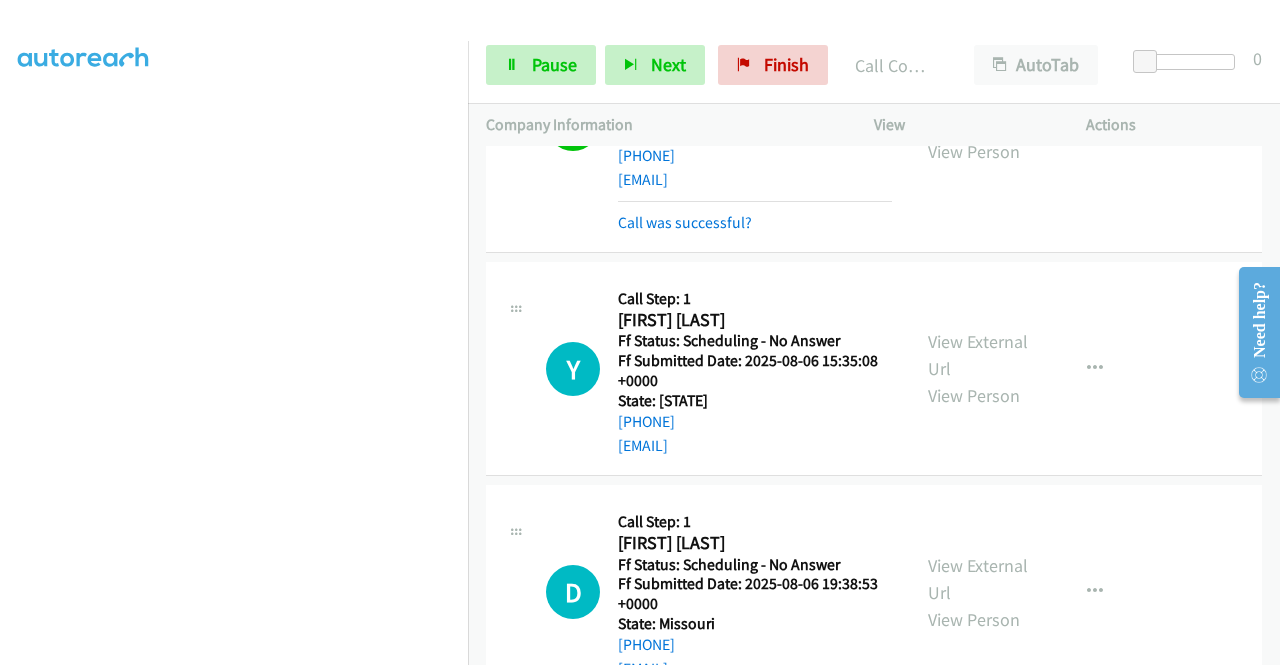 scroll, scrollTop: 3608, scrollLeft: 0, axis: vertical 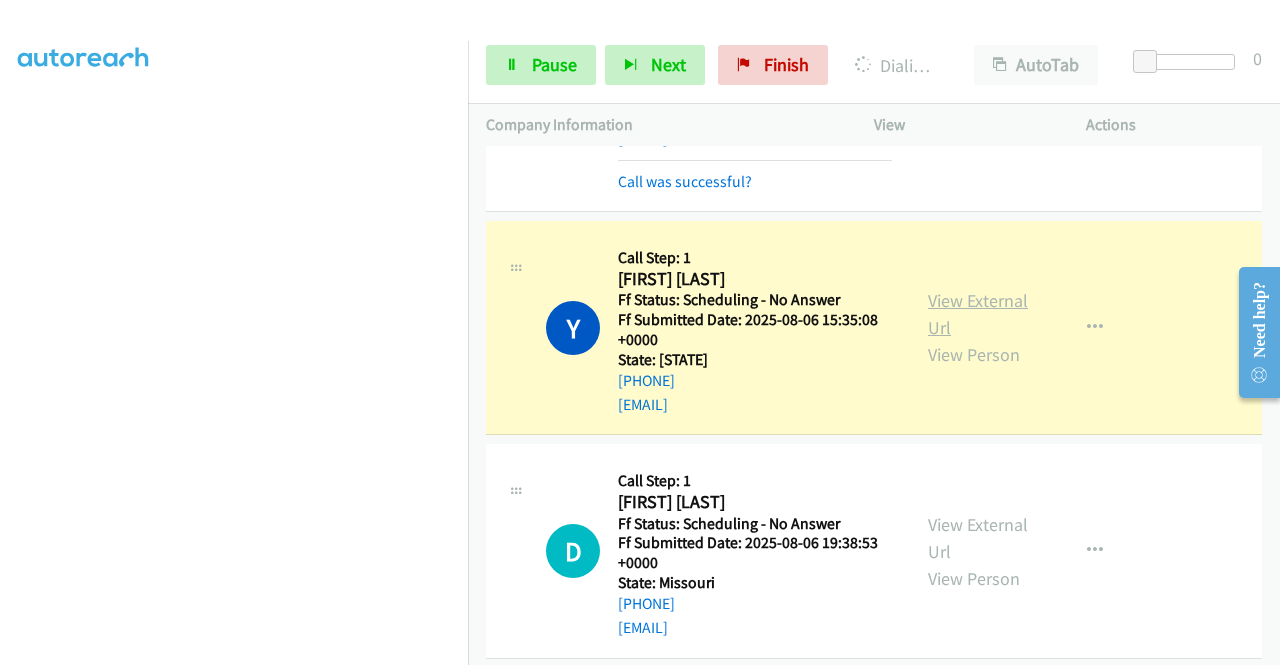 click on "View External Url" at bounding box center [978, 314] 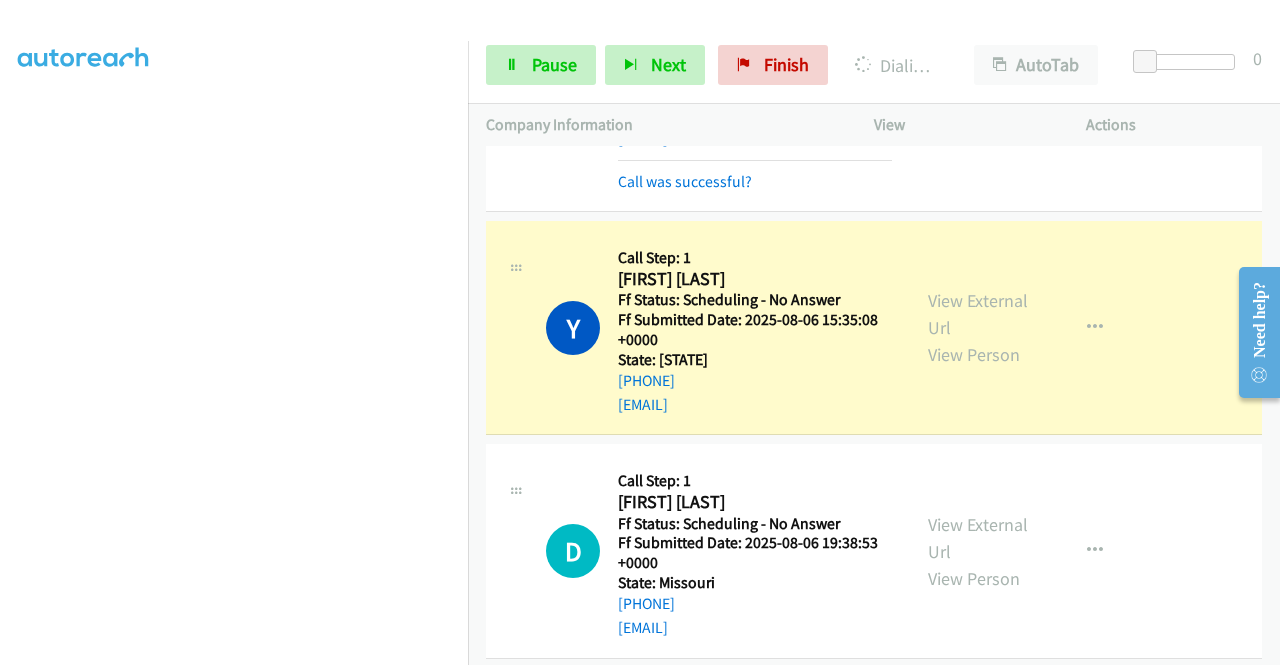scroll, scrollTop: 0, scrollLeft: 0, axis: both 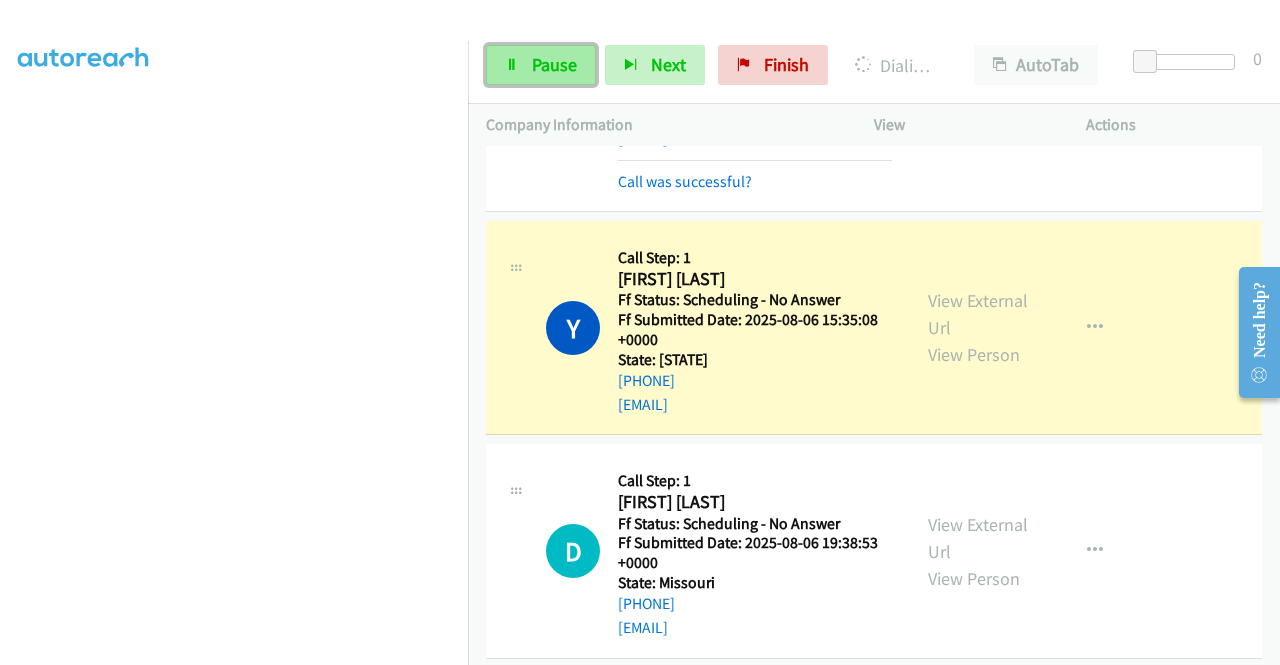 click on "Pause" at bounding box center [554, 64] 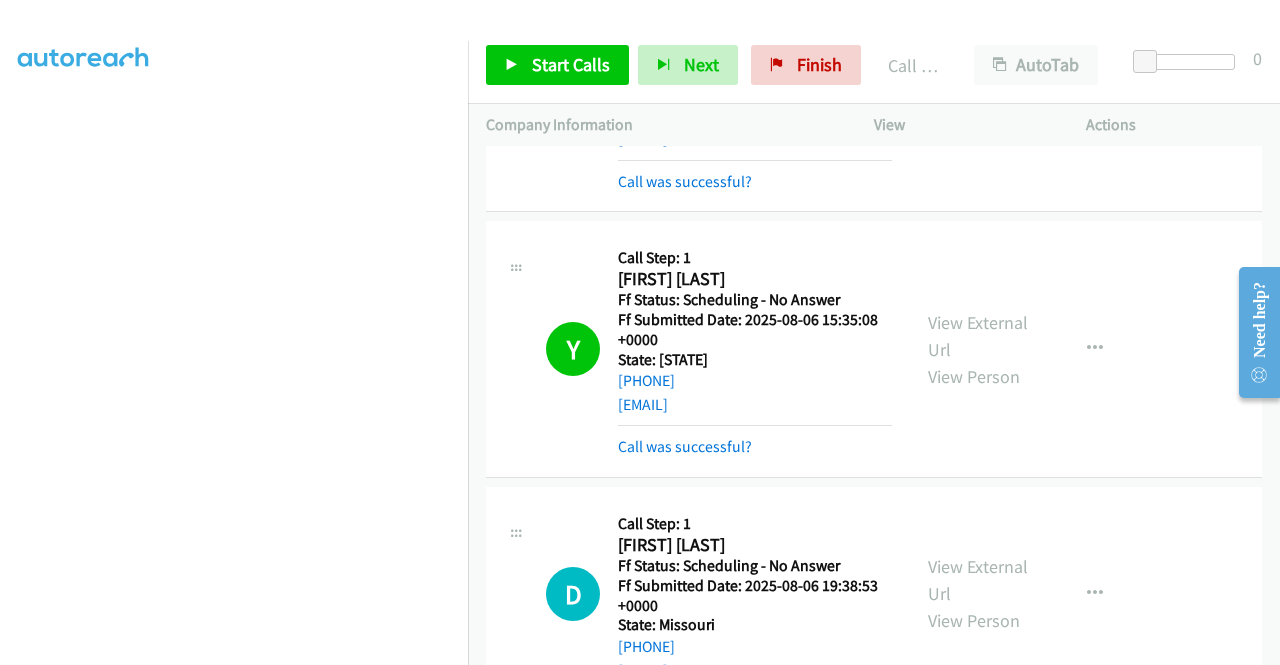 scroll, scrollTop: 456, scrollLeft: 0, axis: vertical 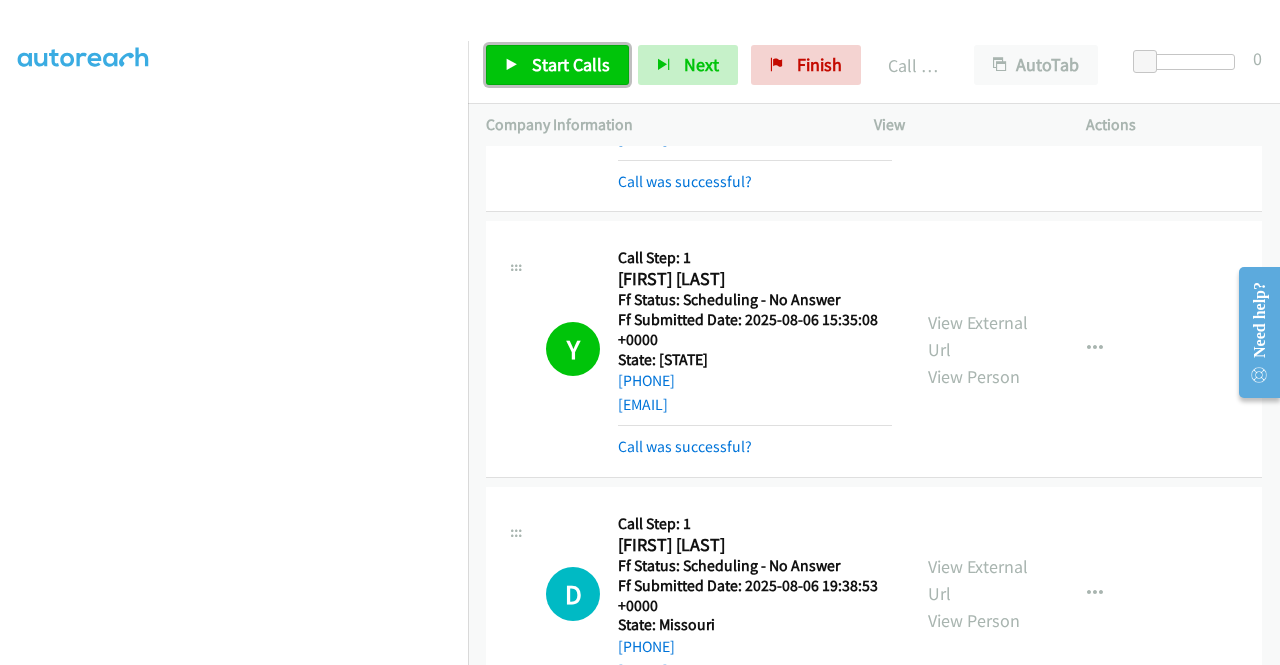 click on "Start Calls" at bounding box center (557, 65) 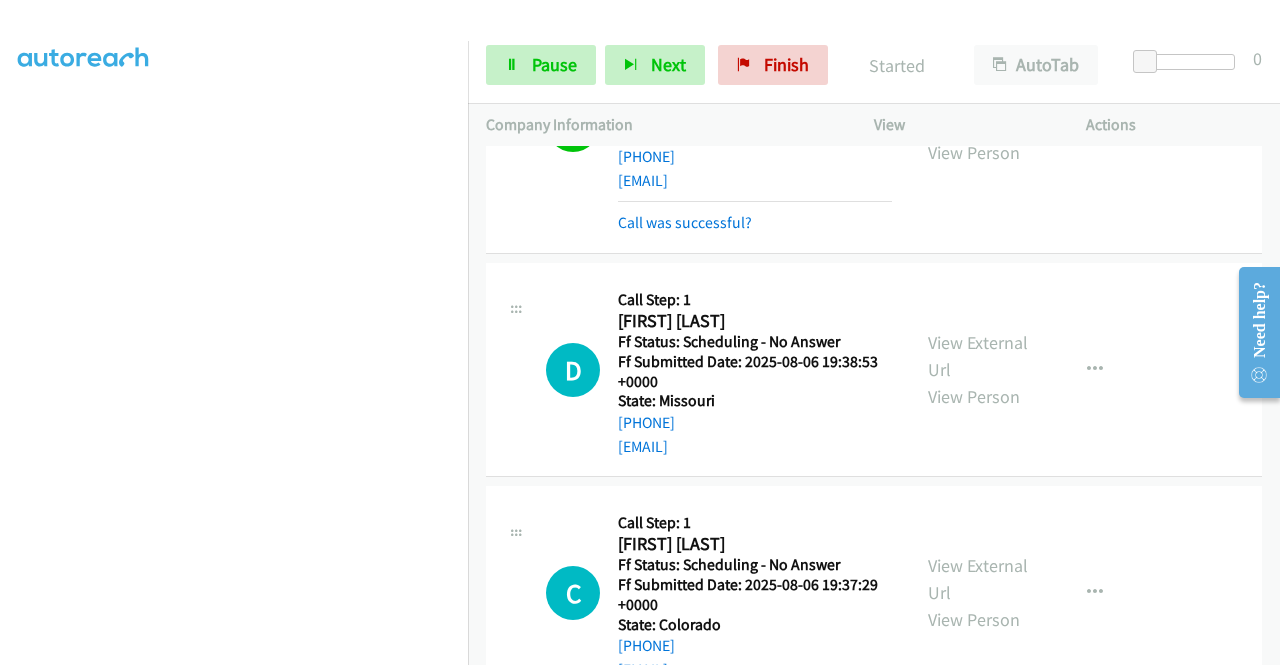 scroll, scrollTop: 3834, scrollLeft: 0, axis: vertical 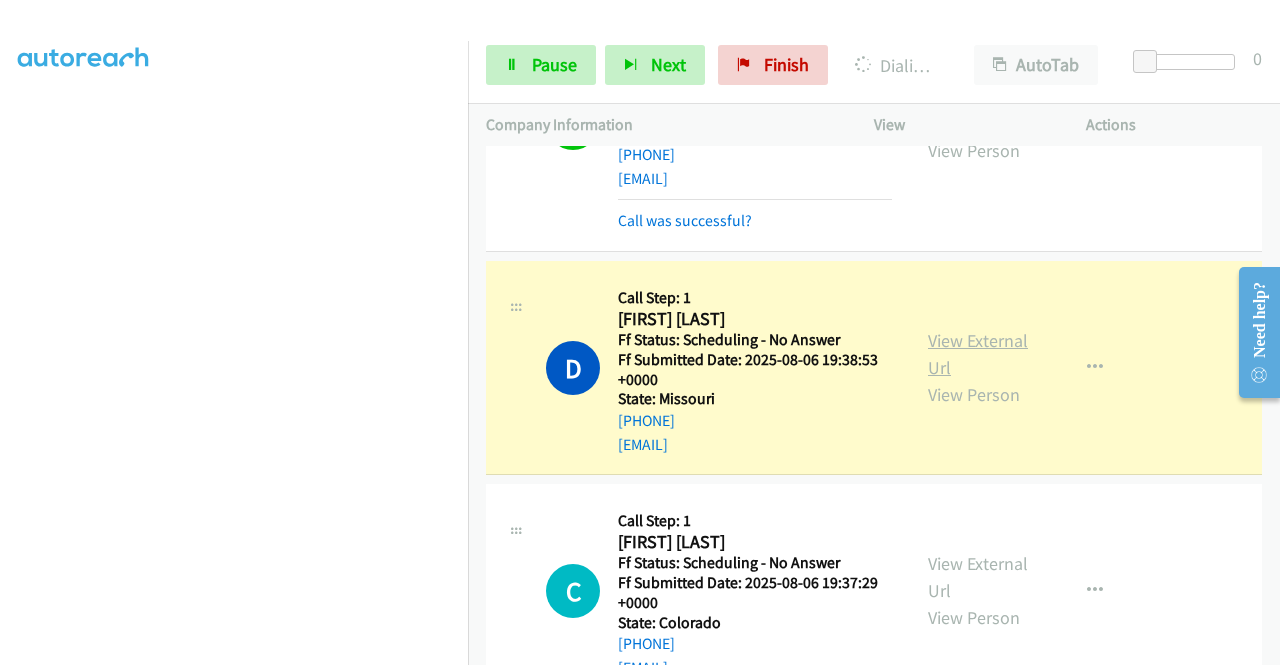 click on "View External Url" at bounding box center [978, 354] 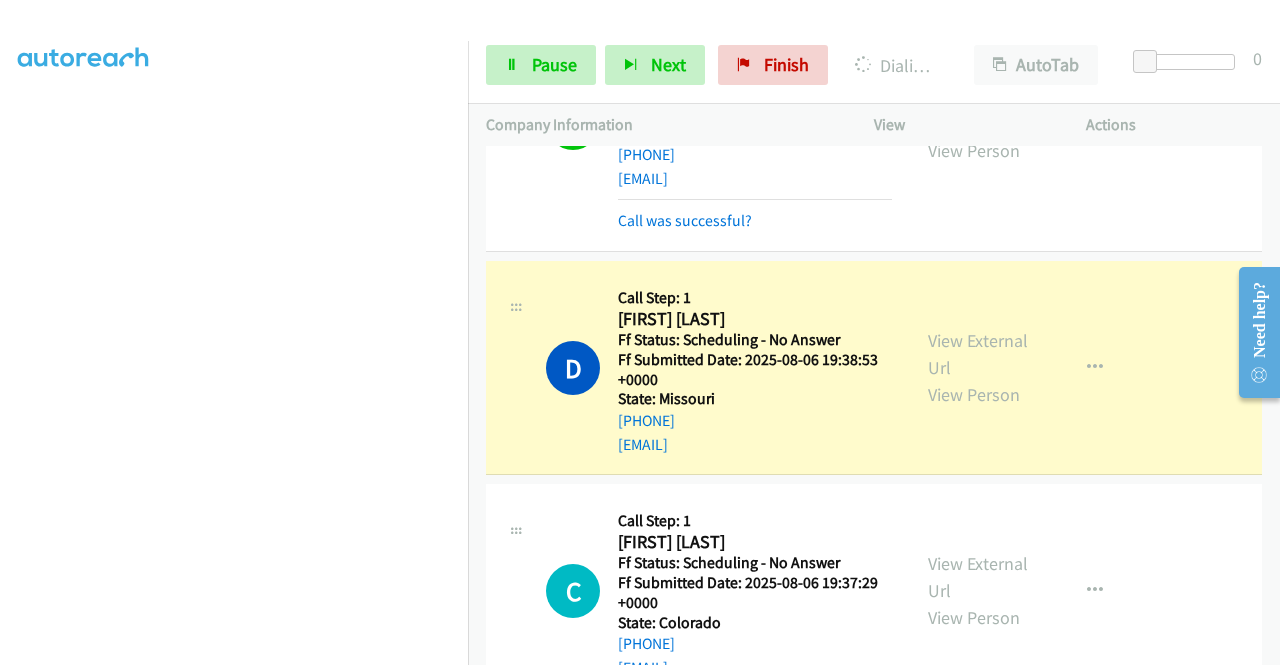 scroll, scrollTop: 0, scrollLeft: 0, axis: both 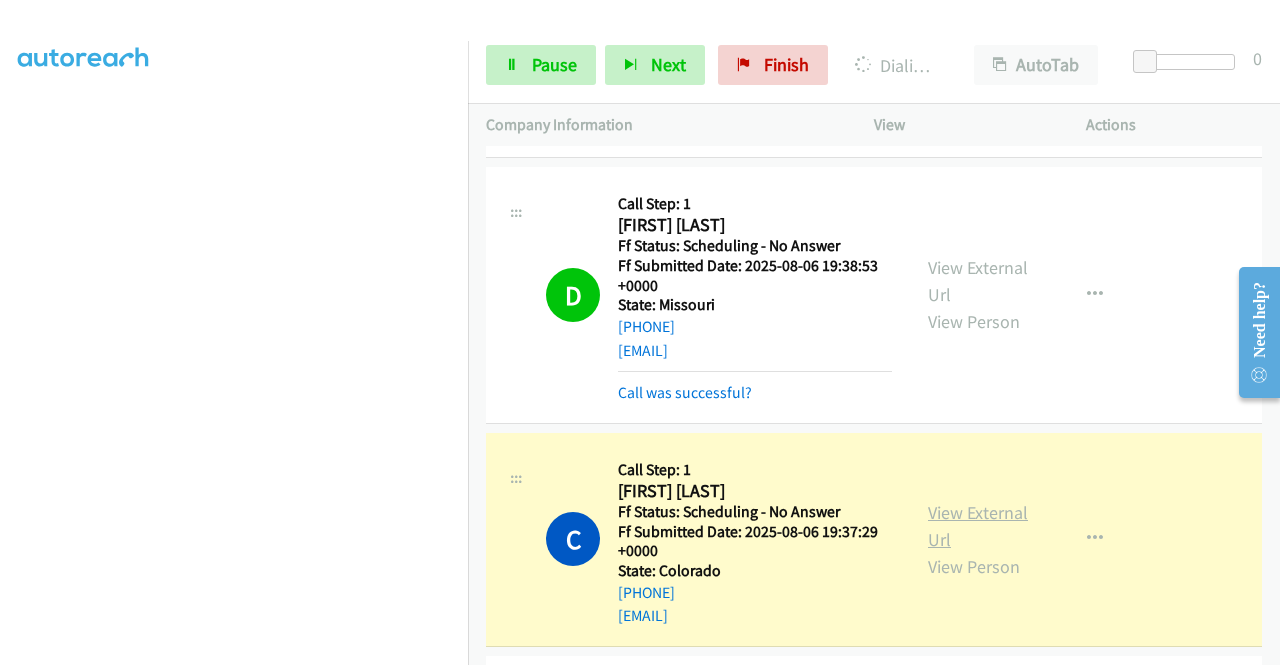 click on "View External Url" at bounding box center (978, 526) 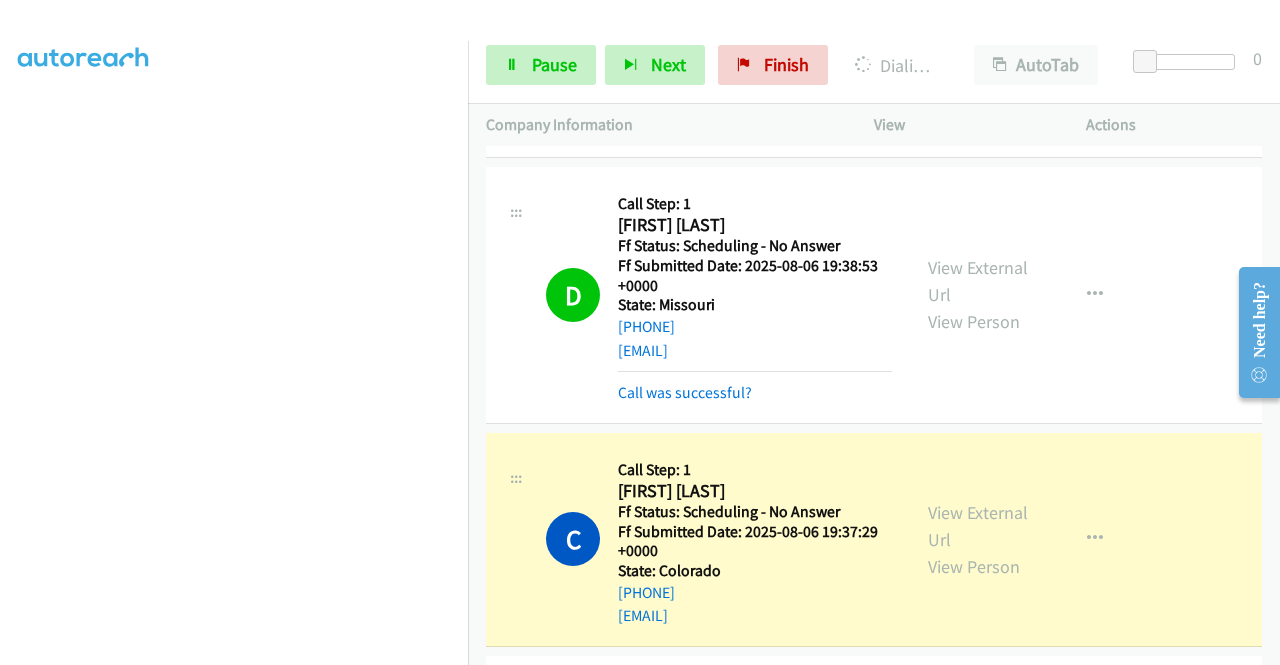 click on "S
Callback Scheduled
Call Step: 1
[FIRST] [LAST]
America/Los_Angeles
Ff Status: Scheduling - No Answer
Ff Submitted Date: 2025-08-06 19:35:36 +0000
State: [STATE]
[PHONE]
[EMAIL]
Call was successful?
View External Url
View Person
View External Url
Email
Schedule/Manage Callback
Skip Call
Add to do not call list" at bounding box center (874, 763) 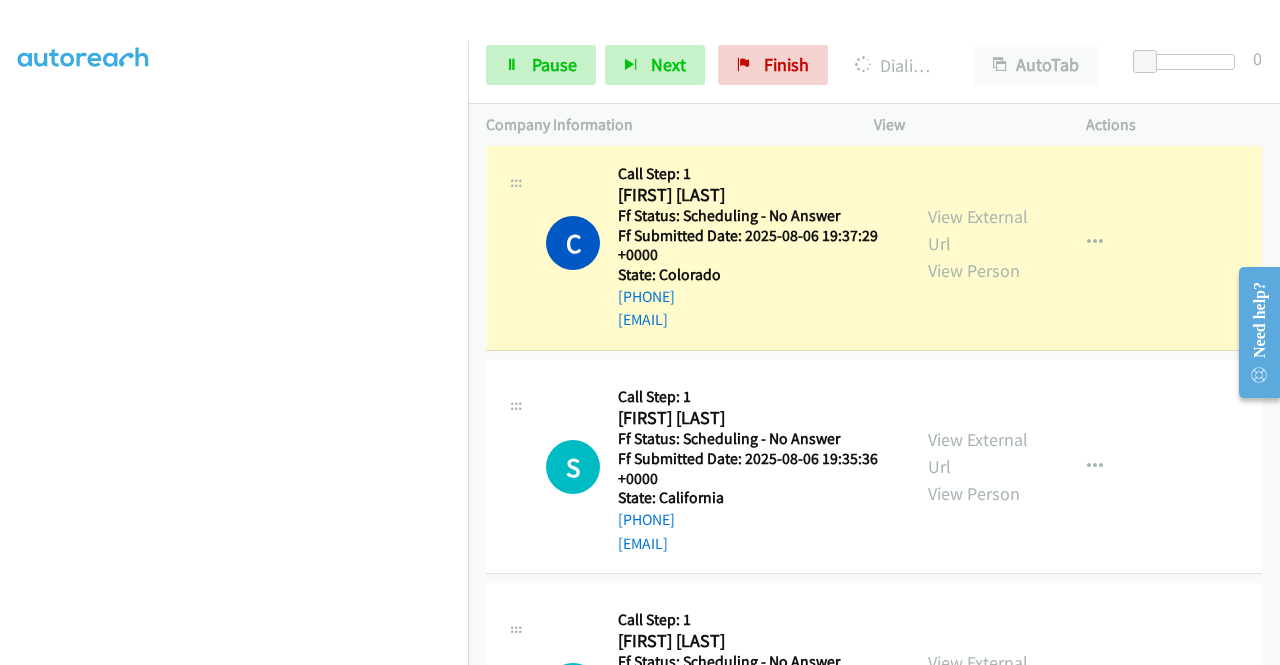 scroll, scrollTop: 4242, scrollLeft: 0, axis: vertical 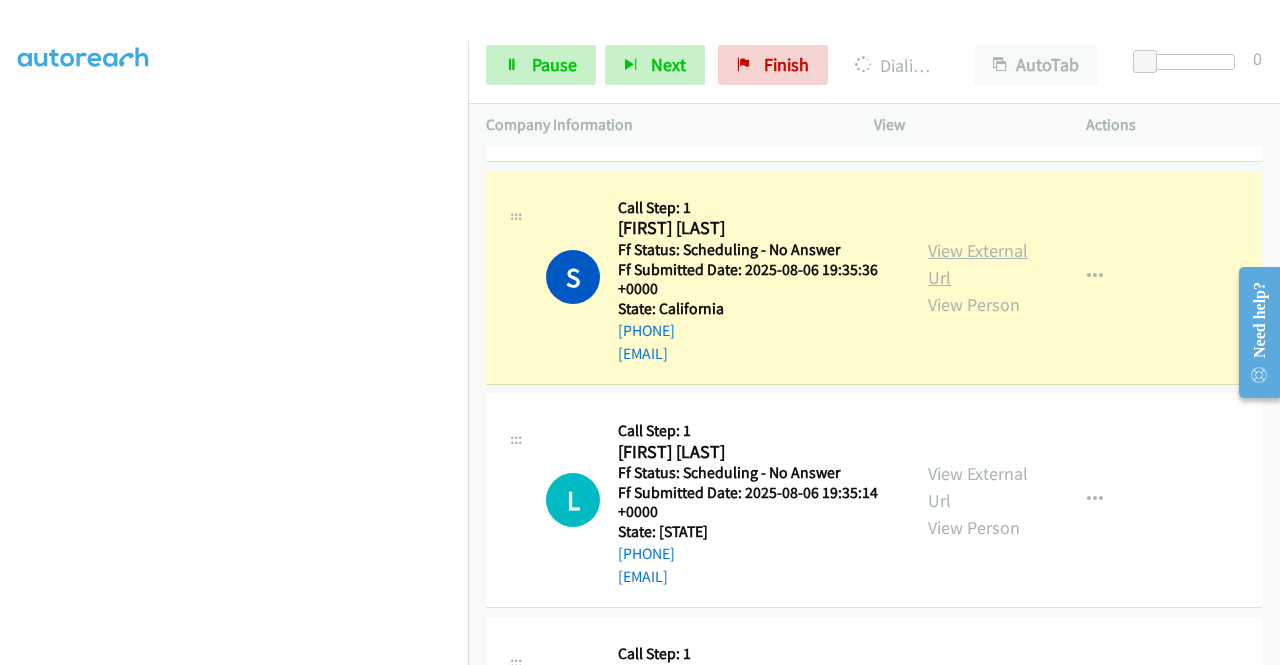 click on "View External Url" at bounding box center (978, 264) 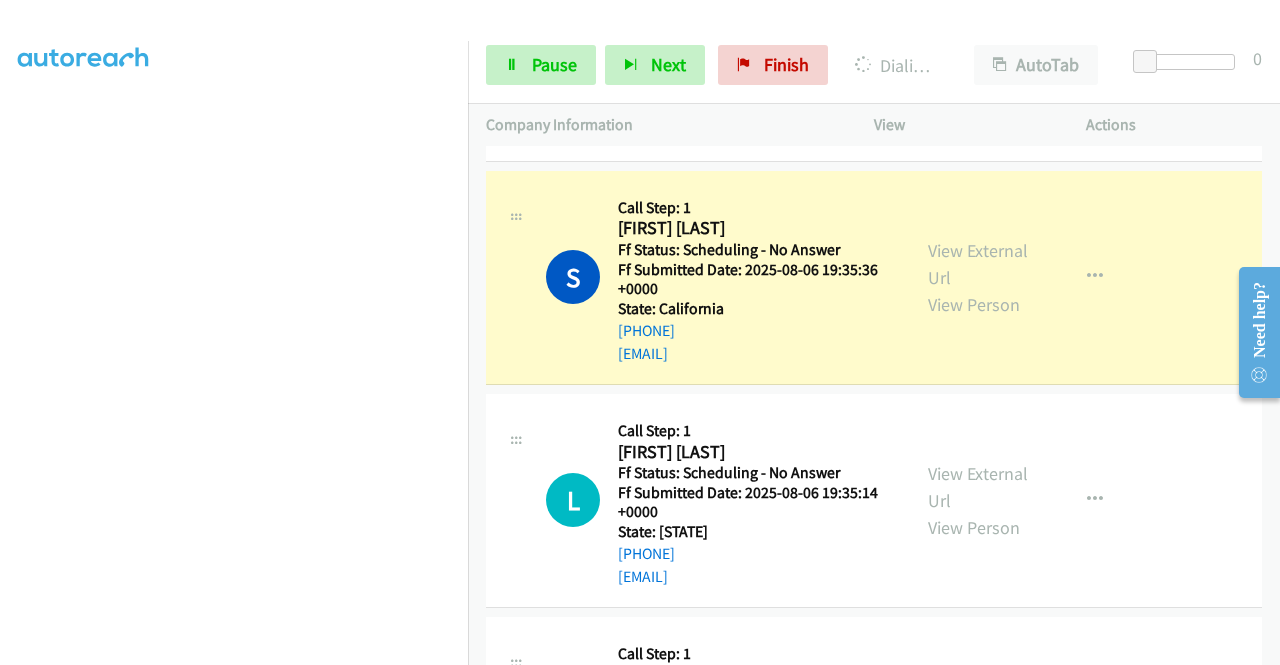 scroll, scrollTop: 0, scrollLeft: 0, axis: both 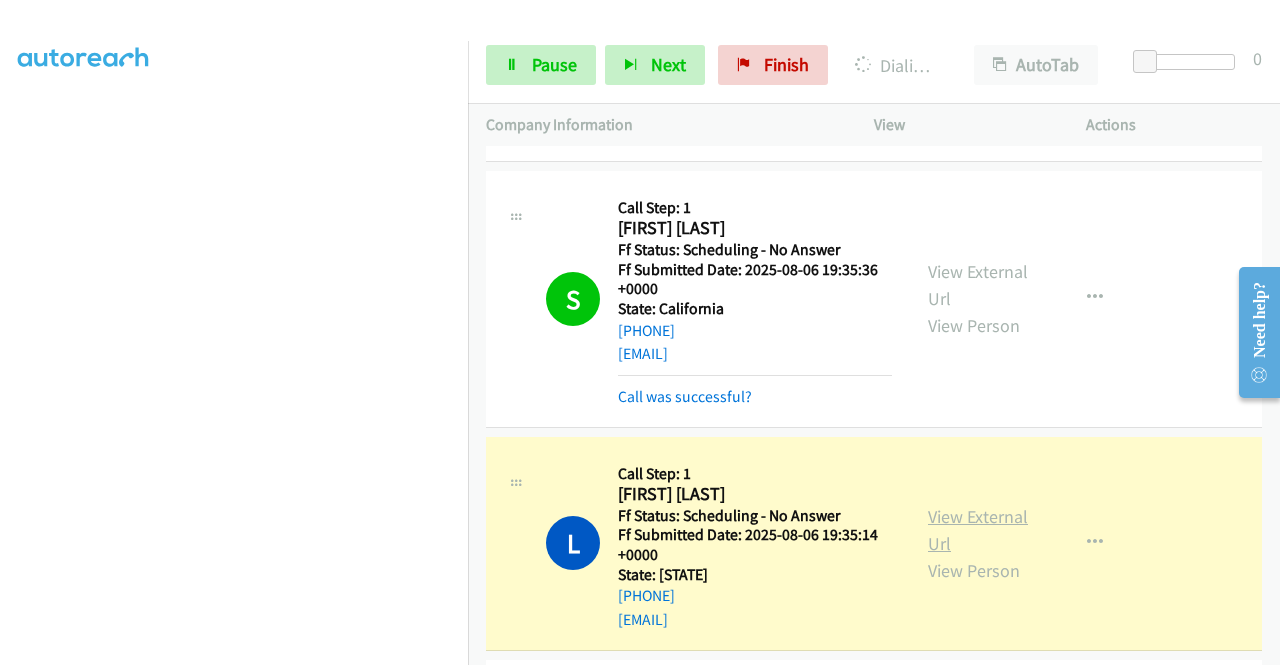 click on "View External Url" at bounding box center [978, 530] 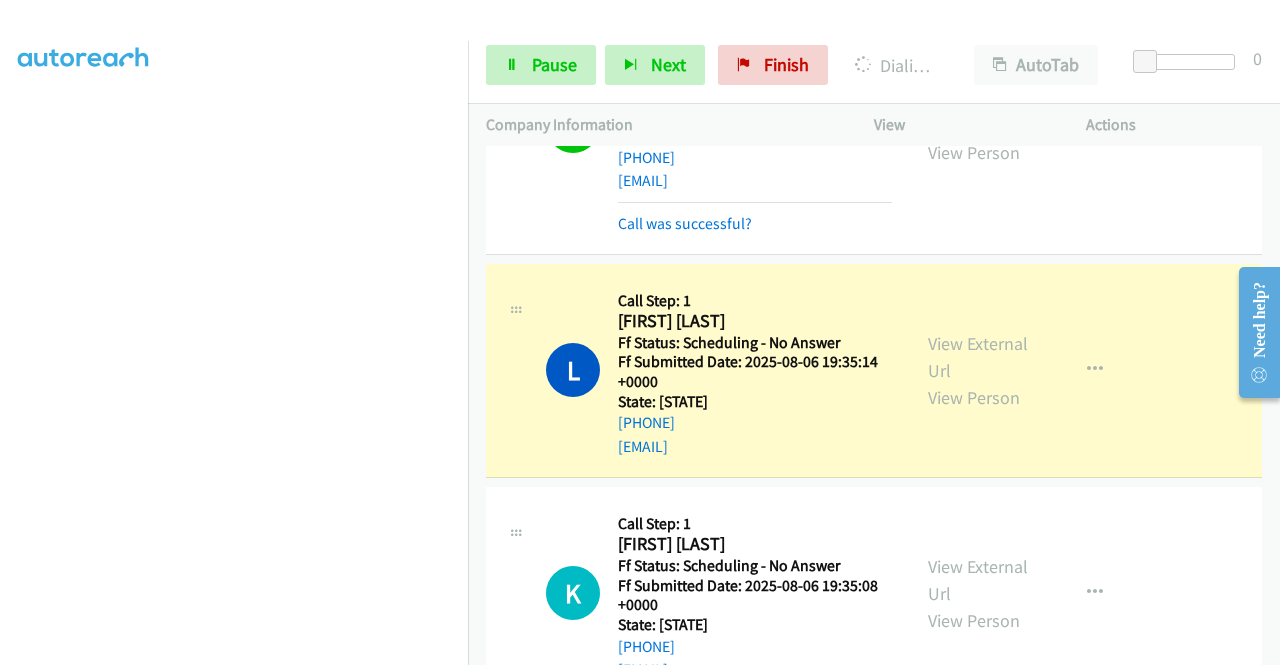scroll, scrollTop: 4709, scrollLeft: 0, axis: vertical 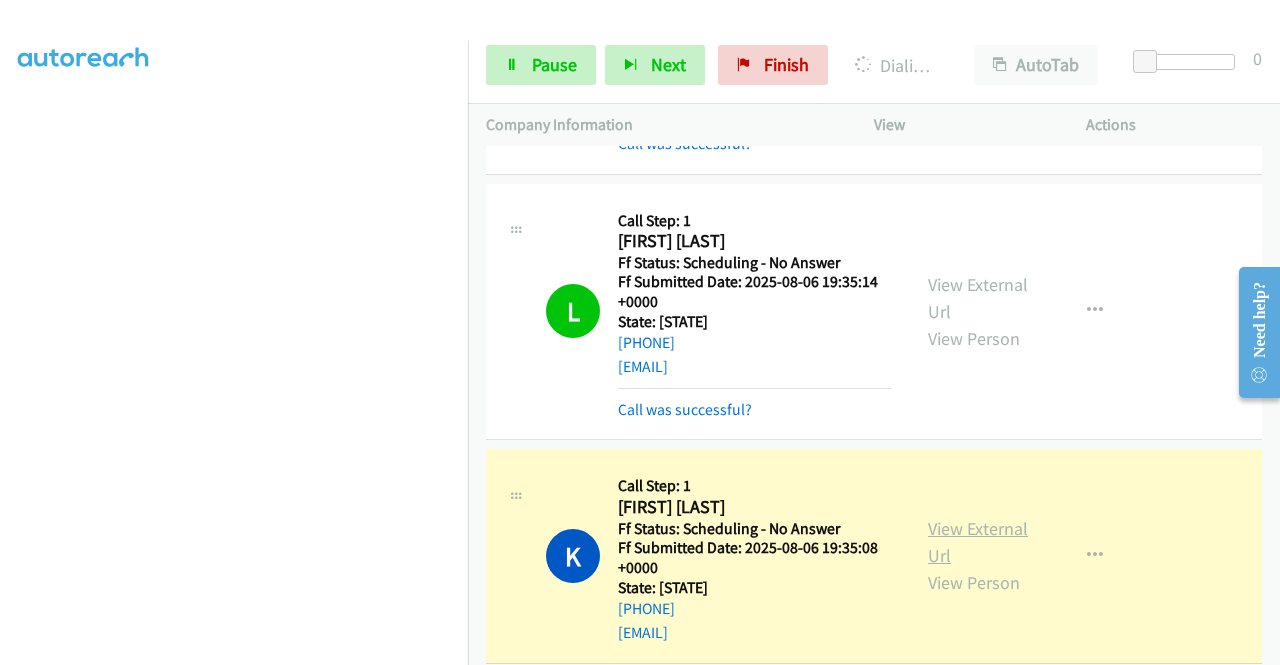 click on "View External Url" at bounding box center (978, 542) 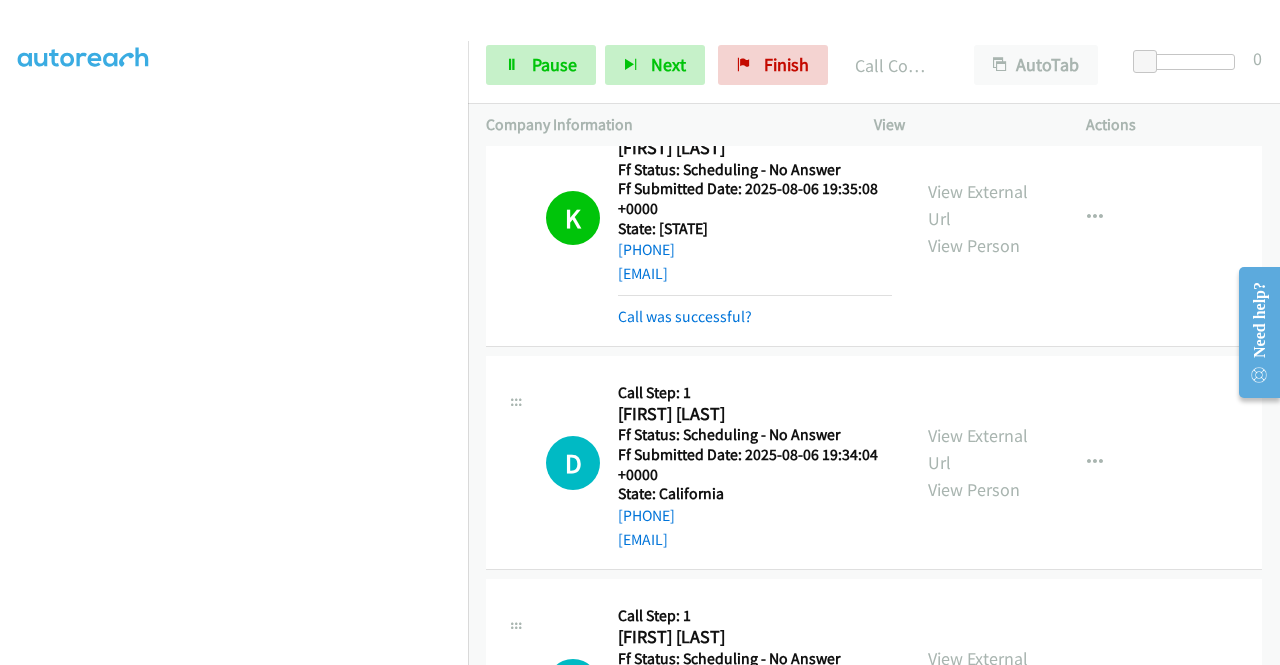 scroll, scrollTop: 5202, scrollLeft: 0, axis: vertical 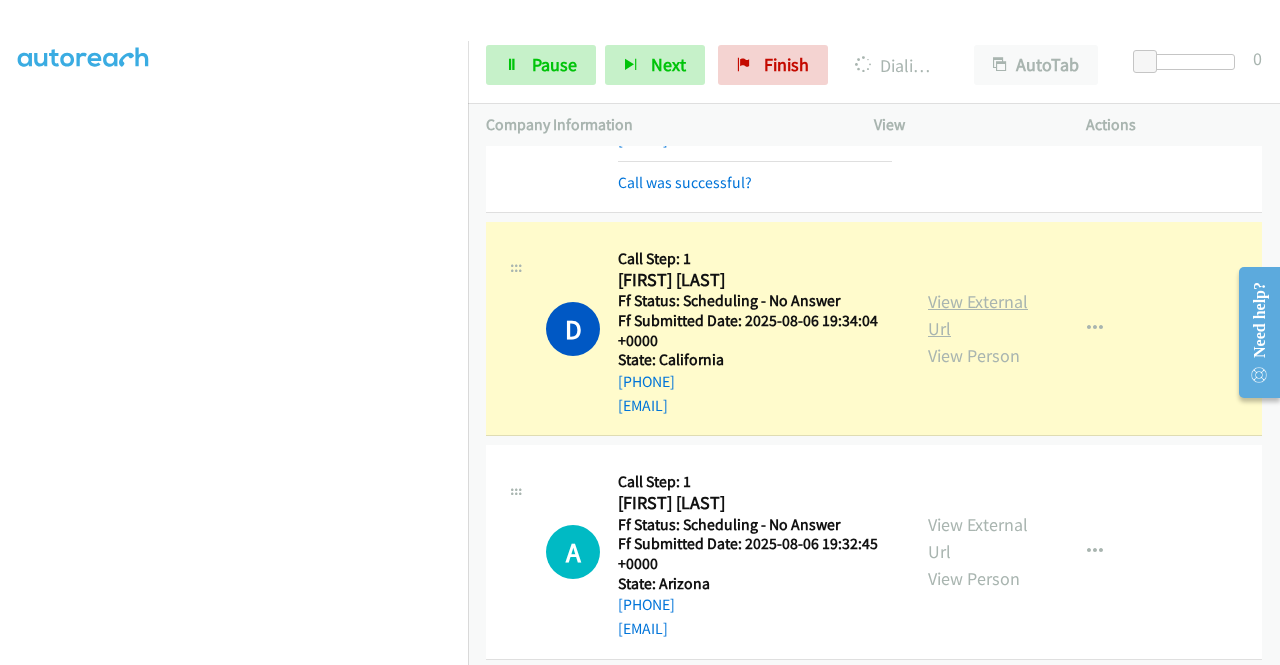 click on "View External Url" at bounding box center (978, 315) 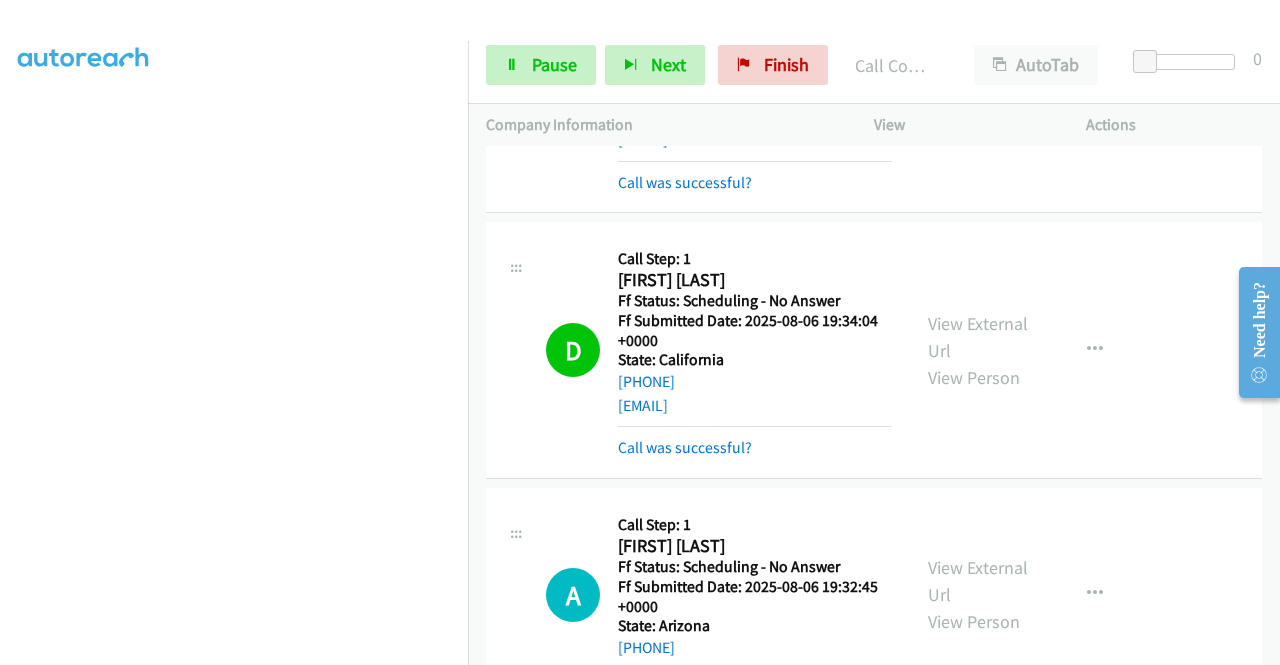 click on "A
Callback Scheduled
Call Step: 1
[FIRST] [LAST]
America/Phoenix
Ff Status: Scheduling - No Answer
Ff Submitted Date: 2025-08-06 19:32:45 +0000
State: [STATE]
[PHONE]
[EMAIL]
Call was successful?
View External Url
View Person
View External Url
Email
Schedule/Manage Callback
Skip Call
Add to do not call list" at bounding box center [874, 594] 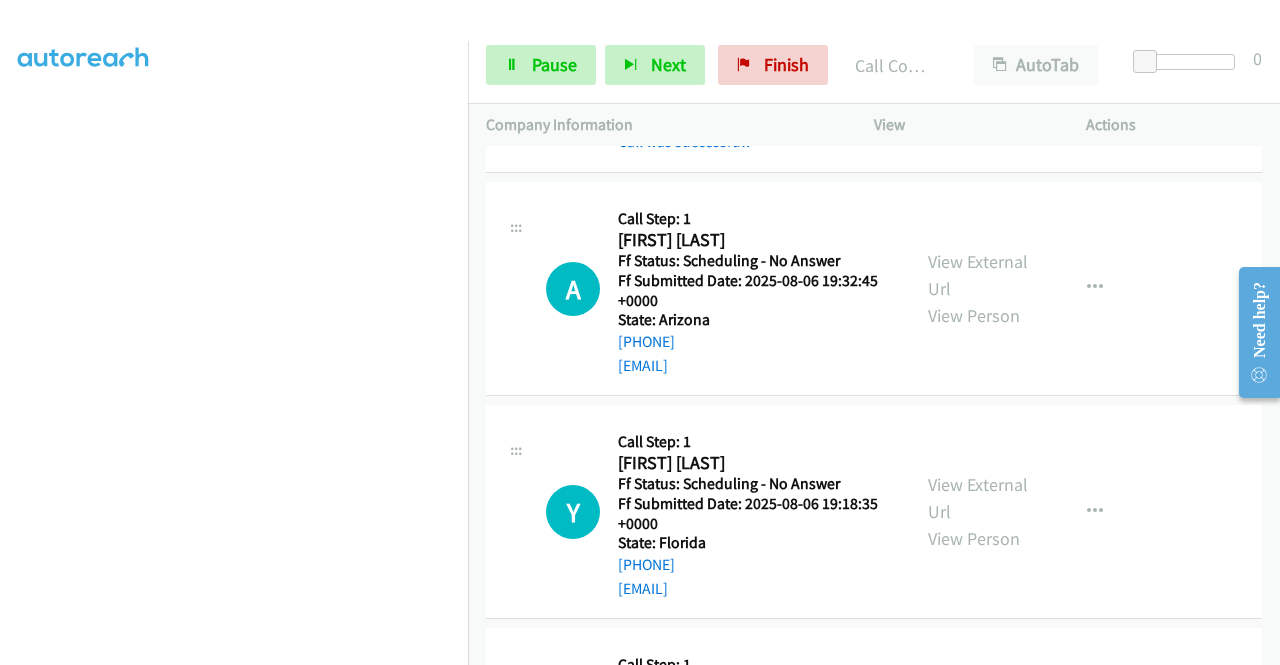 scroll, scrollTop: 5548, scrollLeft: 0, axis: vertical 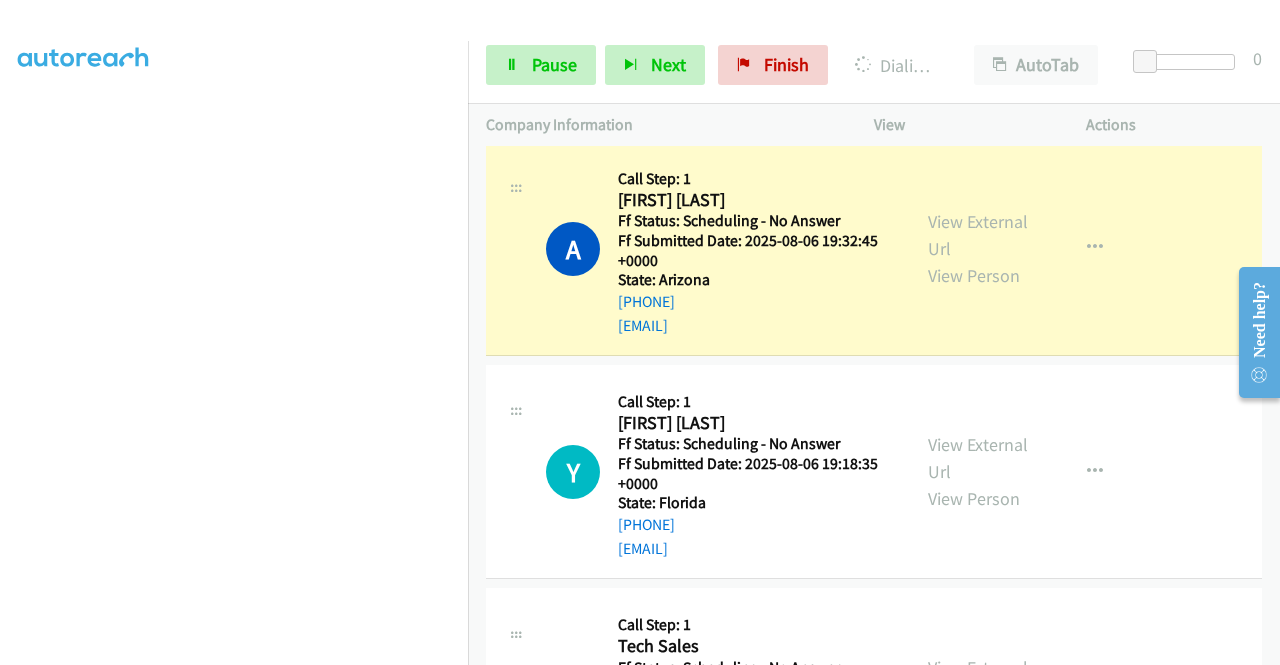 click on "View External Url
View Person" at bounding box center [980, 248] 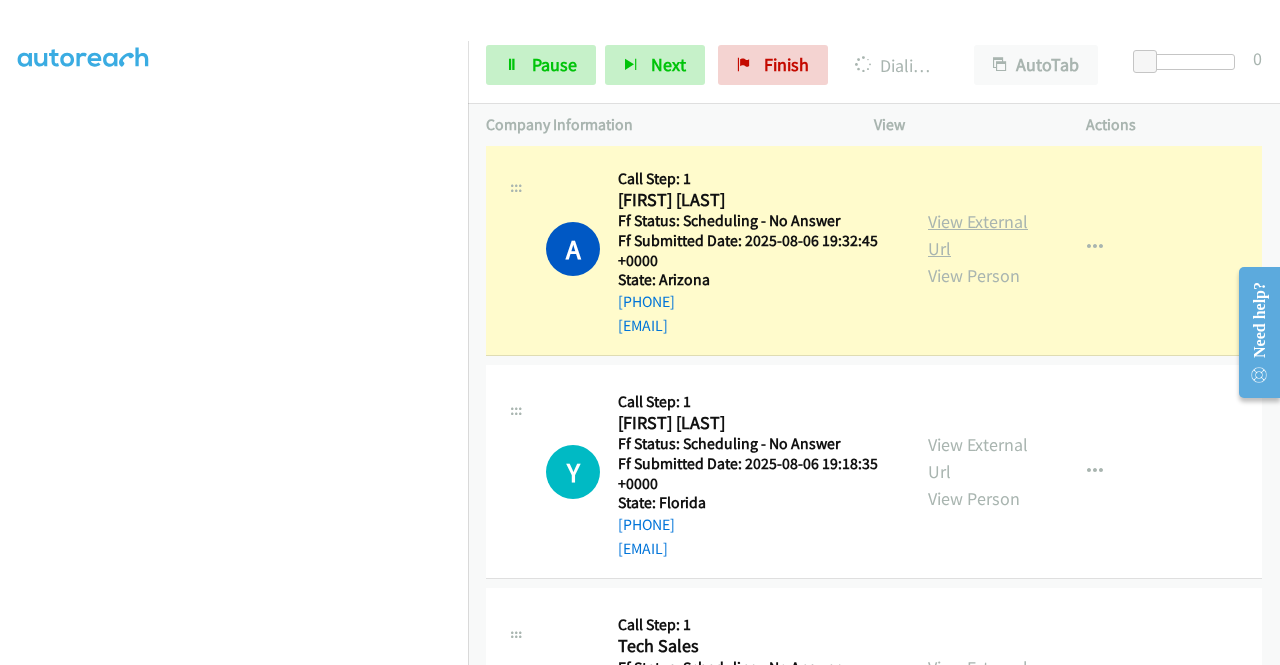 click on "View External Url" at bounding box center (978, 235) 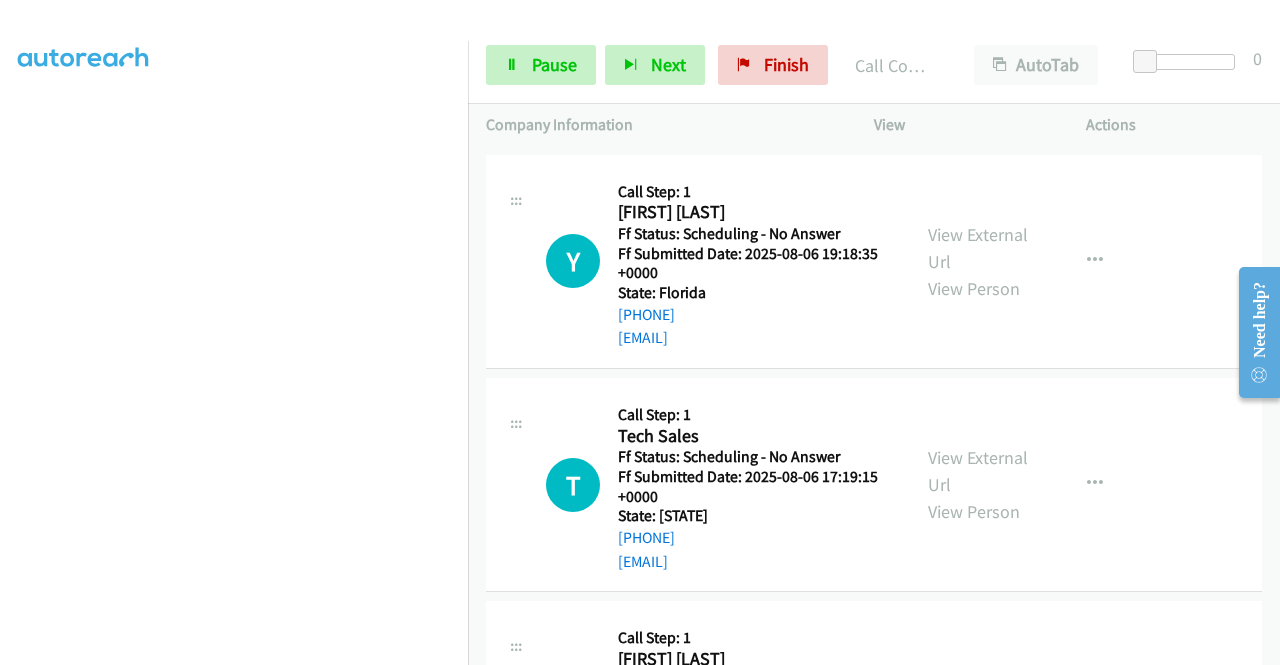 scroll, scrollTop: 5828, scrollLeft: 0, axis: vertical 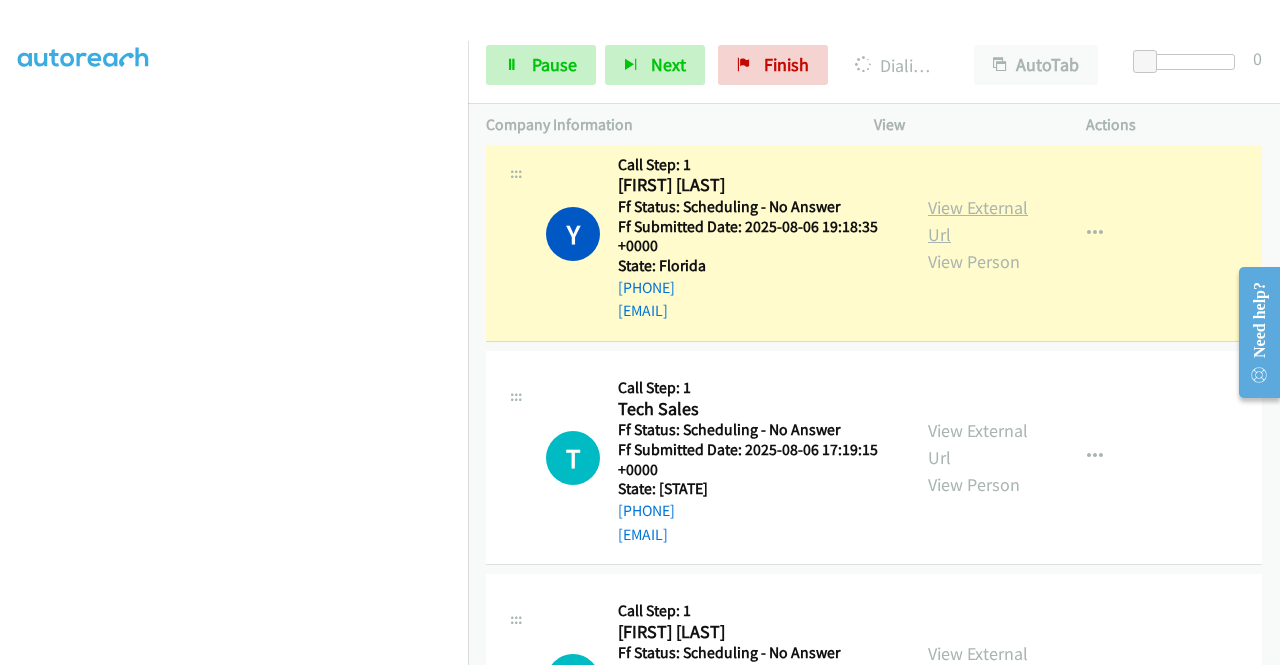 click on "View External Url" at bounding box center [978, 221] 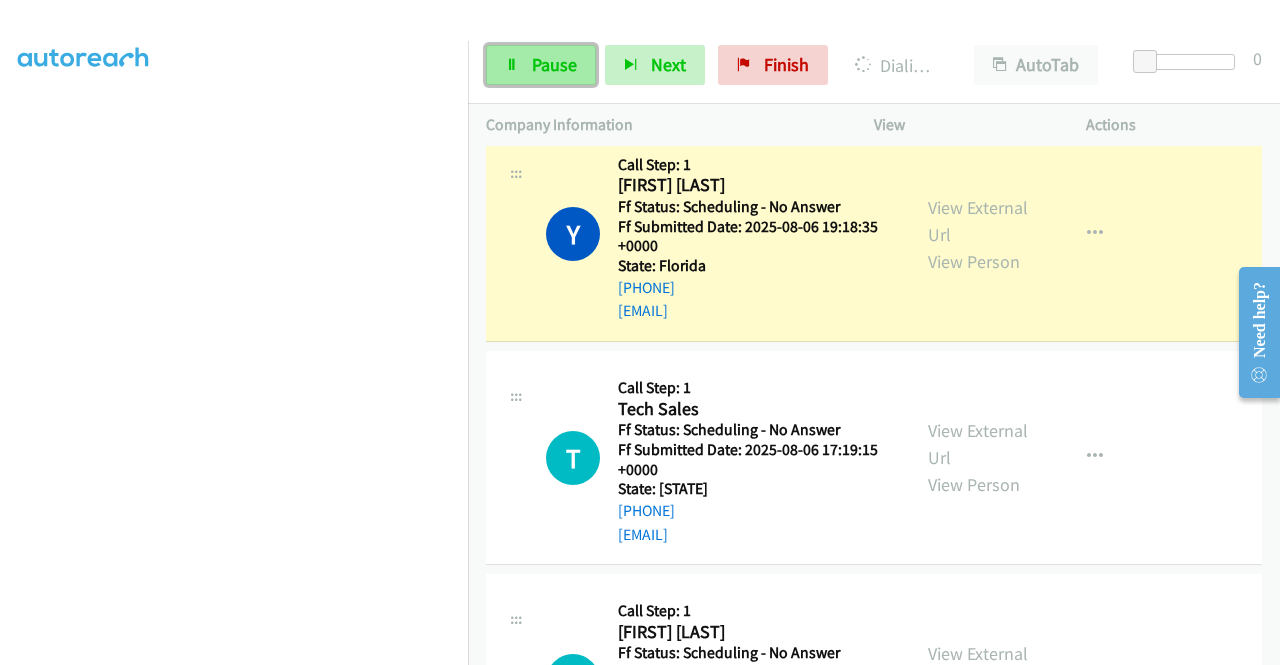 click on "Pause" at bounding box center (541, 65) 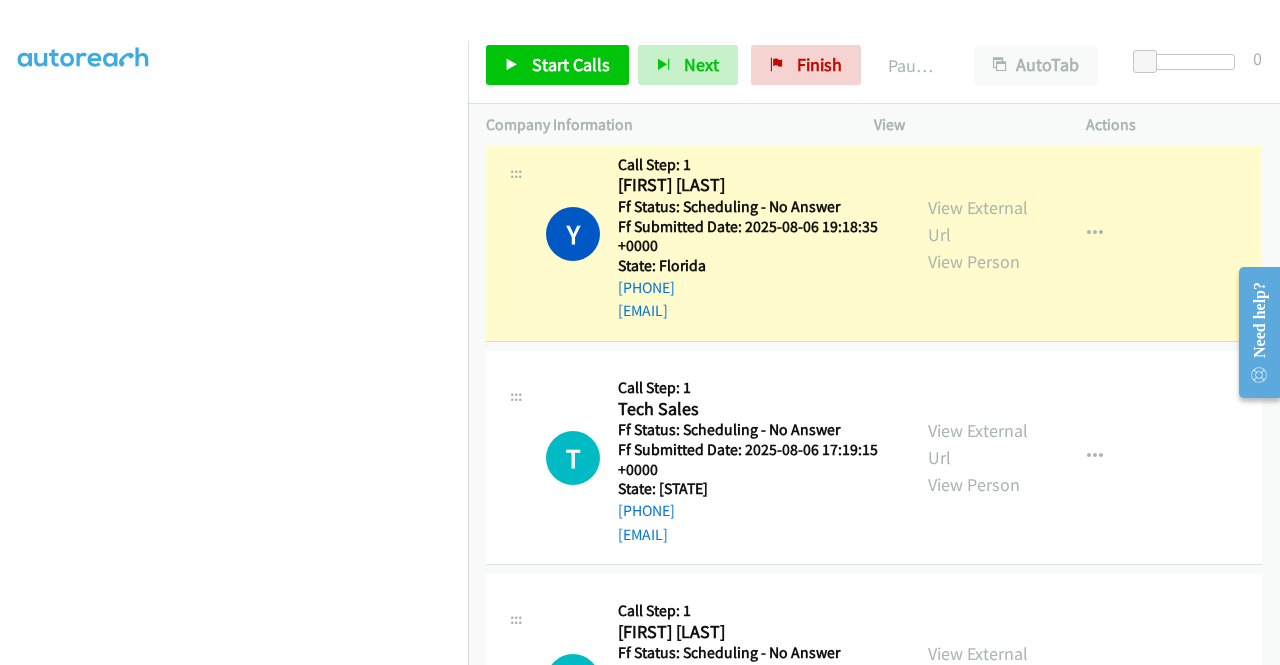 scroll, scrollTop: 0, scrollLeft: 0, axis: both 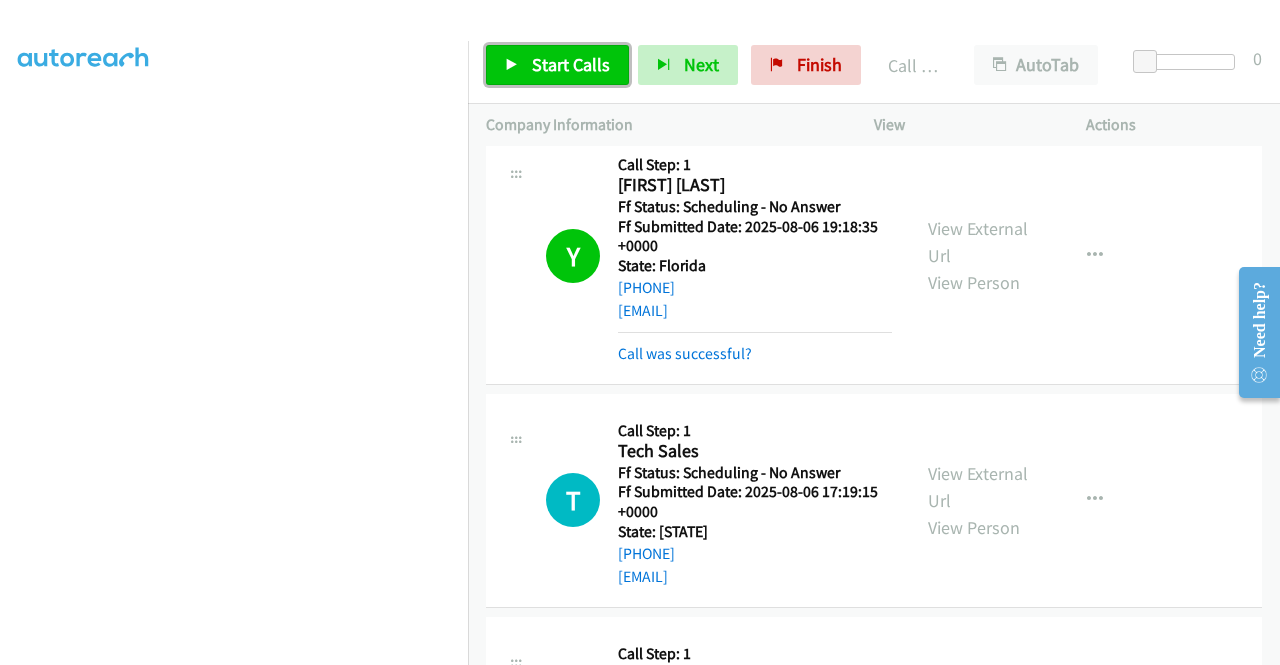 click on "Start Calls" at bounding box center [557, 65] 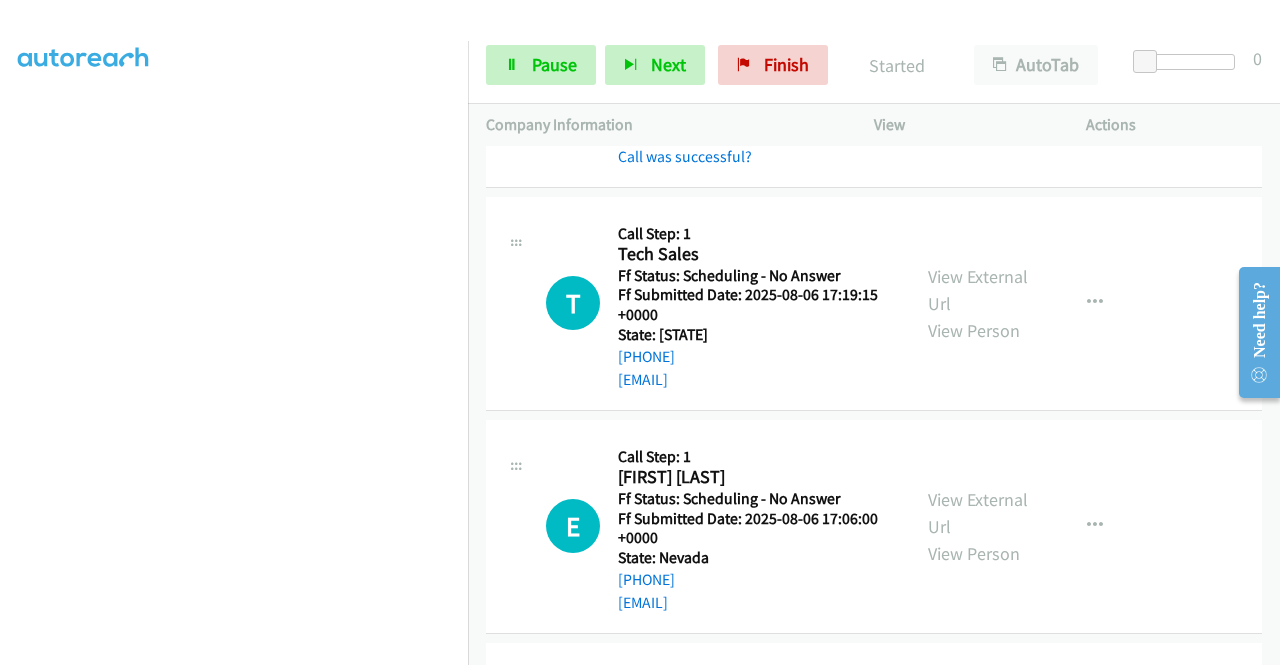 scroll, scrollTop: 6042, scrollLeft: 0, axis: vertical 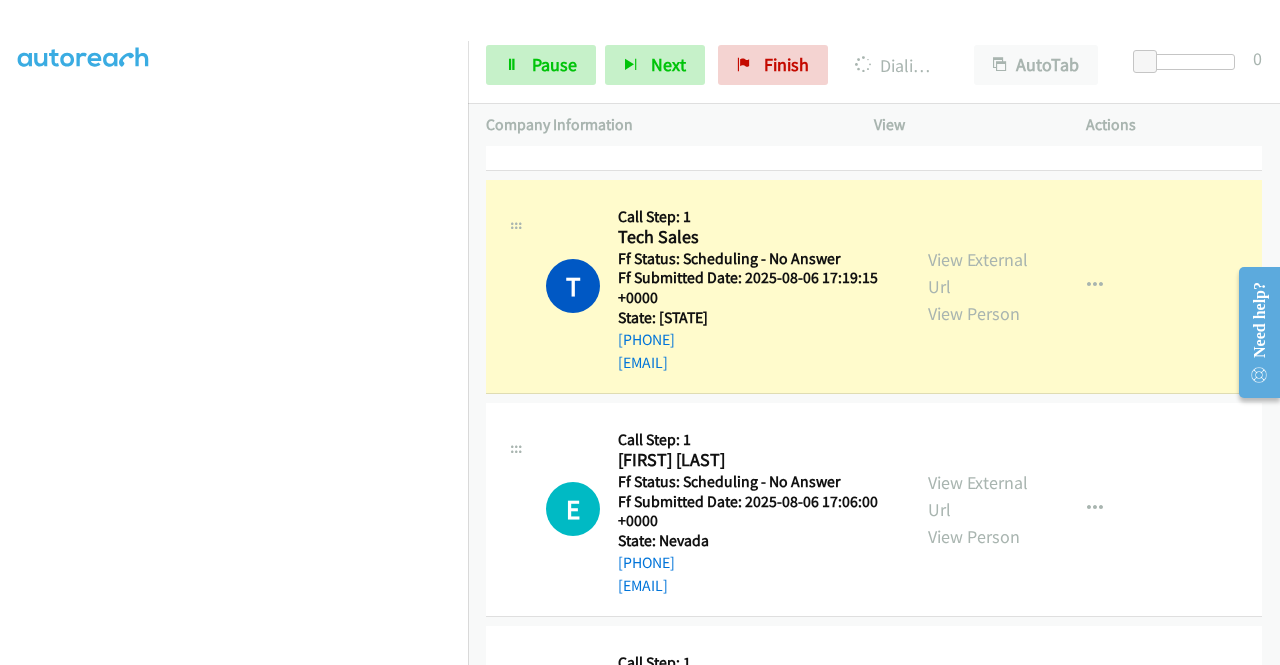 click on "View External Url
View Person" at bounding box center (980, 286) 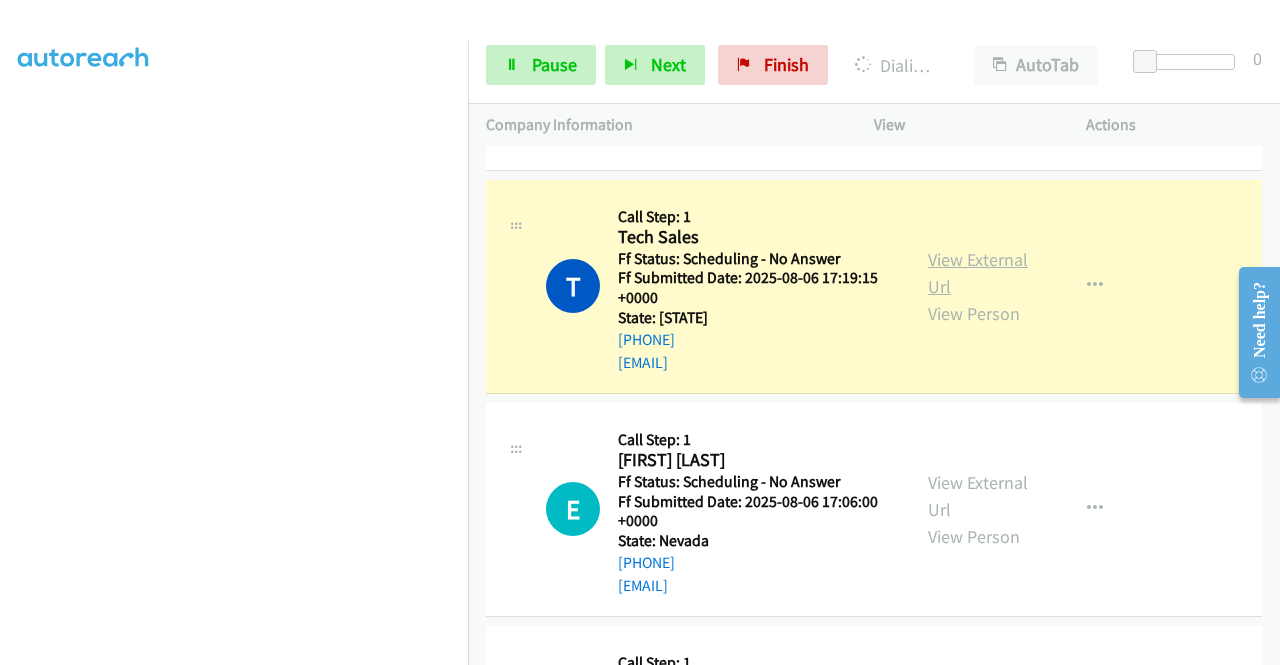 click on "View External Url" at bounding box center [978, 273] 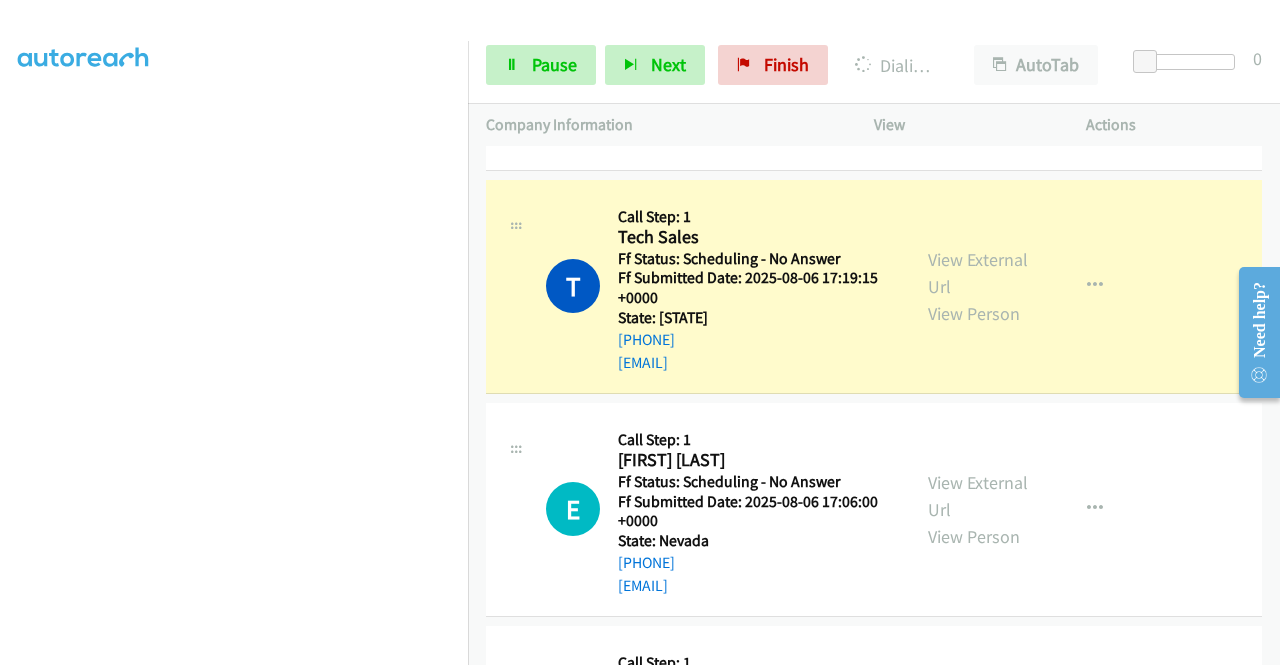 scroll, scrollTop: 0, scrollLeft: 0, axis: both 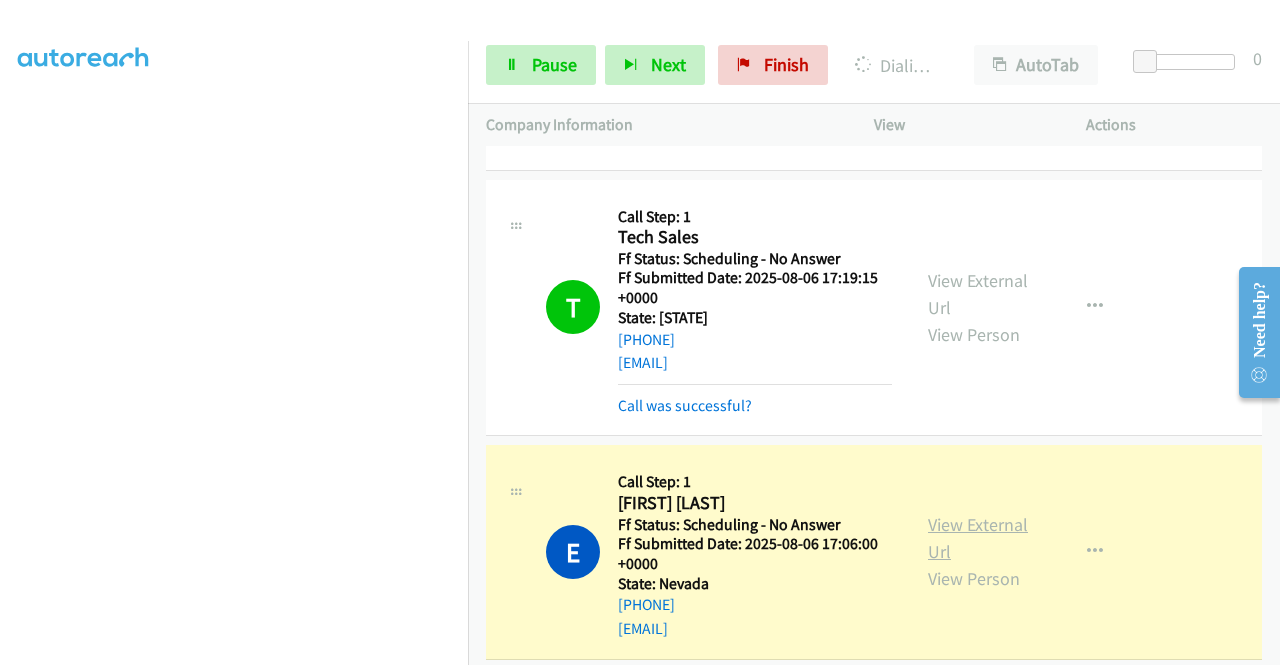 click on "View External Url" at bounding box center (978, 538) 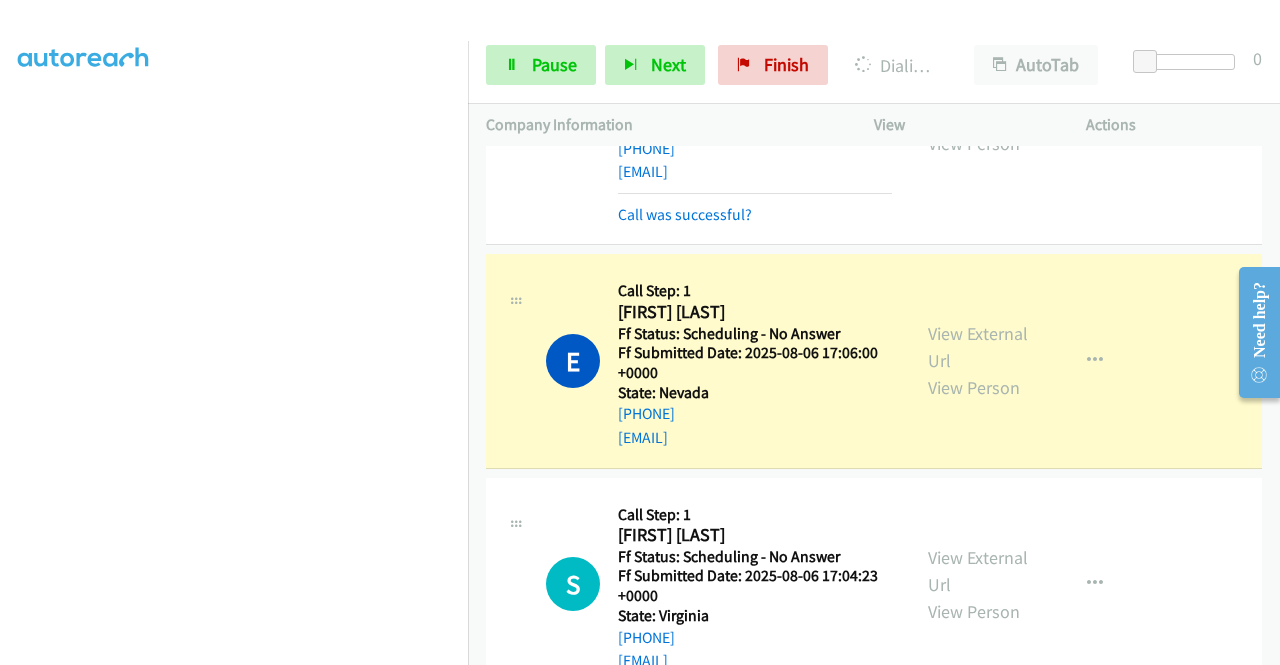scroll, scrollTop: 6210, scrollLeft: 0, axis: vertical 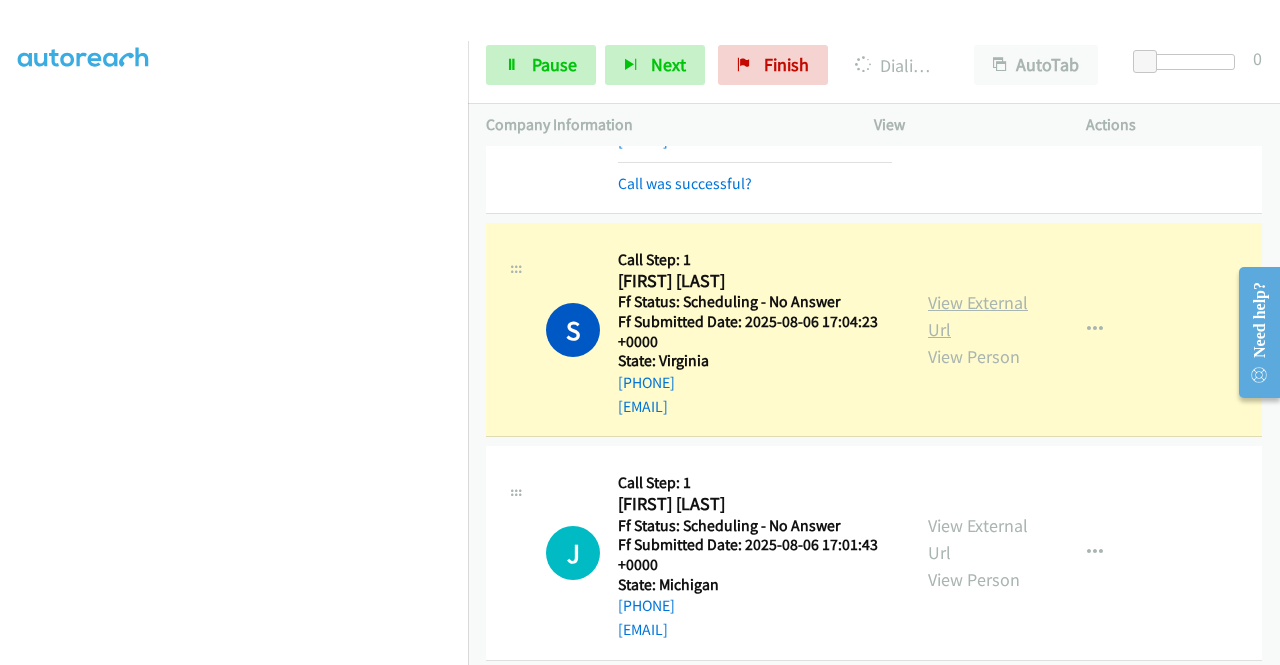click on "View External Url" at bounding box center (978, 316) 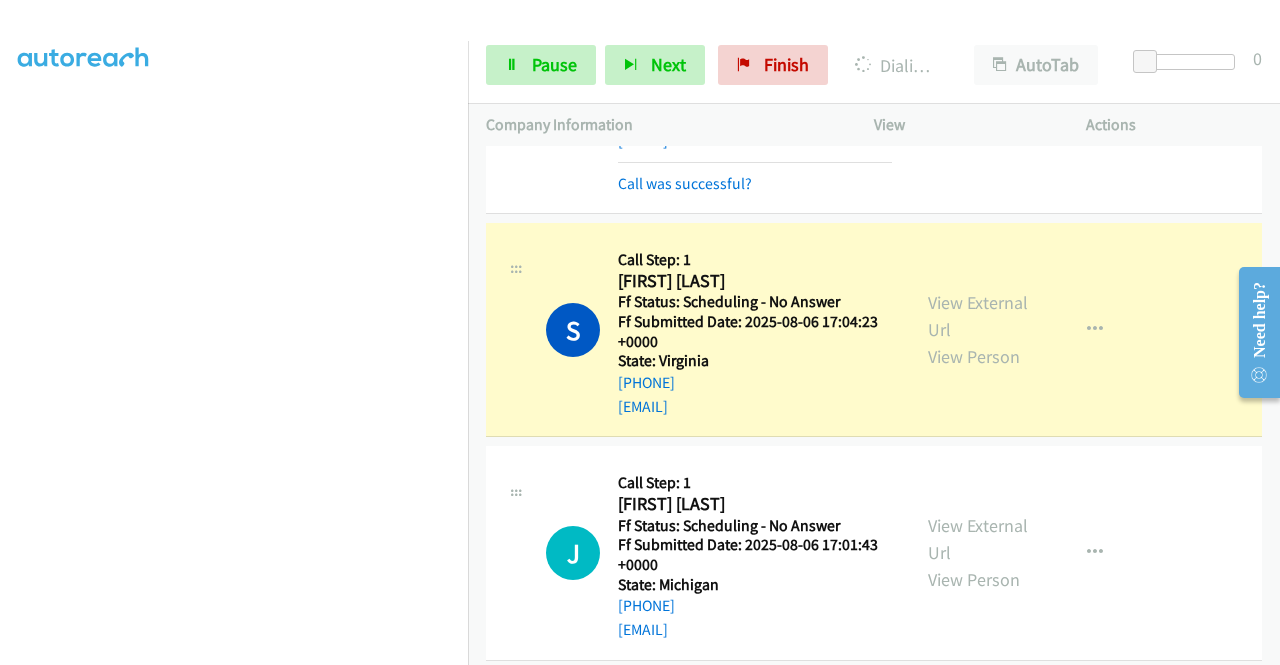 click at bounding box center [631, 38] 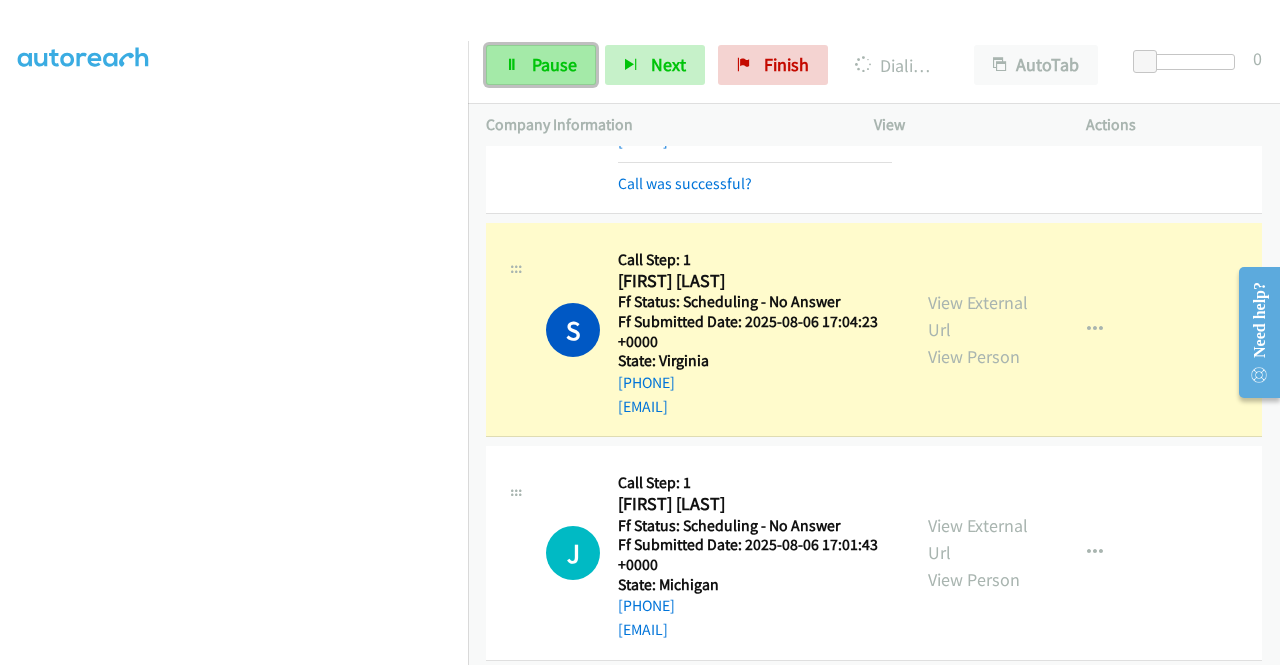 click on "Pause" at bounding box center [541, 65] 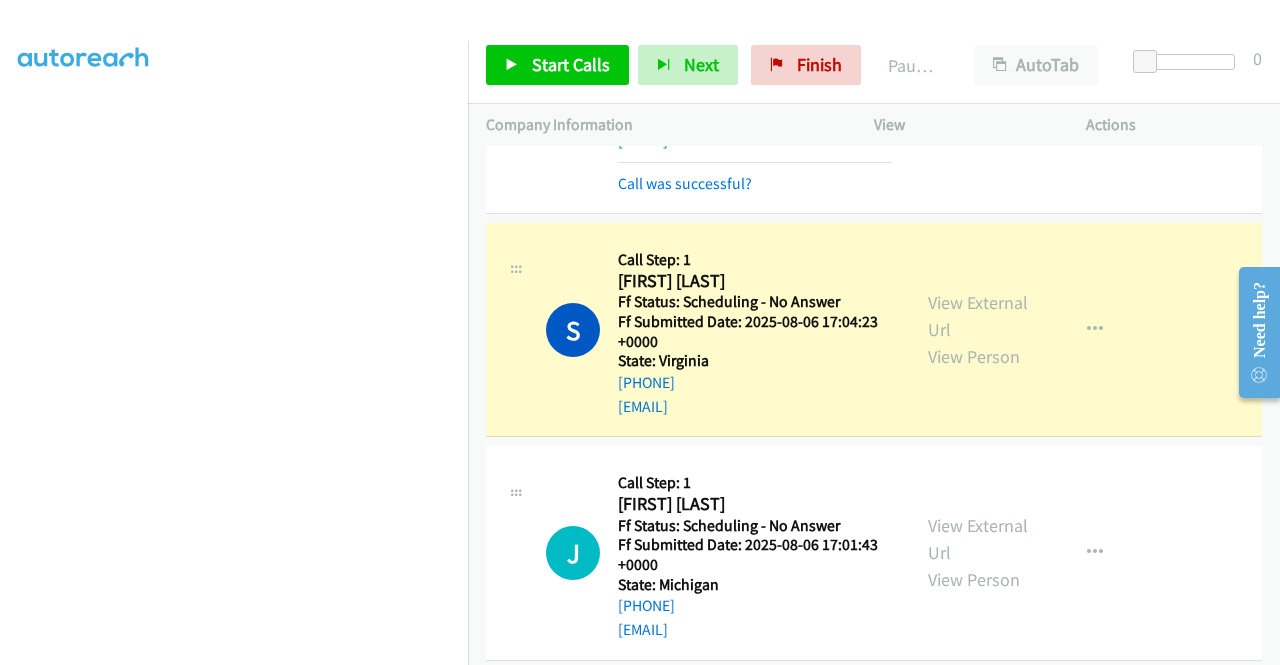 scroll, scrollTop: 0, scrollLeft: 0, axis: both 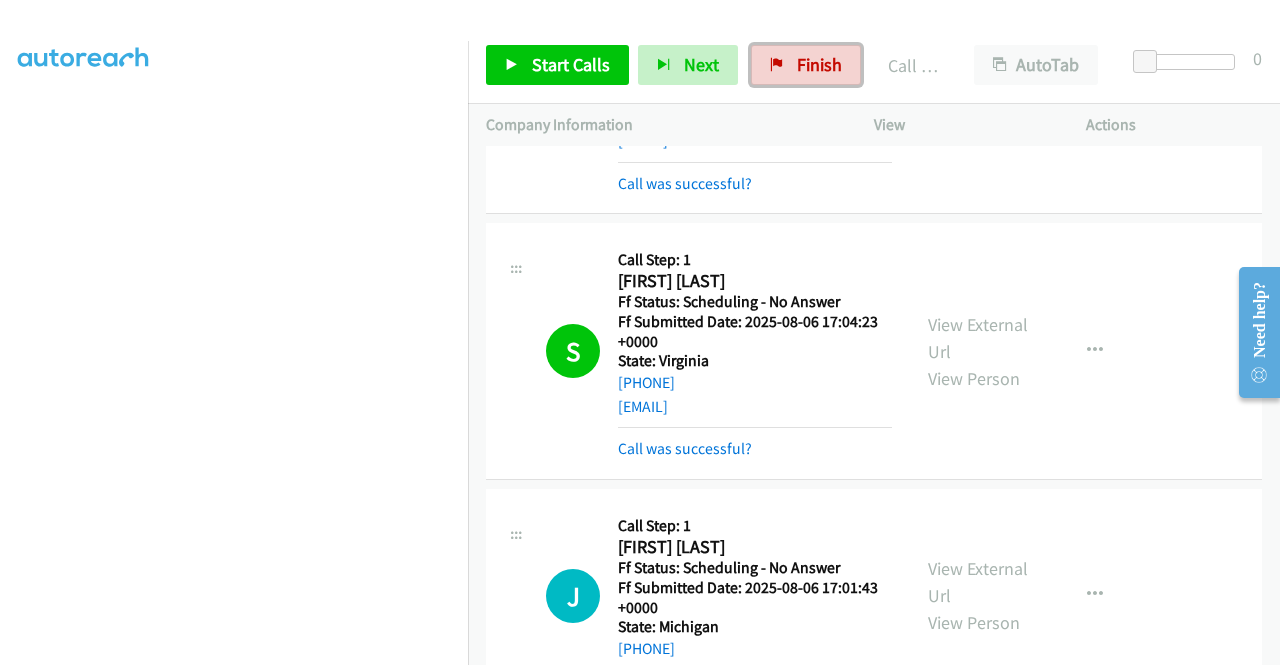drag, startPoint x: 784, startPoint y: 58, endPoint x: 709, endPoint y: 111, distance: 91.836815 